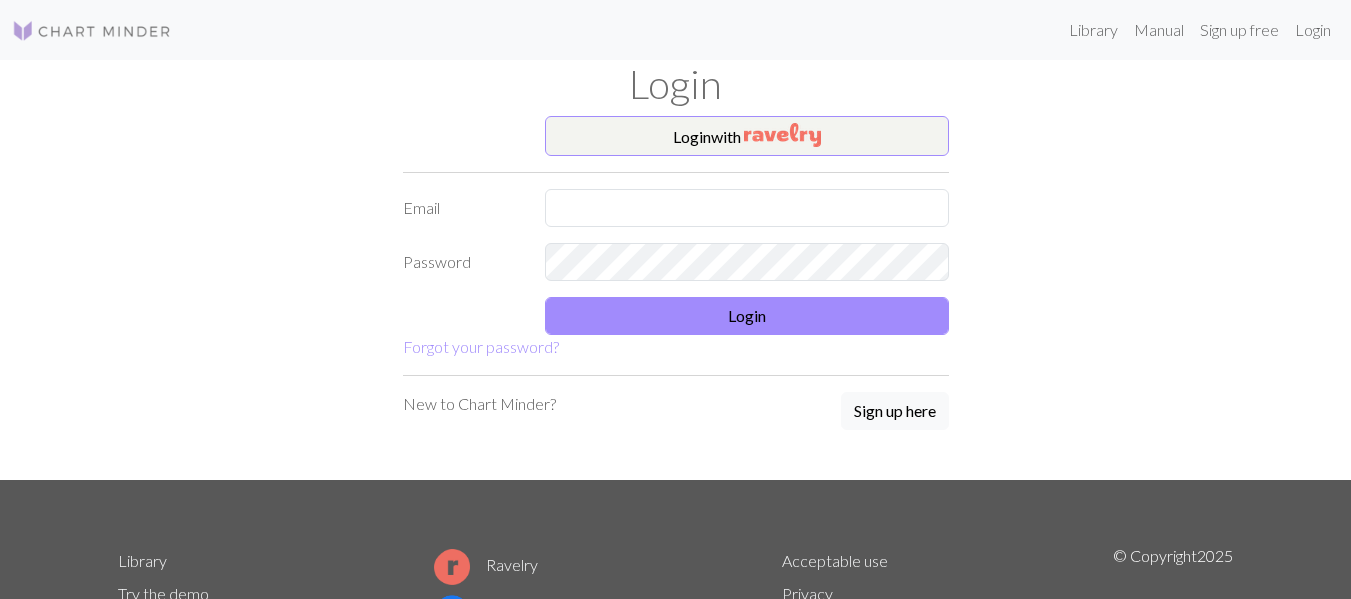 scroll, scrollTop: 0, scrollLeft: 0, axis: both 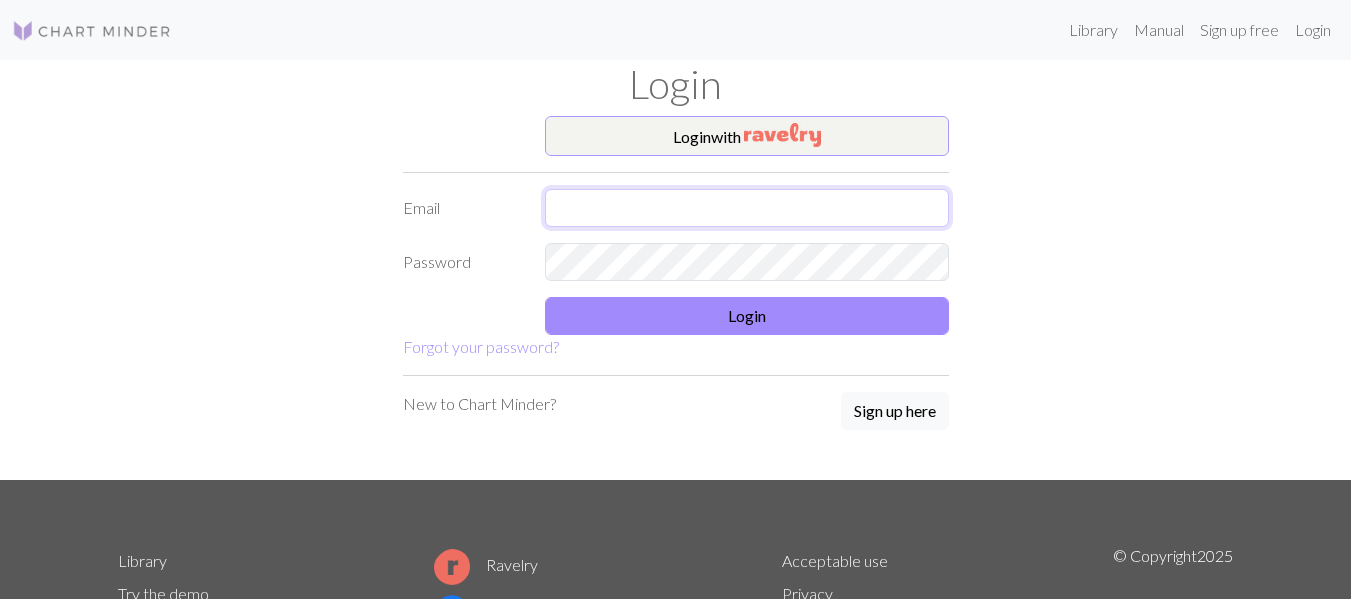type on "[EMAIL_ADDRESS][DOMAIN_NAME]" 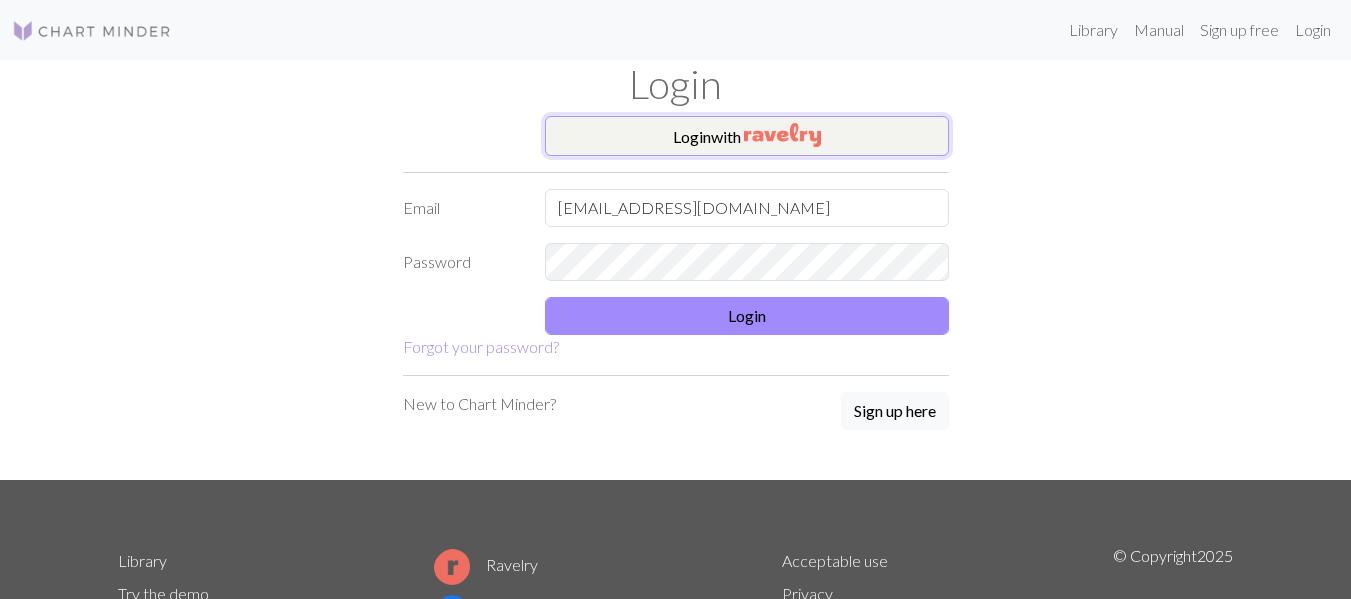 click on "Login  with" at bounding box center (747, 136) 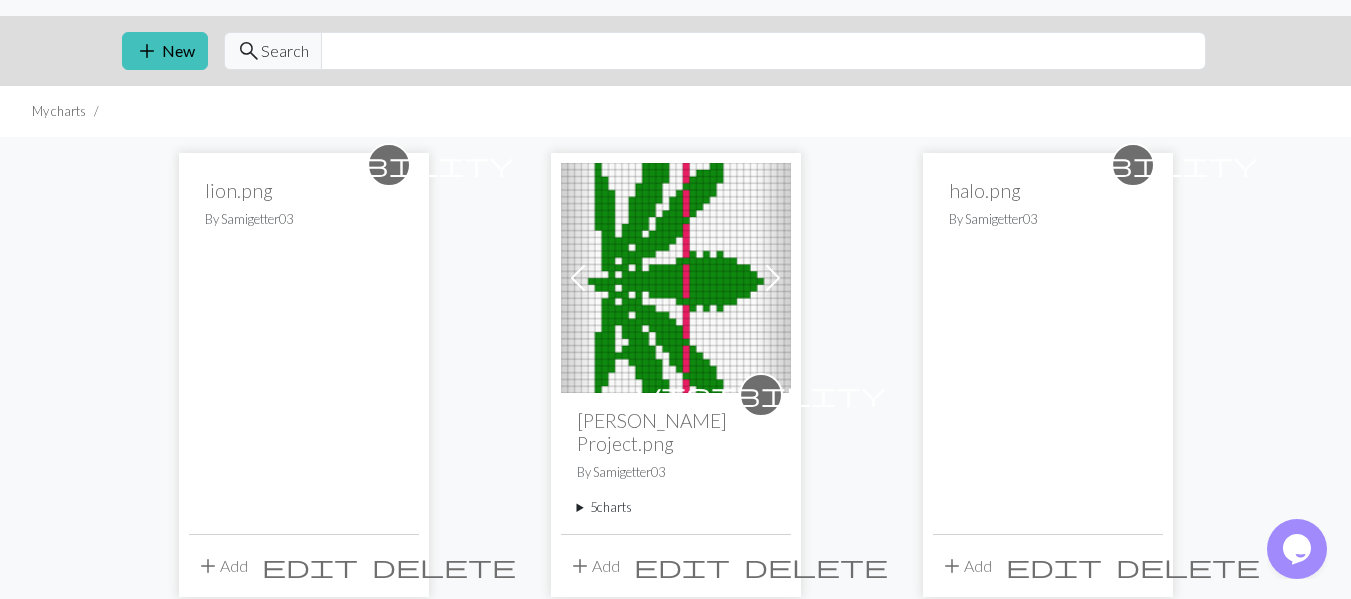 scroll, scrollTop: 0, scrollLeft: 0, axis: both 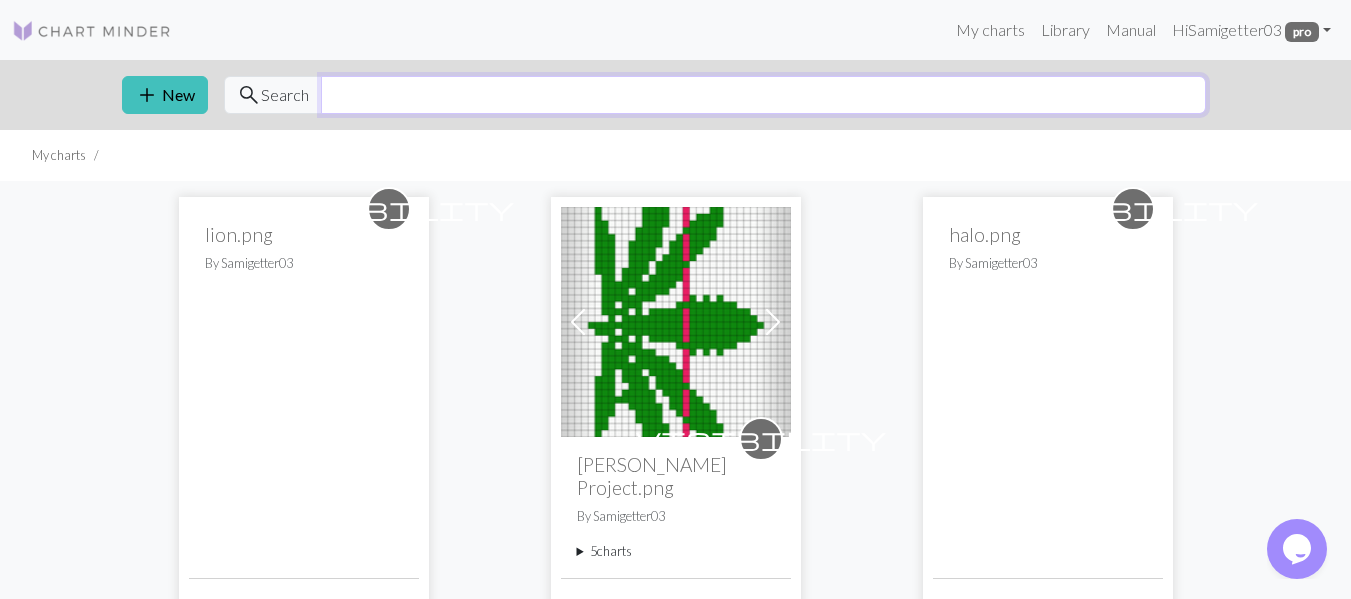 click at bounding box center (763, 95) 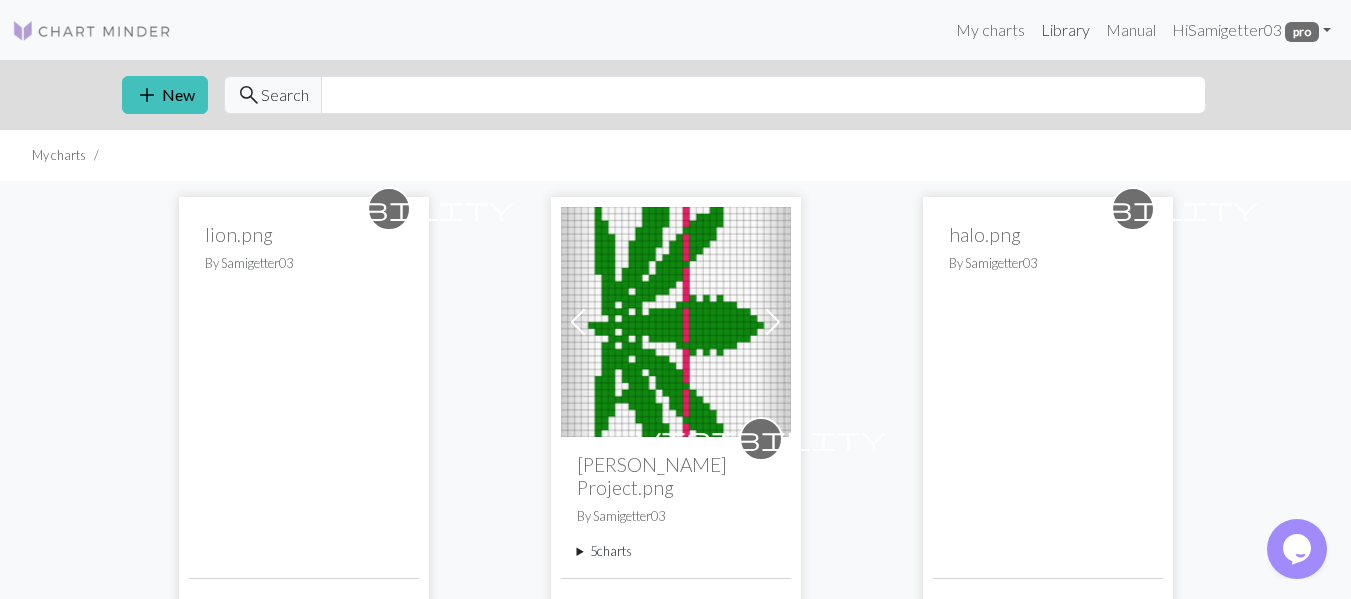 click on "Library" at bounding box center (1065, 30) 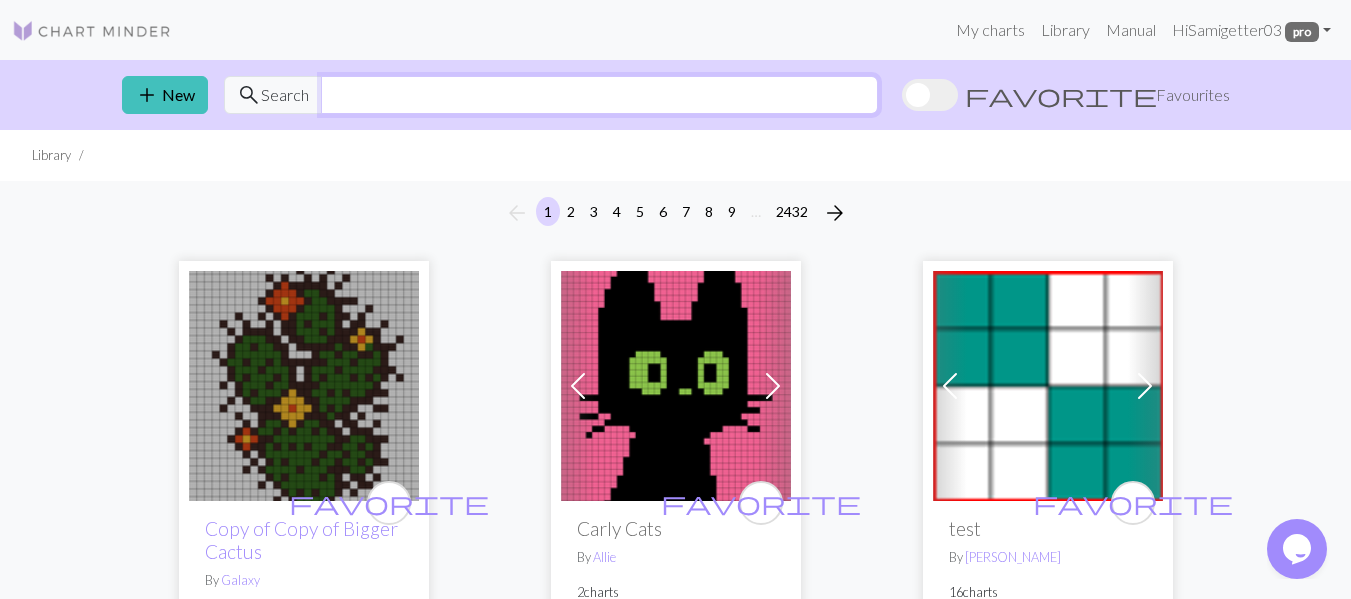 click at bounding box center (599, 95) 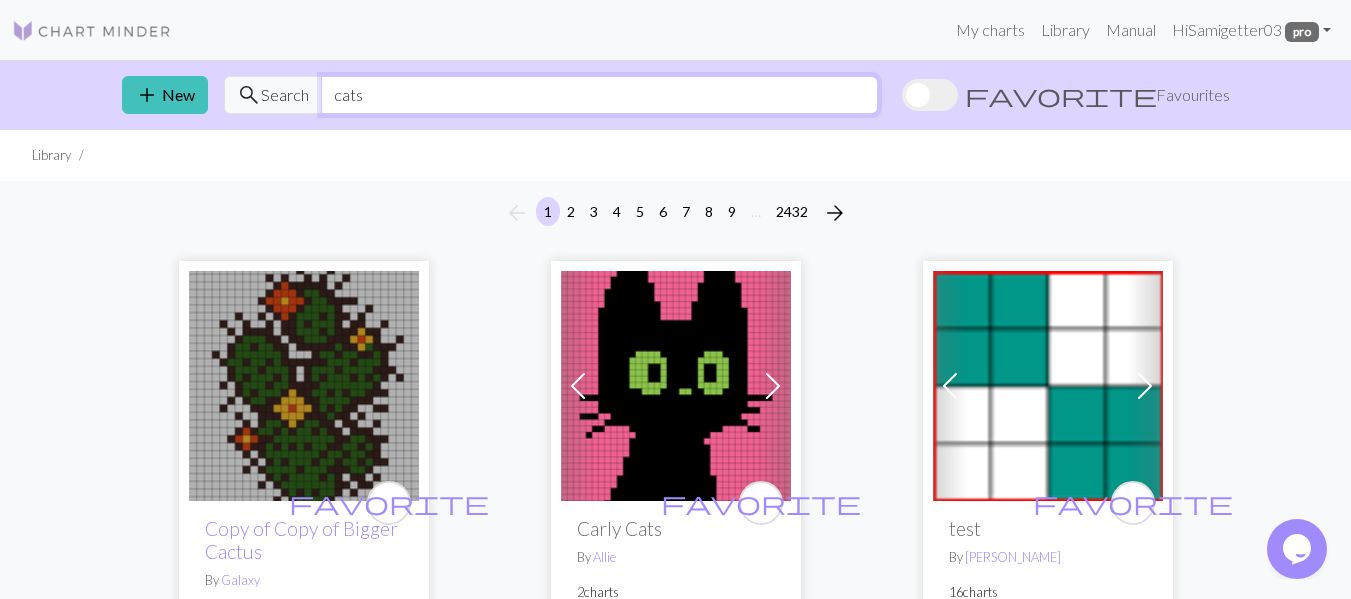 type on "cats" 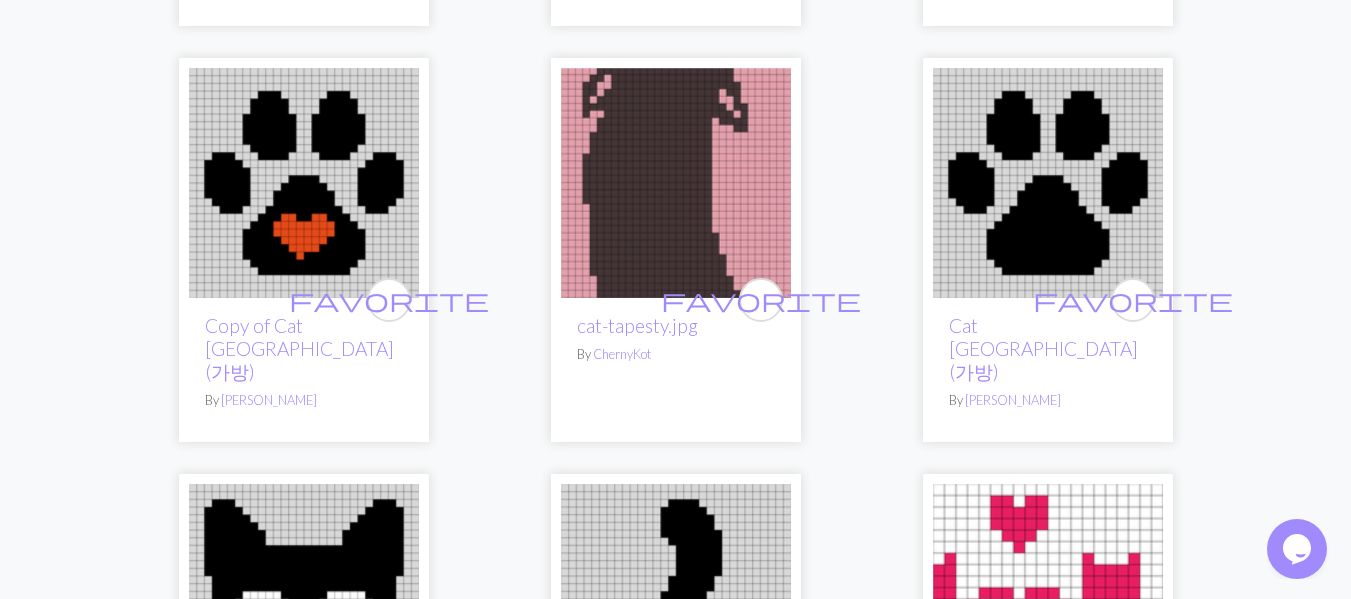 scroll, scrollTop: 3132, scrollLeft: 0, axis: vertical 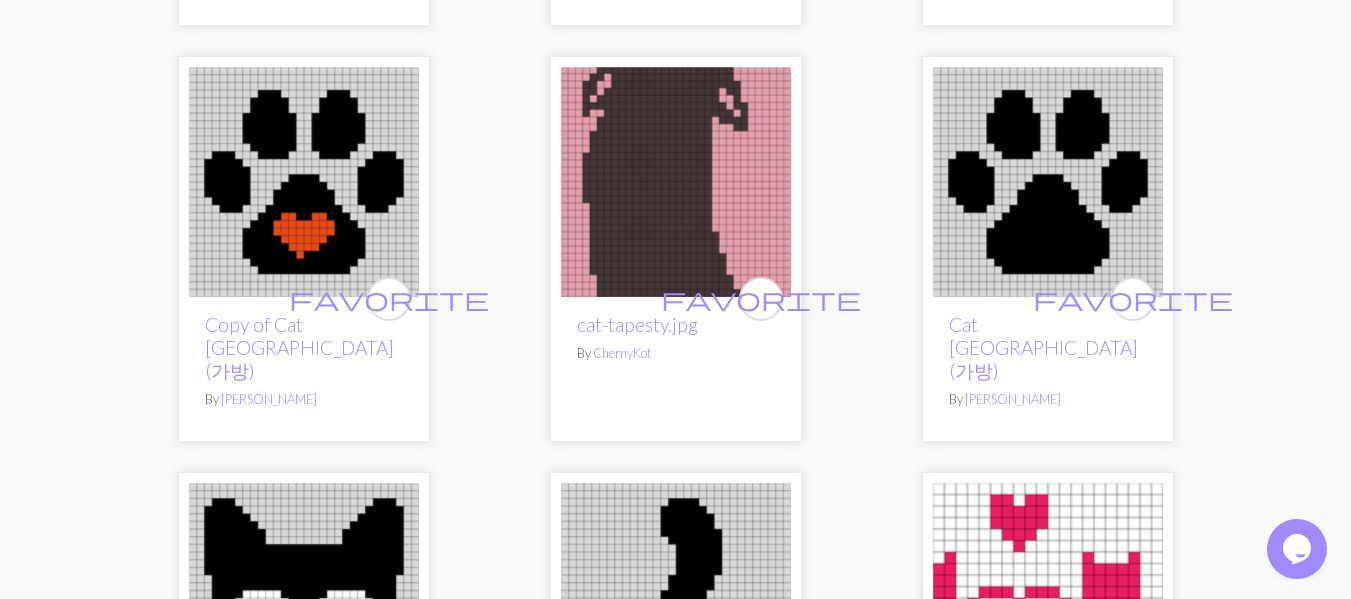 click at bounding box center [676, 182] 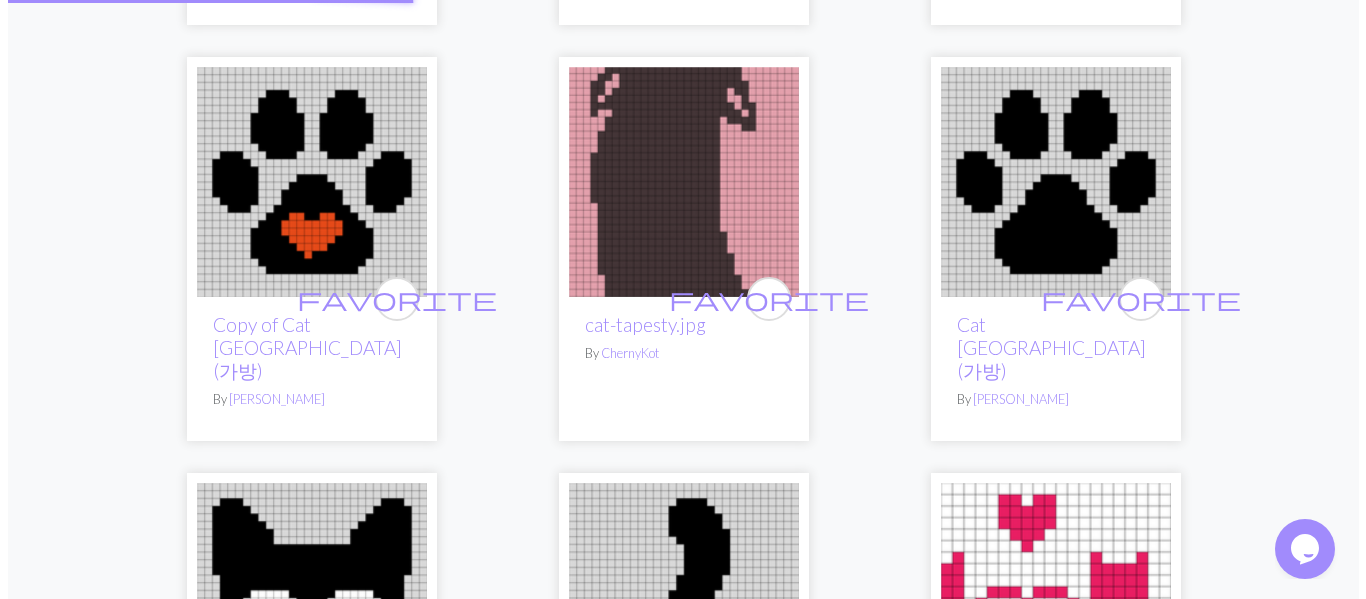 scroll, scrollTop: 0, scrollLeft: 0, axis: both 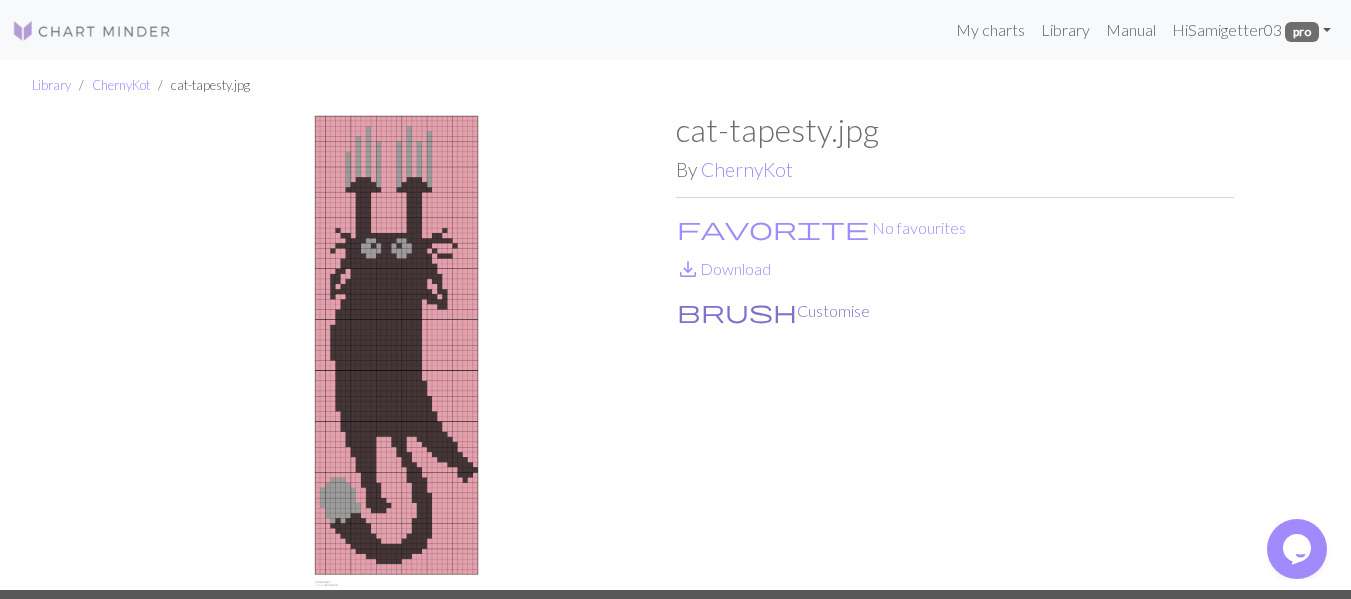 click on "brush Customise" at bounding box center [773, 311] 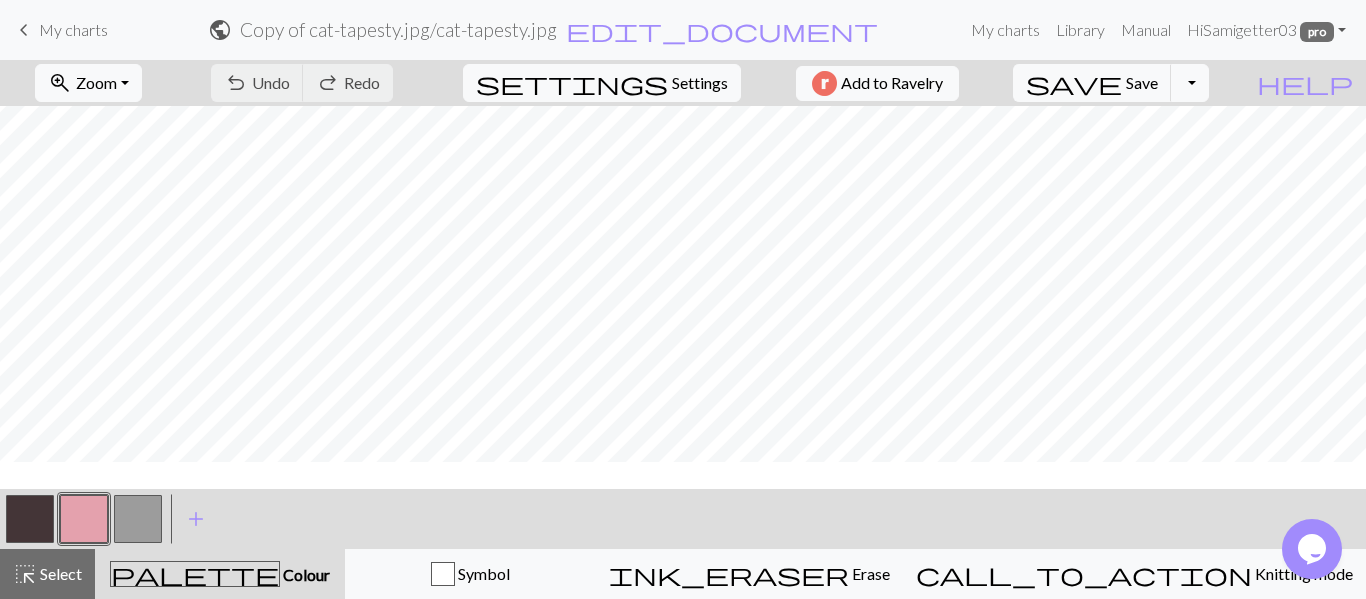 scroll, scrollTop: 0, scrollLeft: 0, axis: both 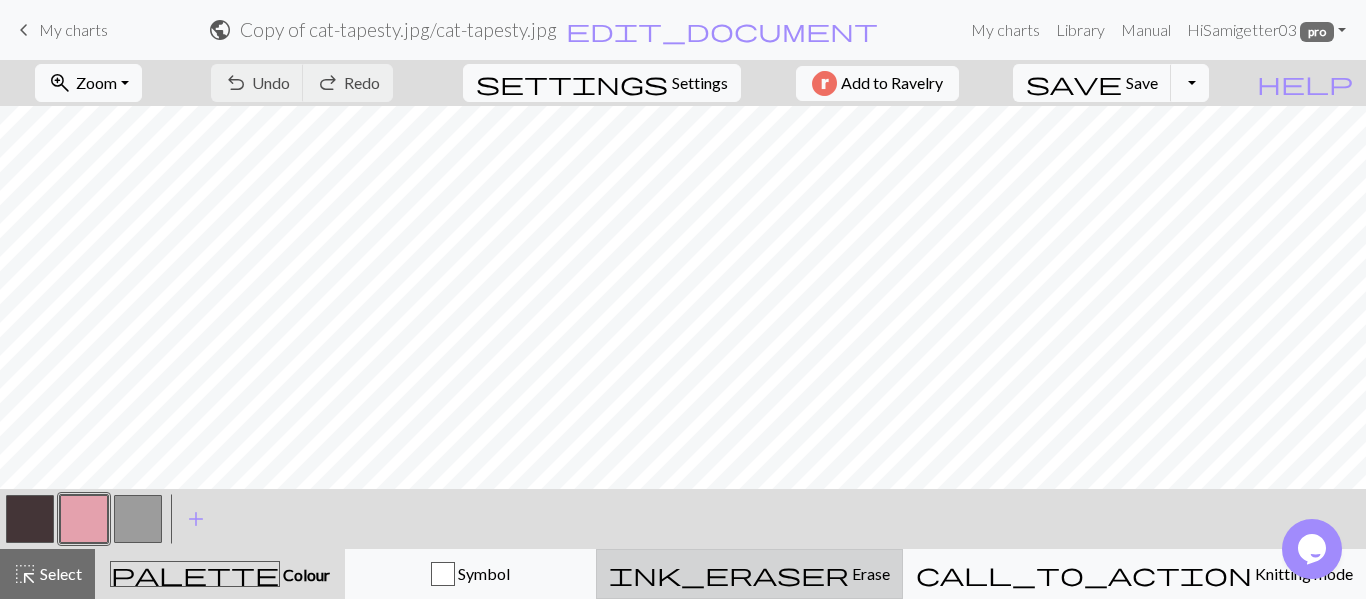 click on "ink_eraser   Erase   Erase" at bounding box center (749, 574) 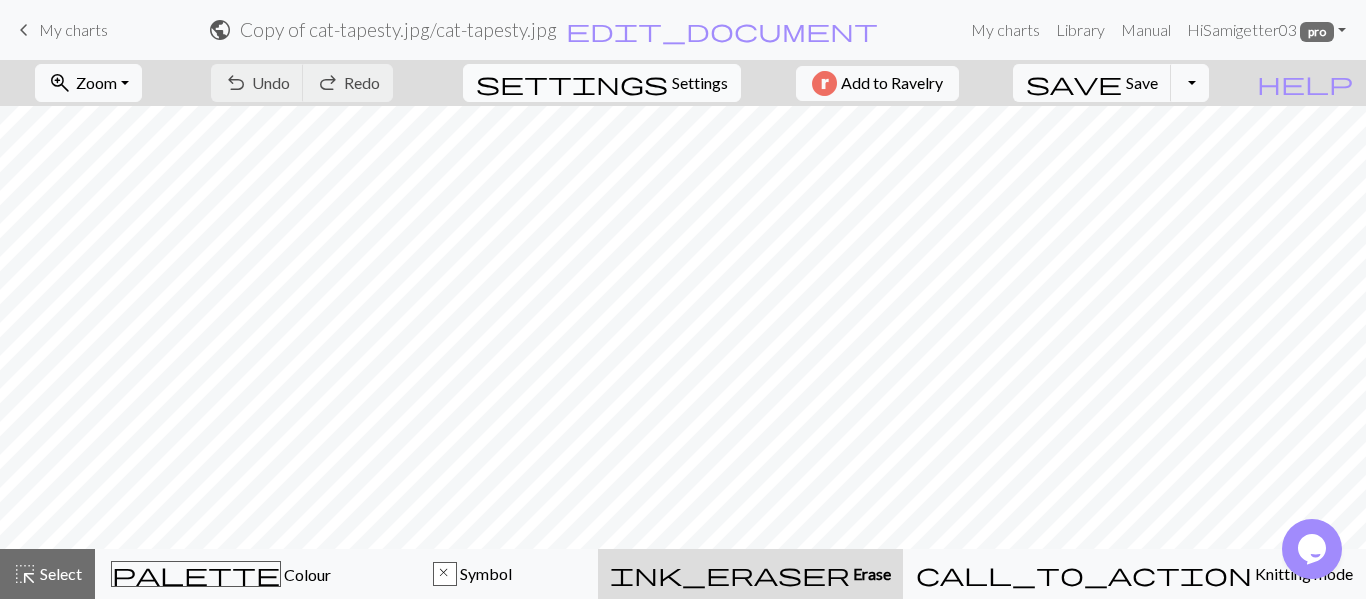 click on "Settings" at bounding box center [700, 83] 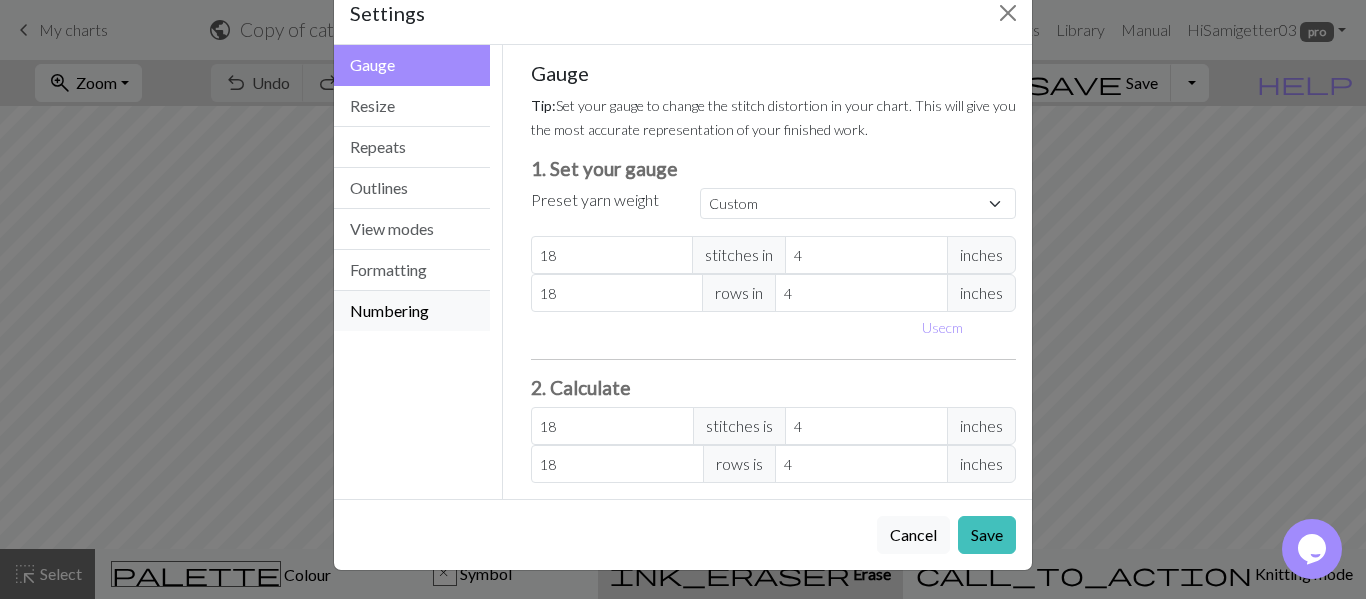 scroll, scrollTop: 0, scrollLeft: 0, axis: both 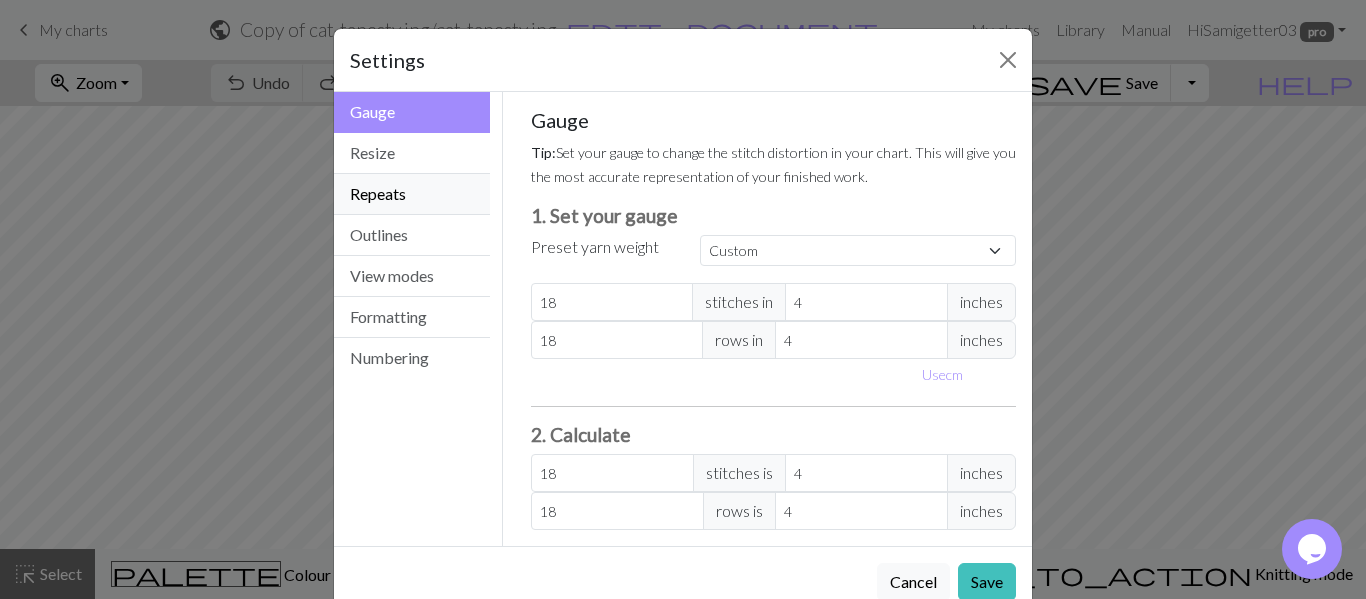 click on "Repeats" at bounding box center (412, 194) 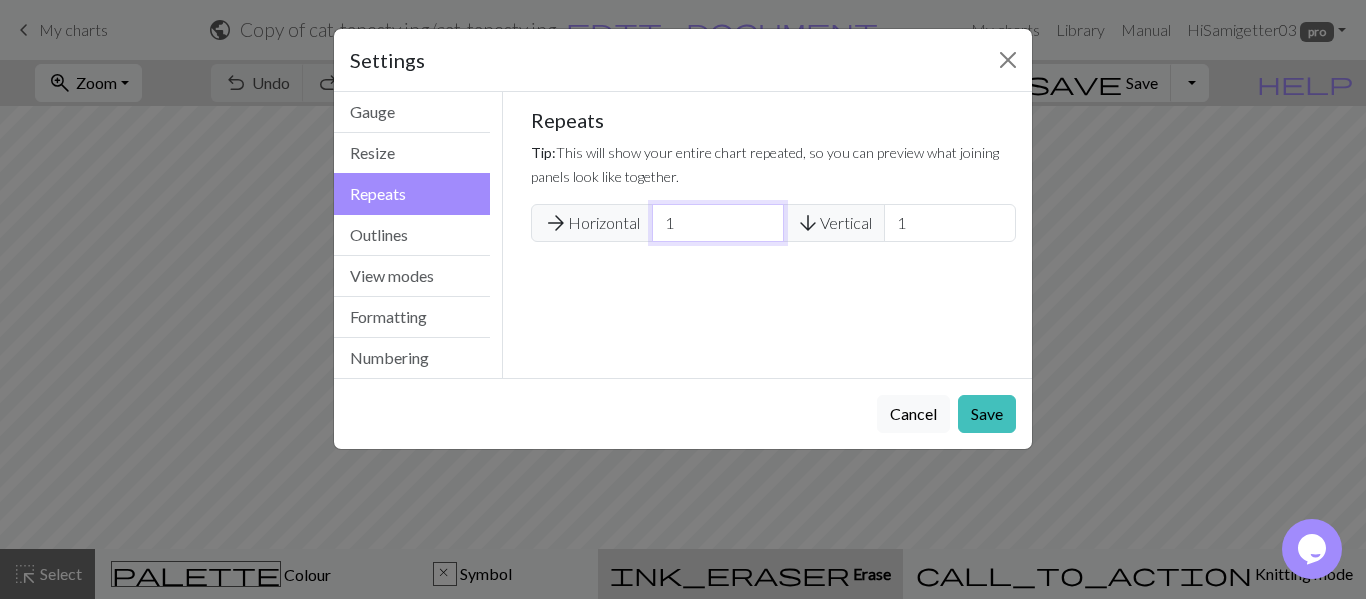 click on "1" at bounding box center [718, 223] 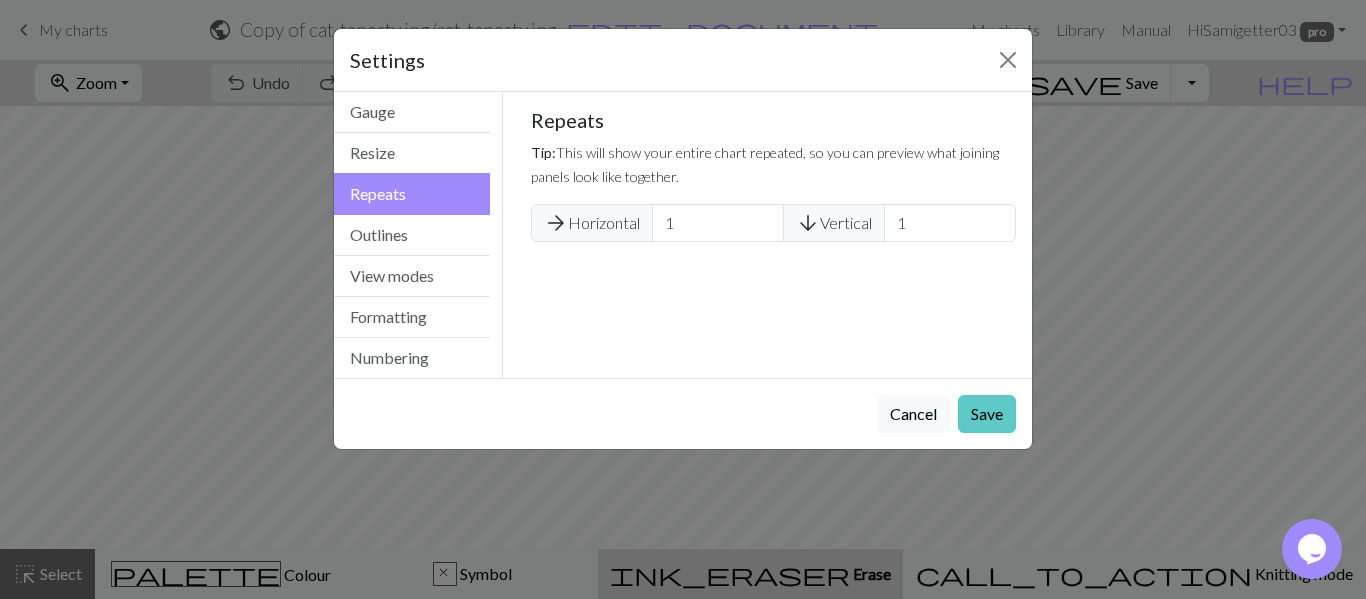click on "Save" at bounding box center [987, 414] 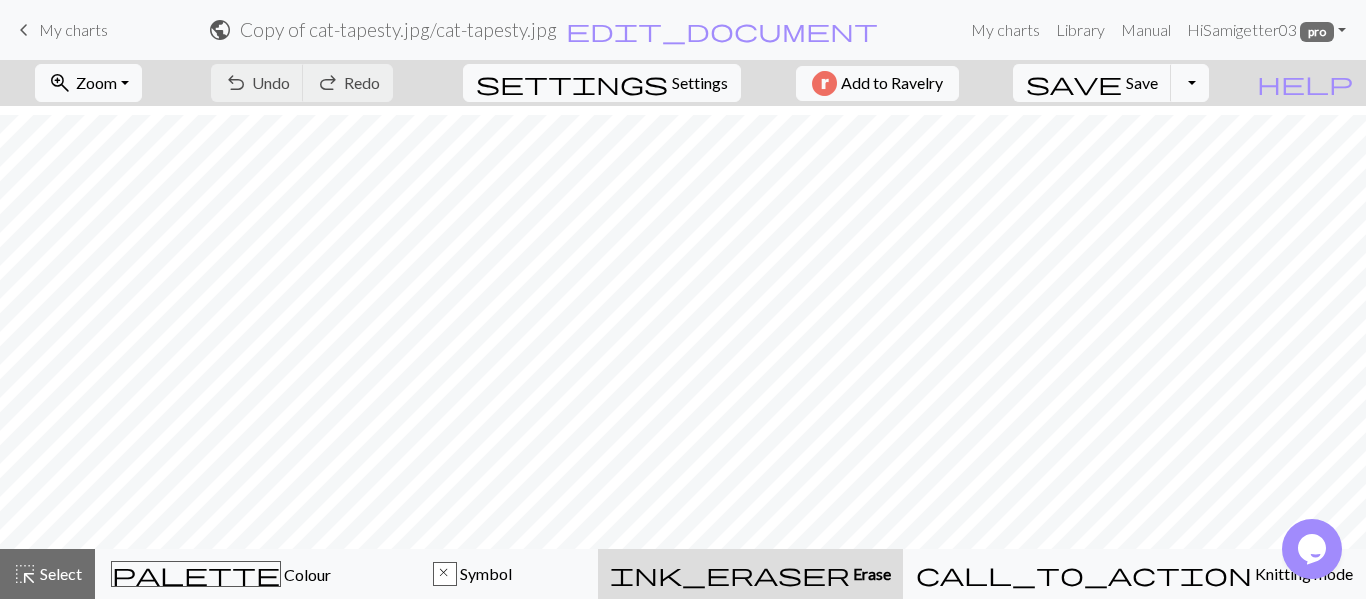 scroll, scrollTop: 445, scrollLeft: 0, axis: vertical 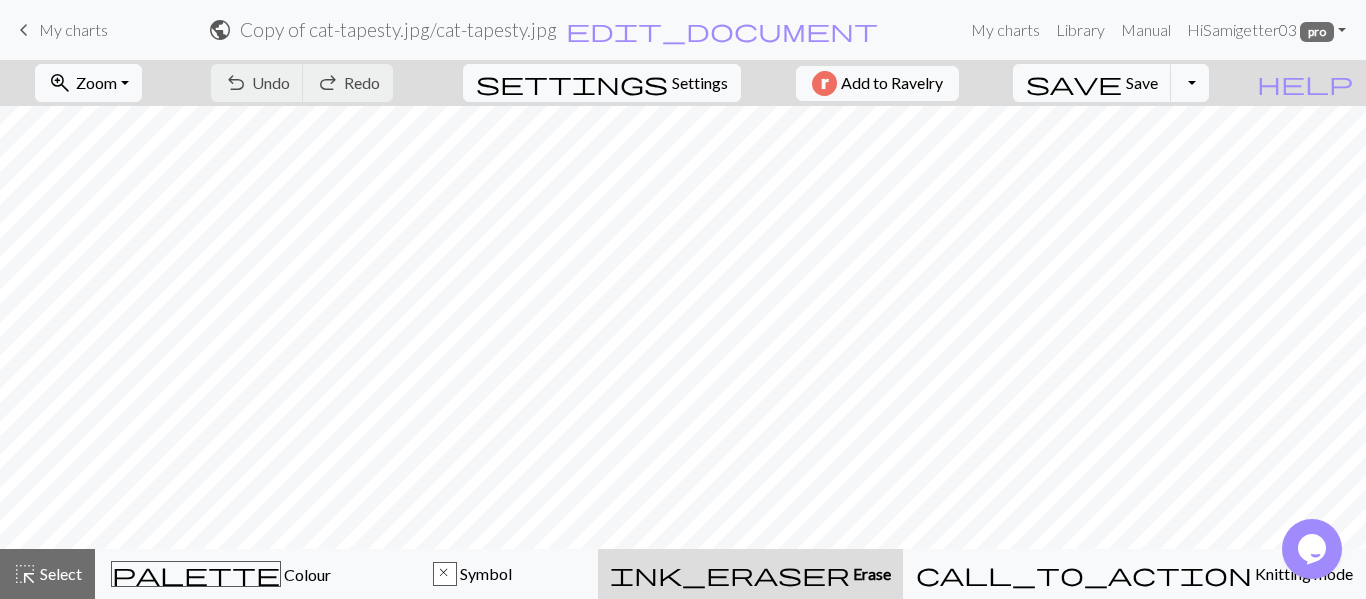 click on "My charts" at bounding box center (73, 29) 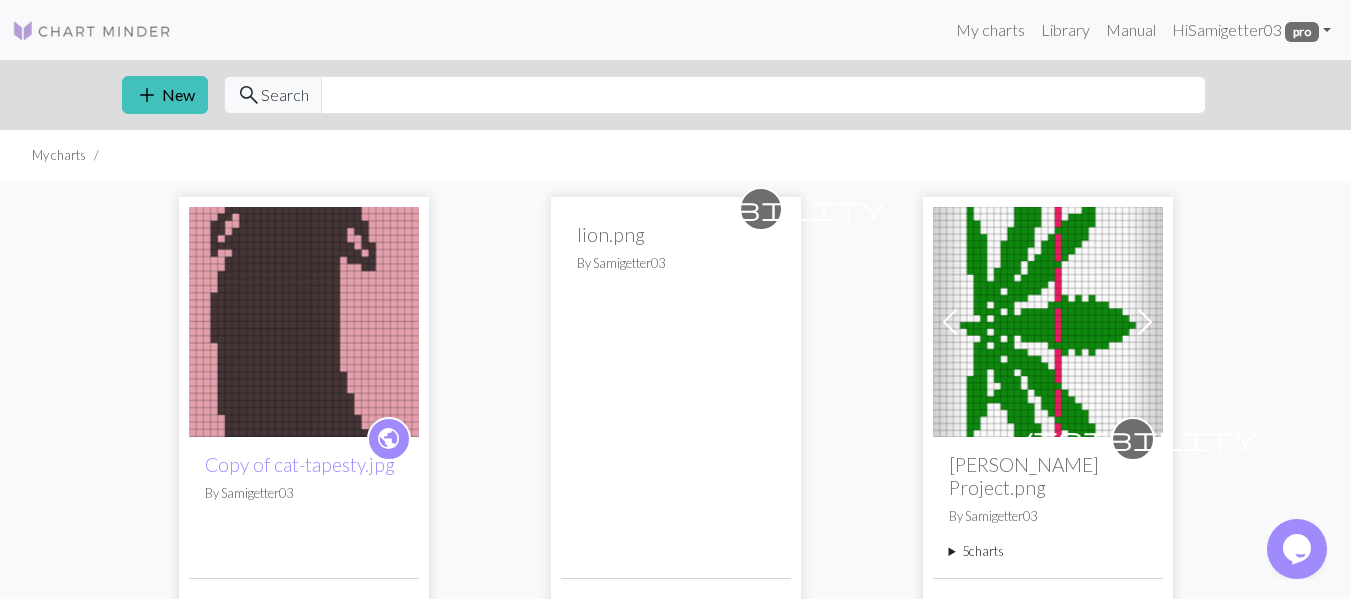 click on "delete" at bounding box center [444, 610] 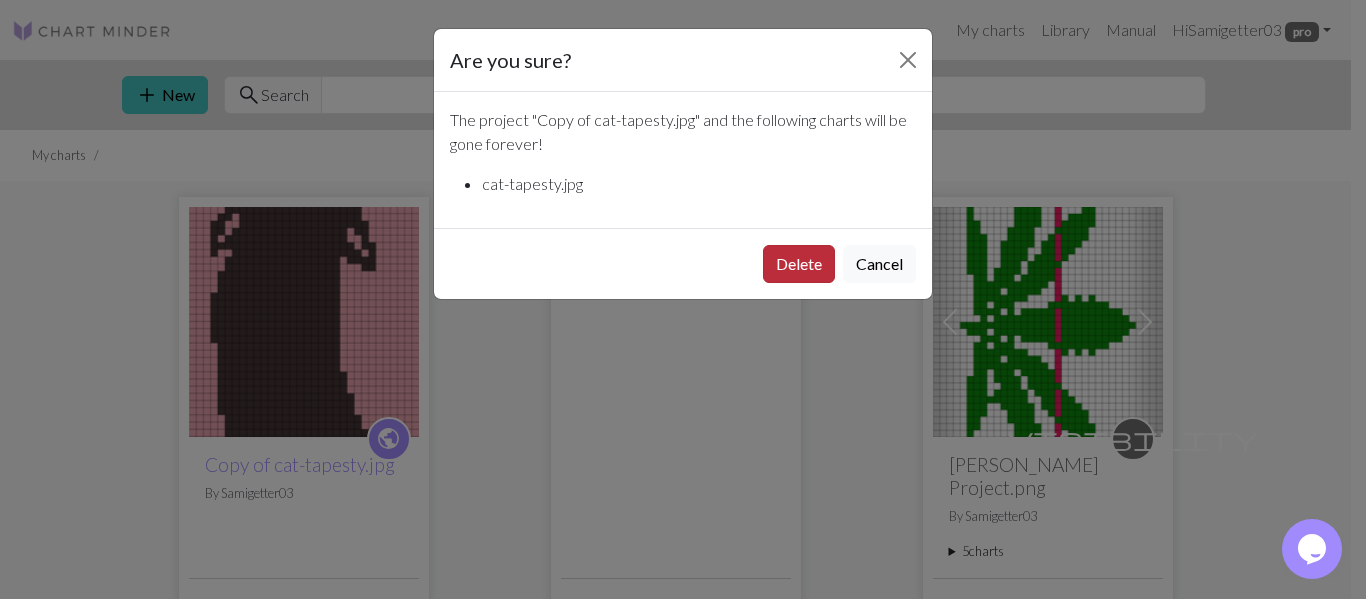 click on "Delete" at bounding box center [799, 264] 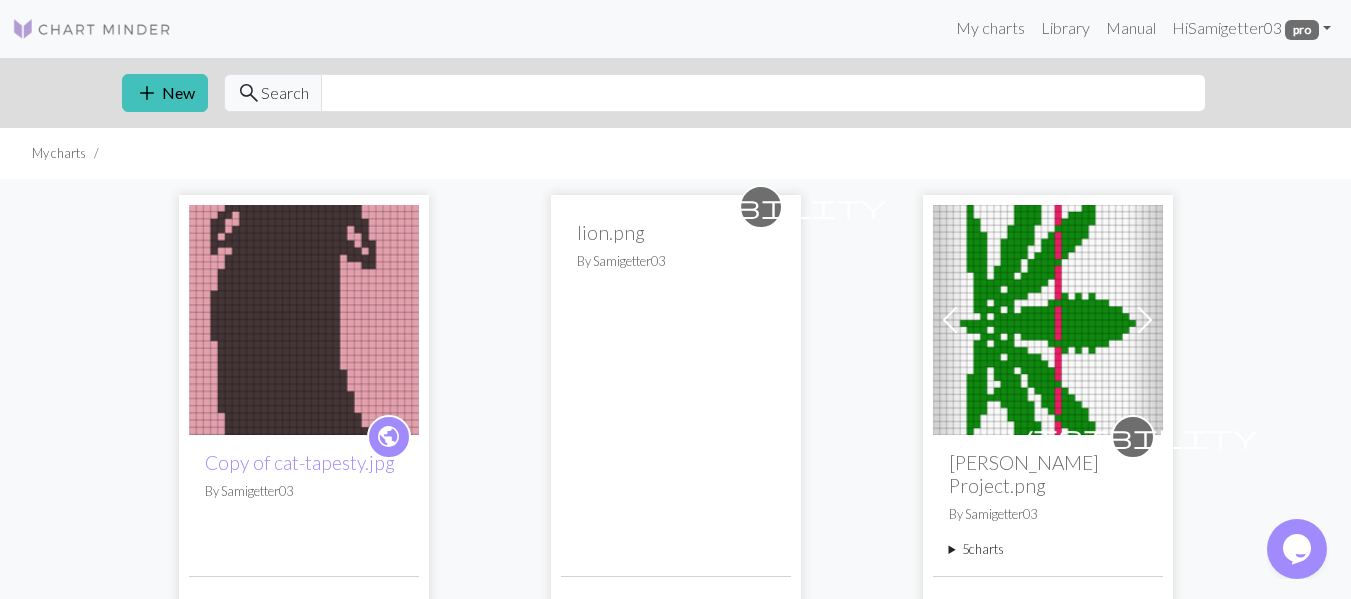 scroll, scrollTop: 7, scrollLeft: 0, axis: vertical 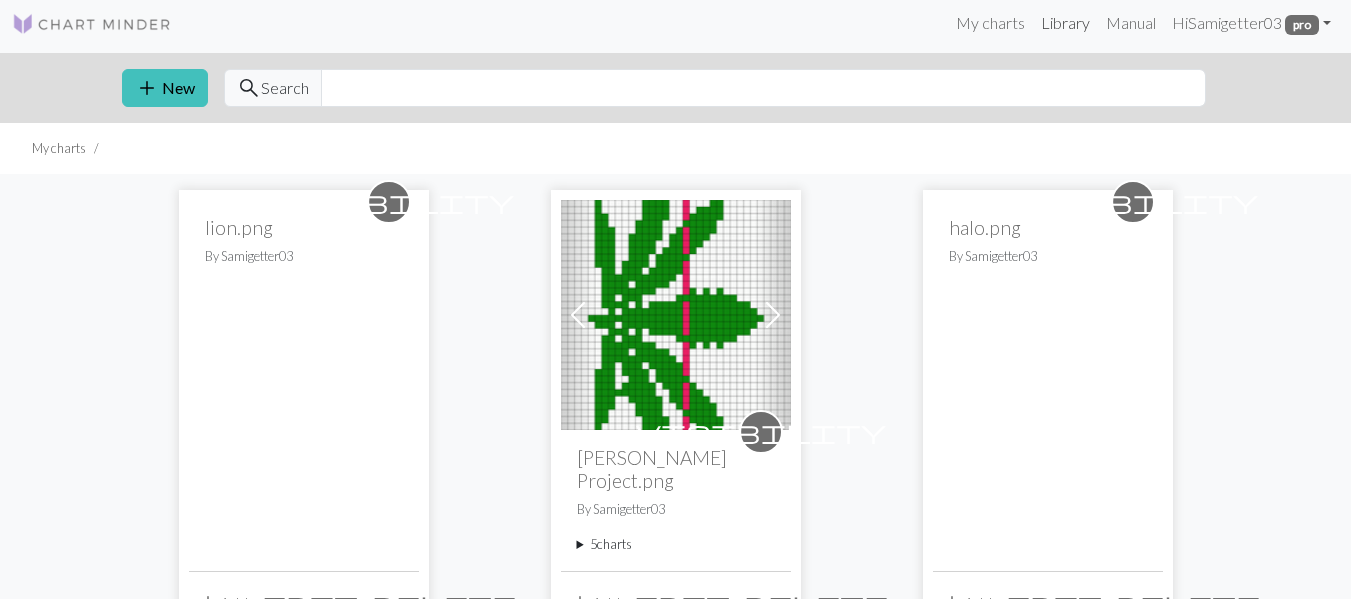 click on "Library" at bounding box center [1065, 23] 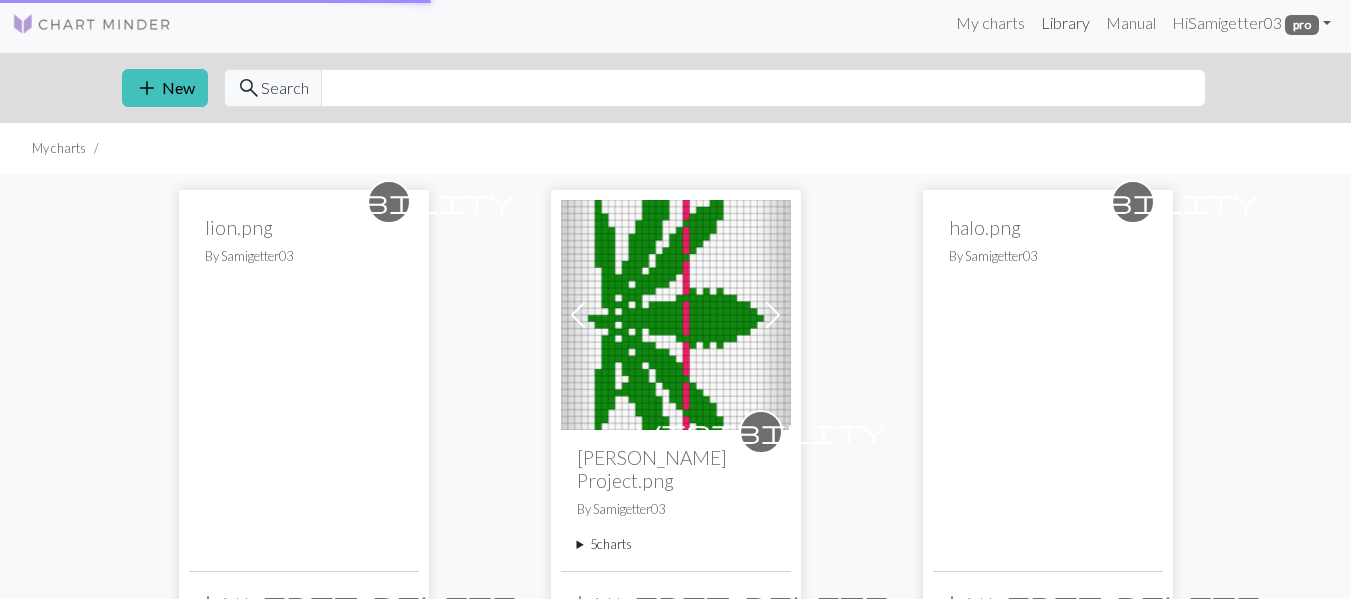 scroll, scrollTop: 0, scrollLeft: 0, axis: both 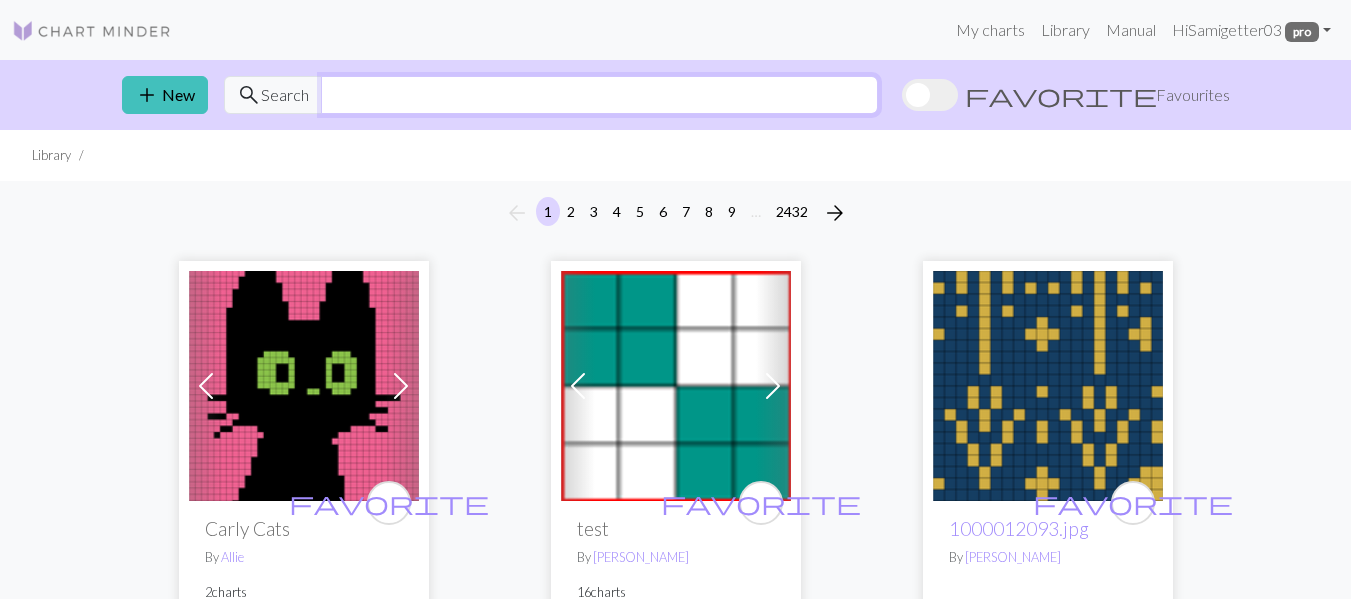 click at bounding box center (599, 95) 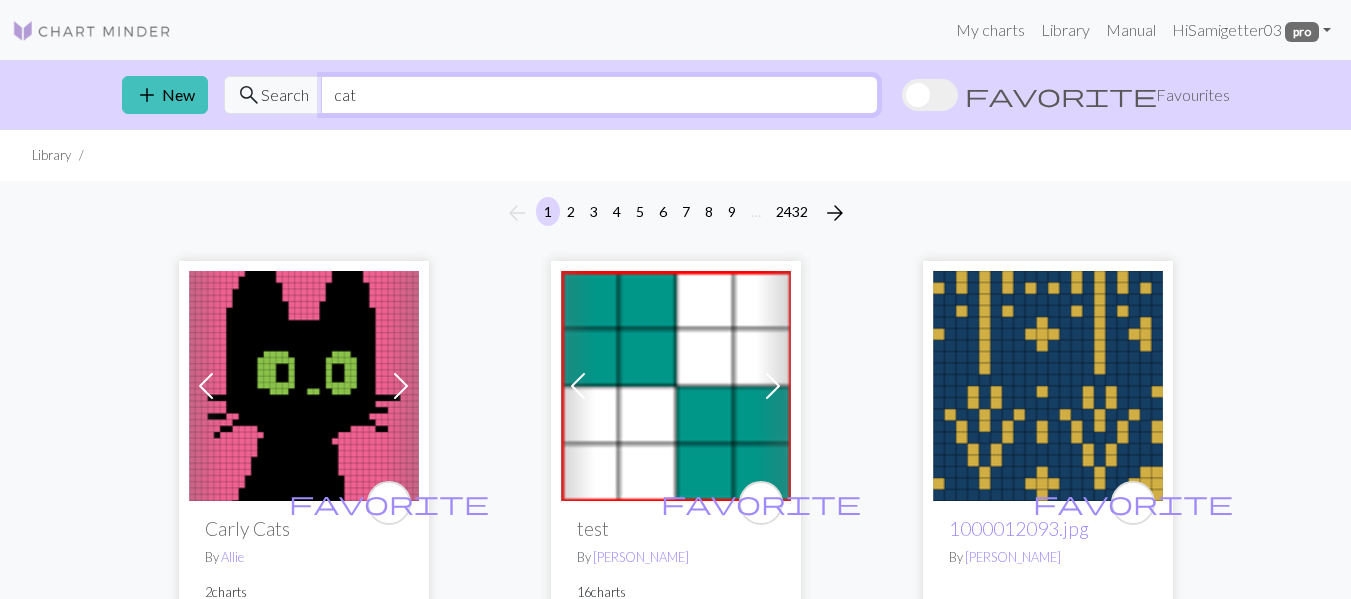 type on "cat" 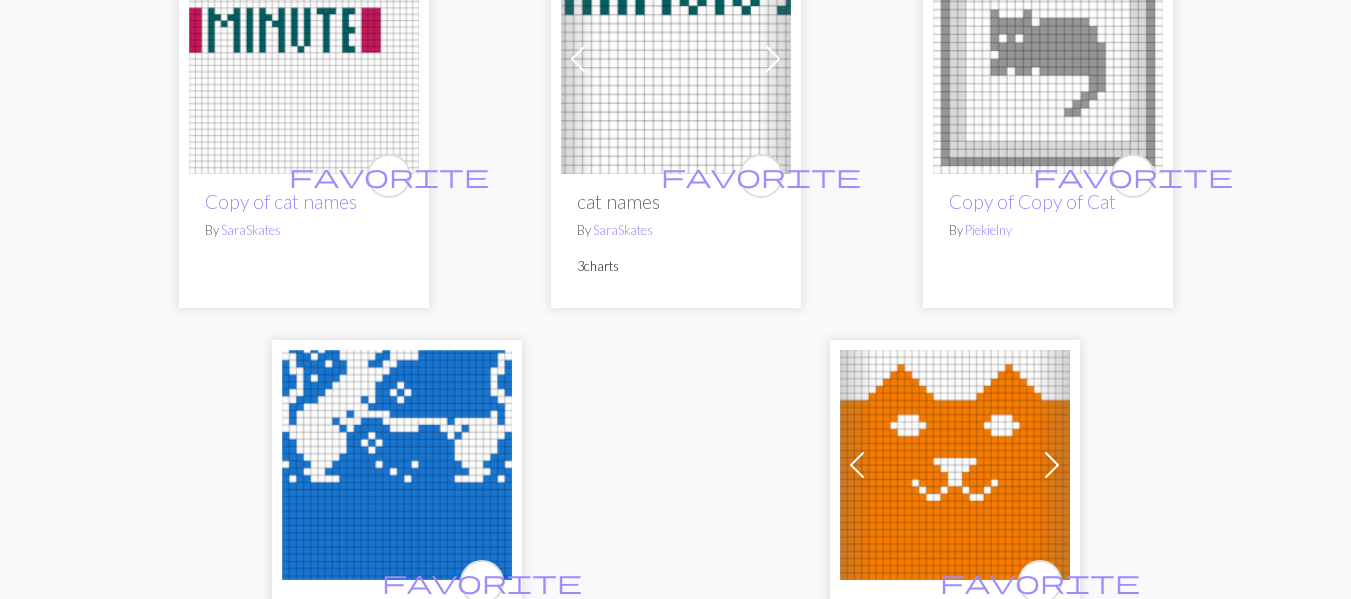 scroll, scrollTop: 6828, scrollLeft: 0, axis: vertical 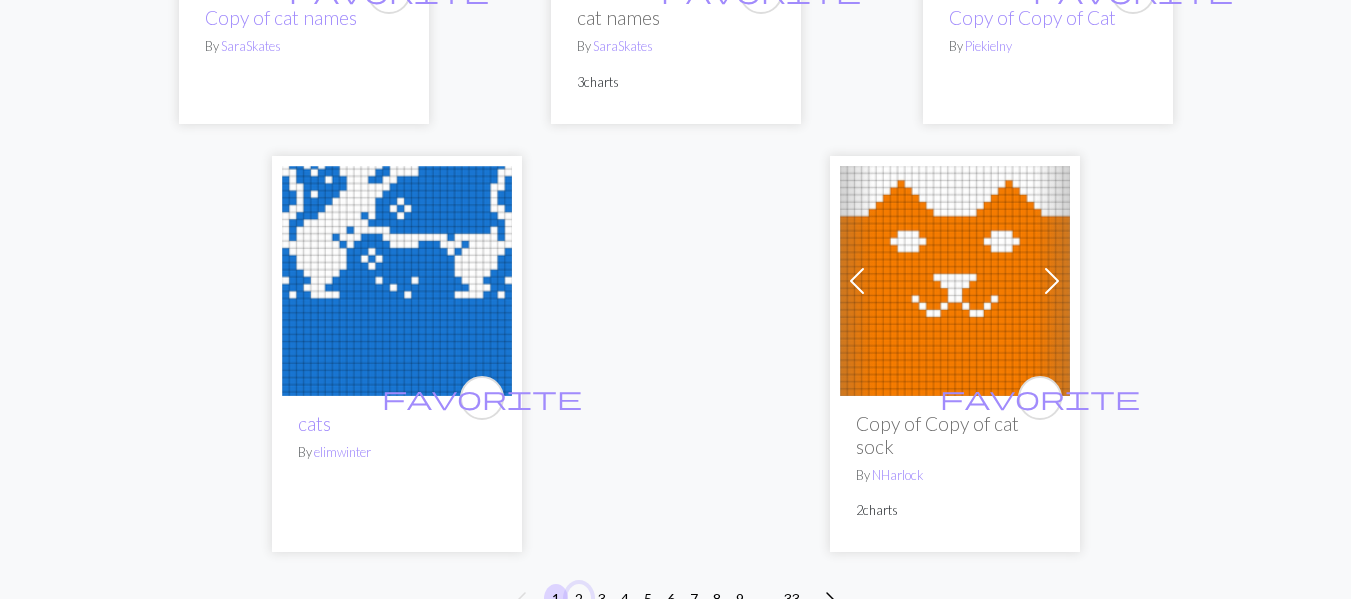 click on "2" at bounding box center (579, 598) 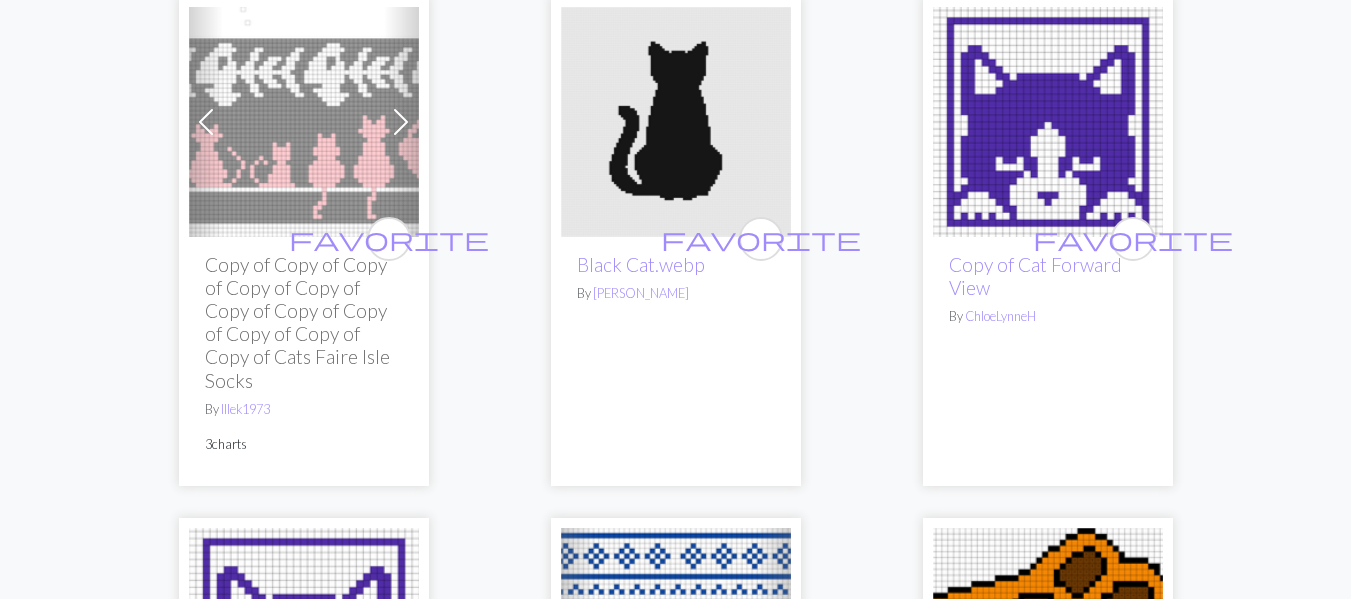 scroll, scrollTop: 2282, scrollLeft: 0, axis: vertical 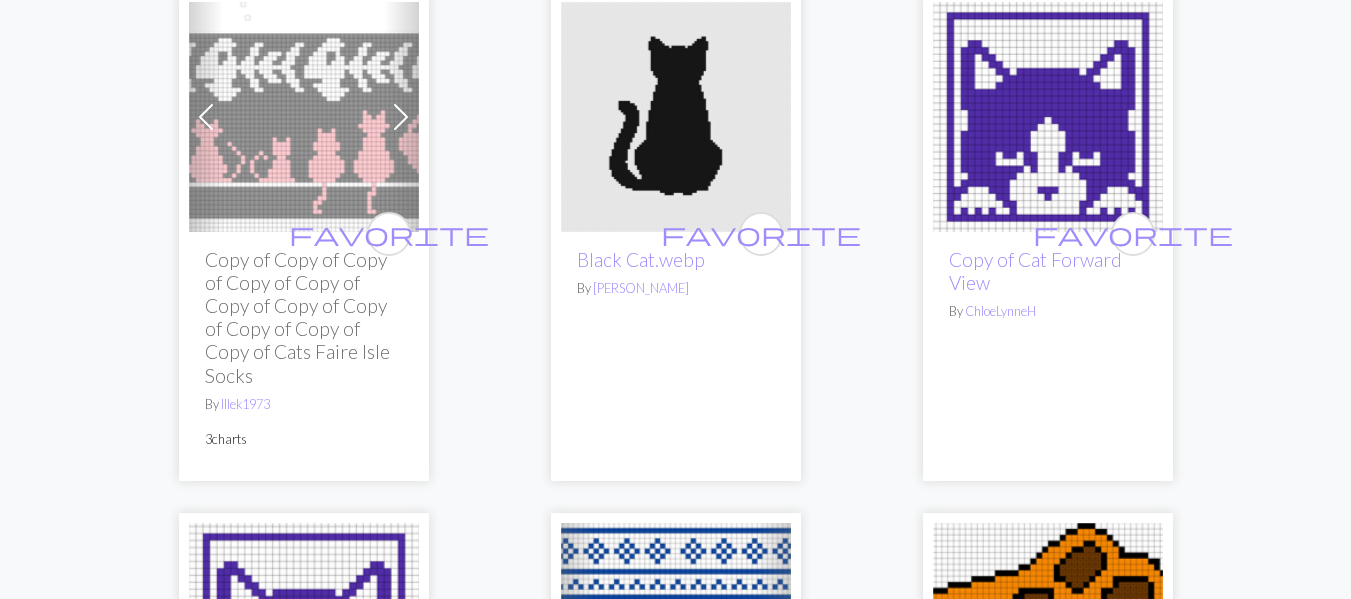 click at bounding box center [1048, 117] 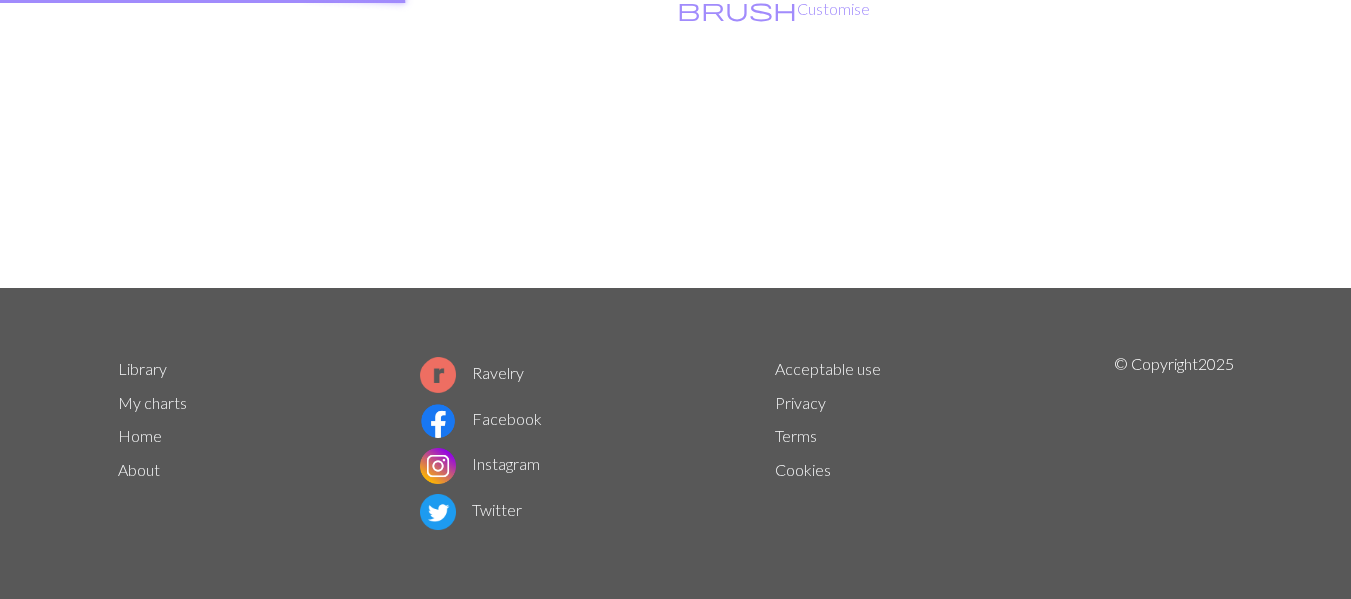 scroll, scrollTop: 0, scrollLeft: 0, axis: both 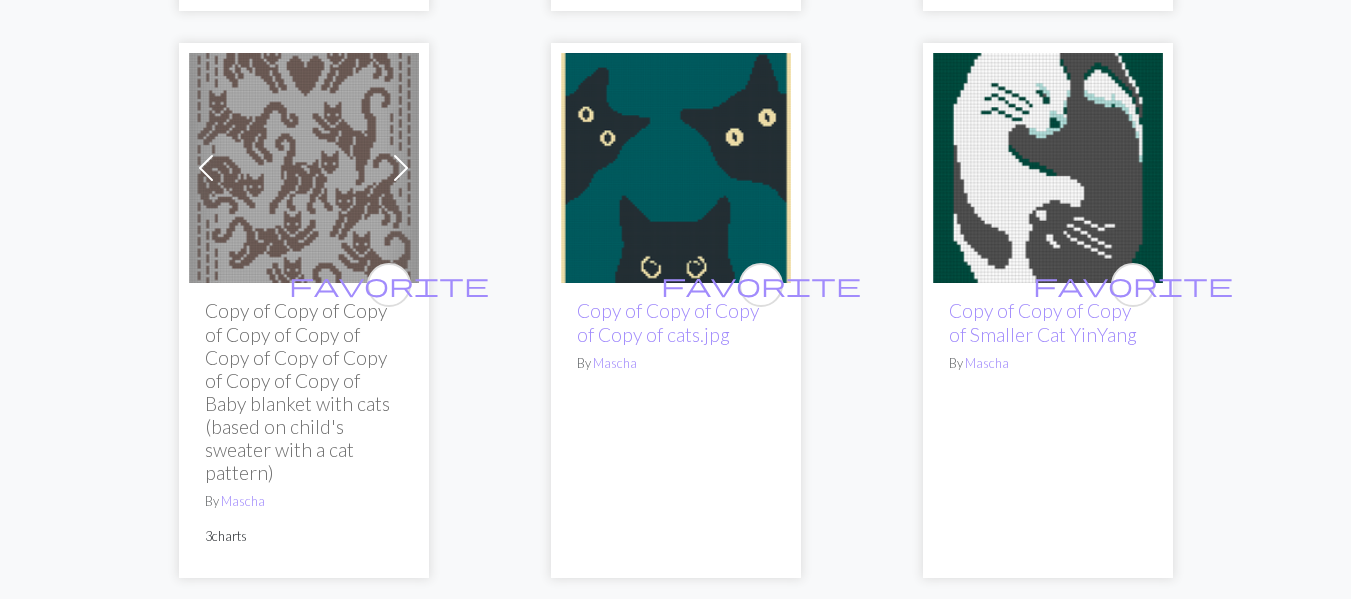 click at bounding box center [676, 168] 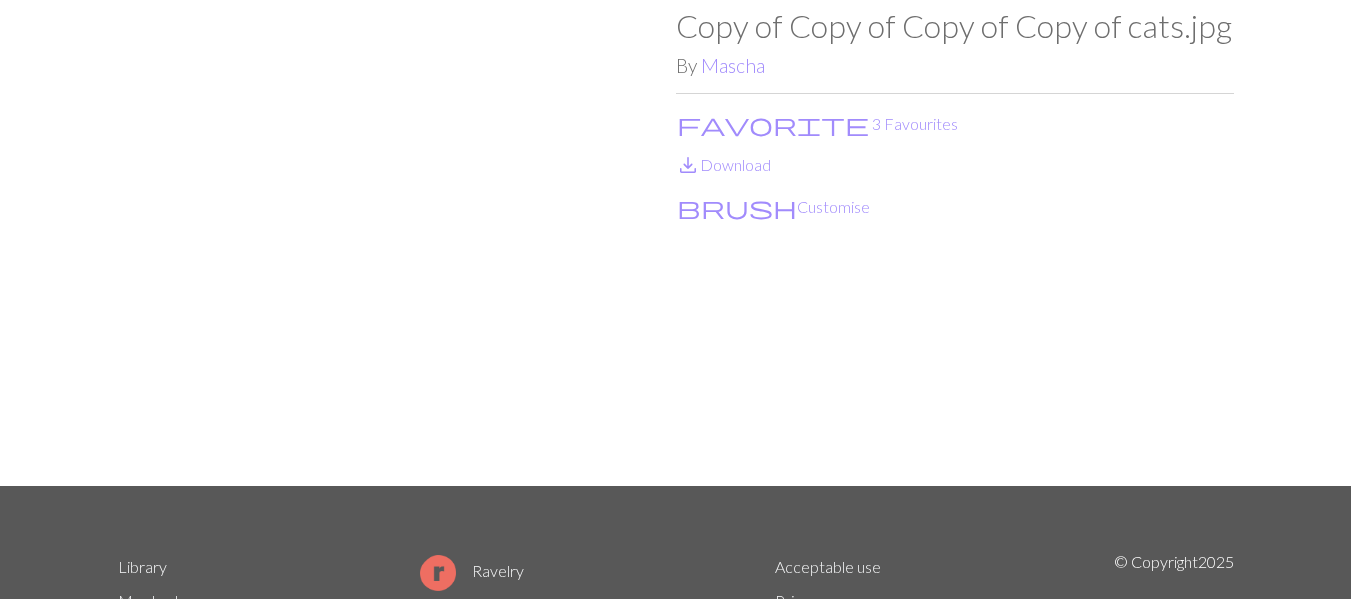 scroll, scrollTop: 0, scrollLeft: 0, axis: both 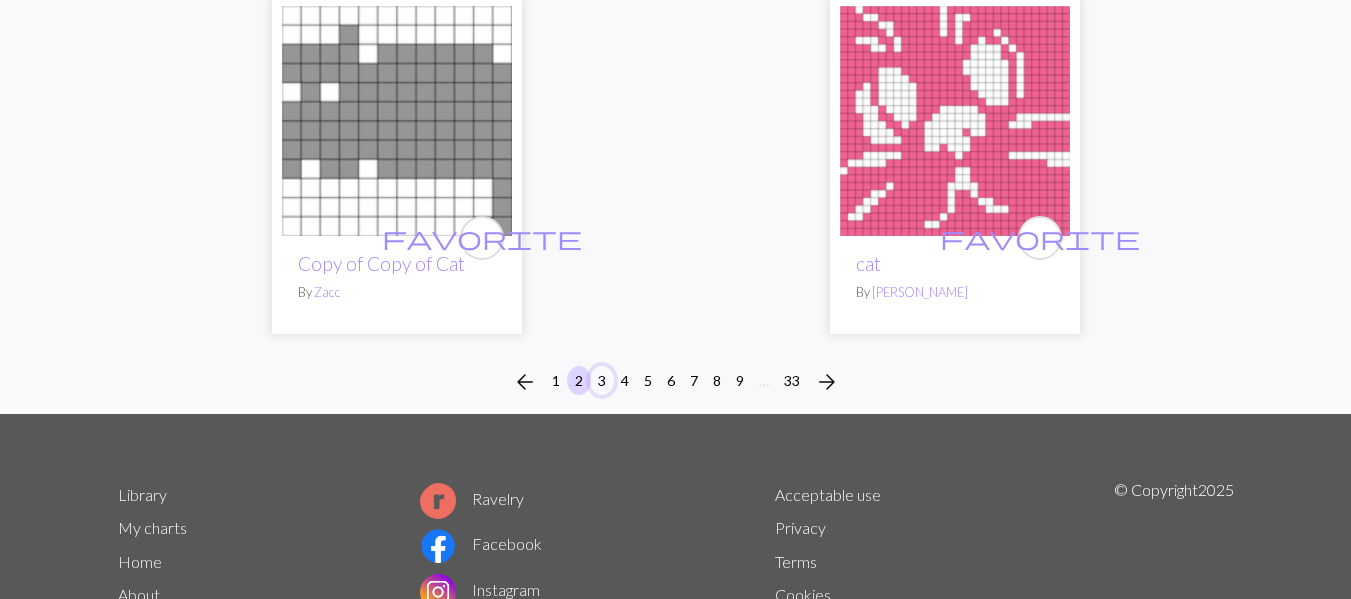 click on "3" at bounding box center (602, 380) 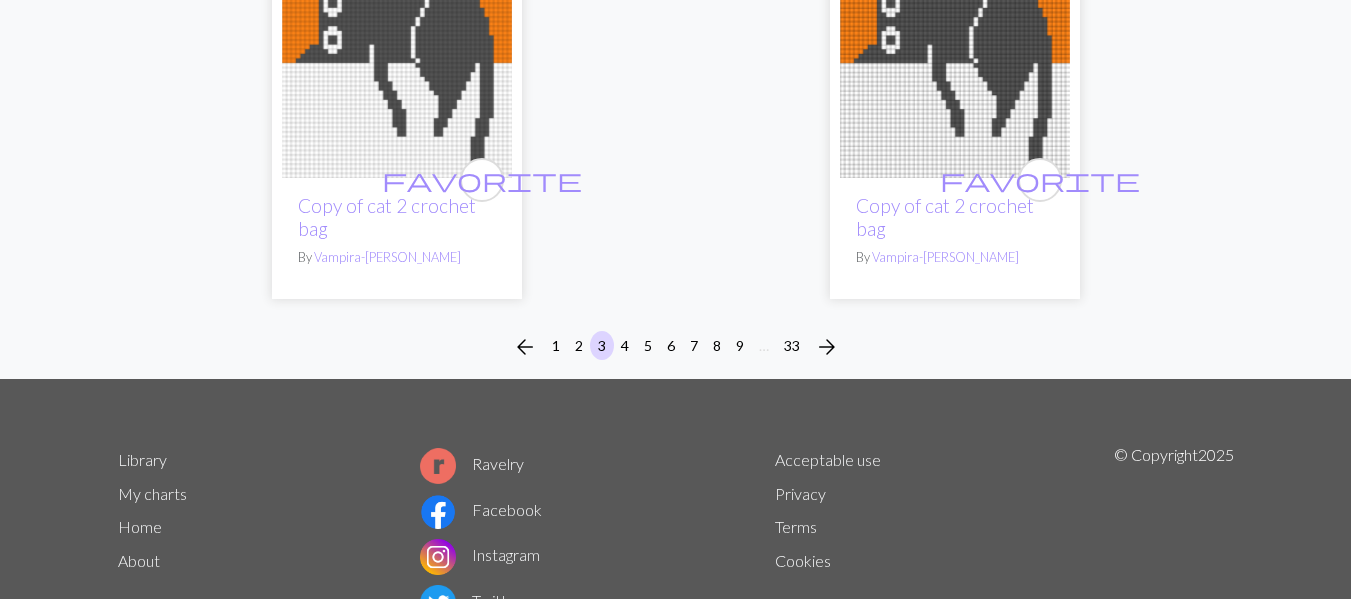 scroll, scrollTop: 7224, scrollLeft: 0, axis: vertical 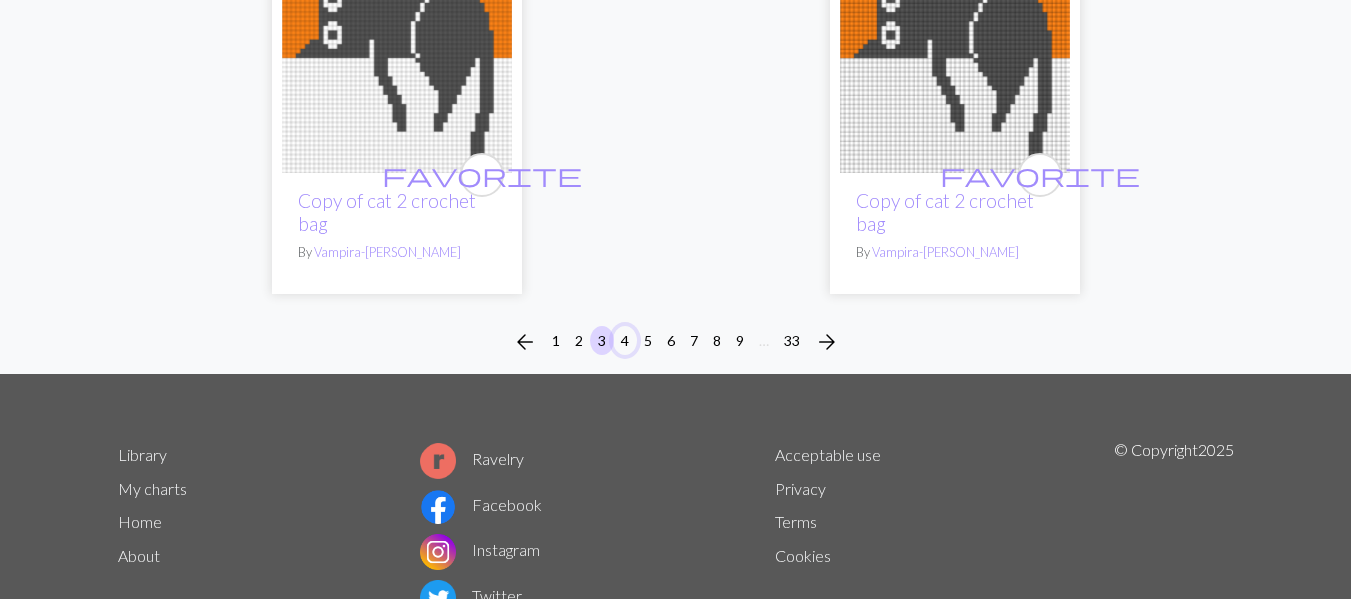 click on "4" at bounding box center [625, 340] 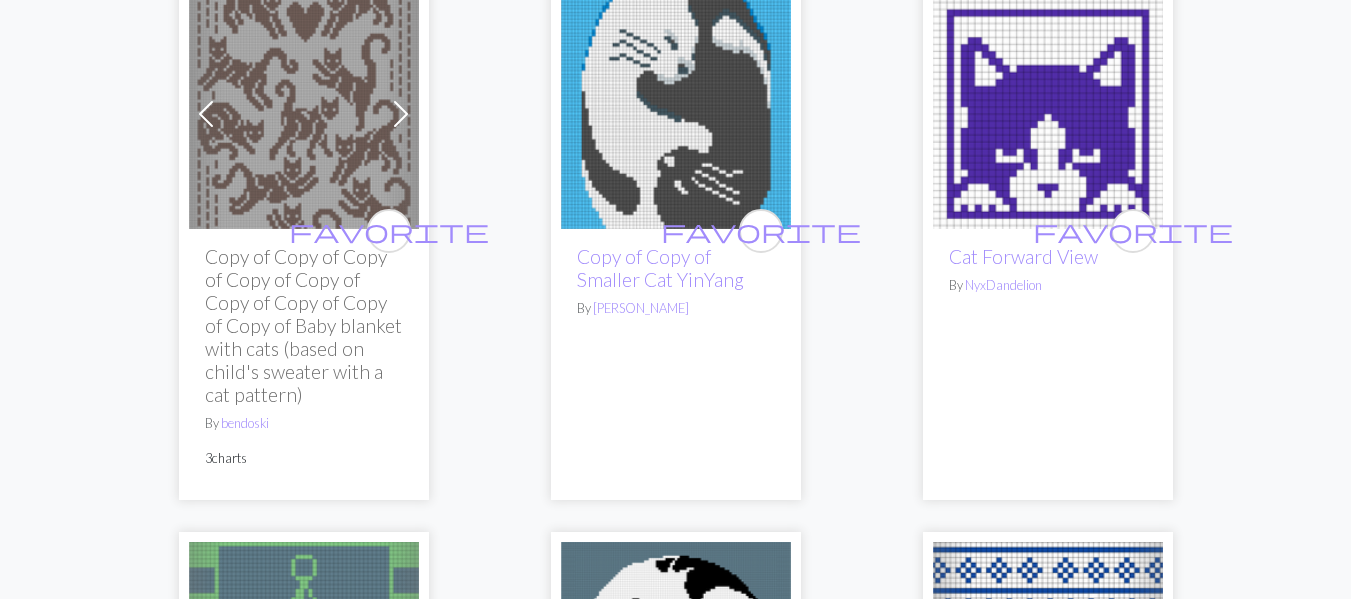 scroll, scrollTop: 5083, scrollLeft: 0, axis: vertical 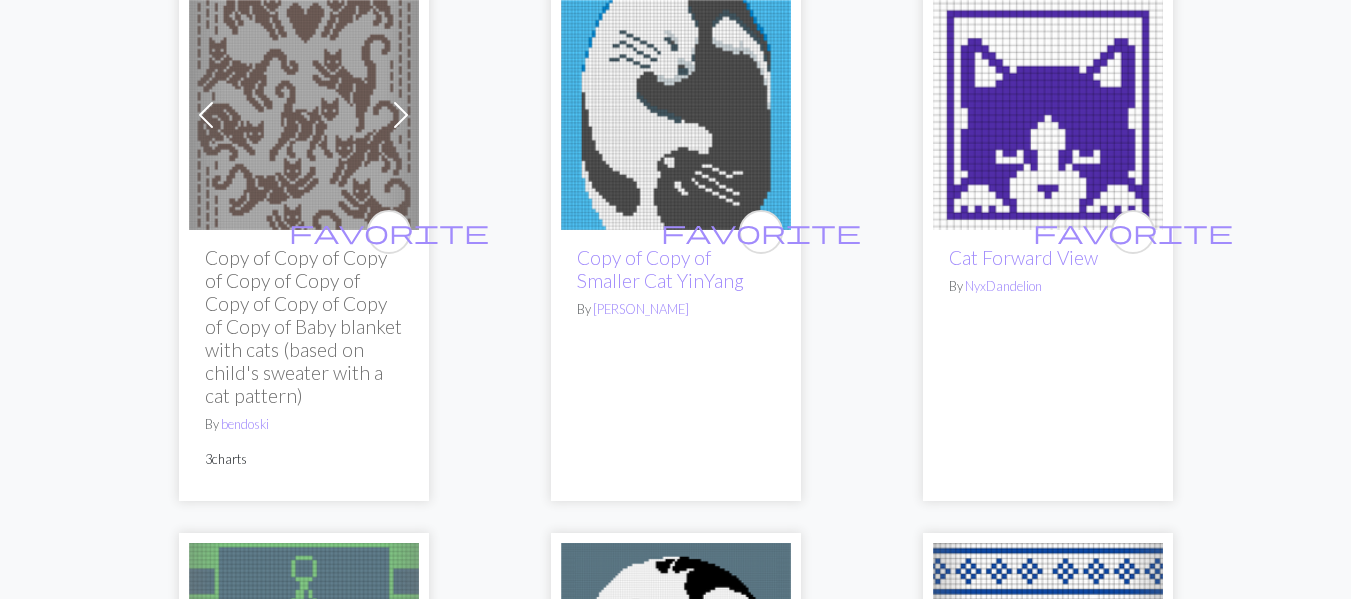 click at bounding box center [1048, 115] 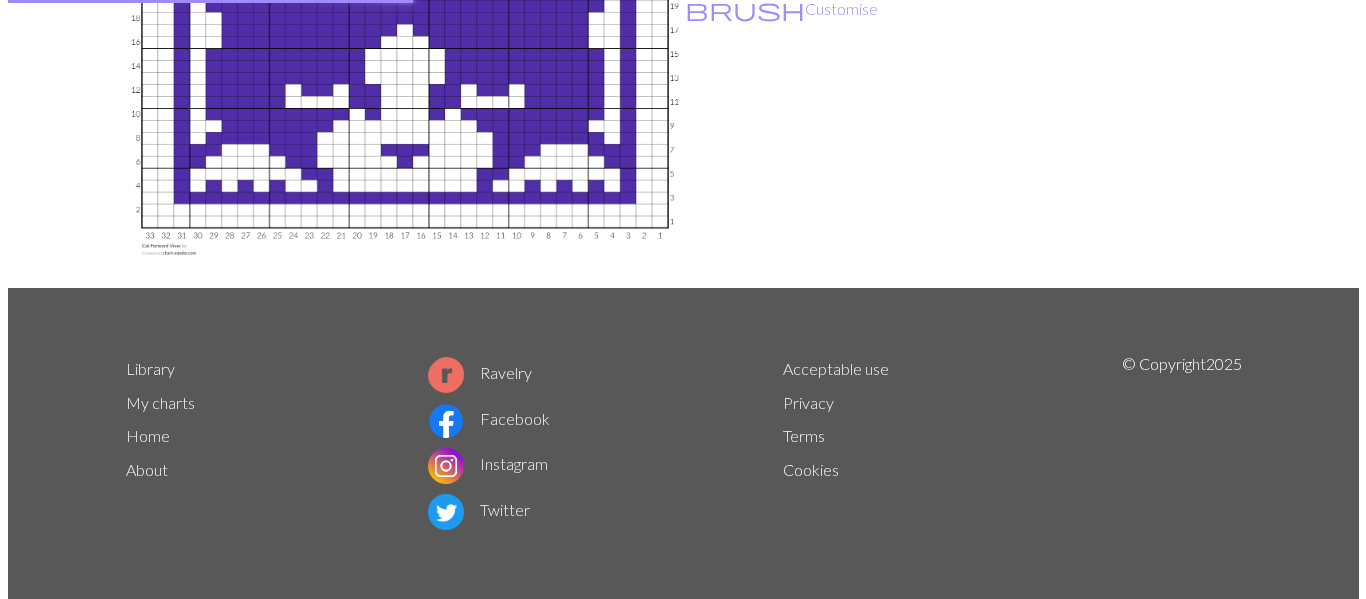 scroll, scrollTop: 0, scrollLeft: 0, axis: both 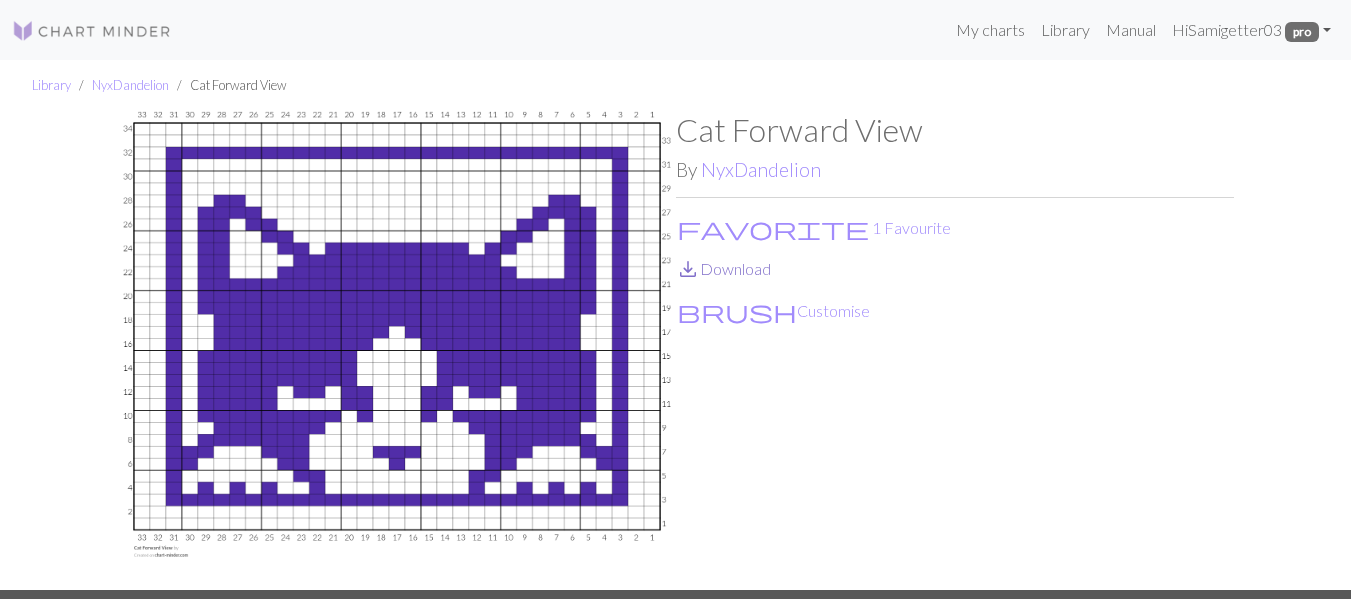 click on "save_alt  Download" at bounding box center [723, 268] 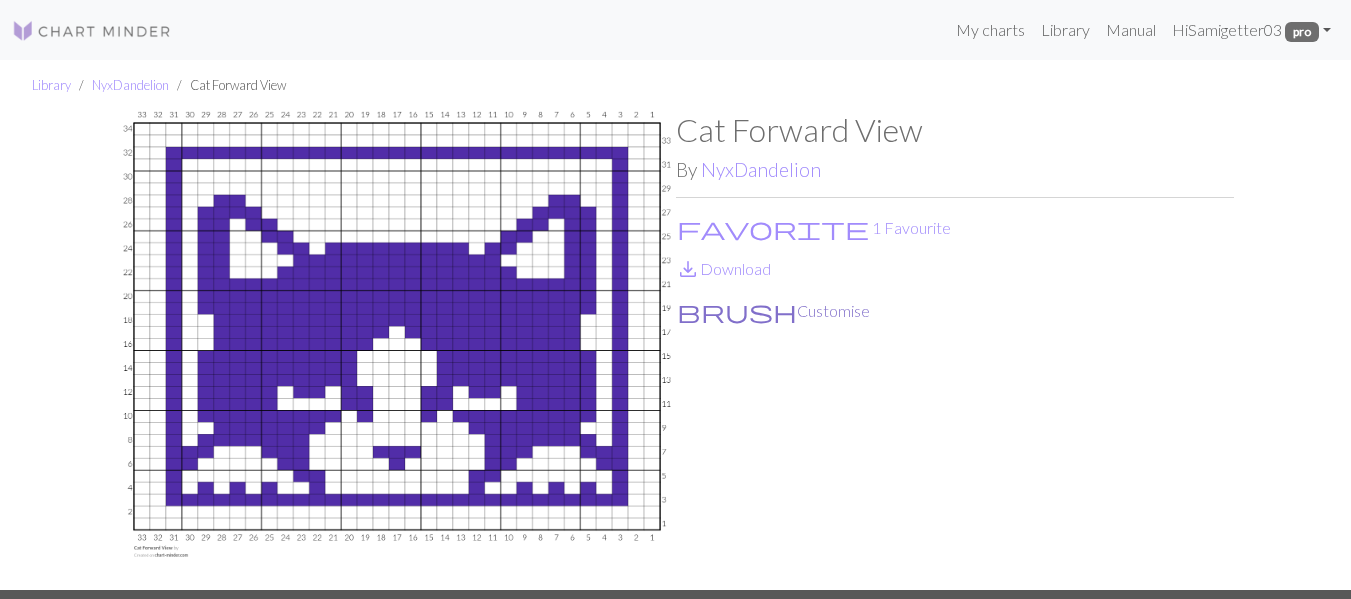 click on "brush Customise" at bounding box center (773, 311) 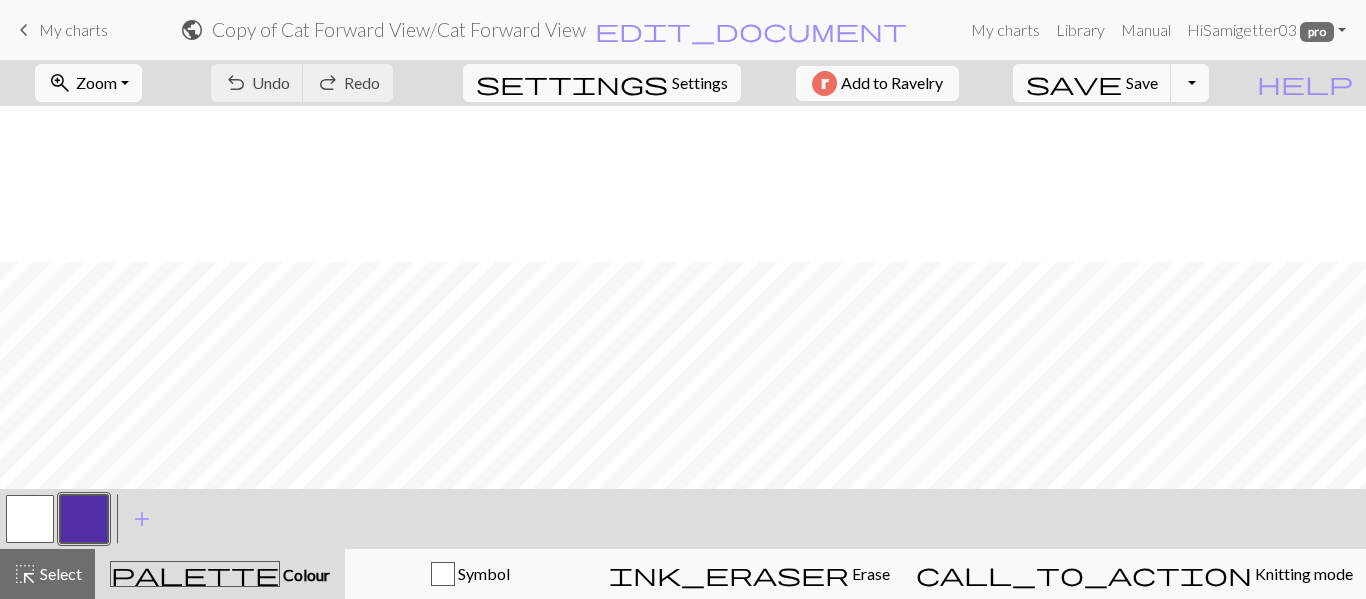 scroll, scrollTop: 402, scrollLeft: 0, axis: vertical 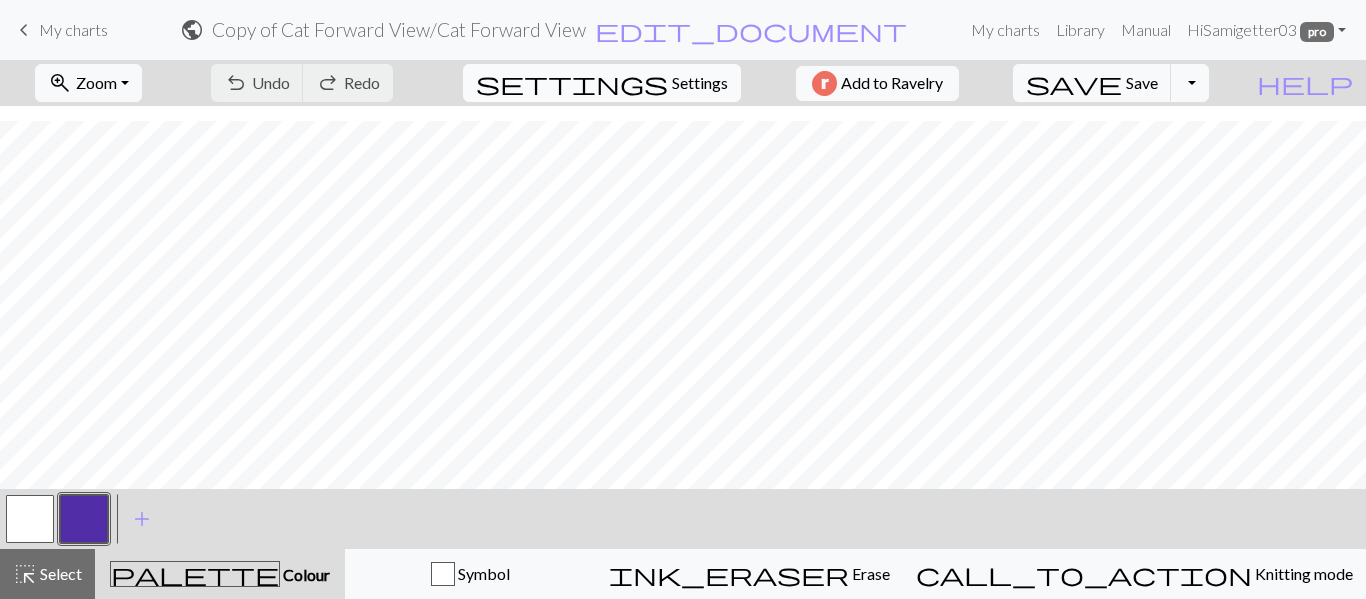 click on "settings  Settings" at bounding box center (602, 83) 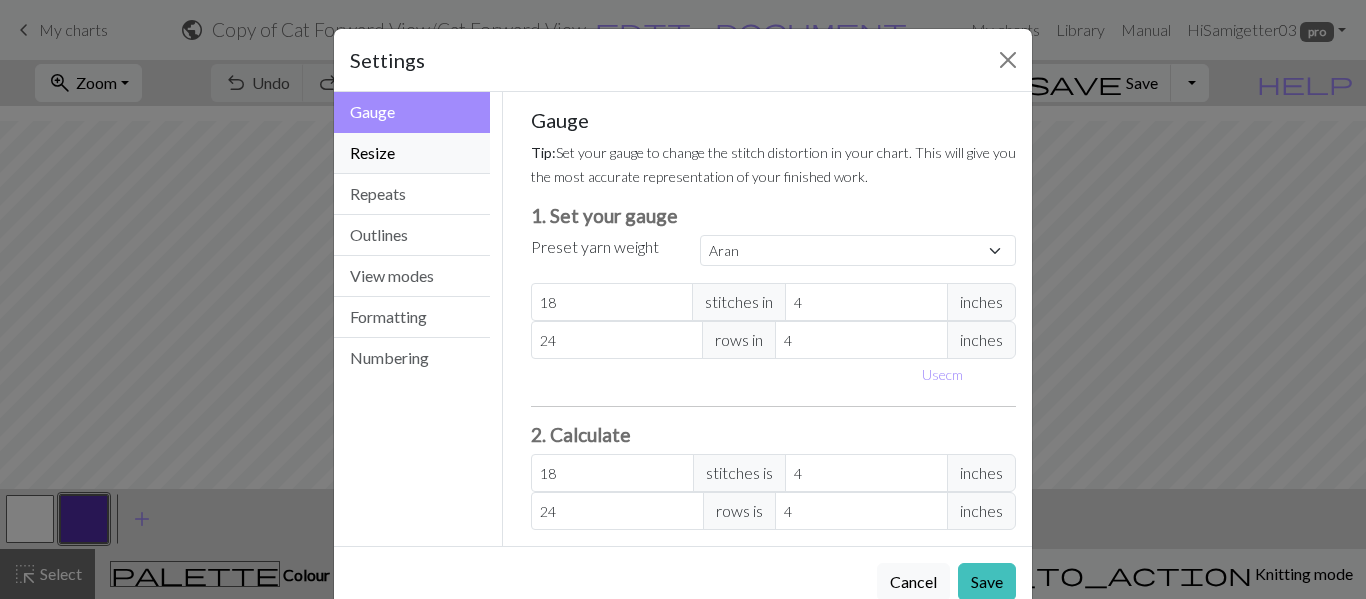 click on "Resize" at bounding box center [412, 153] 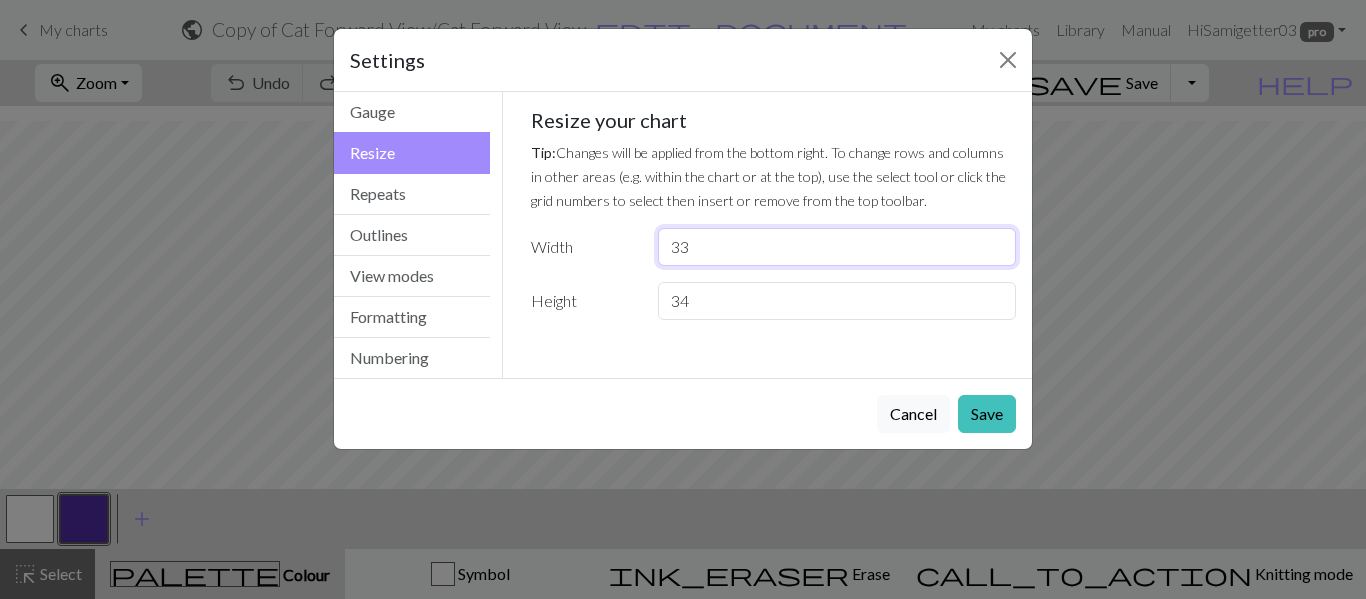 click on "33" at bounding box center [837, 247] 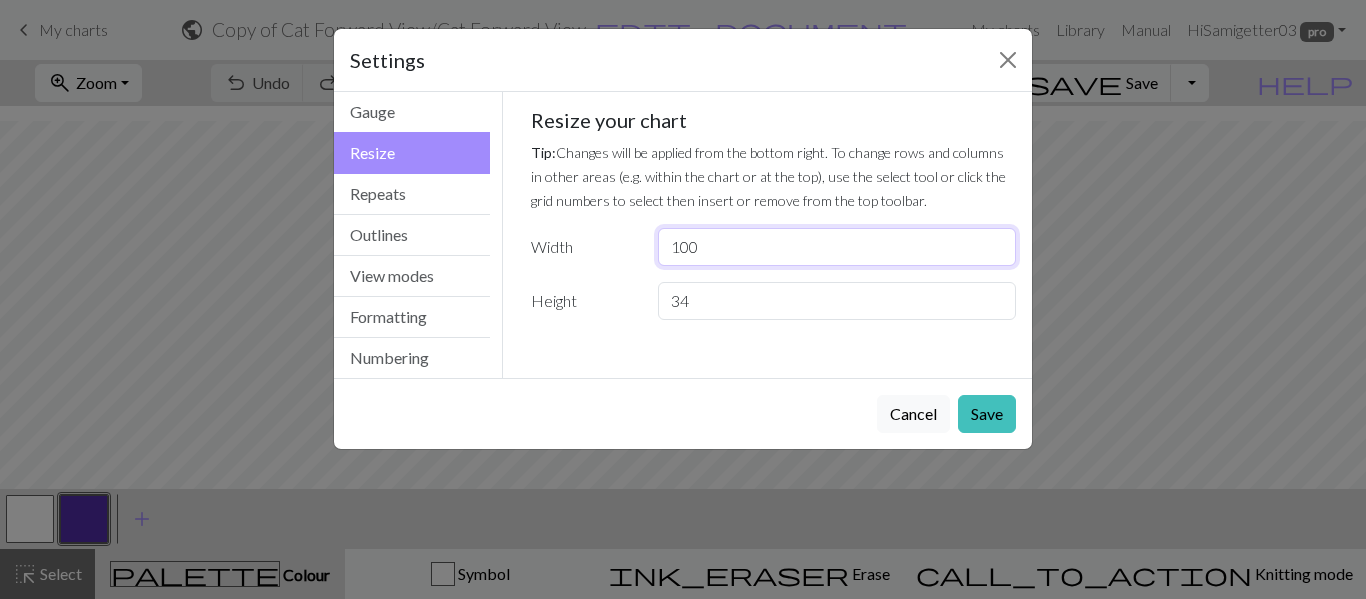 type on "100" 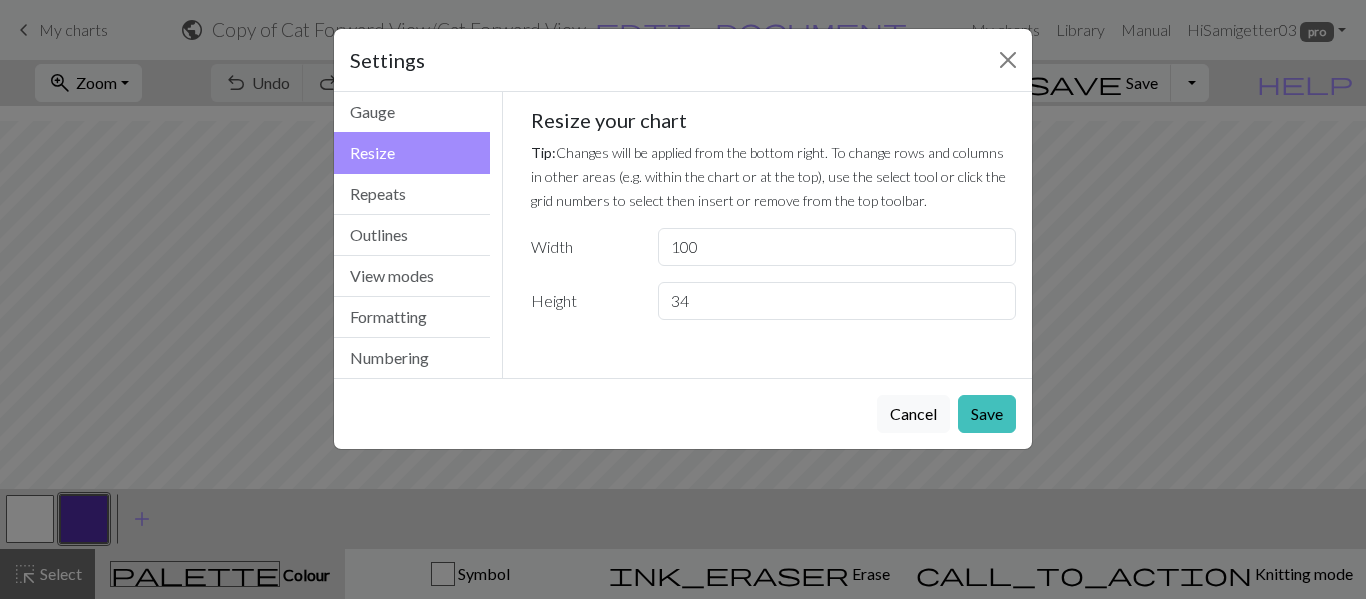 click on "Resize your chart Tip:  Changes will be applied from the bottom right. To change rows and columns in other areas (e.g. within the chart or at the top), use the select tool or click the grid numbers to select then insert or remove from the top toolbar. Width 100 Height 34" at bounding box center (774, 214) 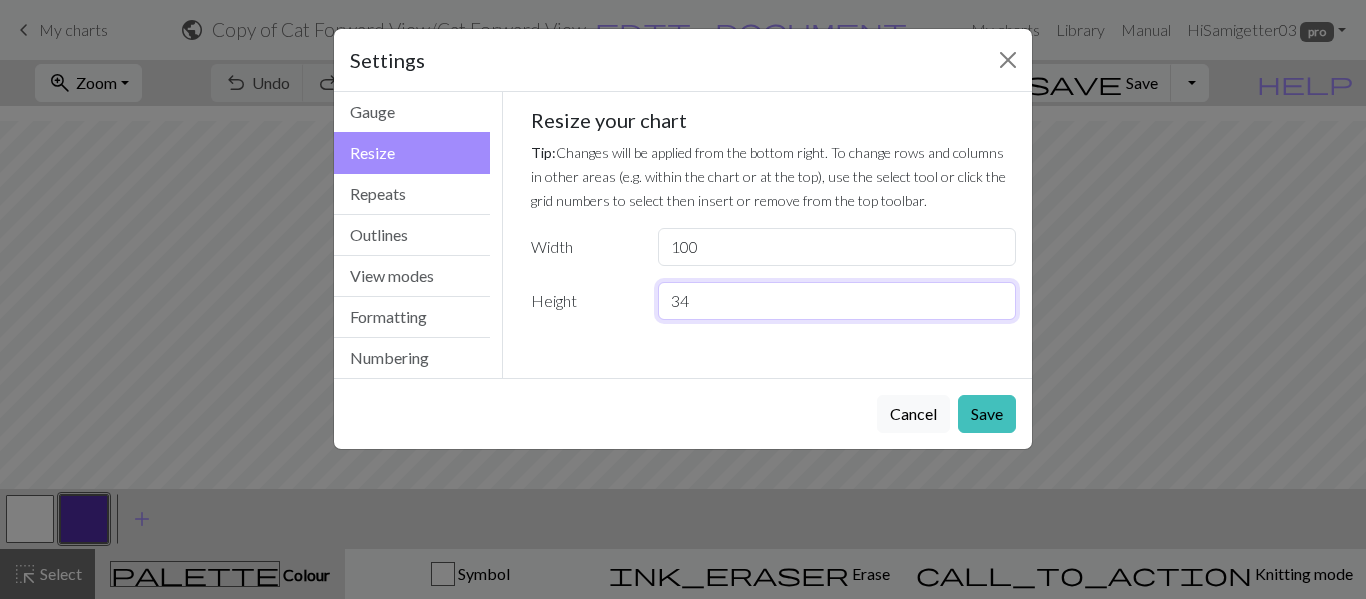 click on "34" at bounding box center (837, 301) 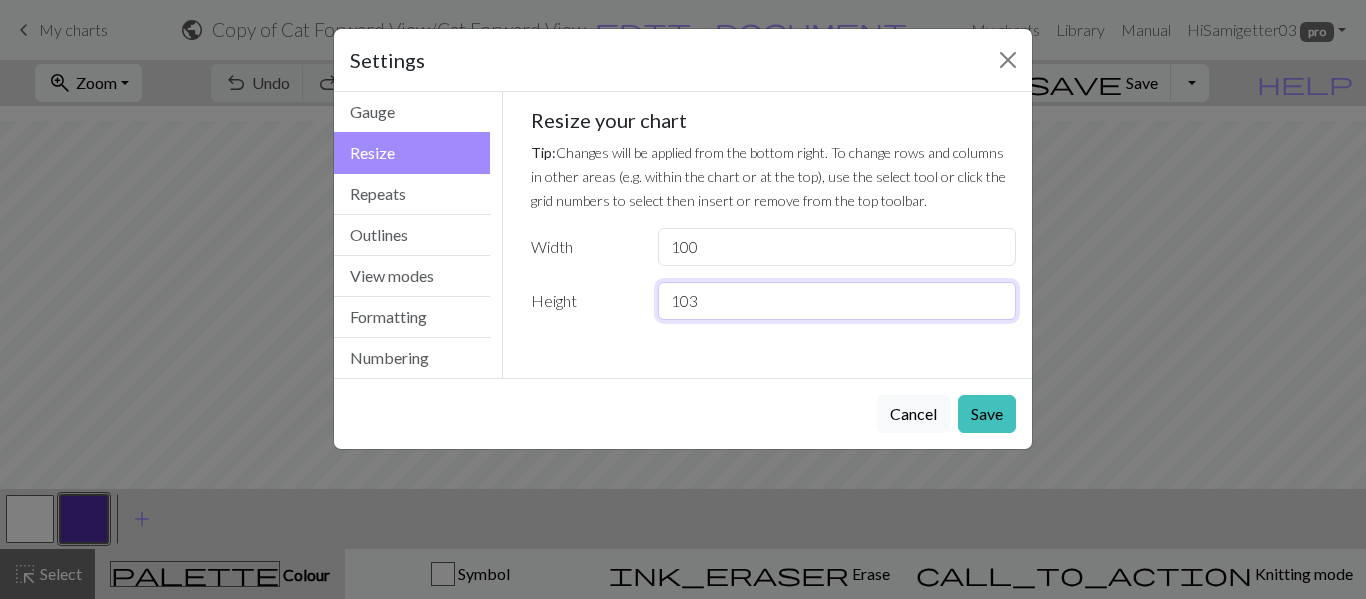 type on "103" 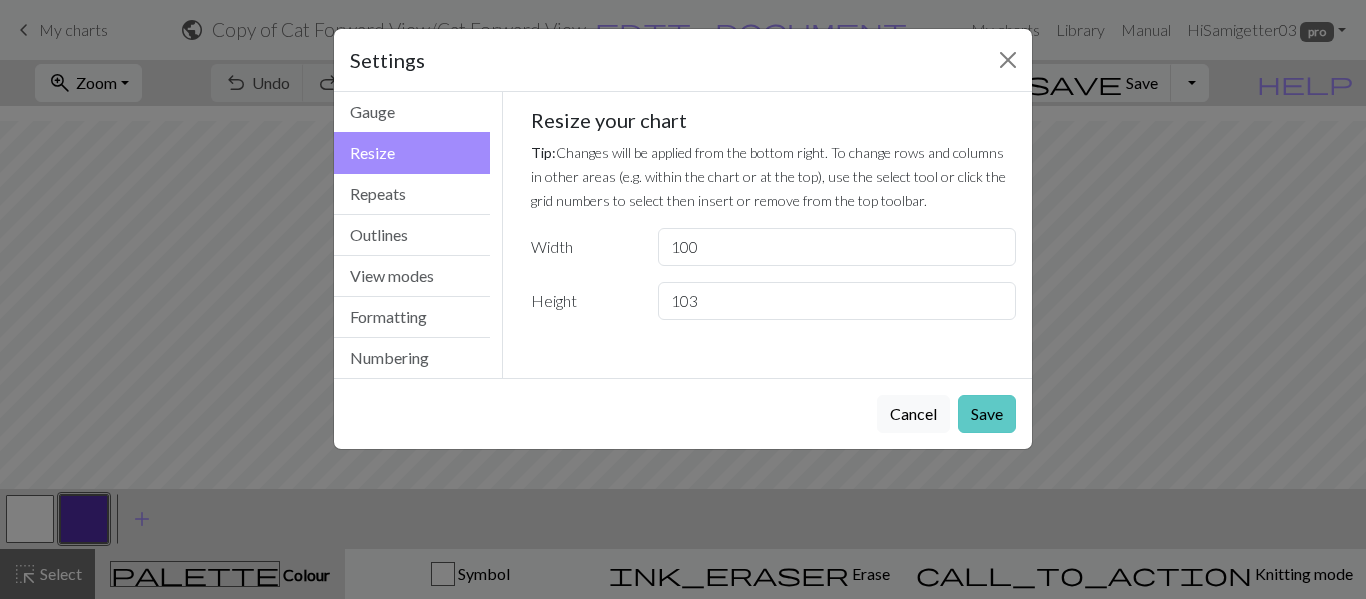 click on "Save" at bounding box center [987, 414] 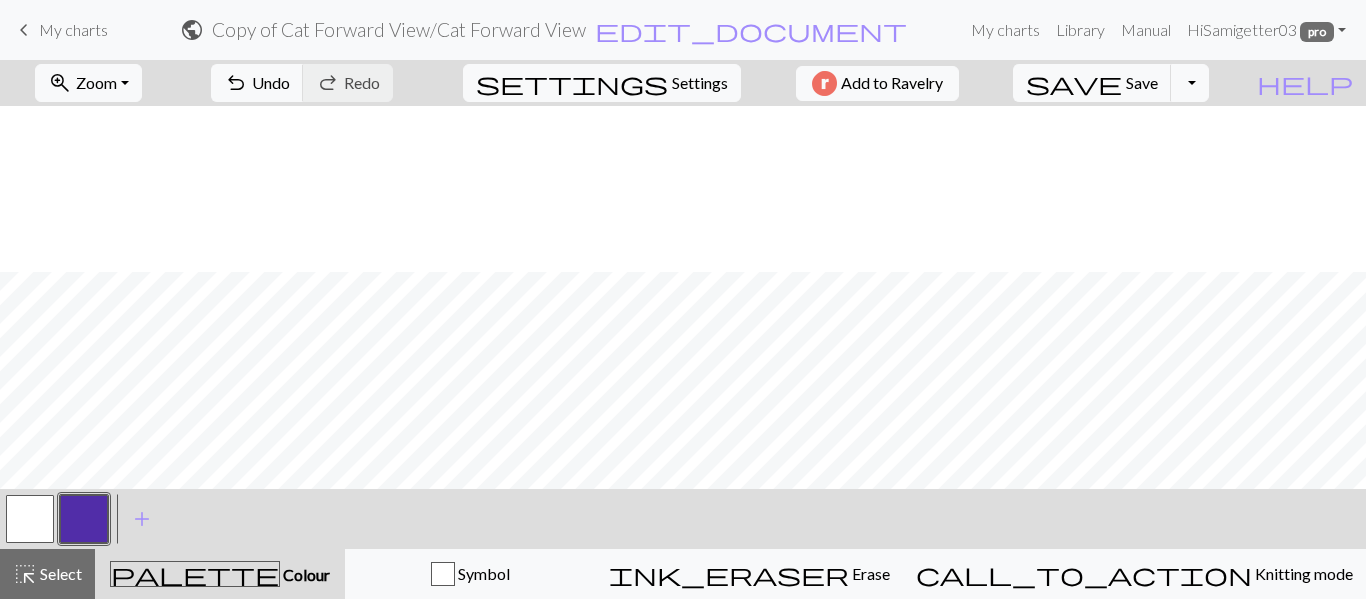 scroll, scrollTop: 1782, scrollLeft: 0, axis: vertical 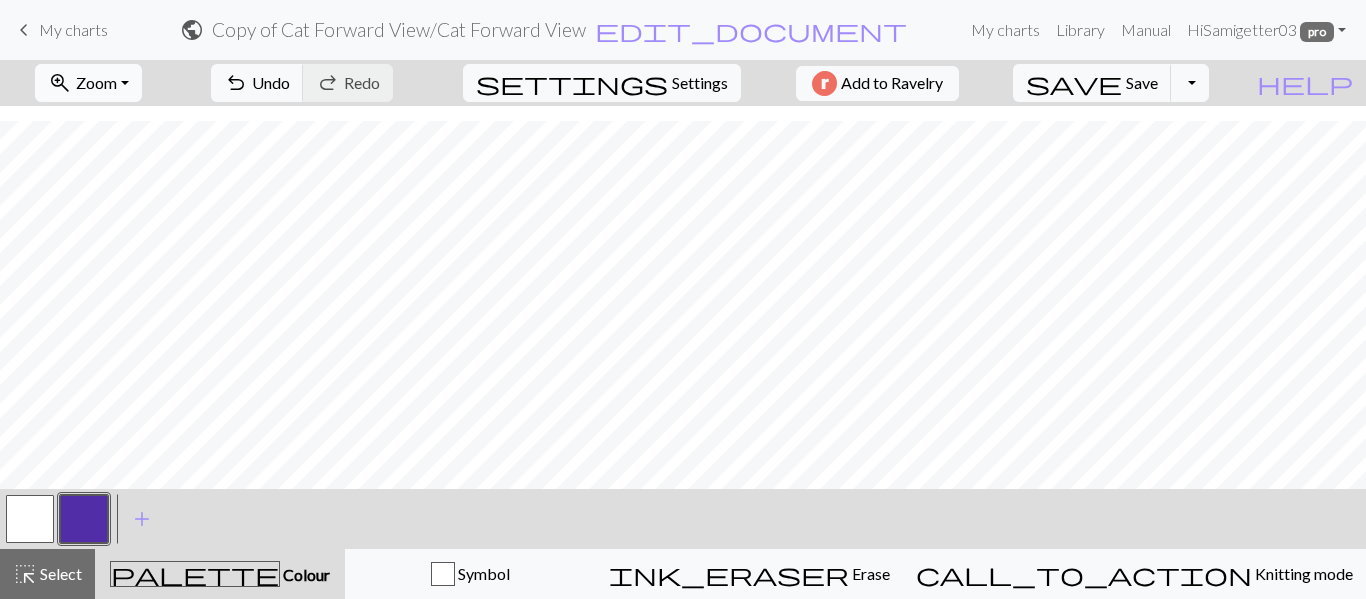 click on "zoom_in Zoom Zoom" at bounding box center [88, 83] 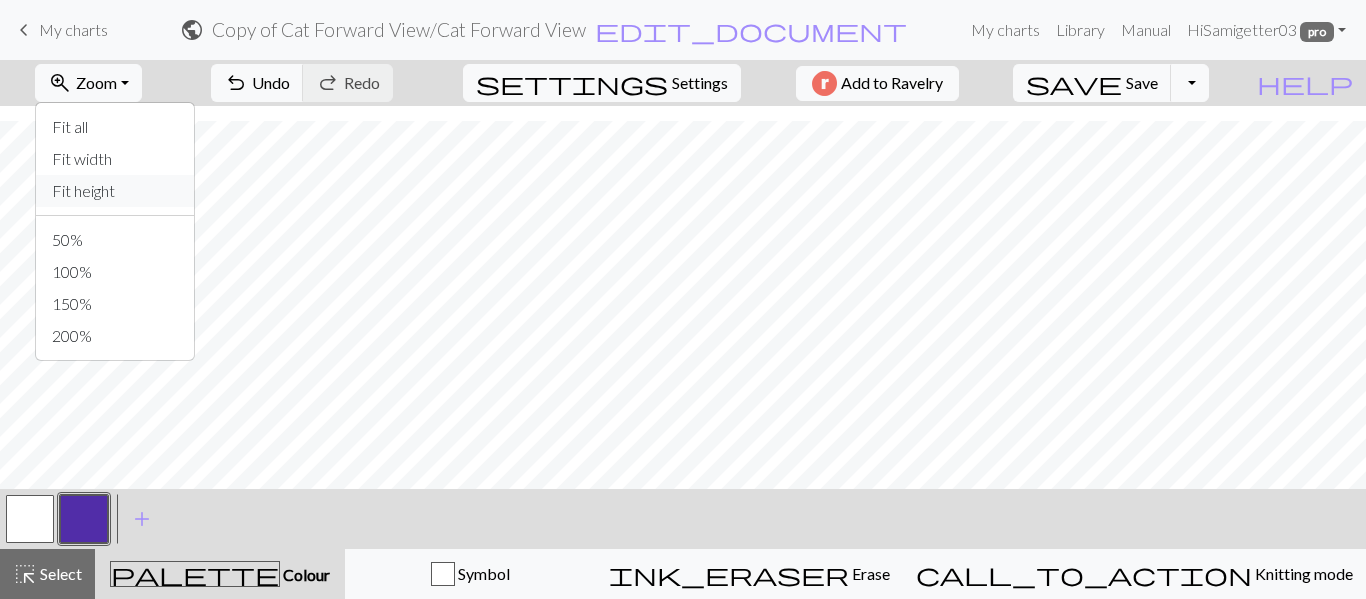 click on "Fit height" at bounding box center [115, 191] 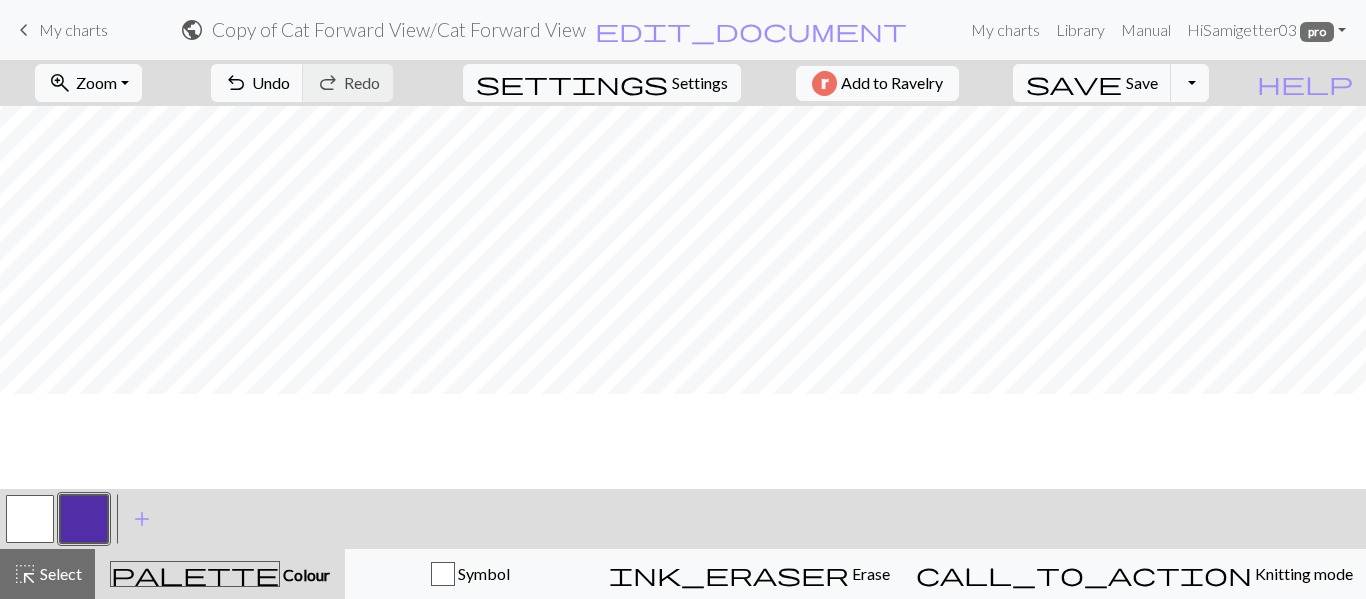scroll, scrollTop: 0, scrollLeft: 0, axis: both 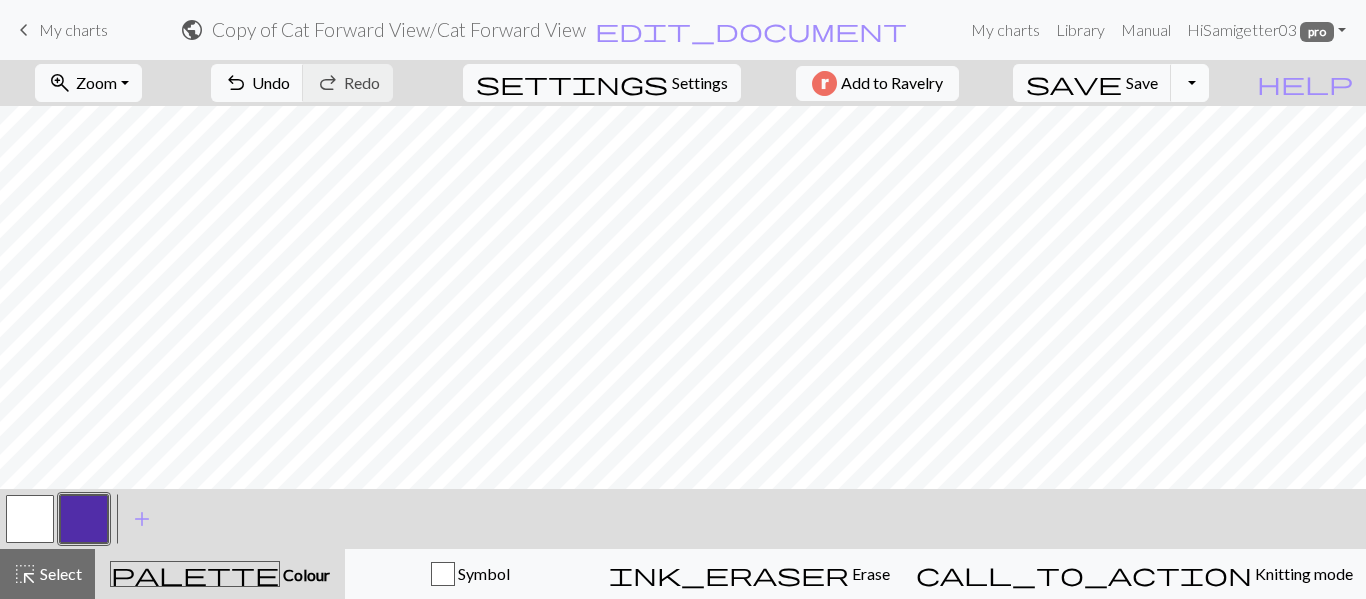 click on "Toggle Dropdown" at bounding box center (1190, 83) 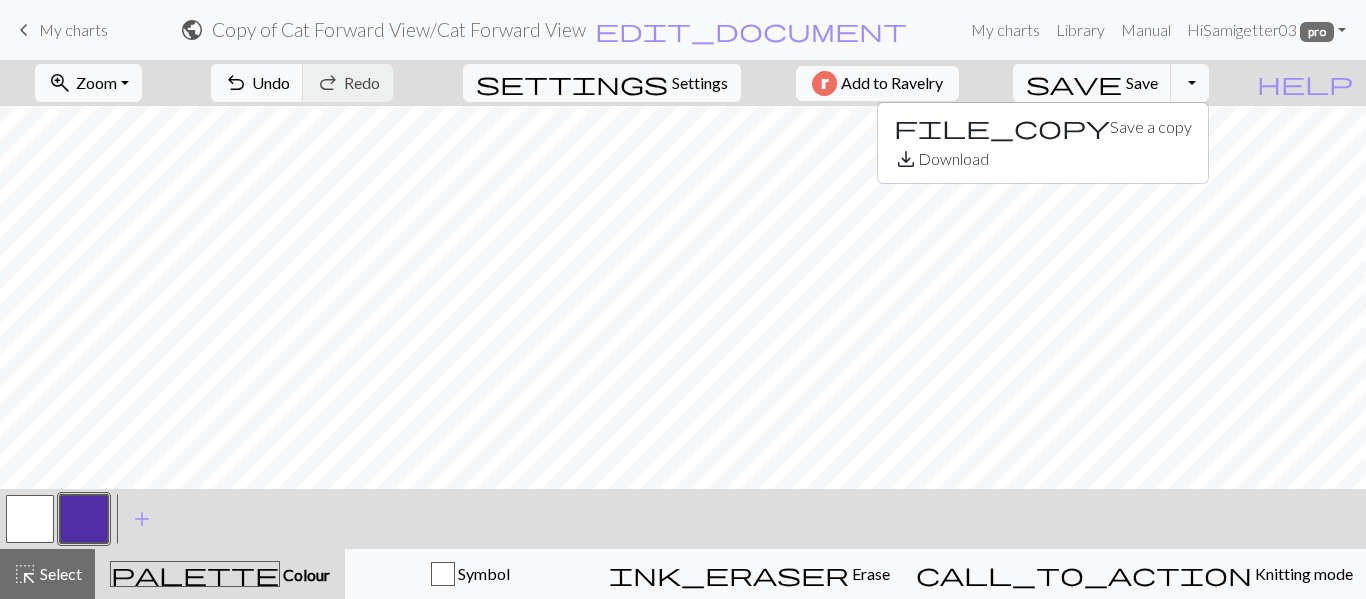 click on "zoom_in Zoom Zoom Fit all Fit width Fit height 50% 100% 150% 200% undo Undo Undo redo Redo Redo settings  Settings    Add to Ravelry save Save Save Toggle Dropdown file_copy  Save a copy save_alt  Download" at bounding box center [622, 83] 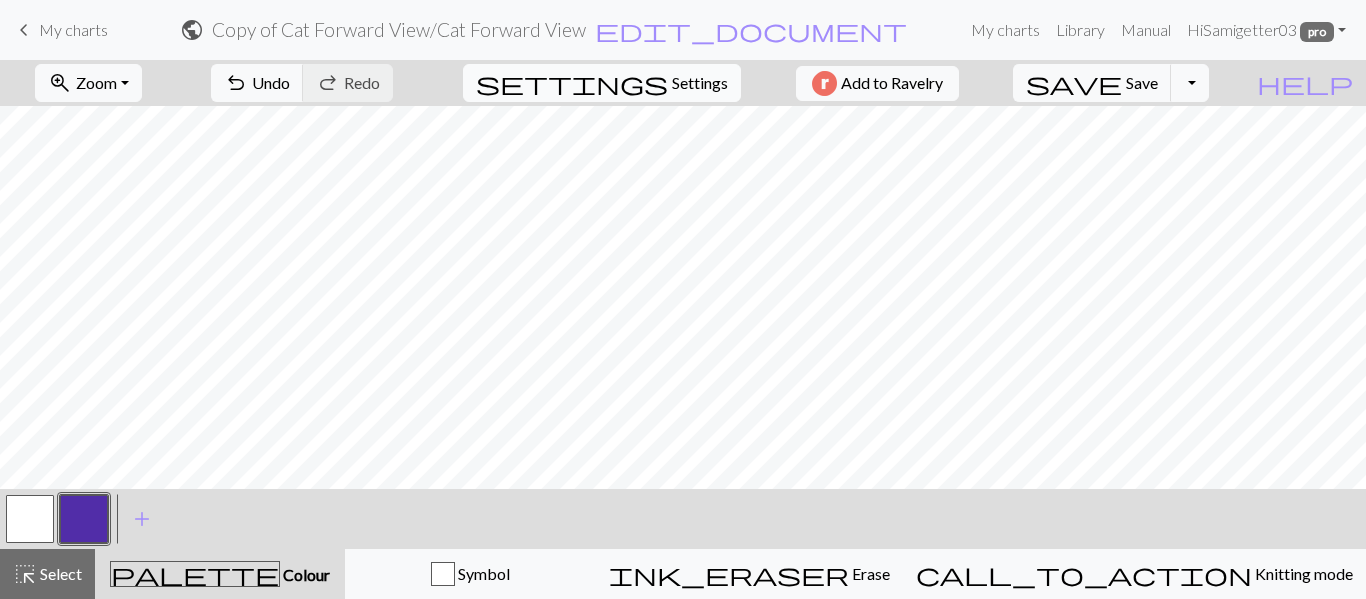 click on "settings  Settings" at bounding box center [602, 83] 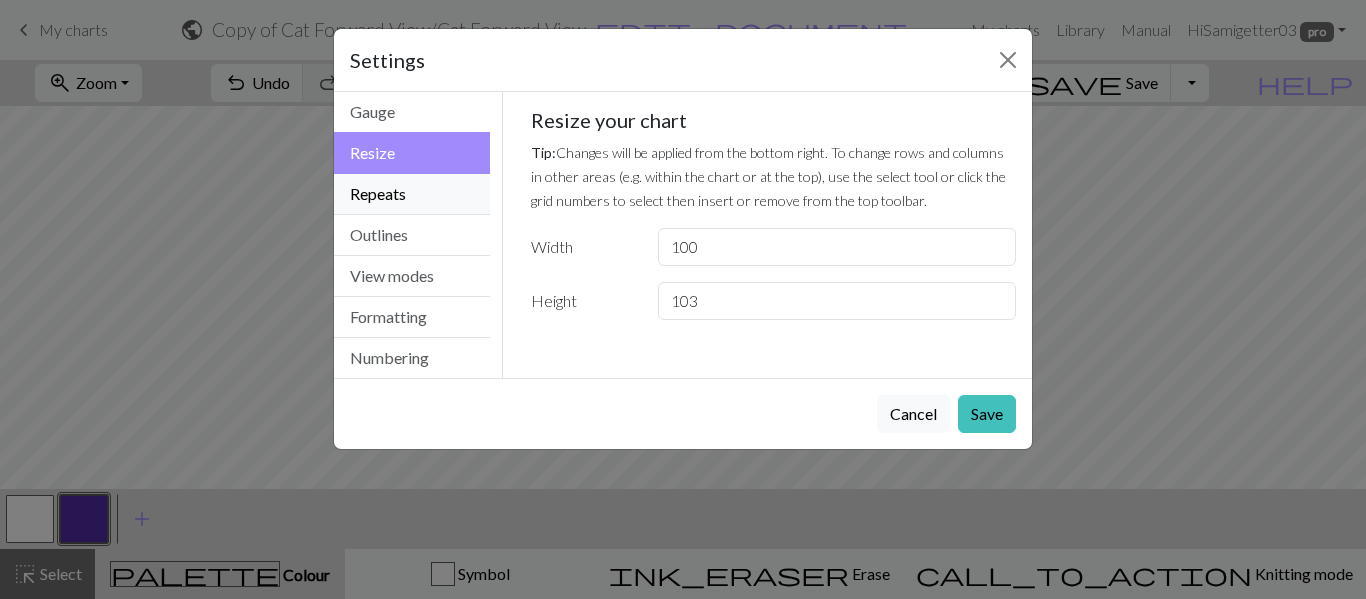 click on "Repeats" at bounding box center [412, 194] 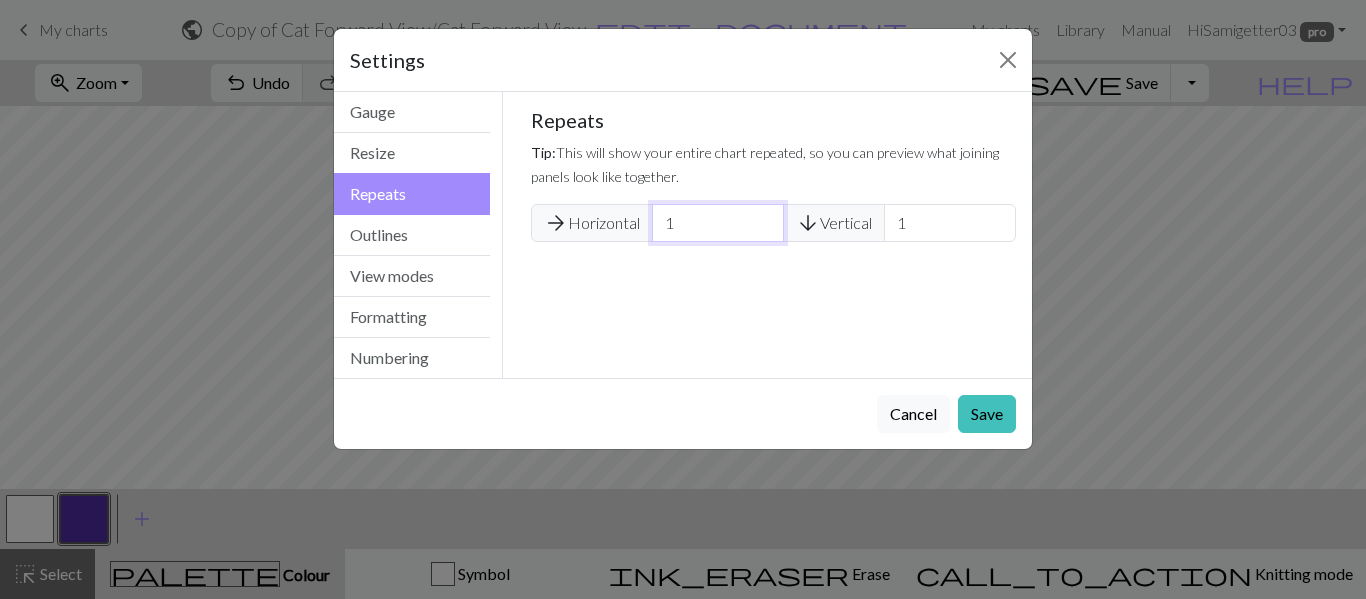 click on "1" at bounding box center [718, 223] 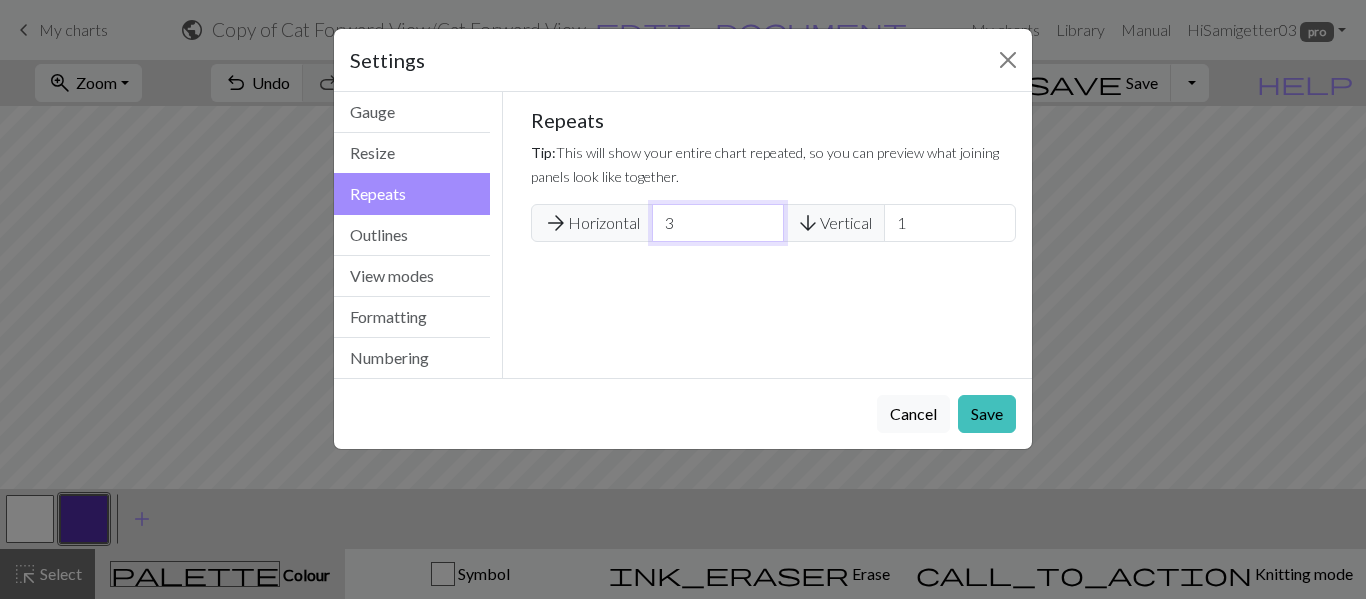 type on "3" 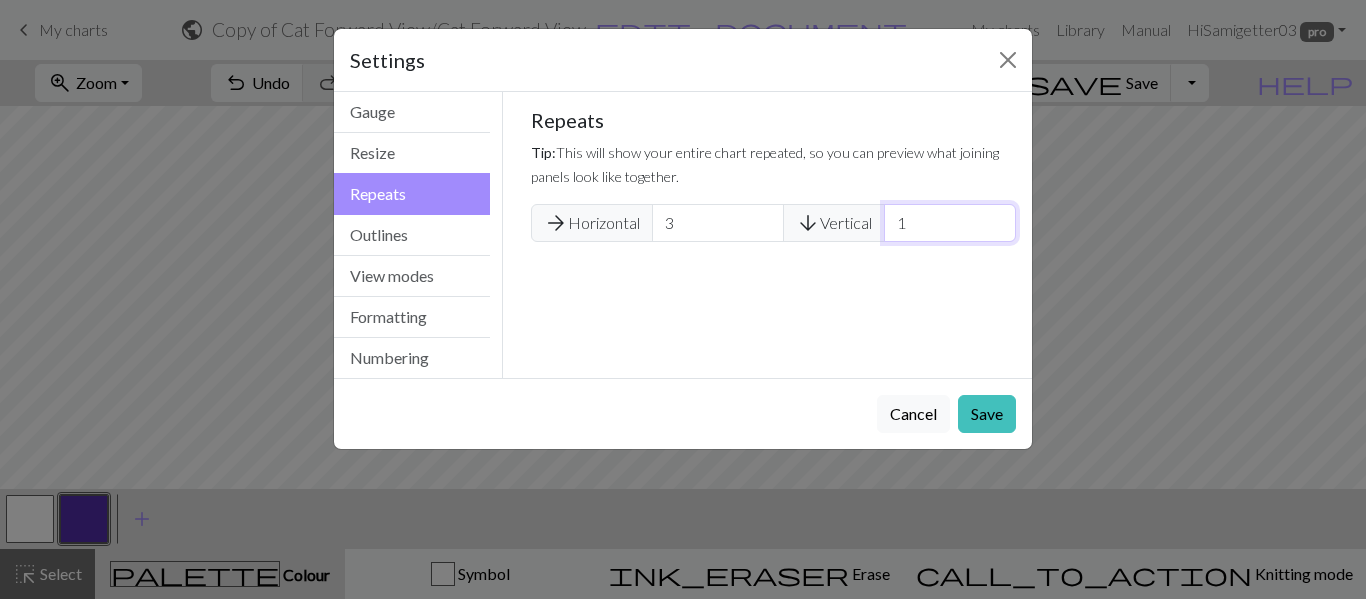 click on "1" at bounding box center [950, 223] 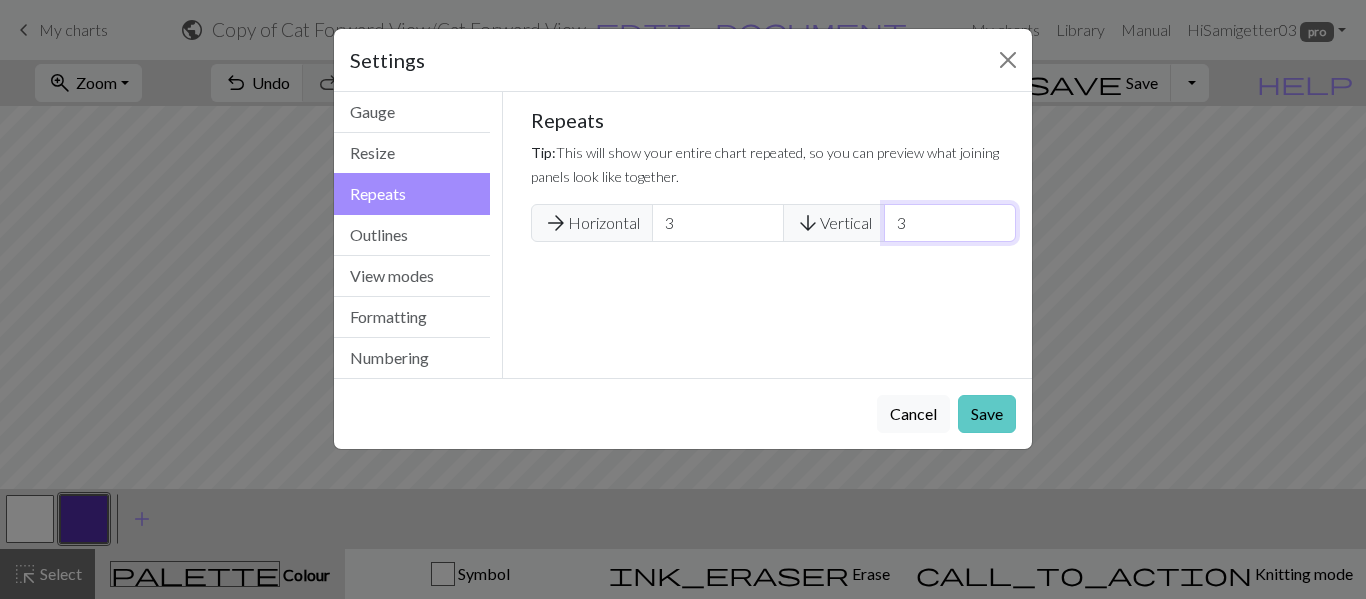 type on "3" 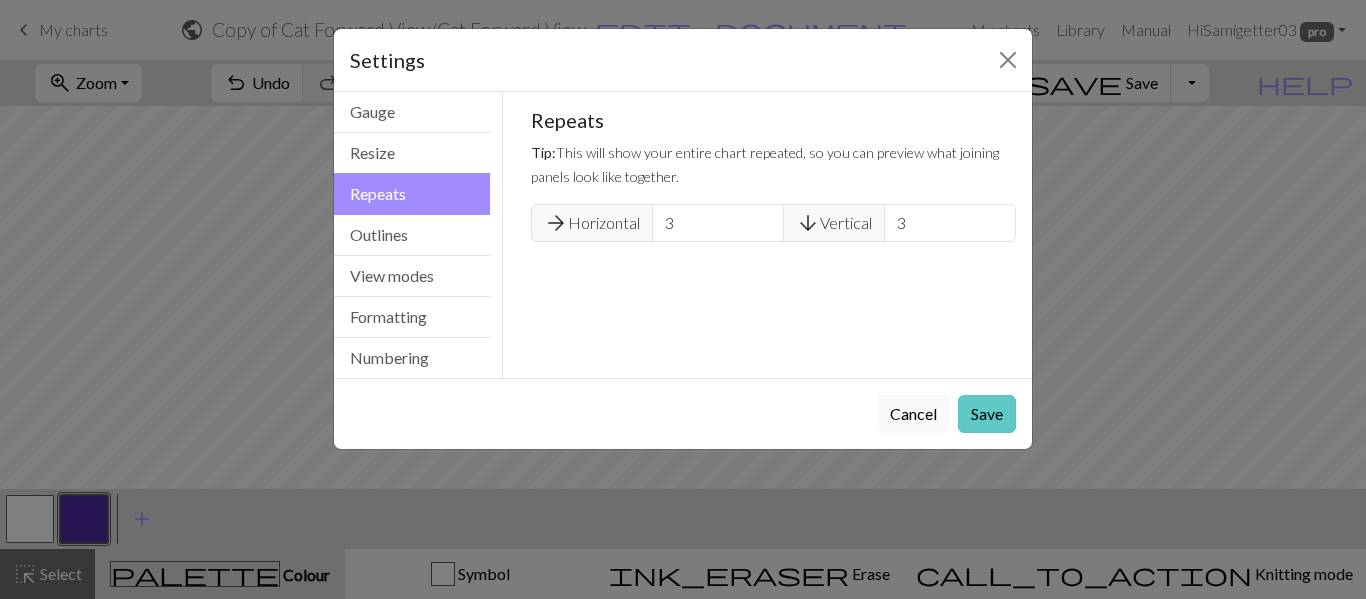 click on "Save" at bounding box center (987, 414) 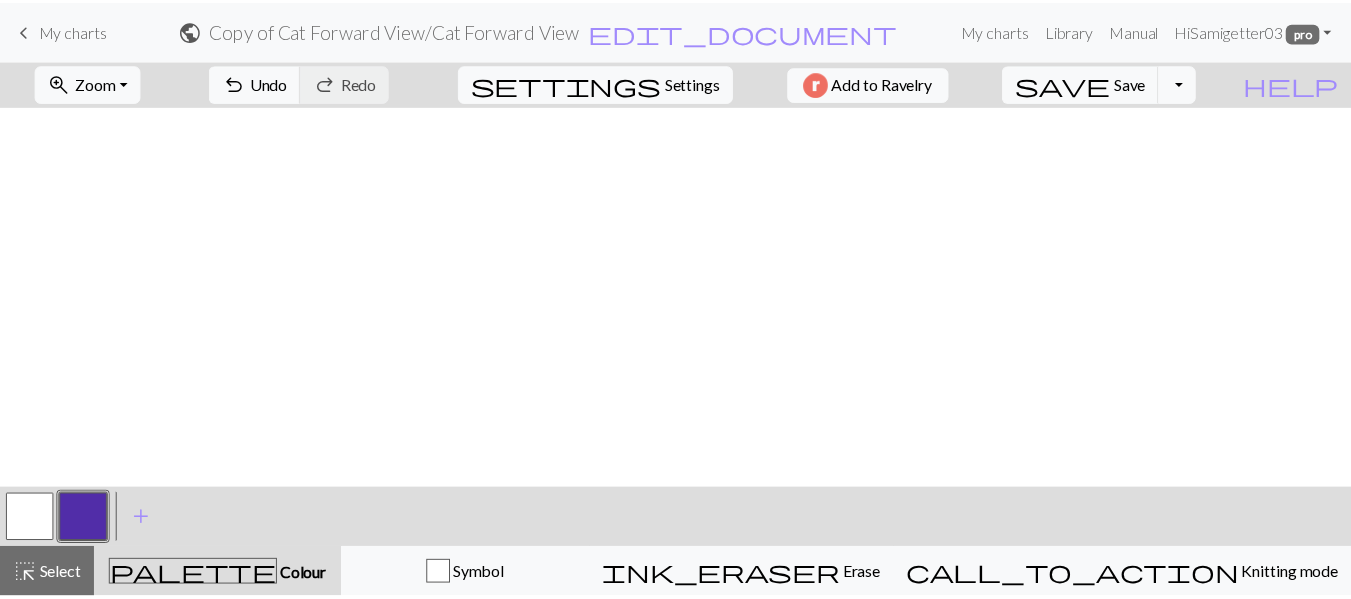 scroll, scrollTop: 0, scrollLeft: 0, axis: both 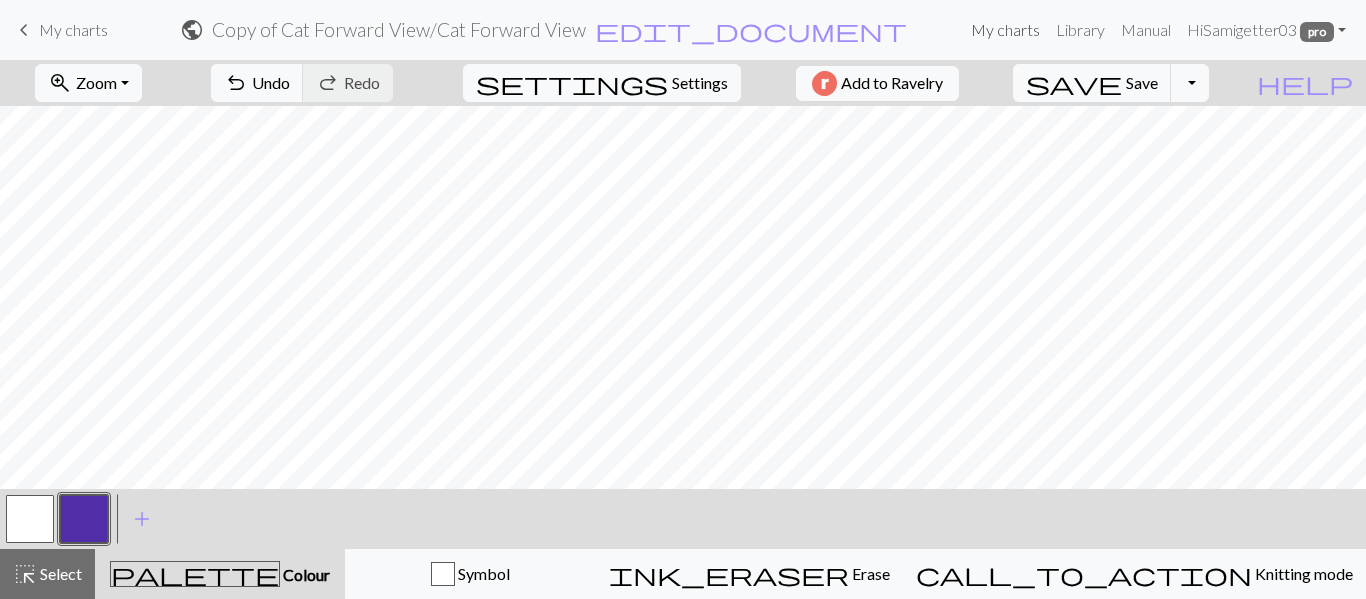 click on "My charts" at bounding box center (1005, 30) 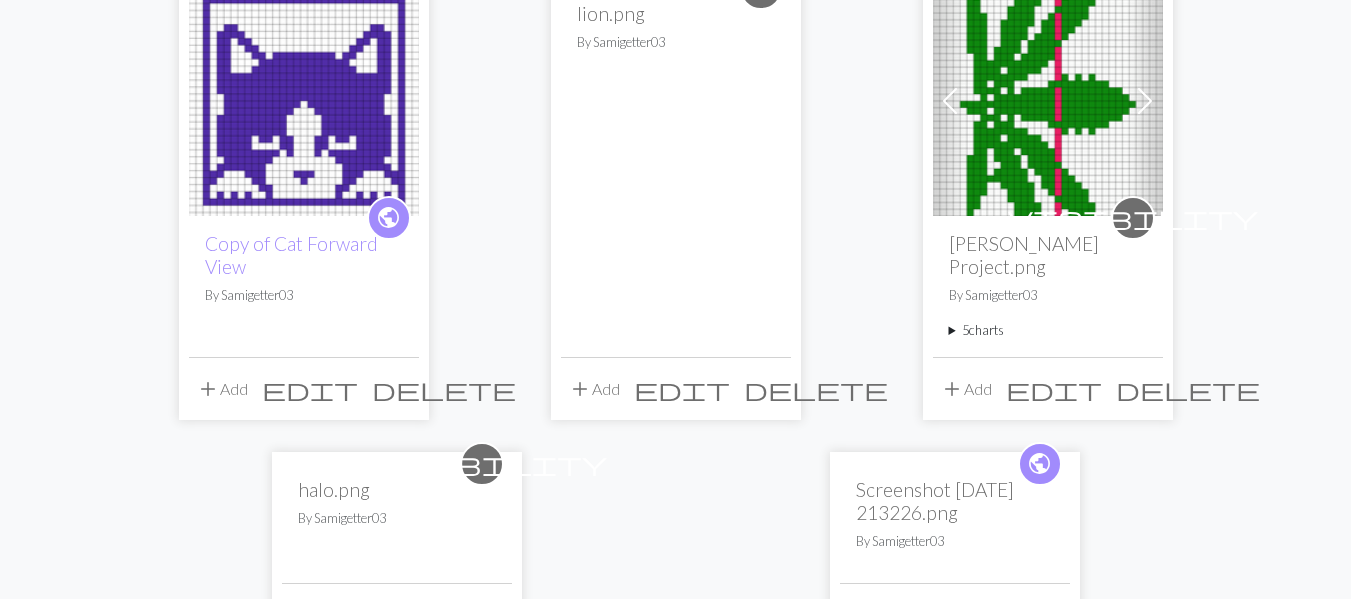 scroll, scrollTop: 230, scrollLeft: 0, axis: vertical 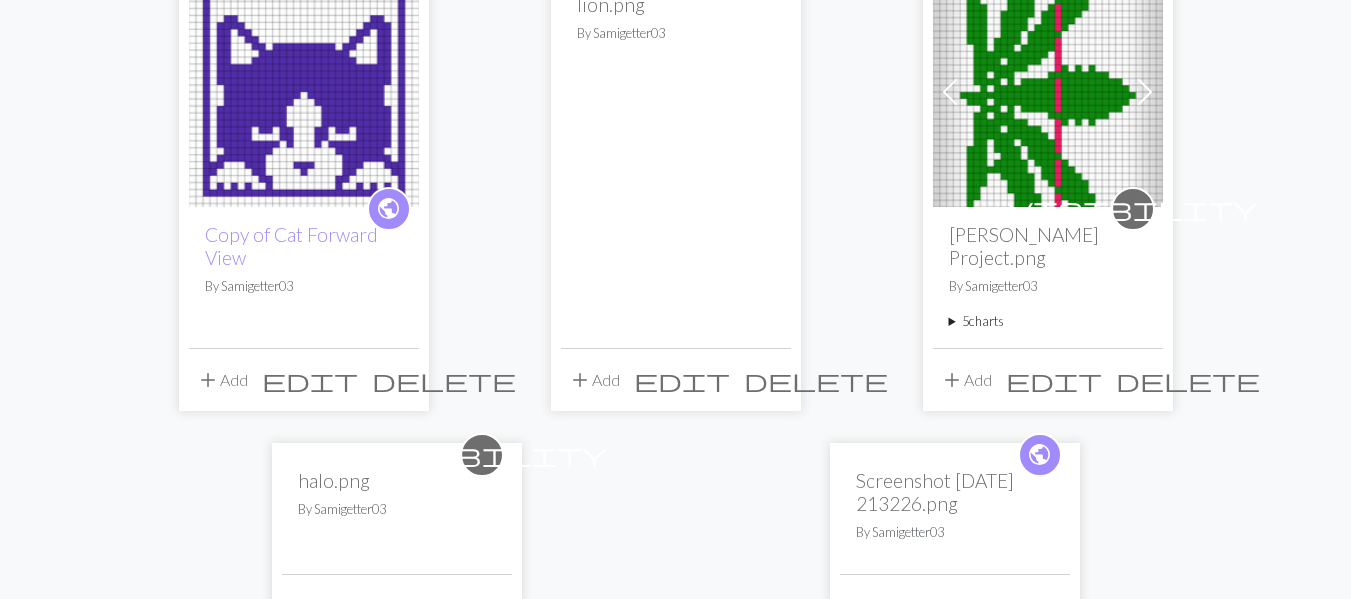 click on "delete" at bounding box center [444, 380] 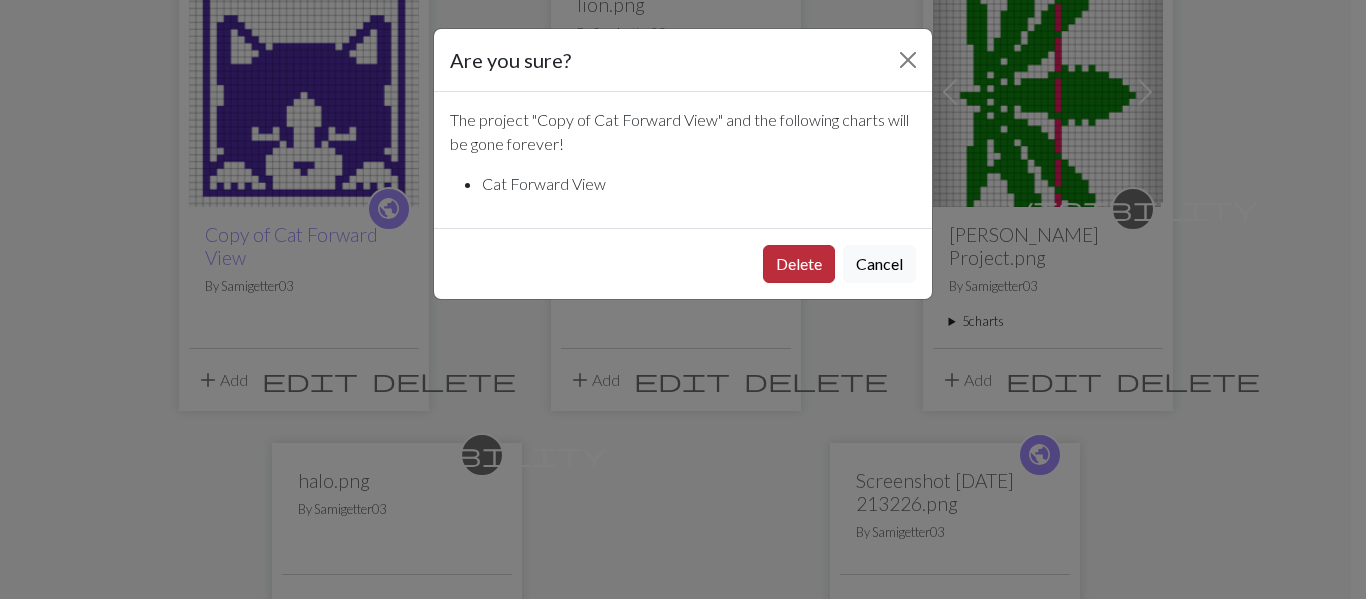 click on "Delete" at bounding box center [799, 264] 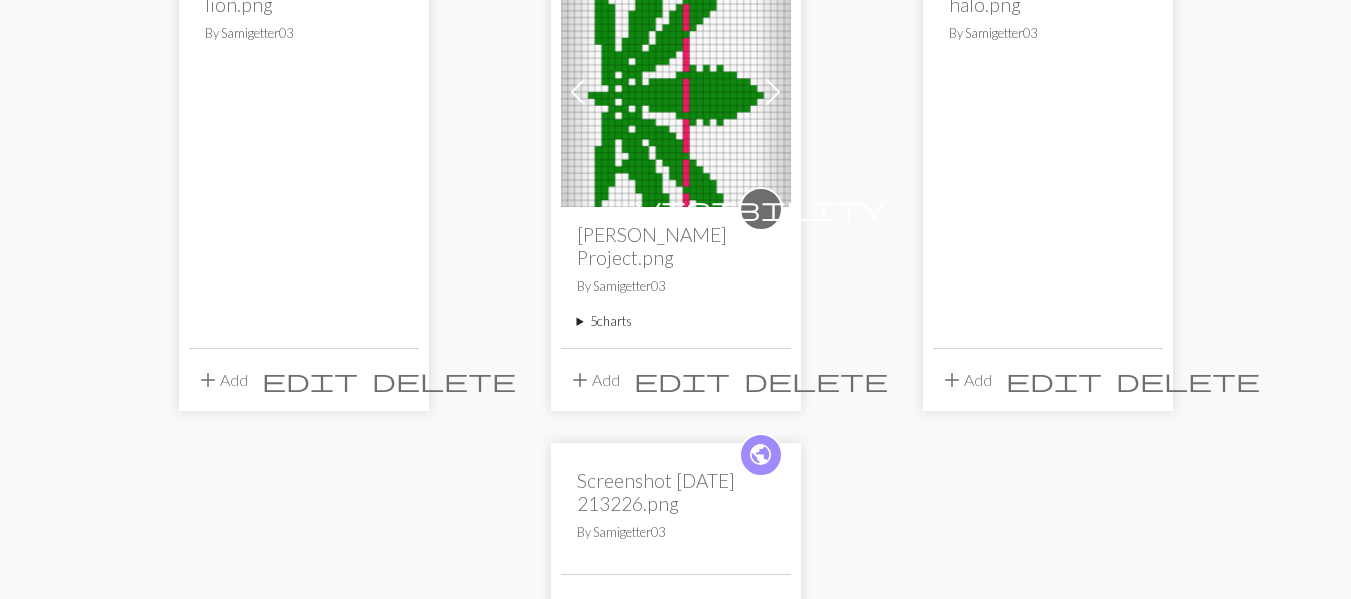 scroll, scrollTop: 0, scrollLeft: 0, axis: both 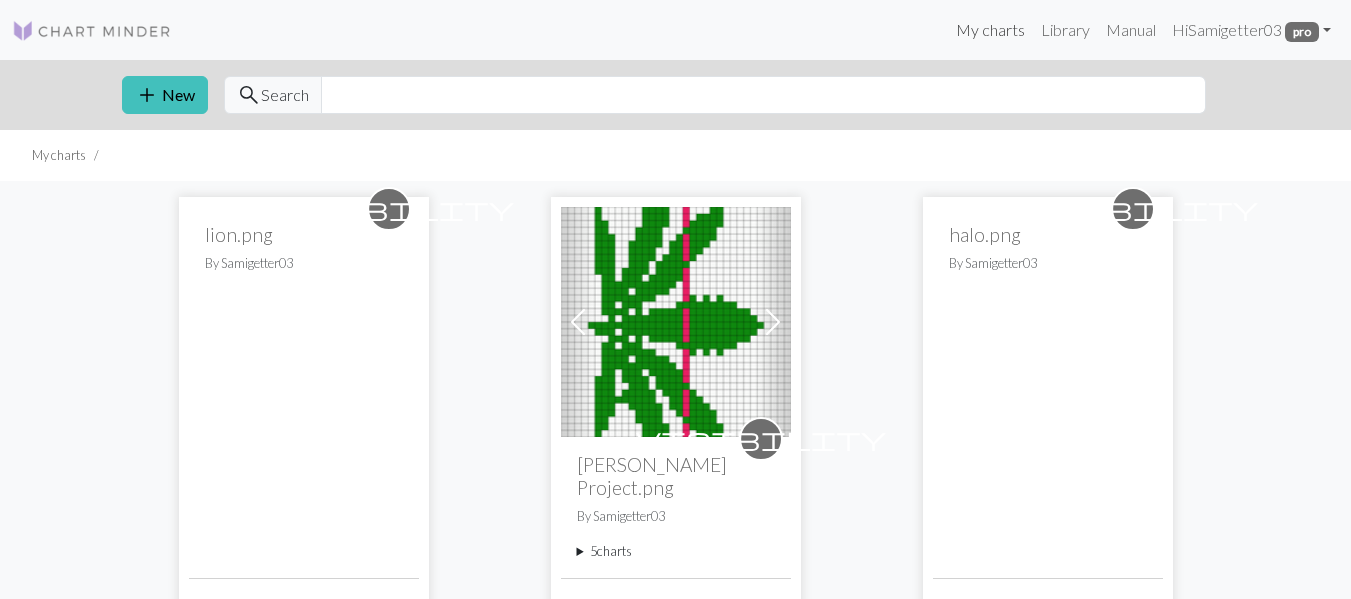 click on "My charts" at bounding box center (990, 30) 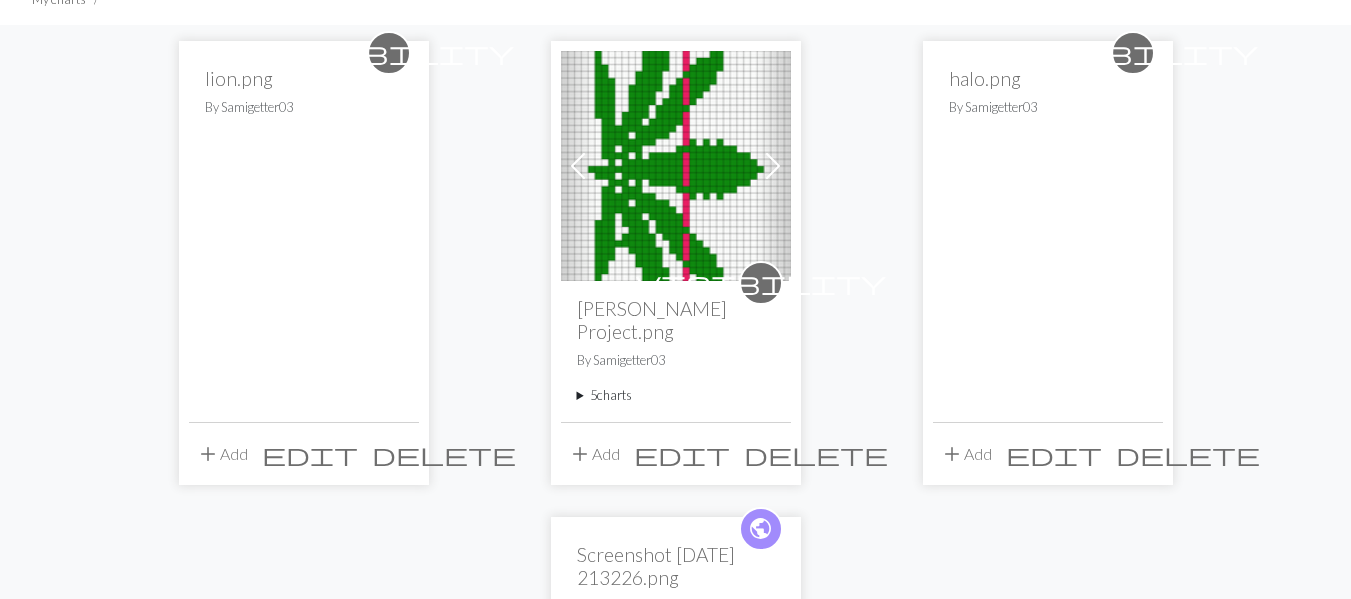 scroll, scrollTop: 0, scrollLeft: 0, axis: both 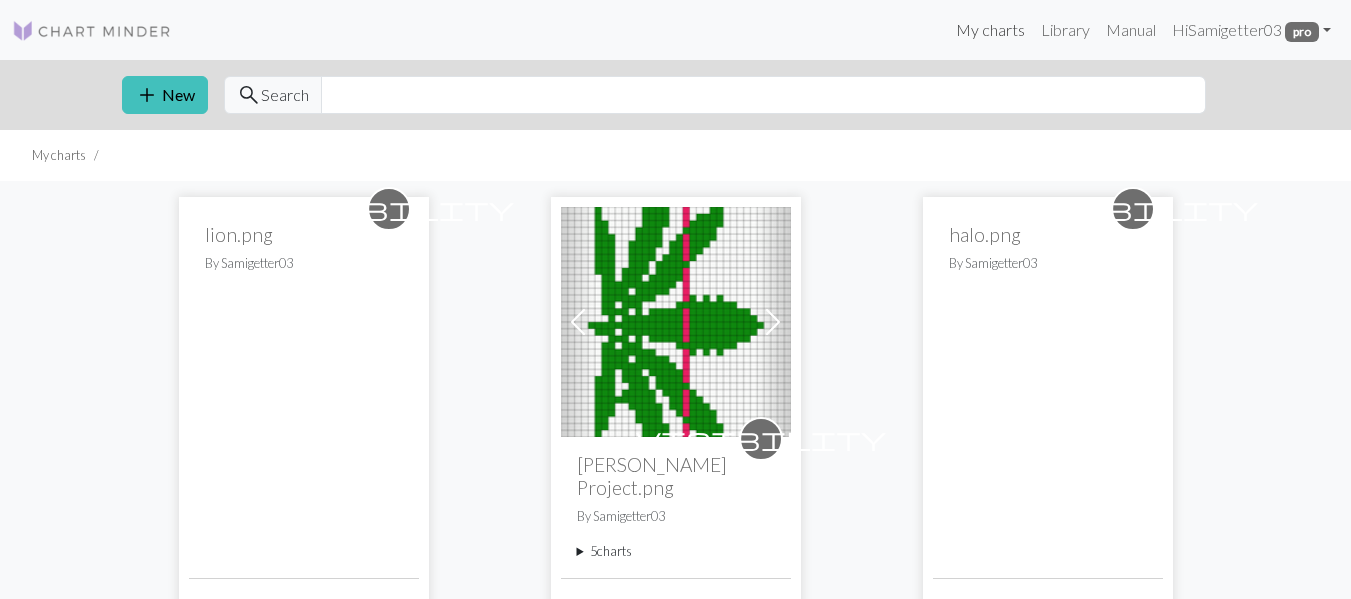 click on "My charts" at bounding box center (990, 30) 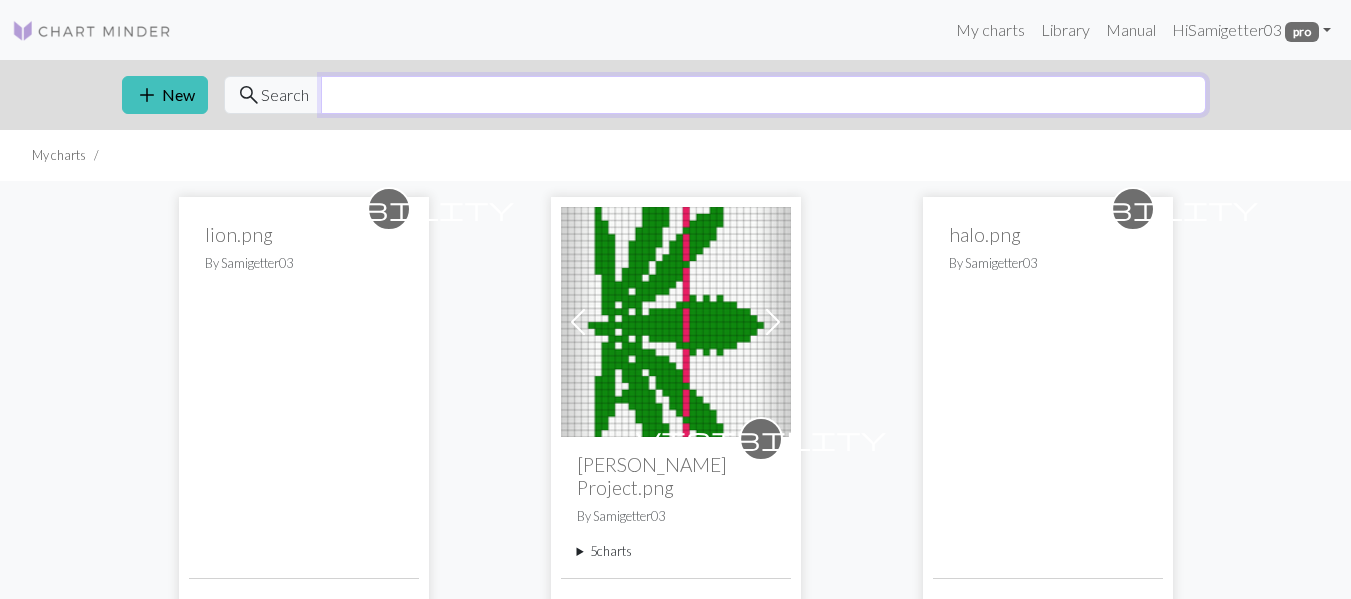 click at bounding box center [763, 95] 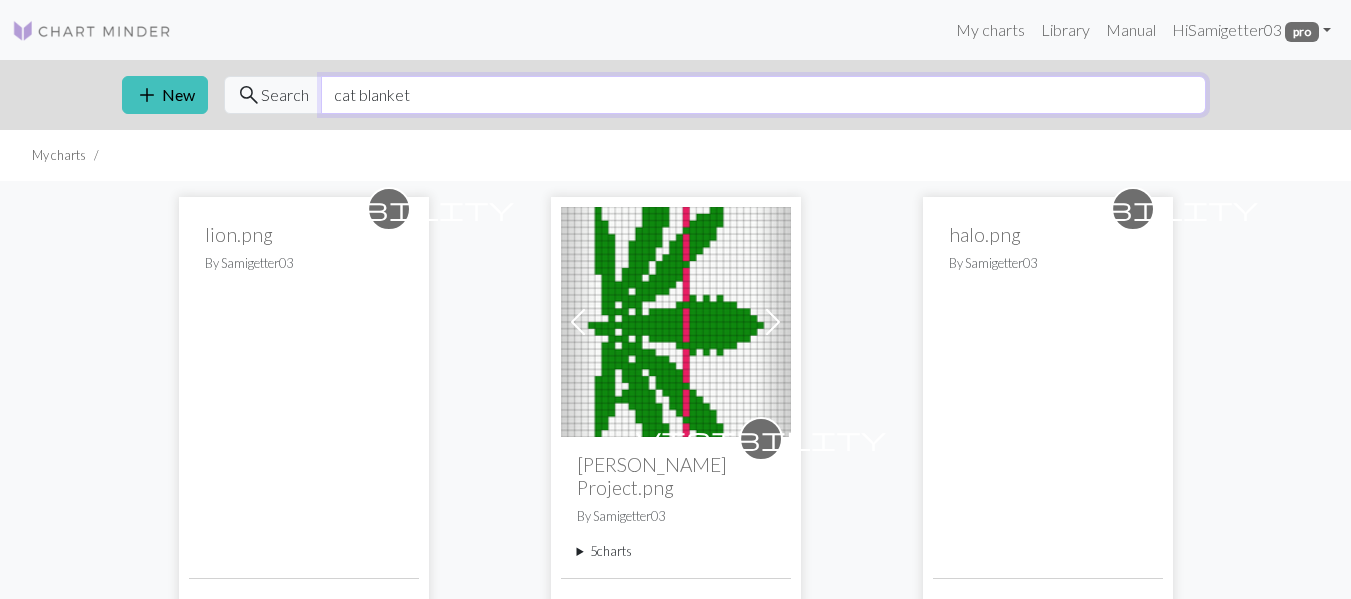 type on "cat blanket" 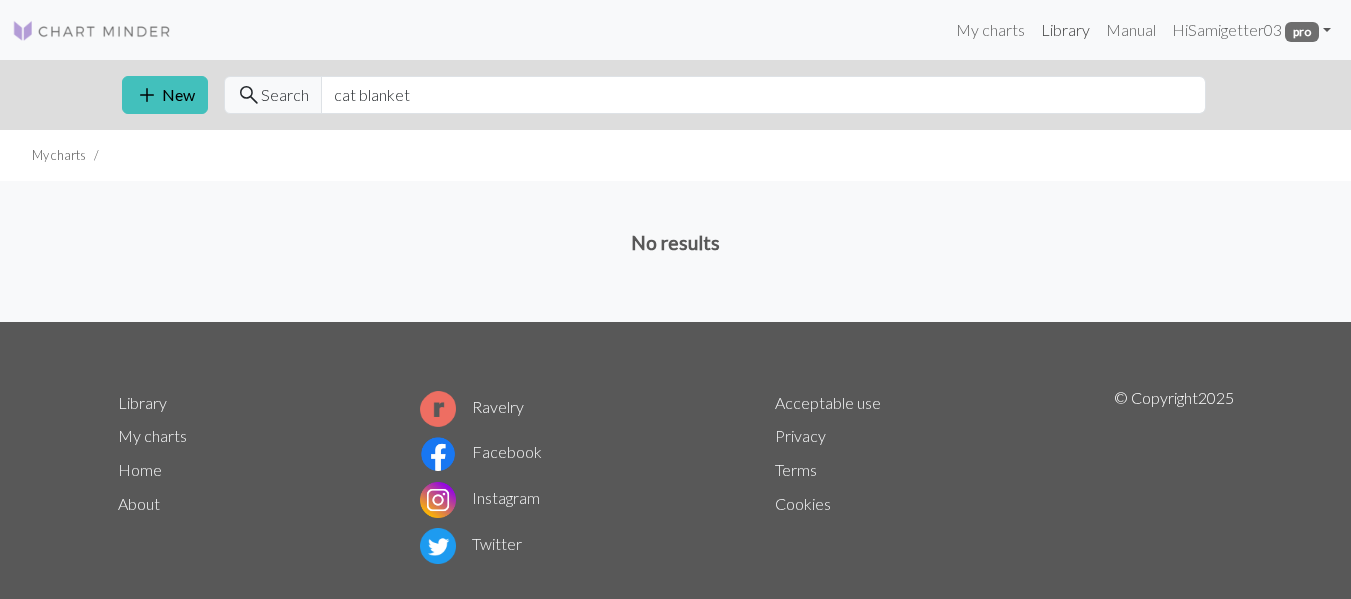 click on "Library" at bounding box center (1065, 30) 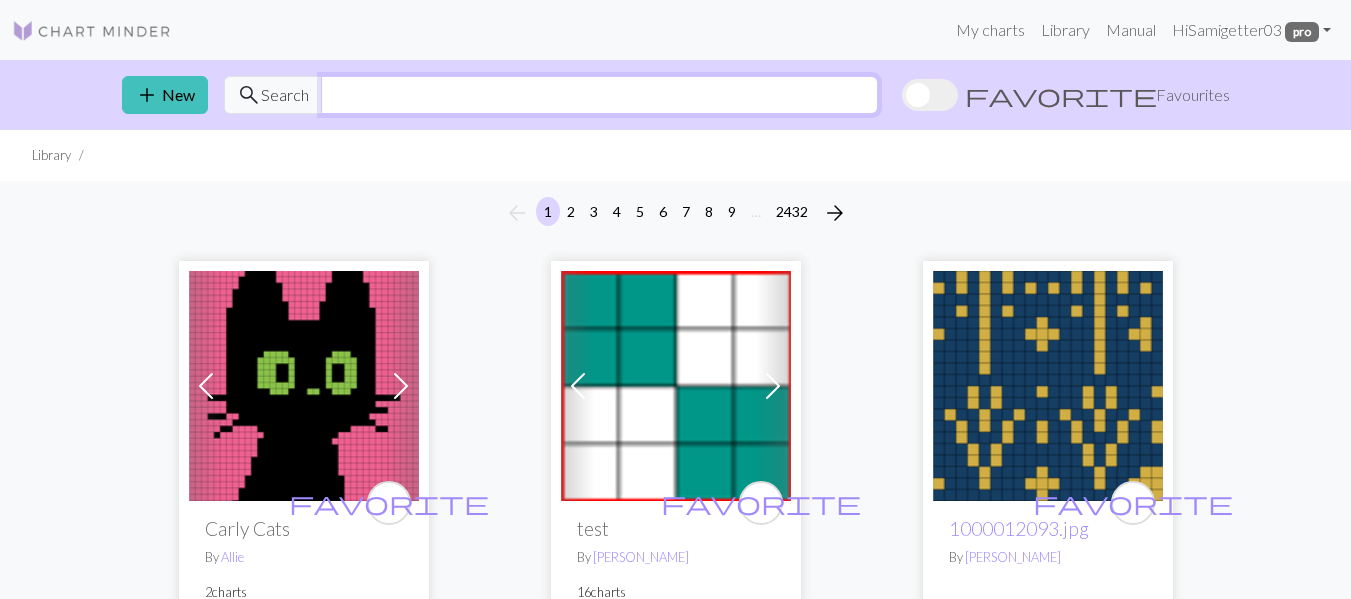 click at bounding box center [599, 95] 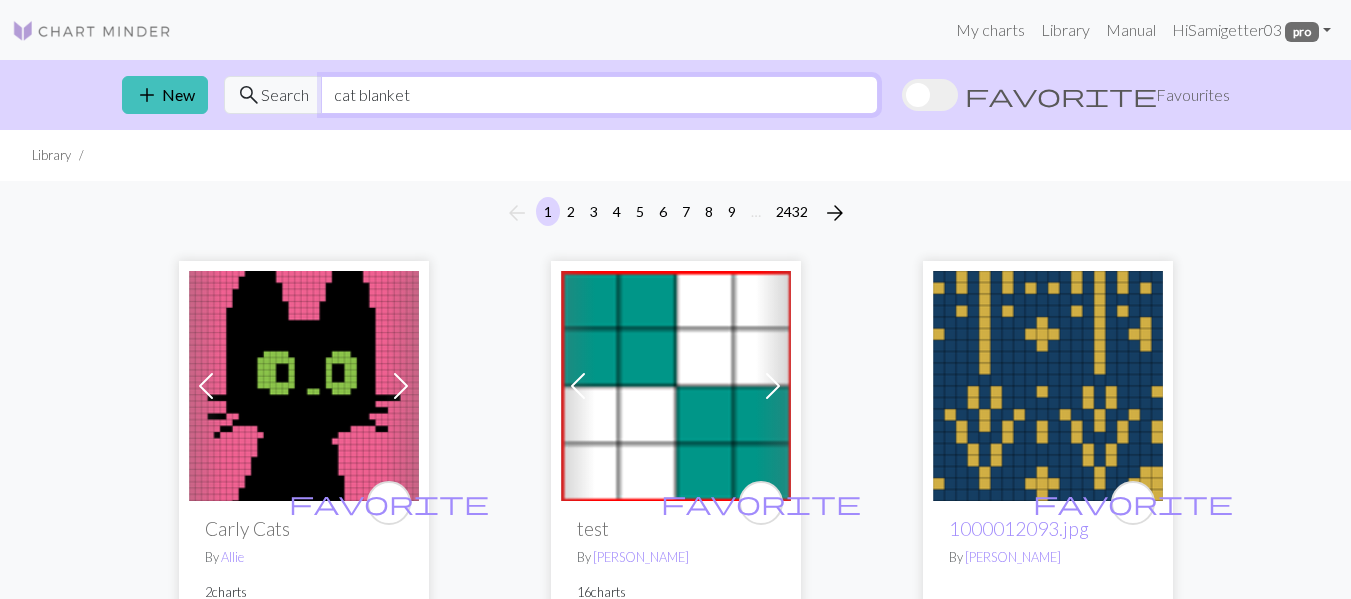 type on "cat blanket" 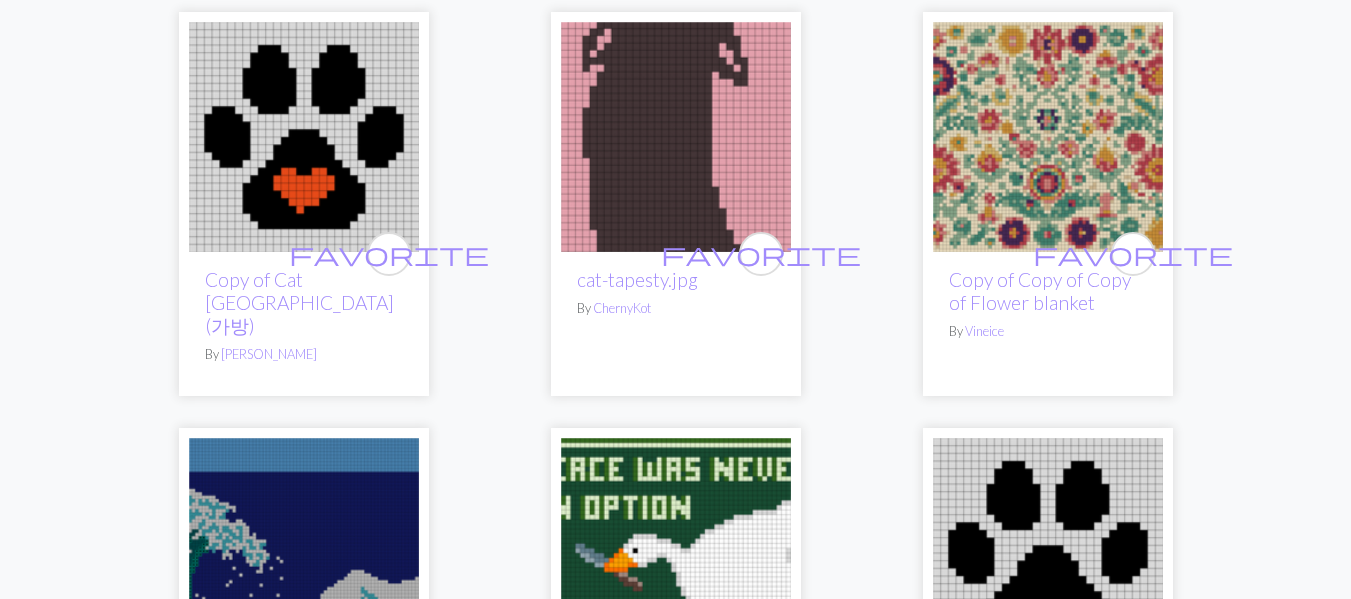 scroll, scrollTop: 4856, scrollLeft: 0, axis: vertical 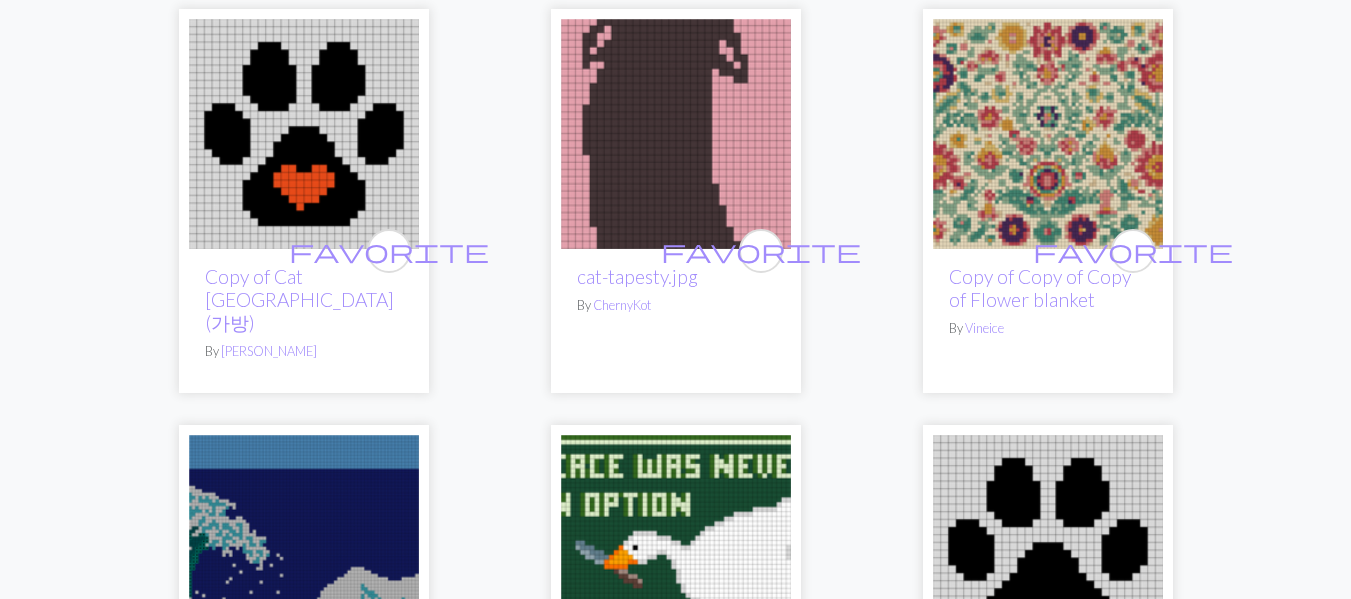 click at bounding box center (676, 134) 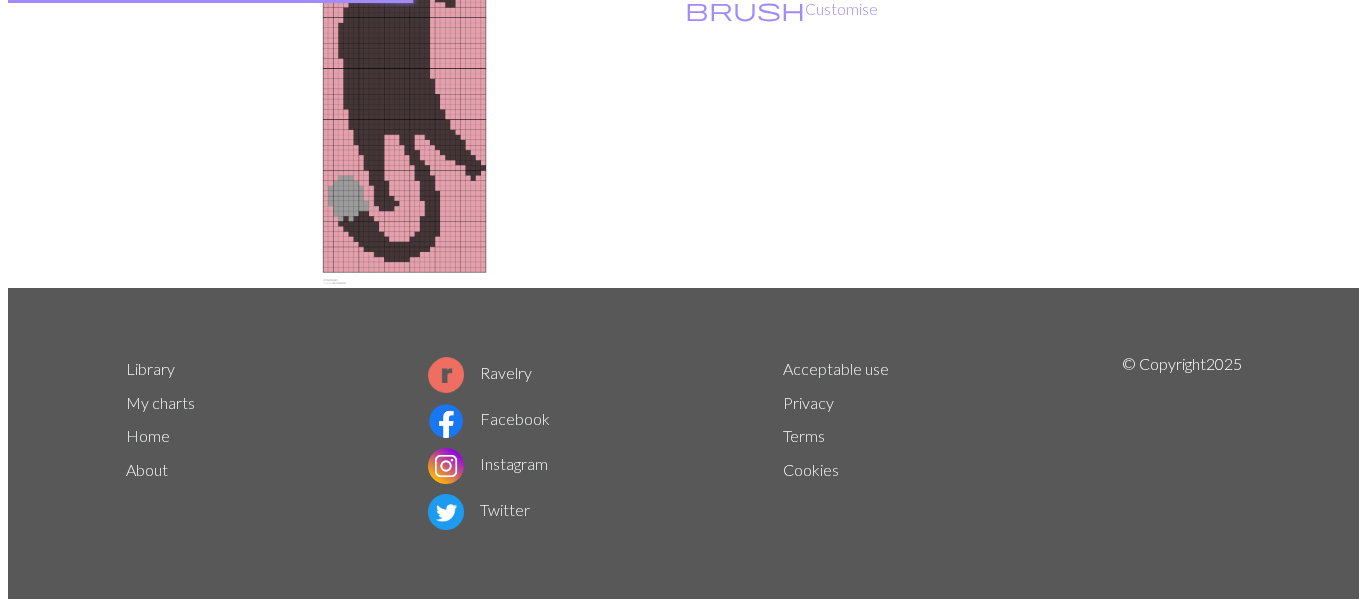 scroll, scrollTop: 0, scrollLeft: 0, axis: both 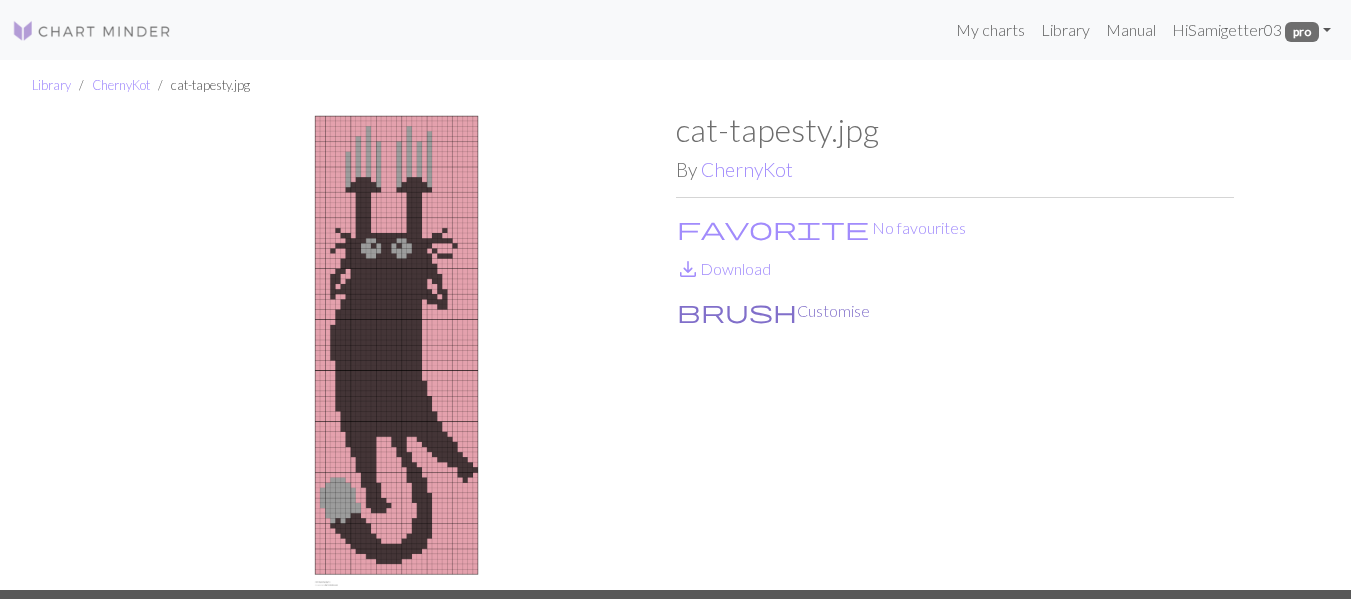 click on "brush Customise" at bounding box center (773, 311) 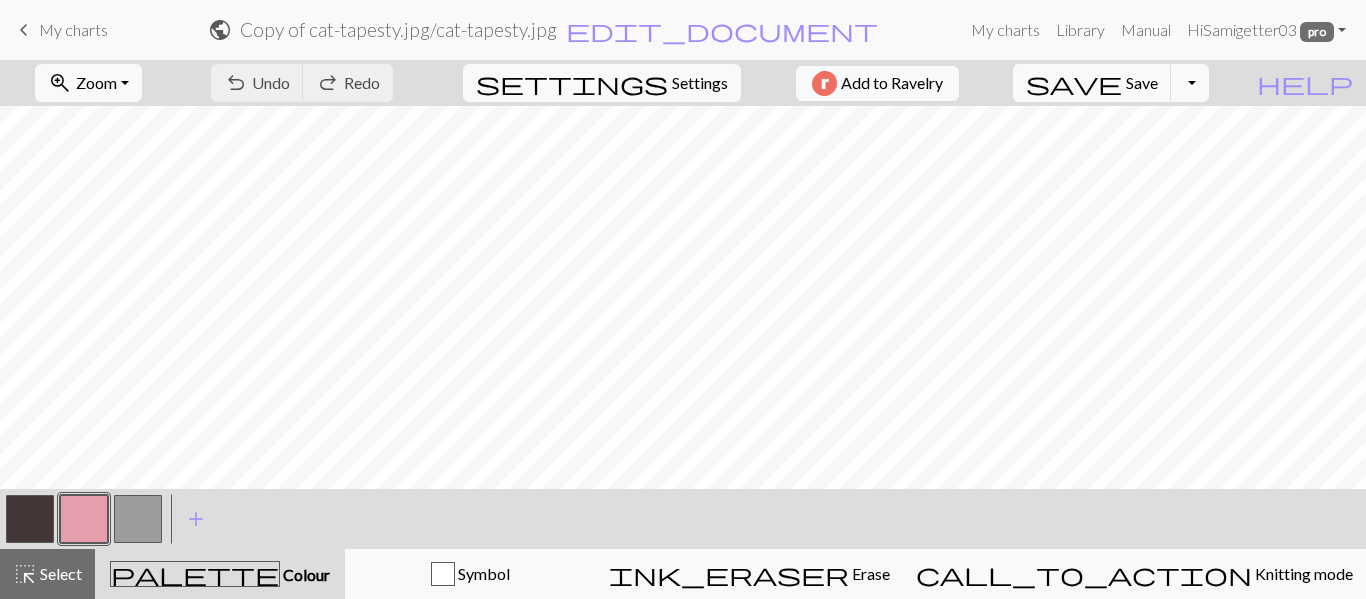 click at bounding box center (84, 519) 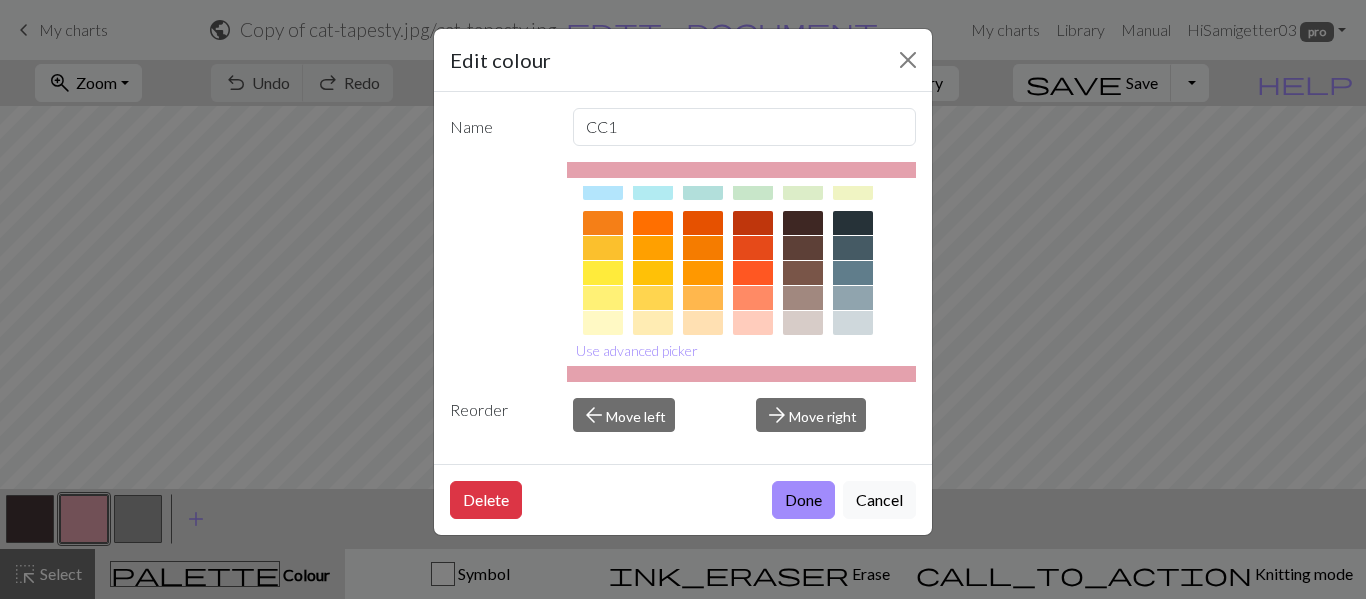 scroll, scrollTop: 419, scrollLeft: 0, axis: vertical 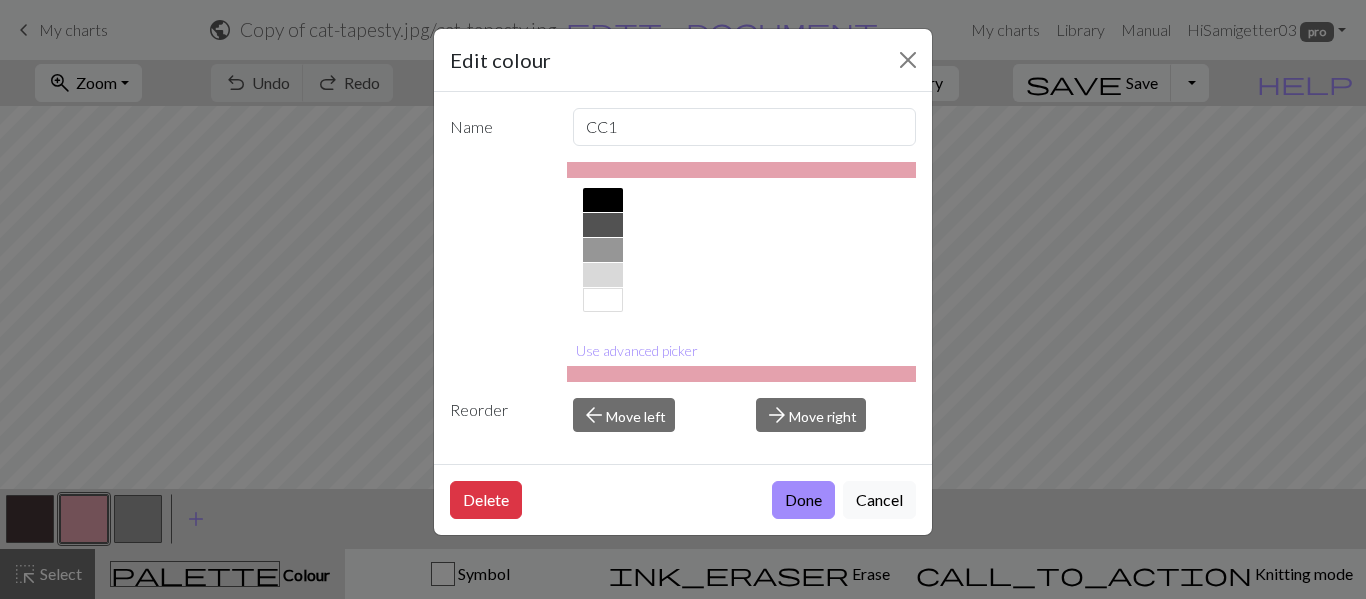 click at bounding box center [603, 300] 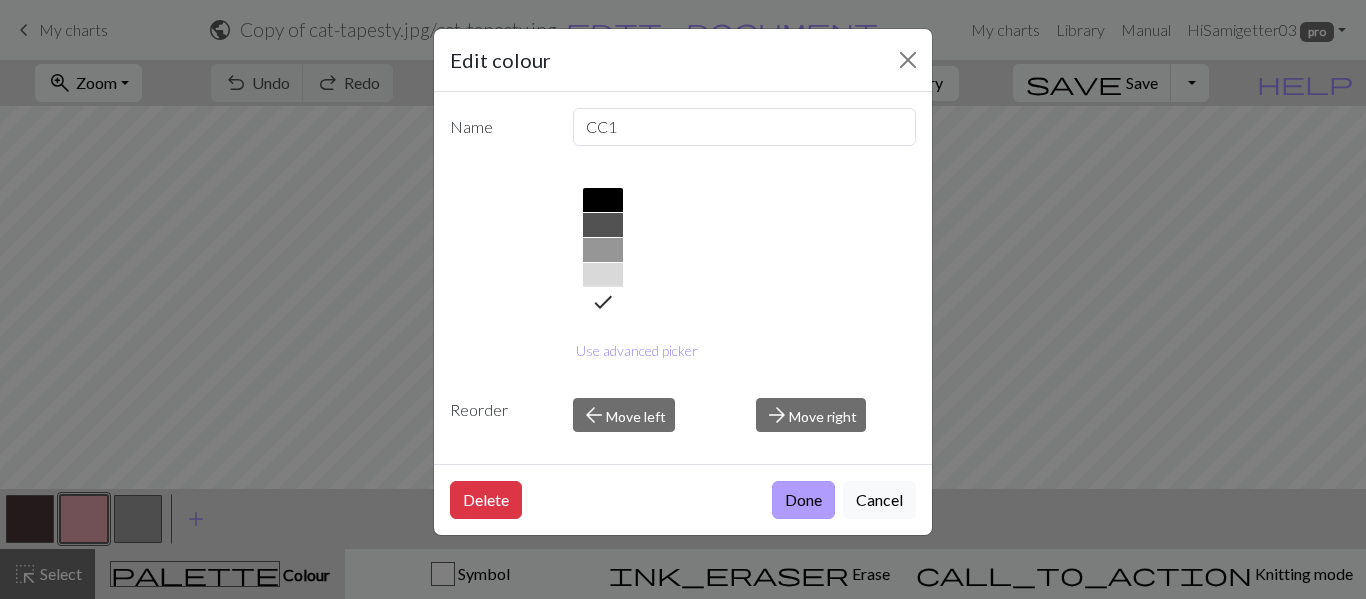 click on "Done" at bounding box center (803, 500) 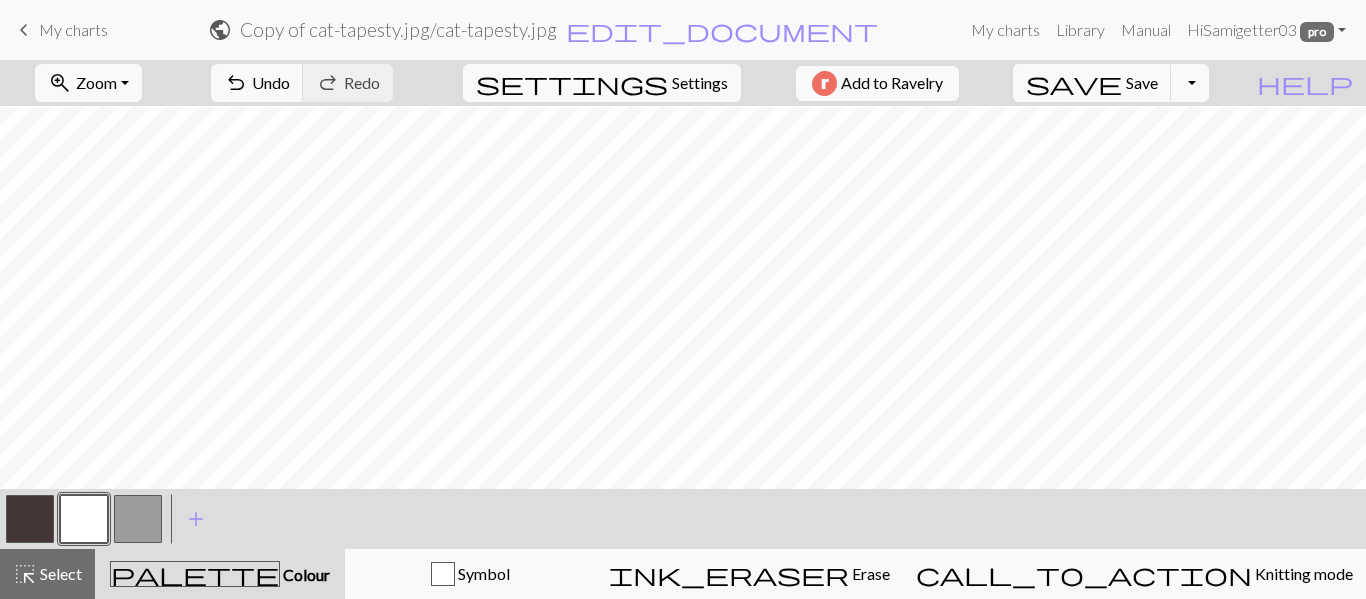 scroll, scrollTop: 1002, scrollLeft: 0, axis: vertical 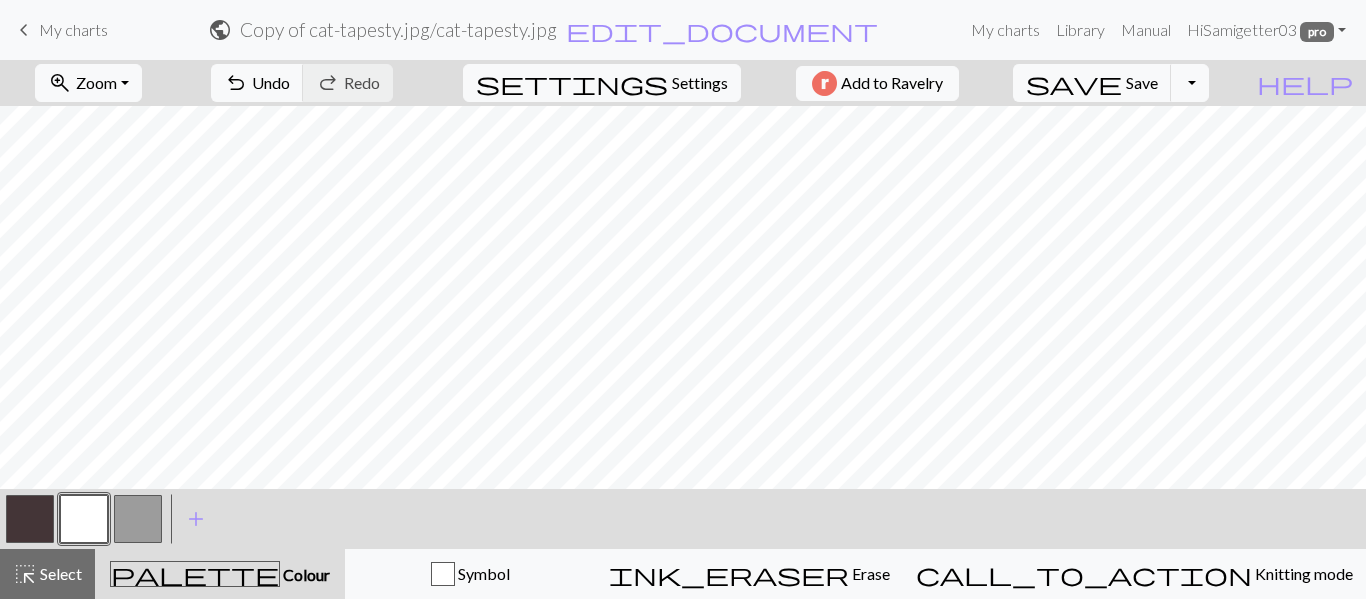 click at bounding box center [84, 519] 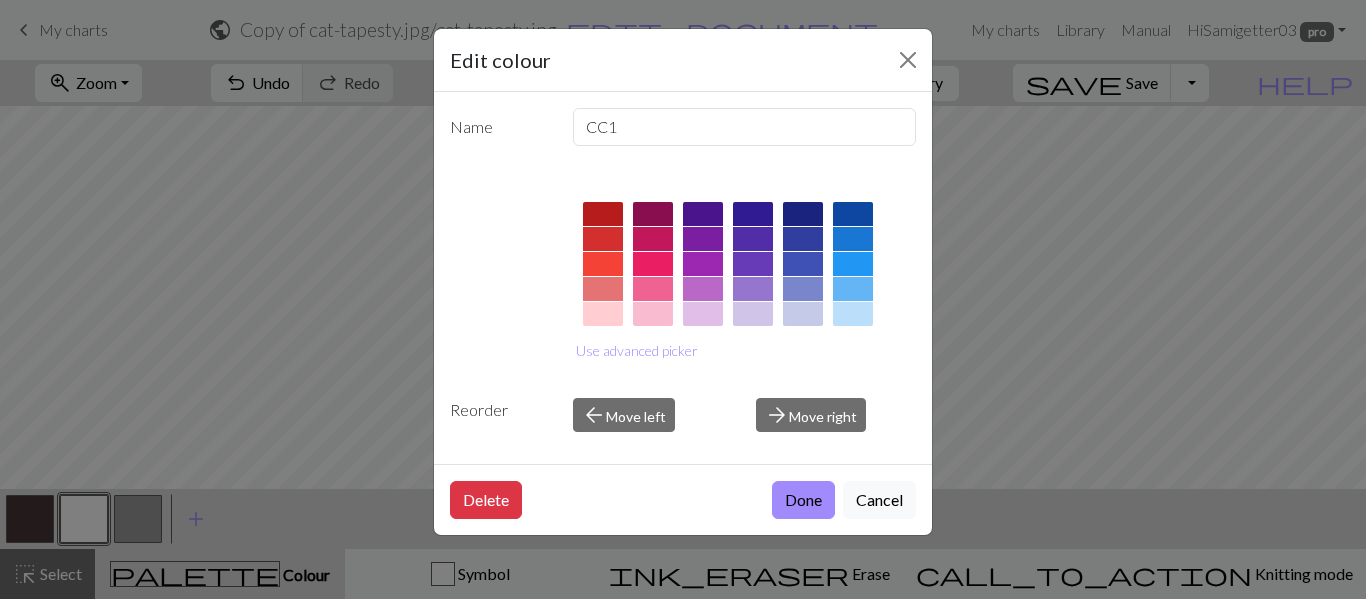 click at bounding box center (853, 214) 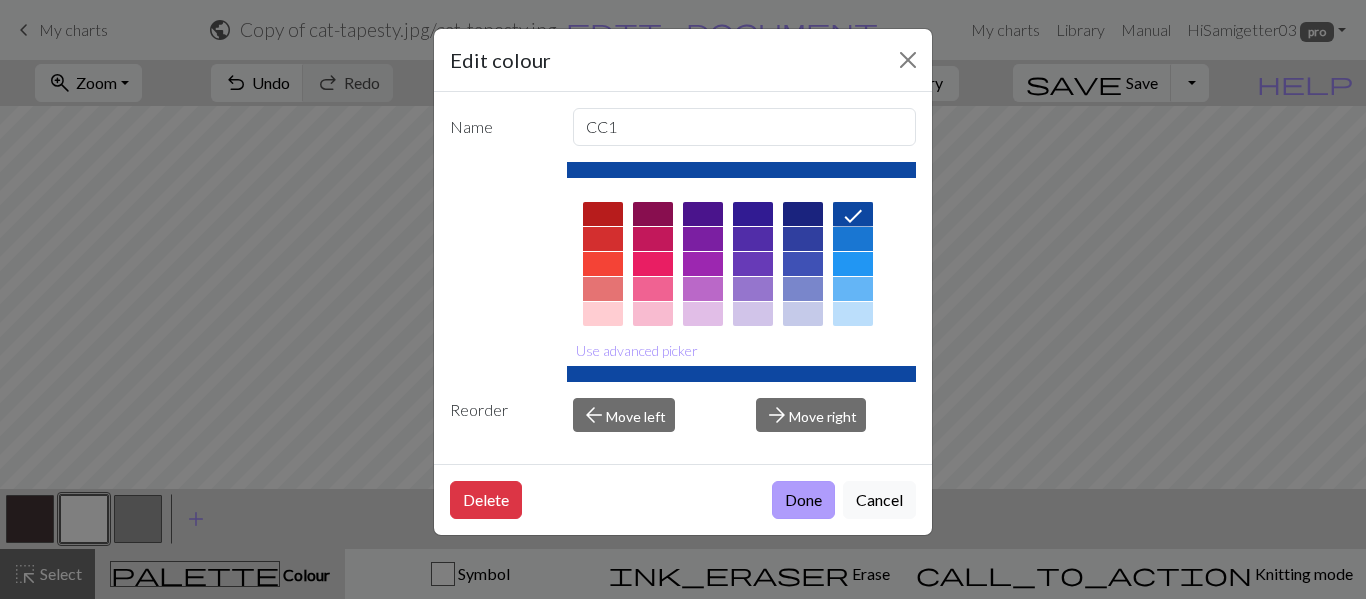click on "Done" at bounding box center (803, 500) 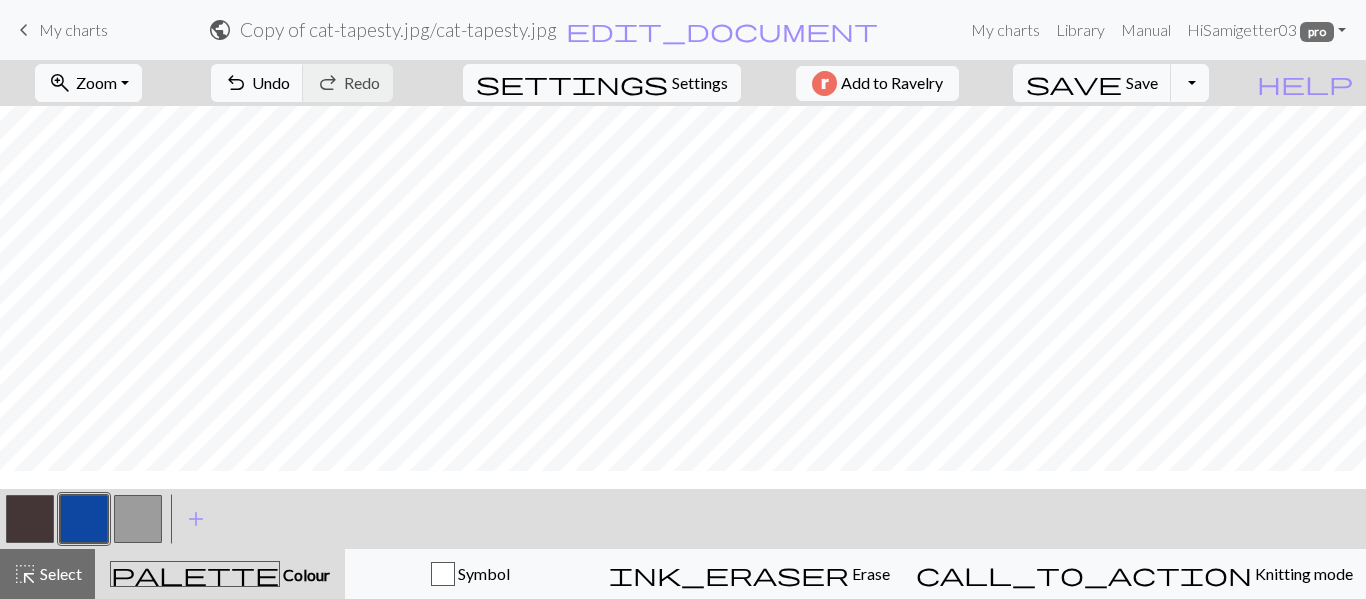scroll, scrollTop: 149, scrollLeft: 0, axis: vertical 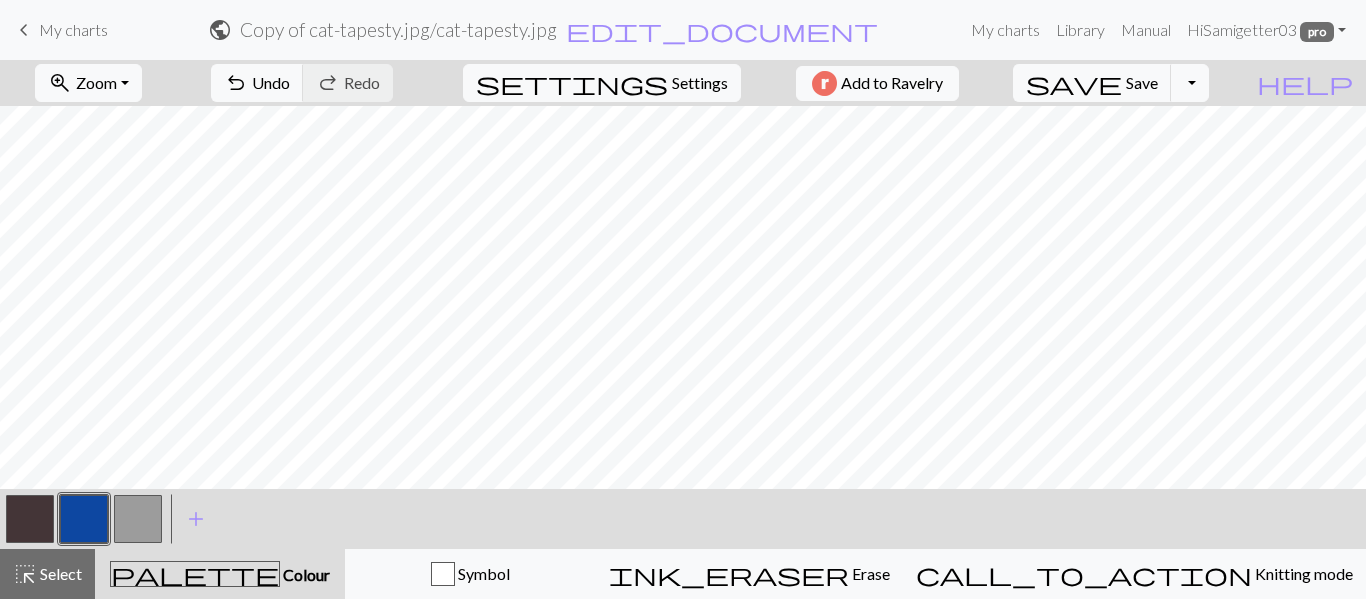 click at bounding box center (30, 519) 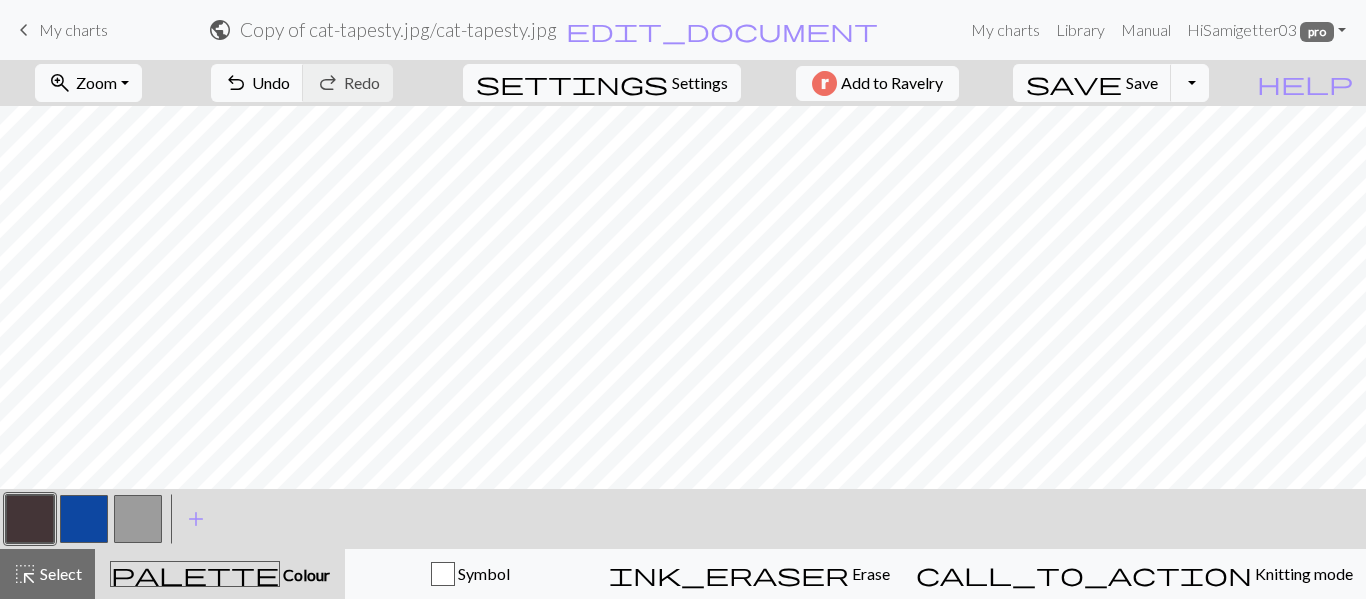 click at bounding box center [30, 519] 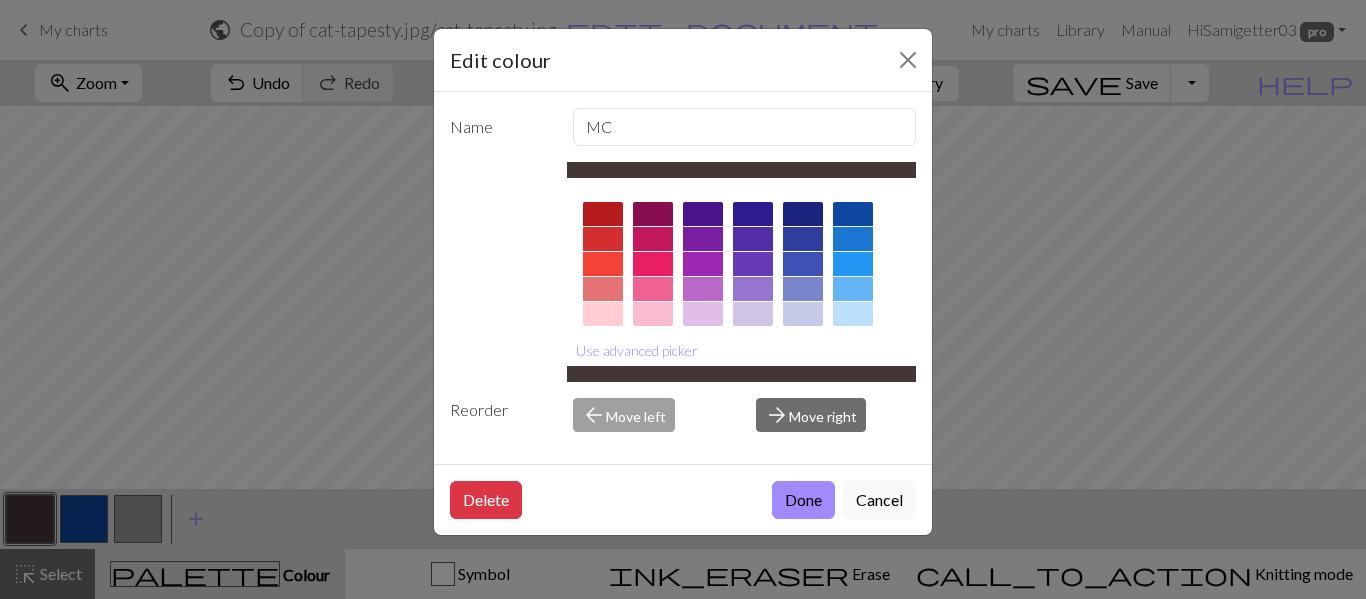 scroll, scrollTop: 419, scrollLeft: 0, axis: vertical 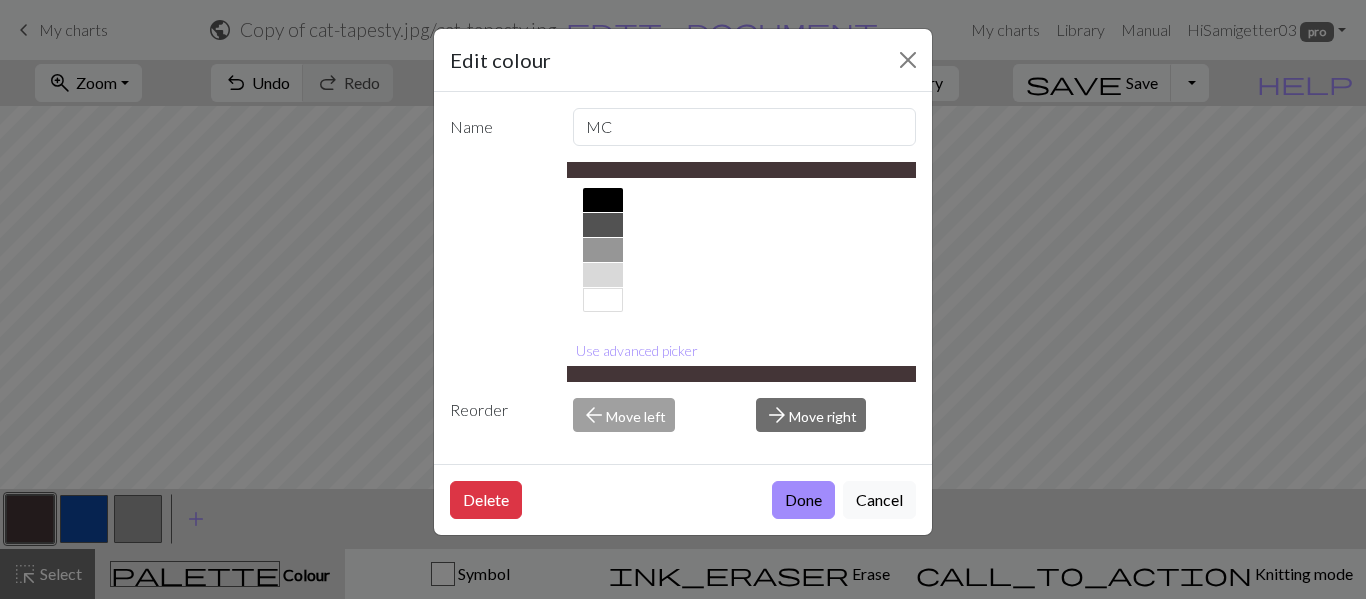 click at bounding box center [603, 300] 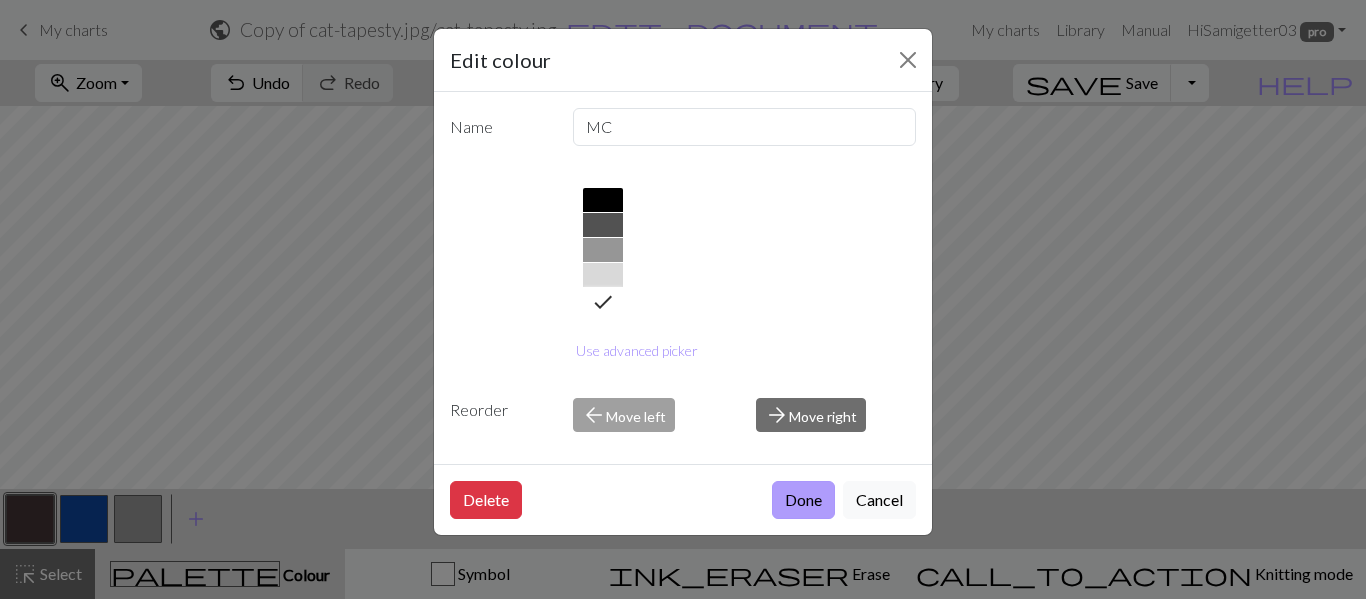 click on "Done" at bounding box center [803, 500] 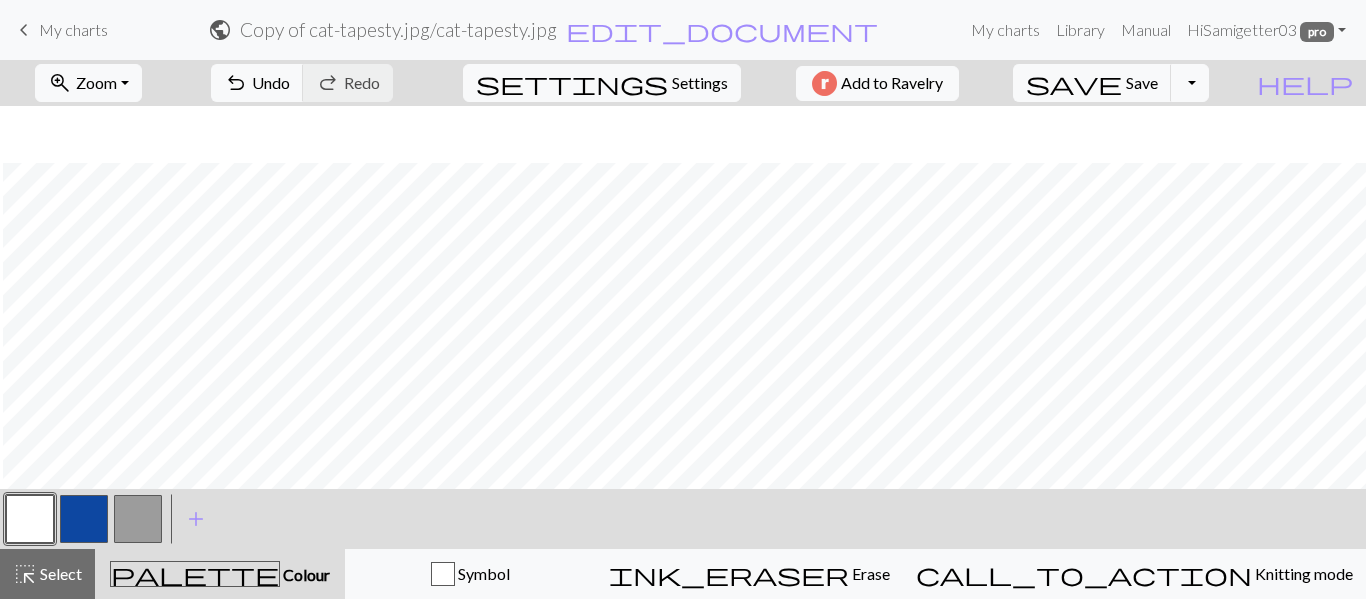 scroll, scrollTop: 423, scrollLeft: 3, axis: both 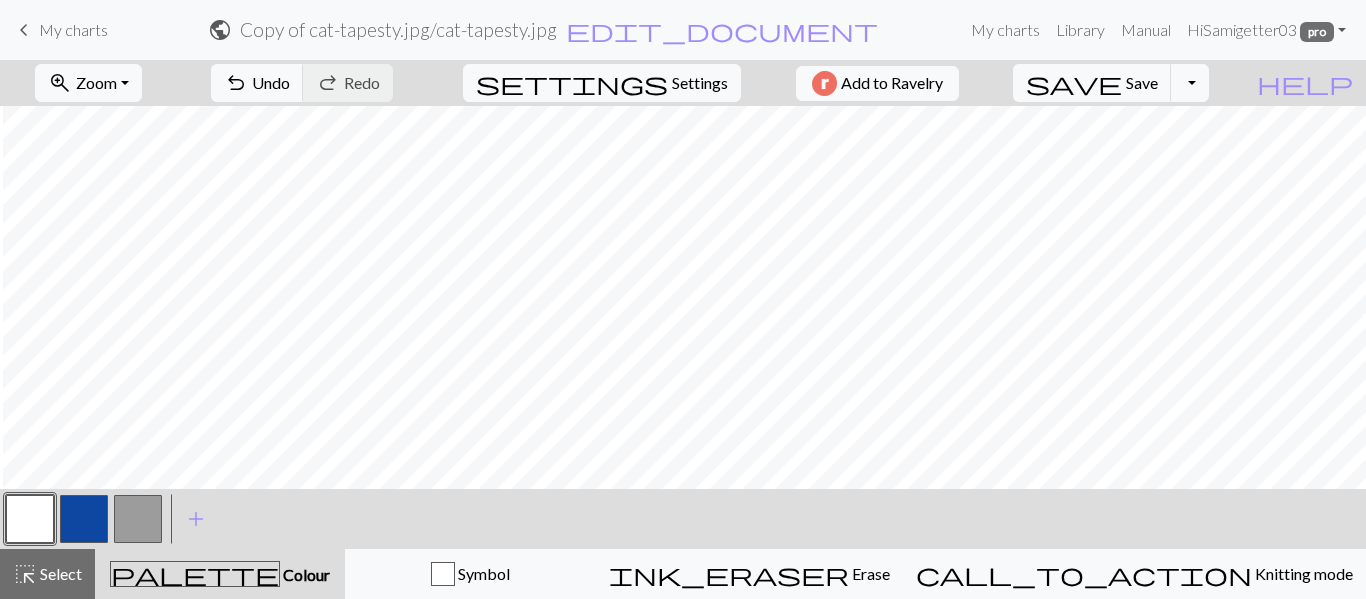 click at bounding box center (138, 519) 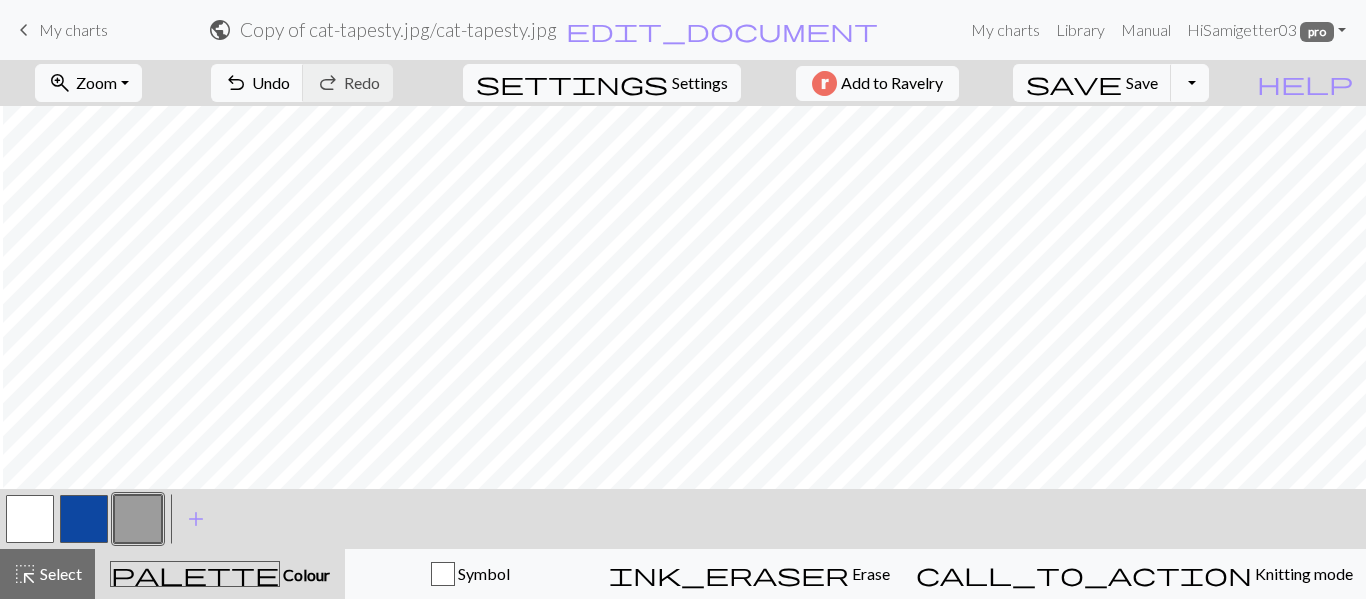 click at bounding box center (84, 519) 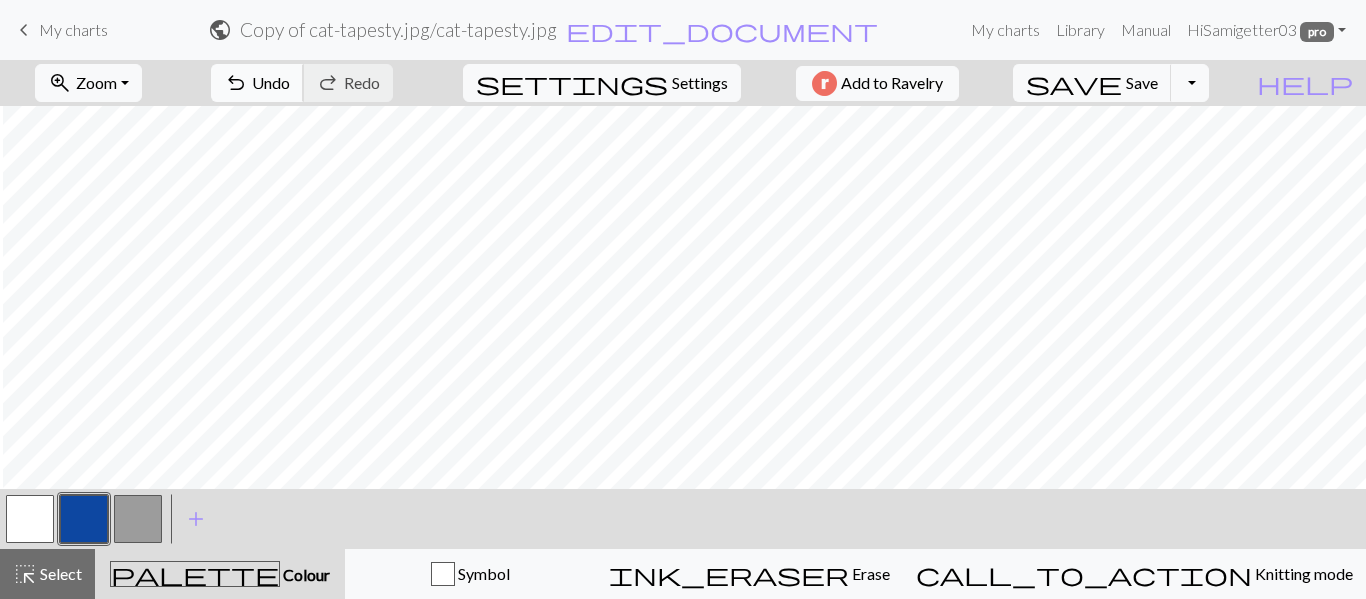 click on "undo" at bounding box center (236, 83) 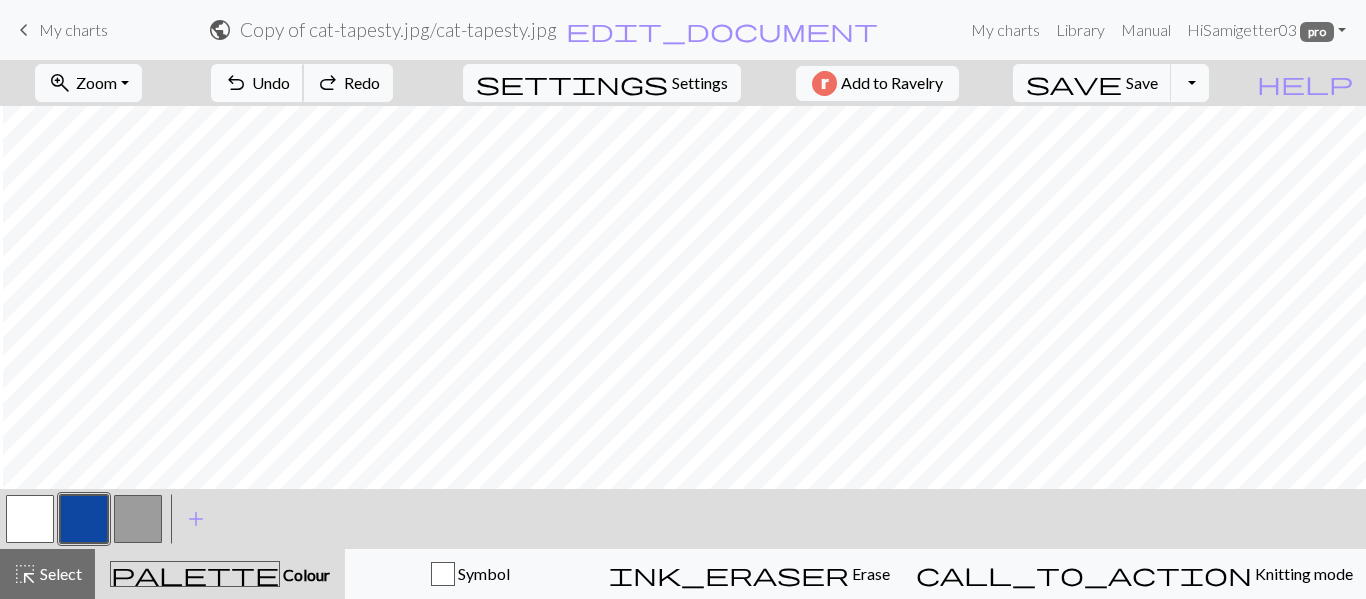 click on "undo" at bounding box center (236, 83) 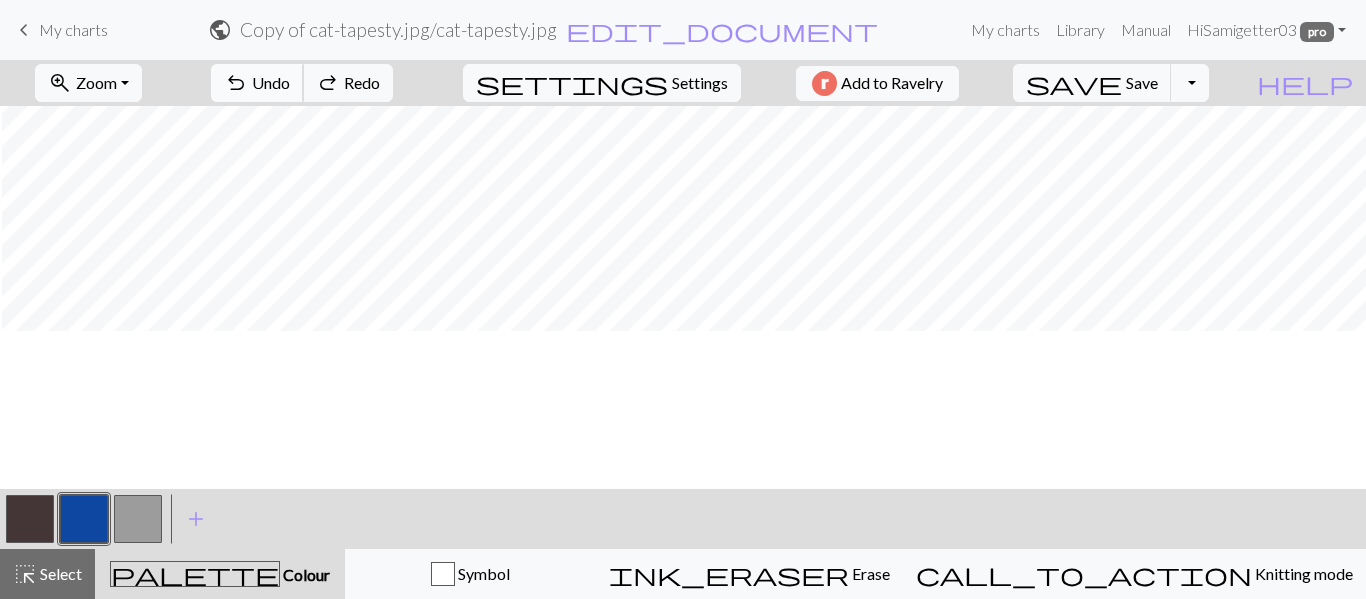 scroll, scrollTop: 265, scrollLeft: 2, axis: both 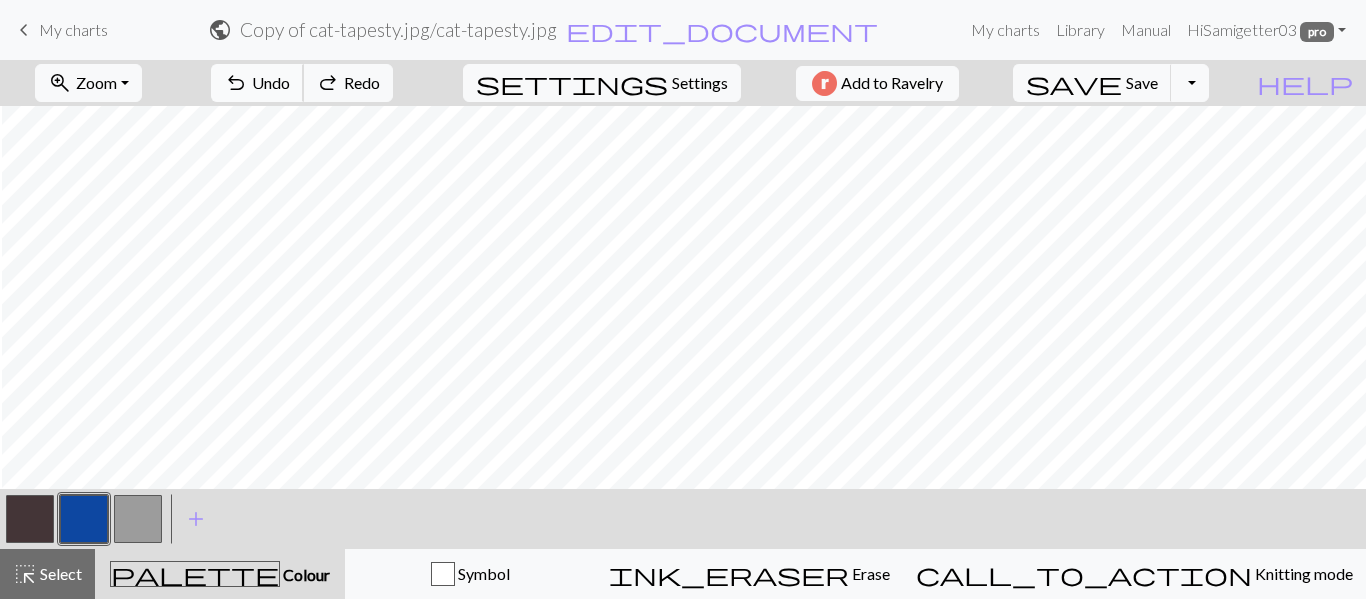click on "undo" at bounding box center (236, 83) 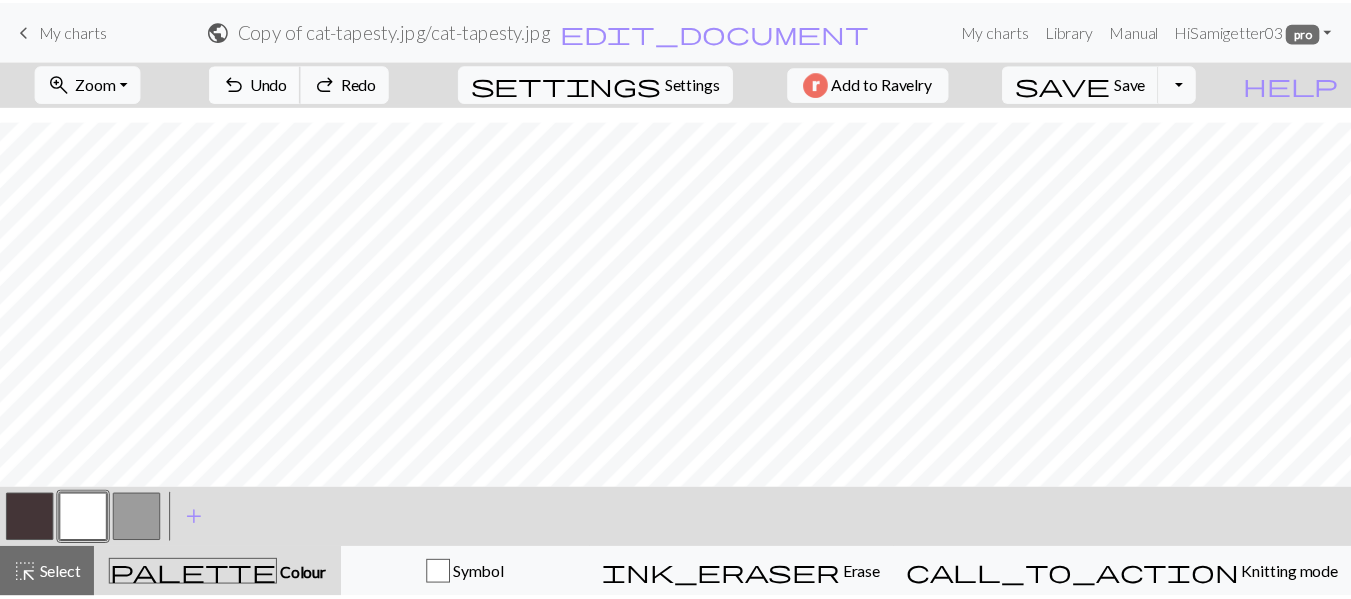 scroll, scrollTop: 1522, scrollLeft: 0, axis: vertical 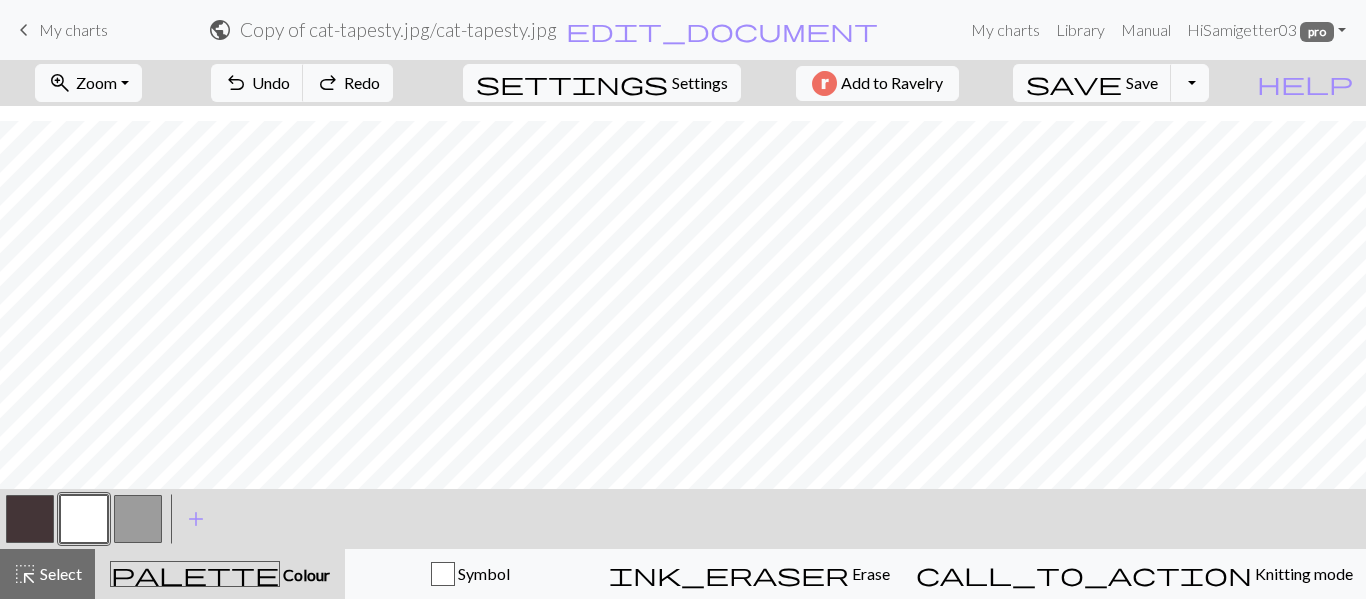 click on "My charts" at bounding box center [73, 29] 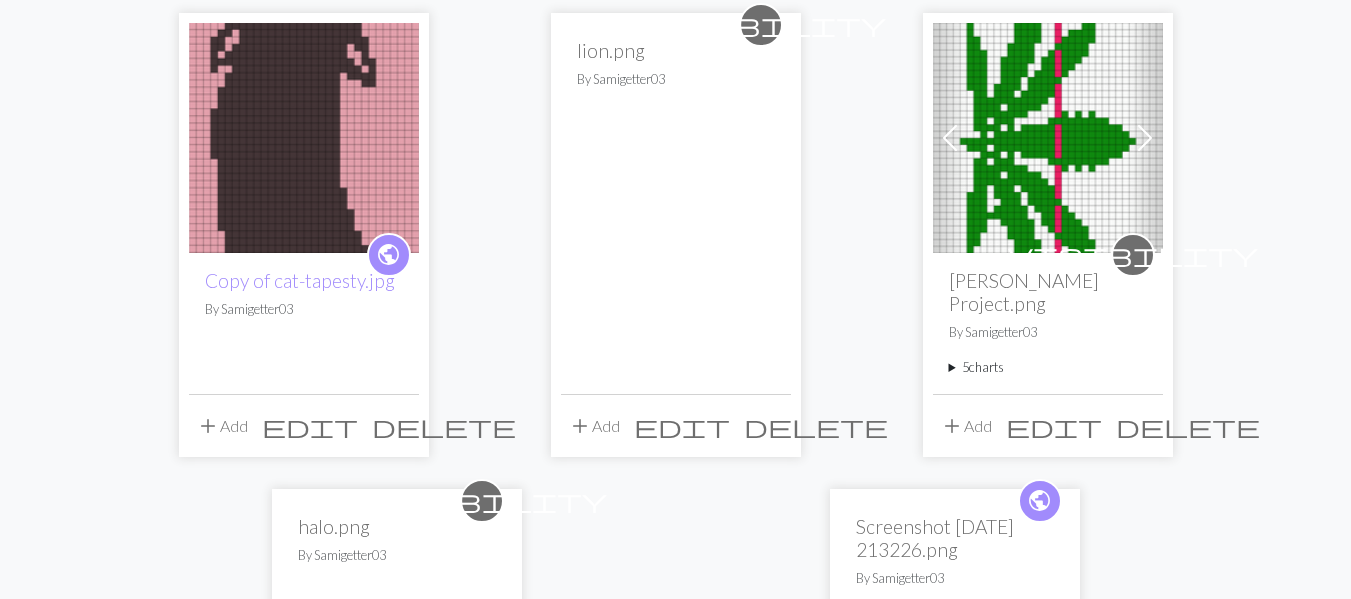 scroll, scrollTop: 187, scrollLeft: 0, axis: vertical 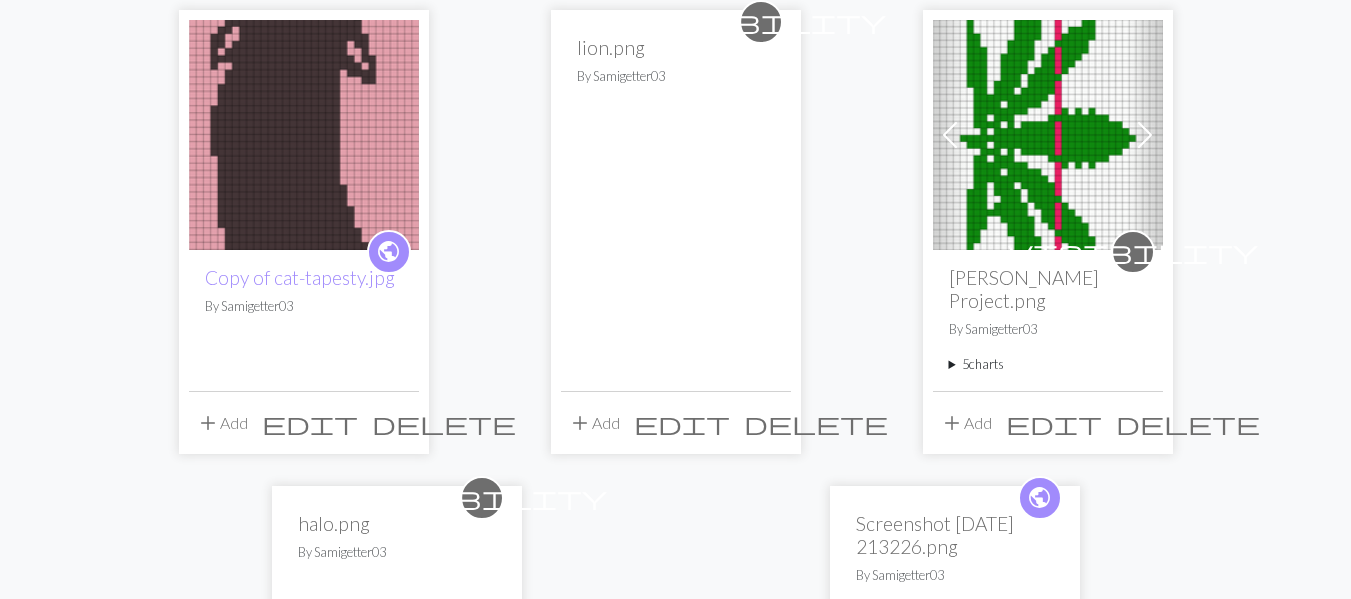 click on "delete" at bounding box center (444, 423) 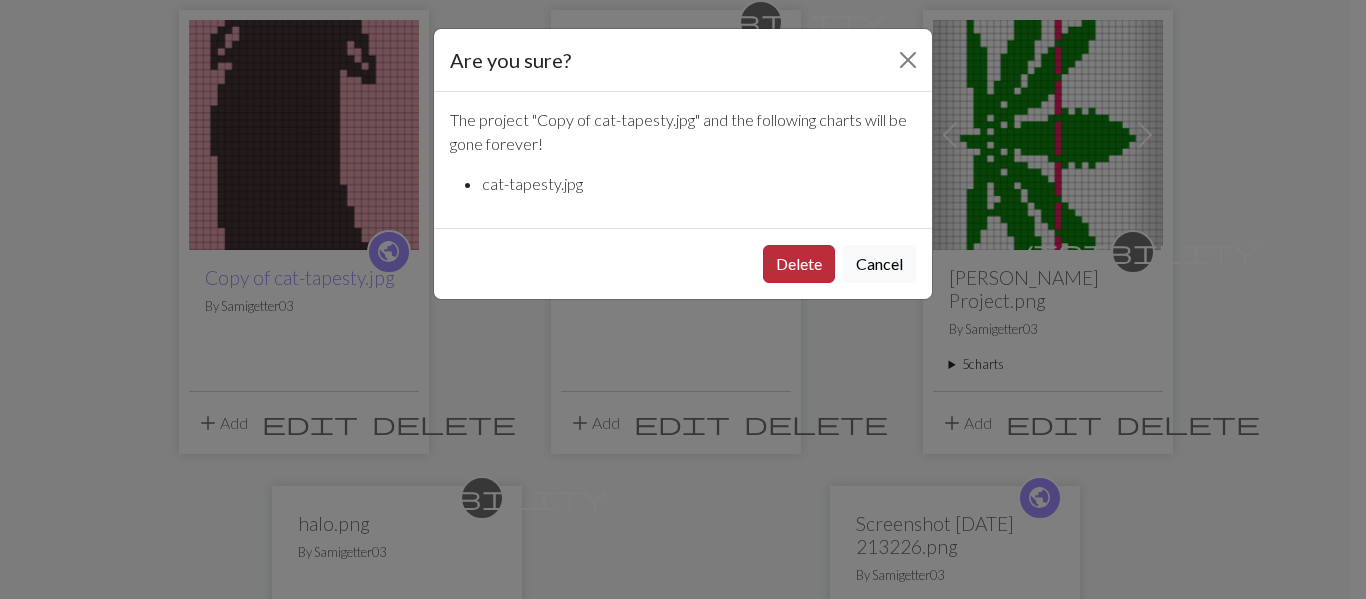 click on "Delete" at bounding box center (799, 264) 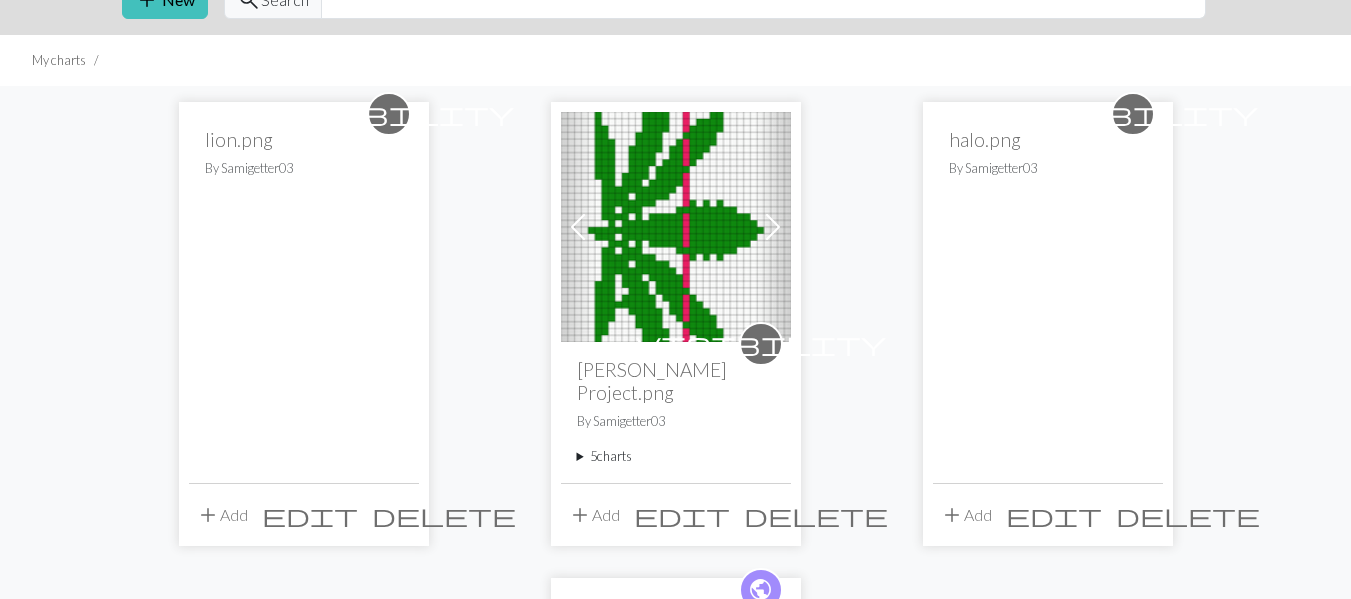 scroll, scrollTop: 0, scrollLeft: 0, axis: both 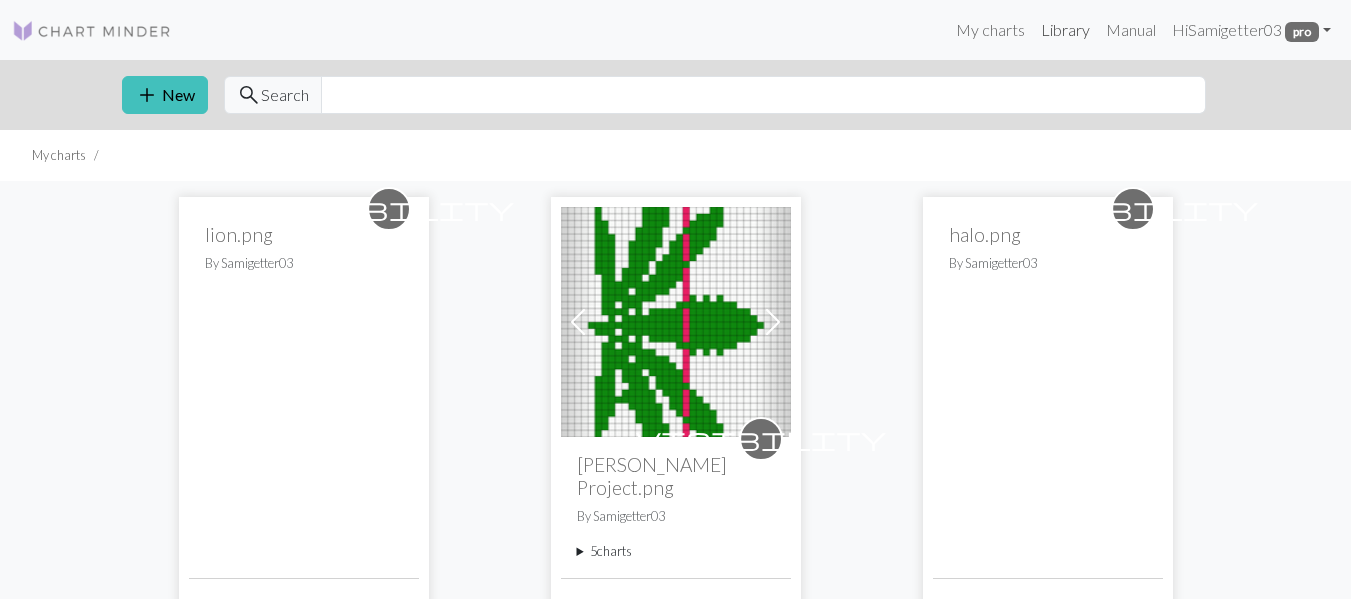 click on "Library" at bounding box center (1065, 30) 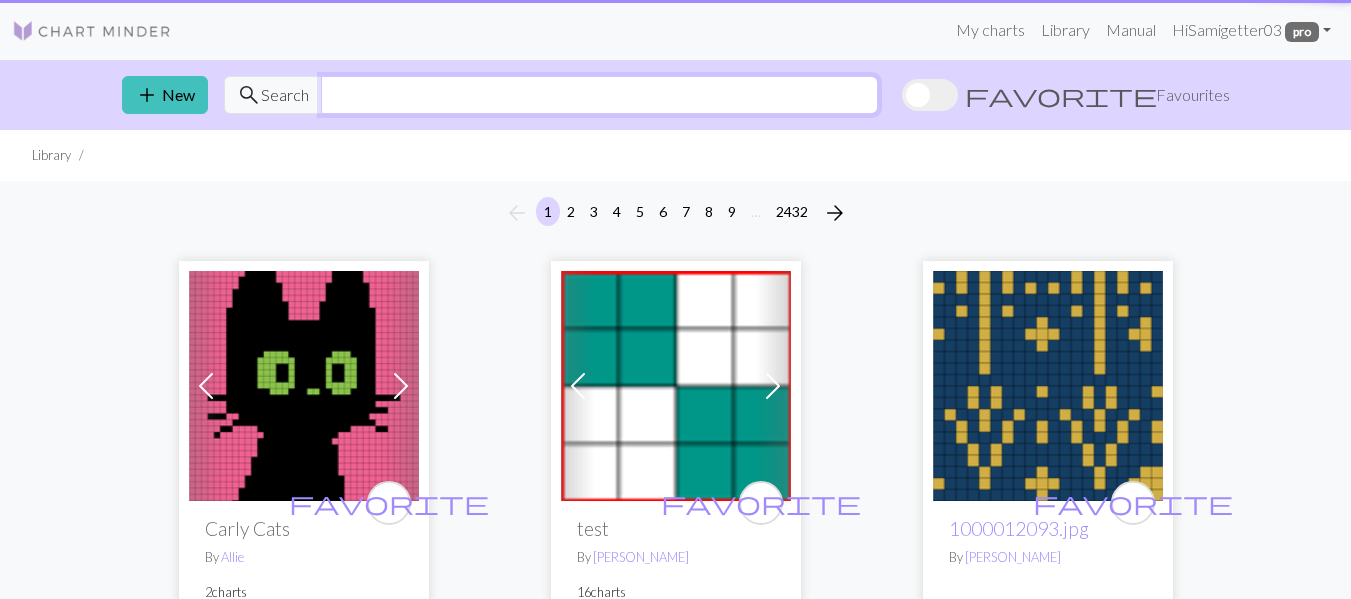 click at bounding box center (599, 95) 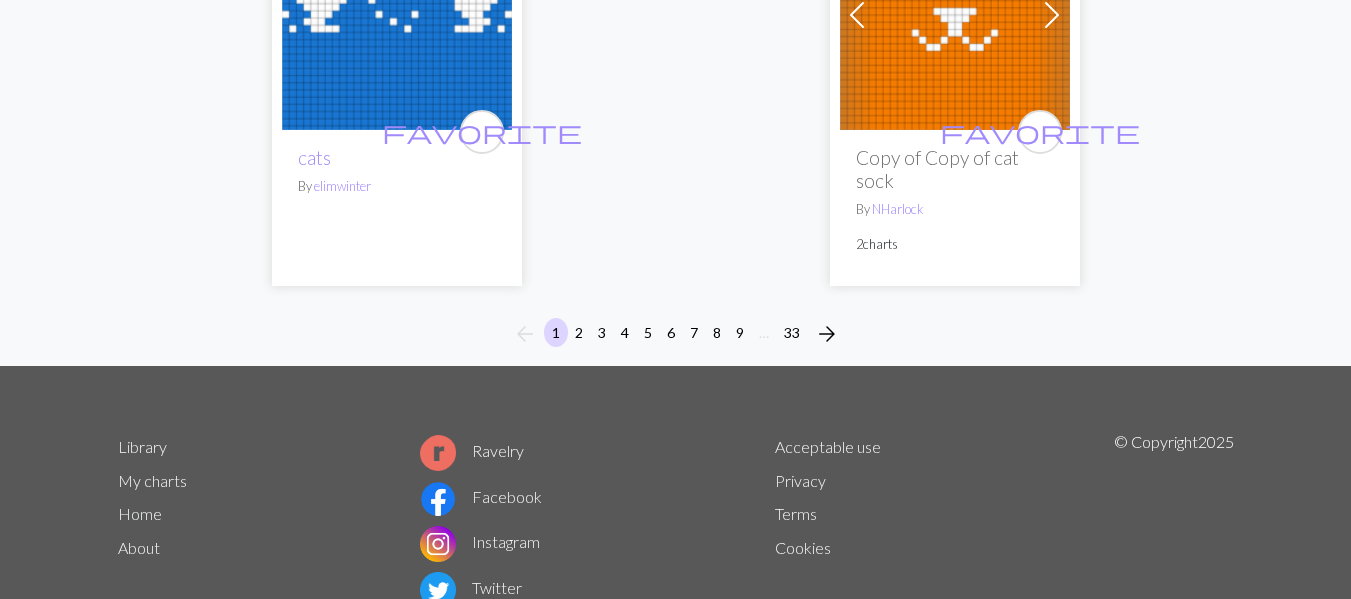 scroll, scrollTop: 7115, scrollLeft: 0, axis: vertical 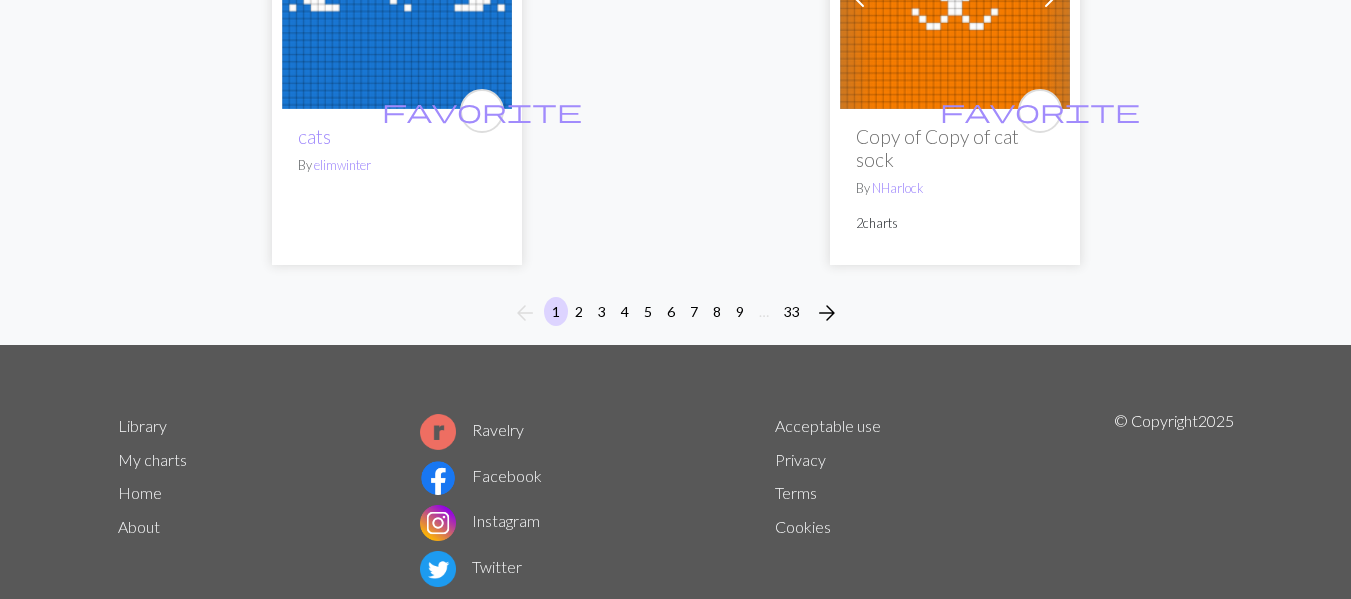 type on "cat" 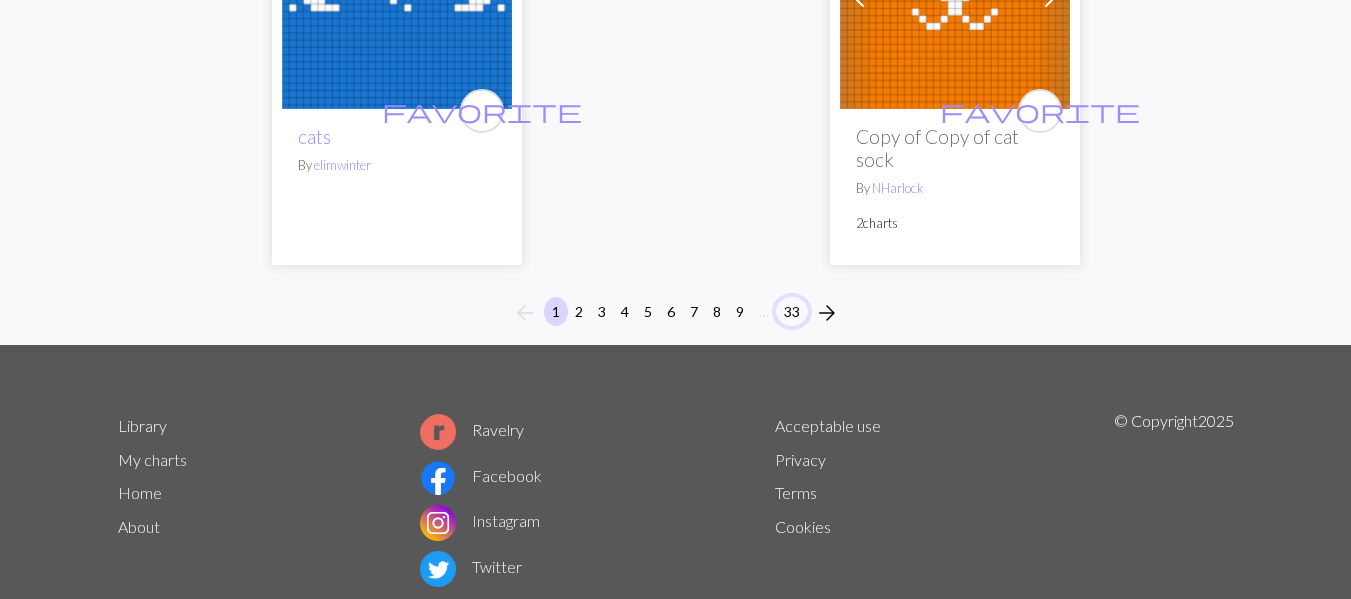 click on "33" at bounding box center [792, 311] 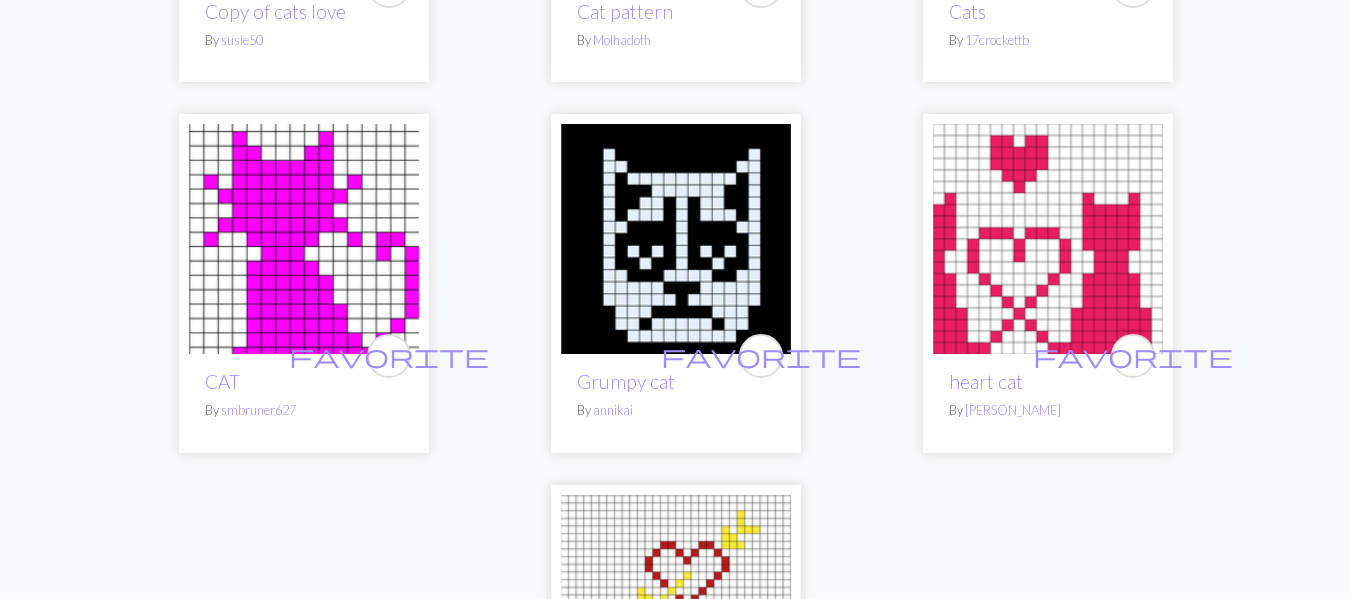 scroll, scrollTop: 3596, scrollLeft: 0, axis: vertical 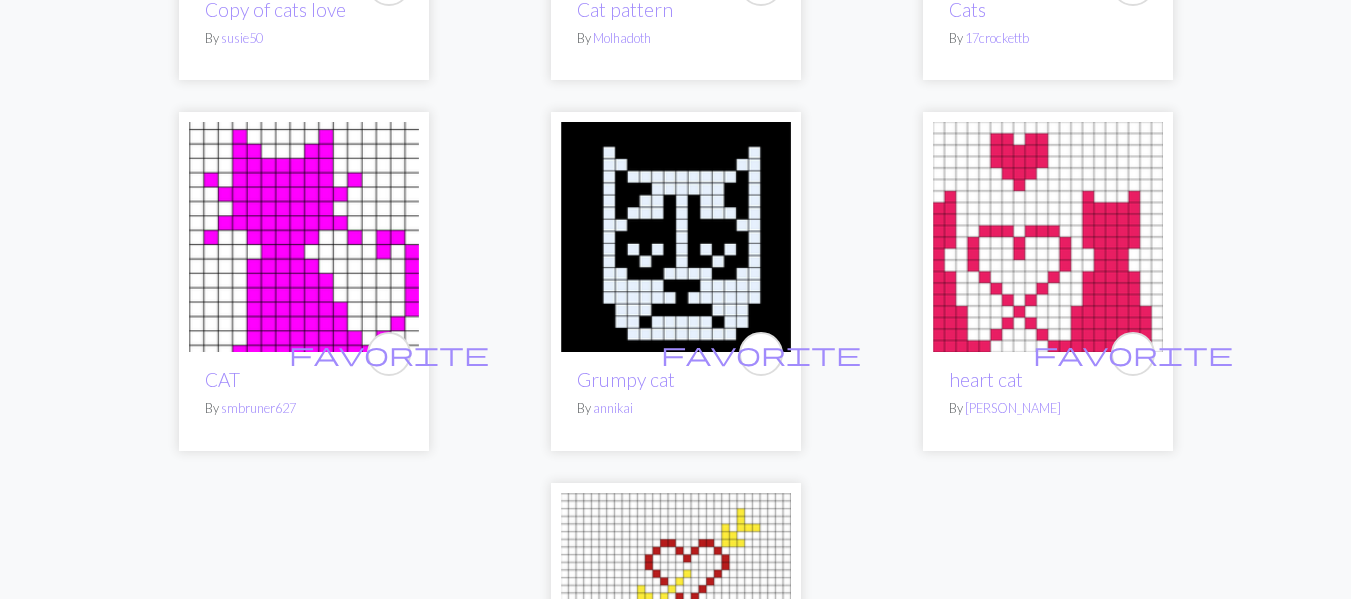 click at bounding box center [1048, 237] 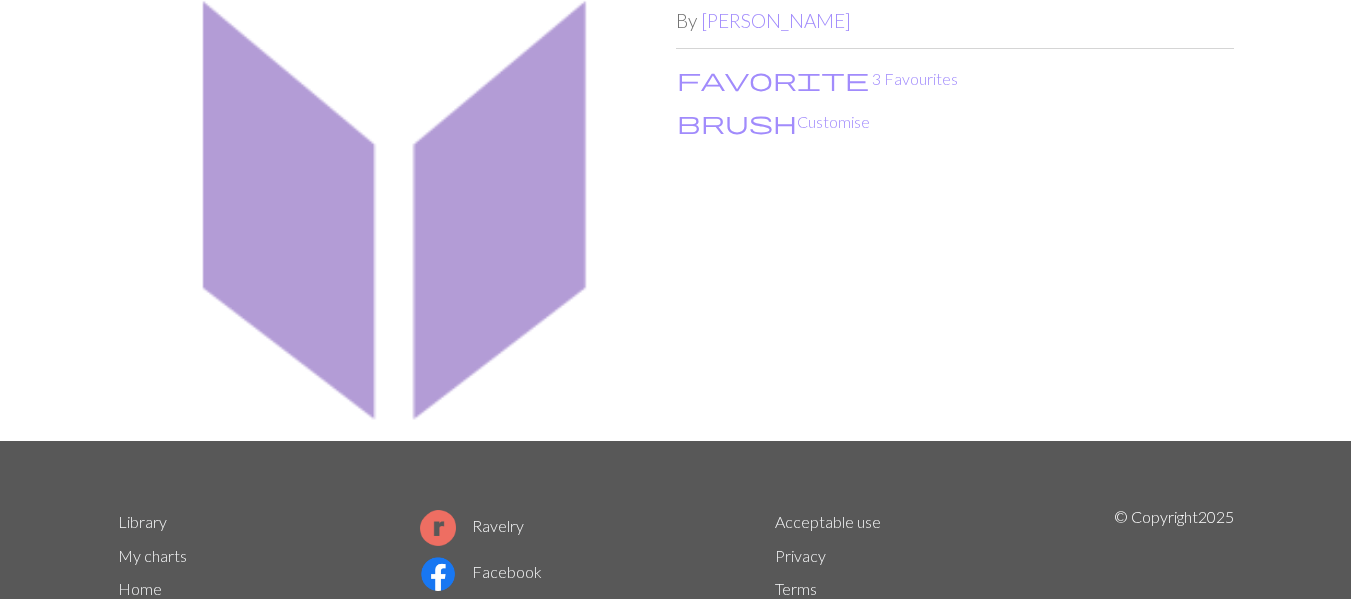 scroll, scrollTop: 0, scrollLeft: 0, axis: both 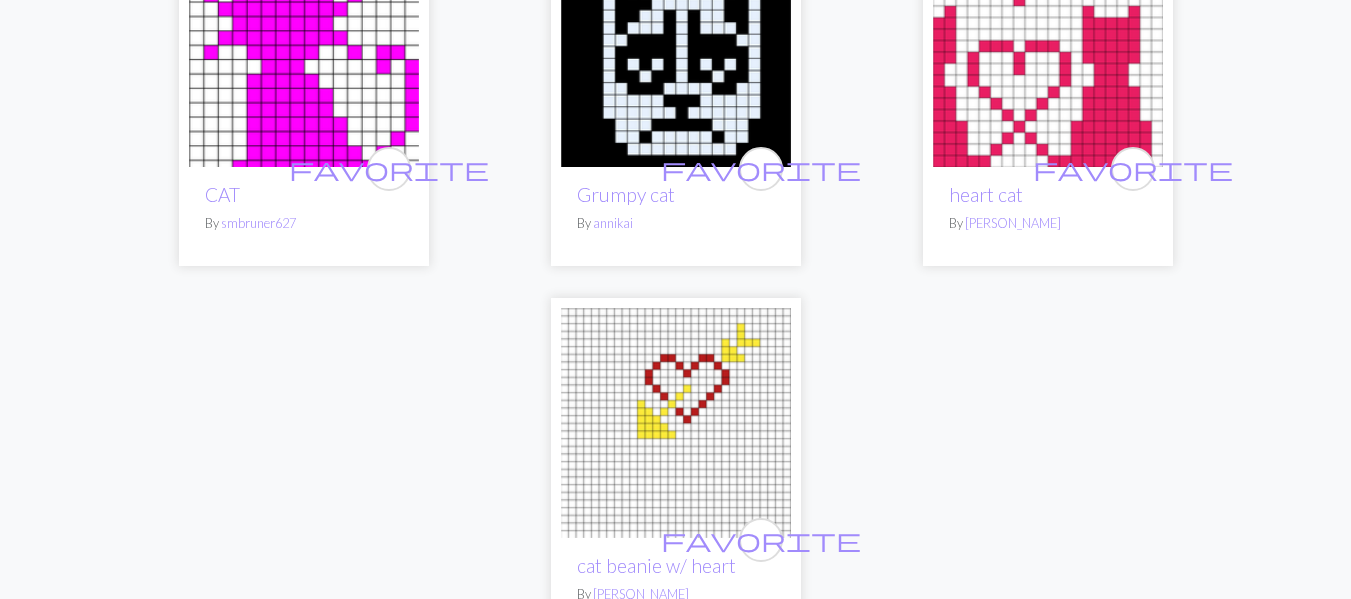 click at bounding box center [1048, 52] 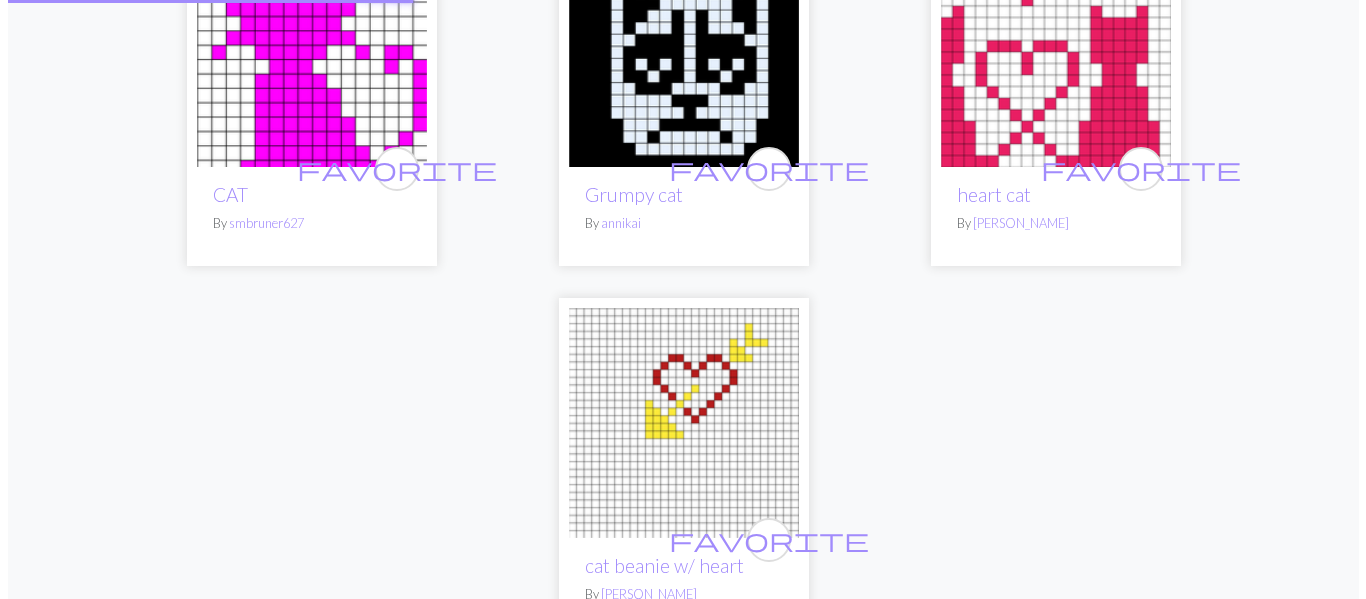 scroll, scrollTop: 0, scrollLeft: 0, axis: both 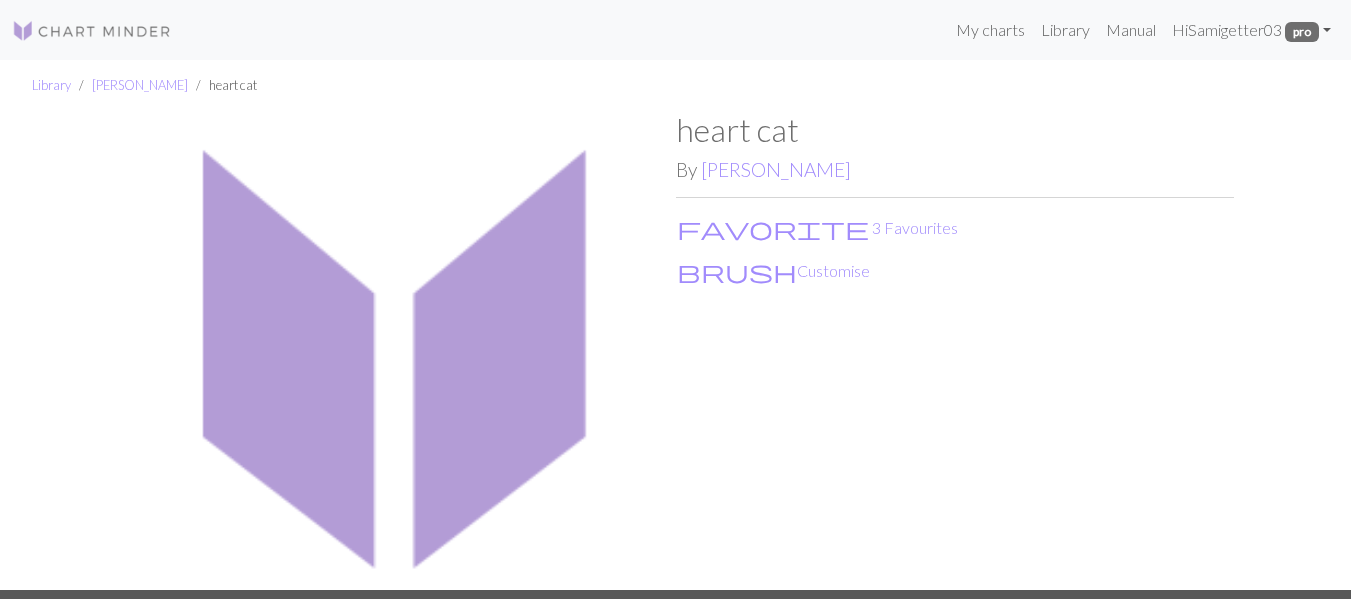 click at bounding box center (397, 350) 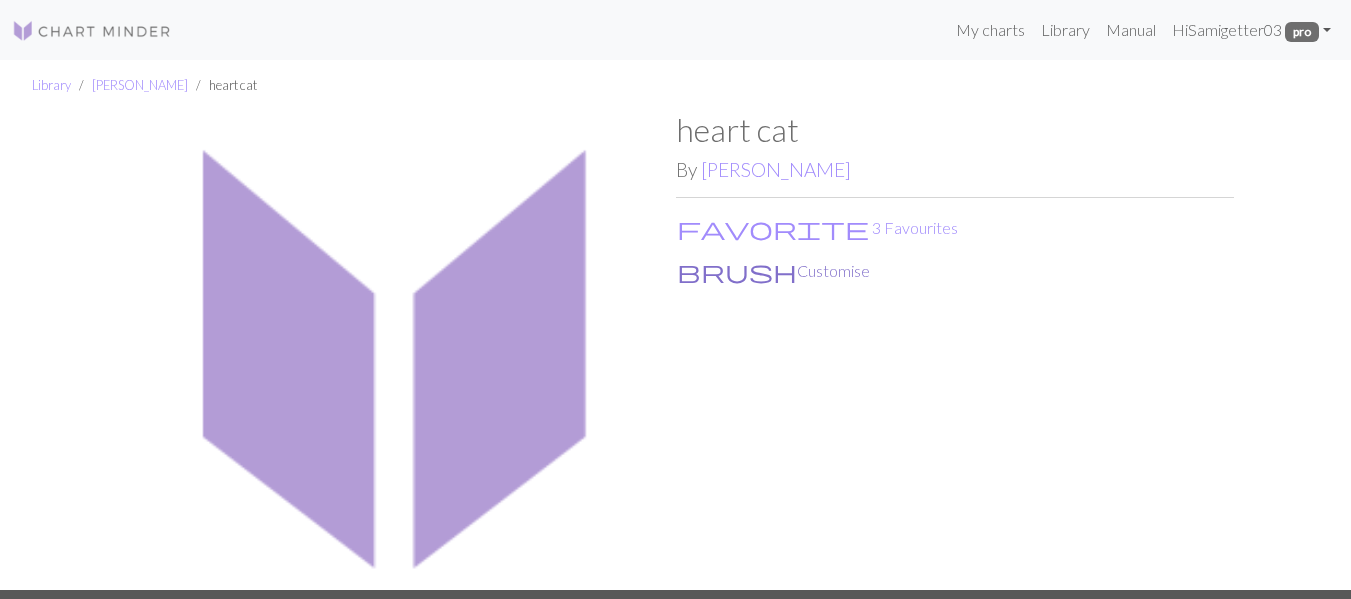 click on "brush Customise" at bounding box center (773, 271) 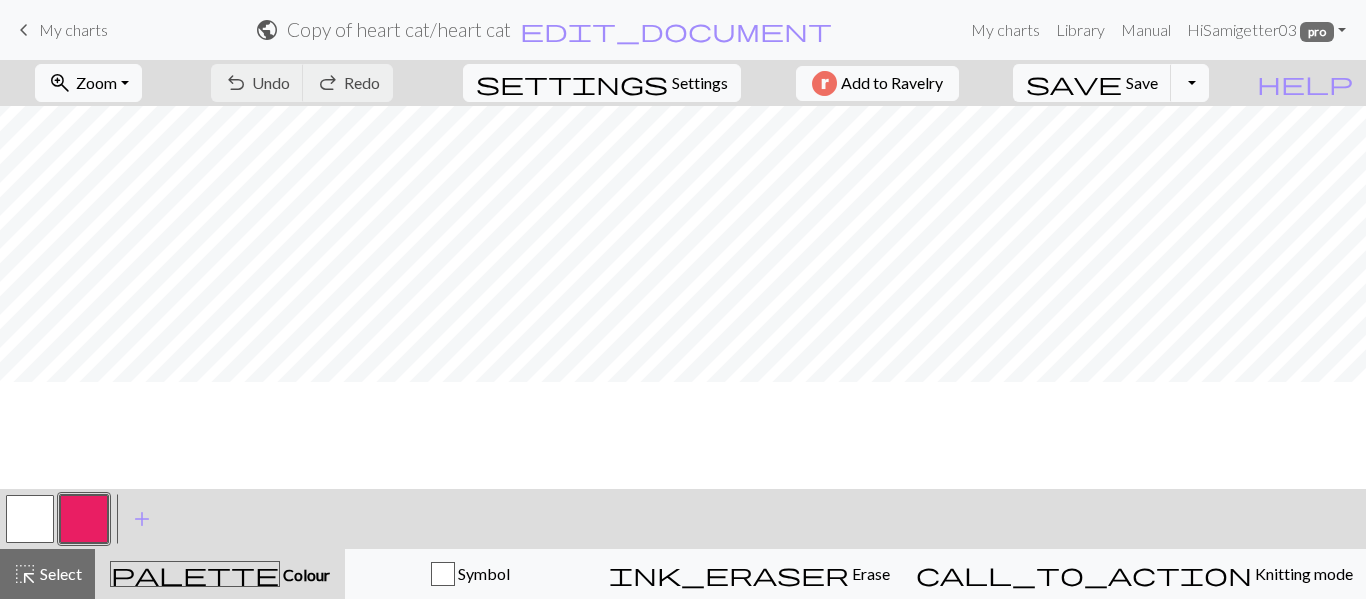 scroll, scrollTop: 0, scrollLeft: 0, axis: both 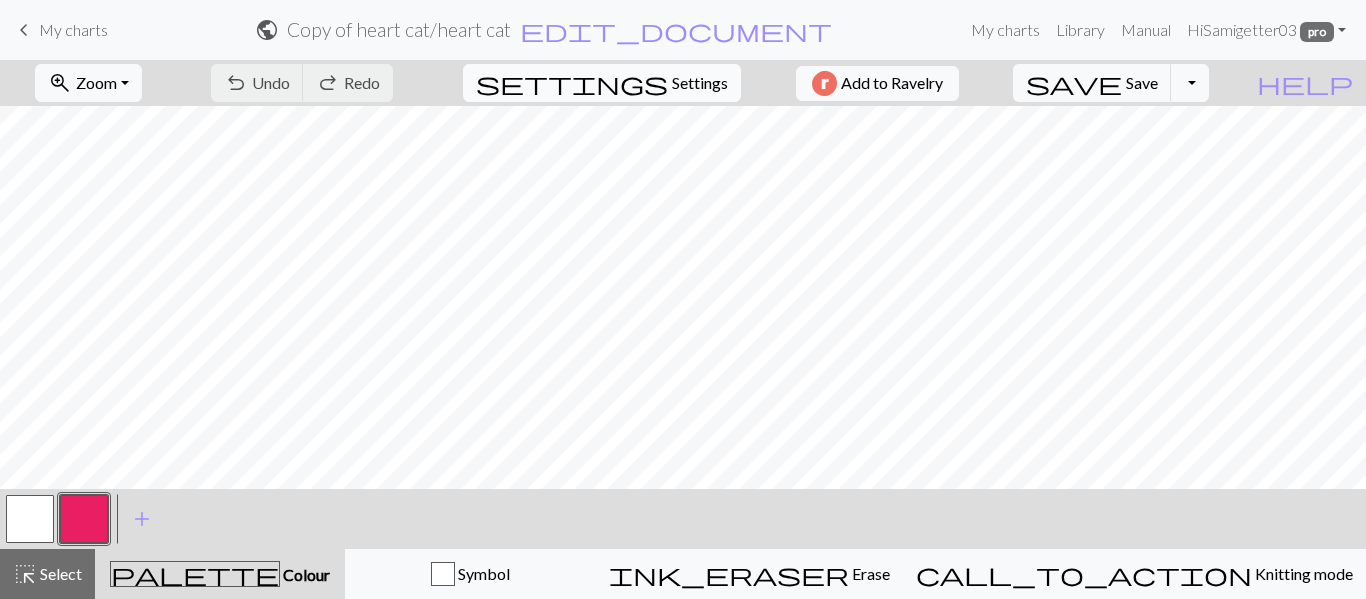 click on "Settings" at bounding box center (700, 83) 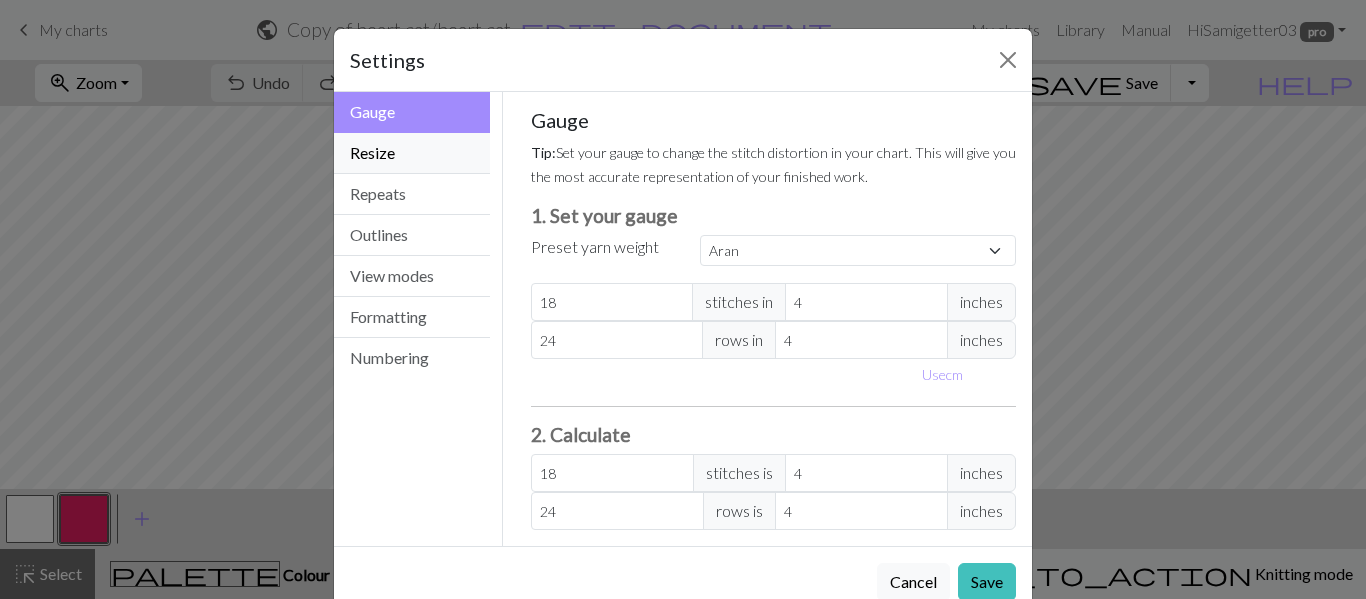 click on "Resize" at bounding box center (412, 153) 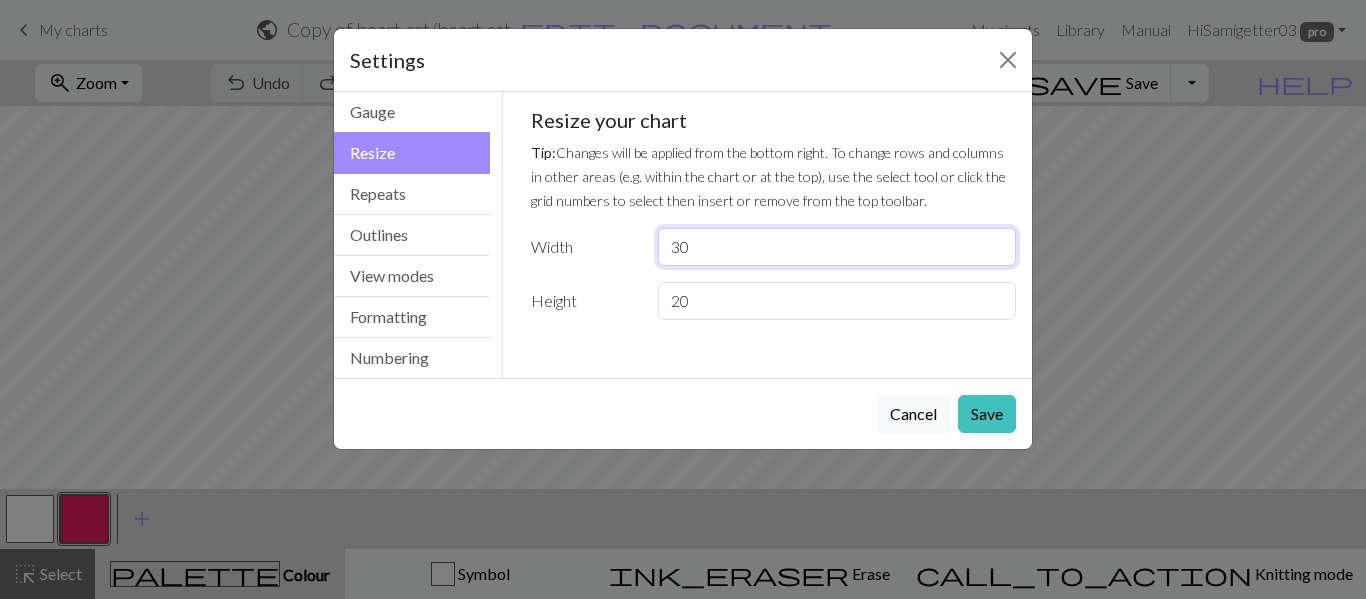 click on "30" at bounding box center [837, 247] 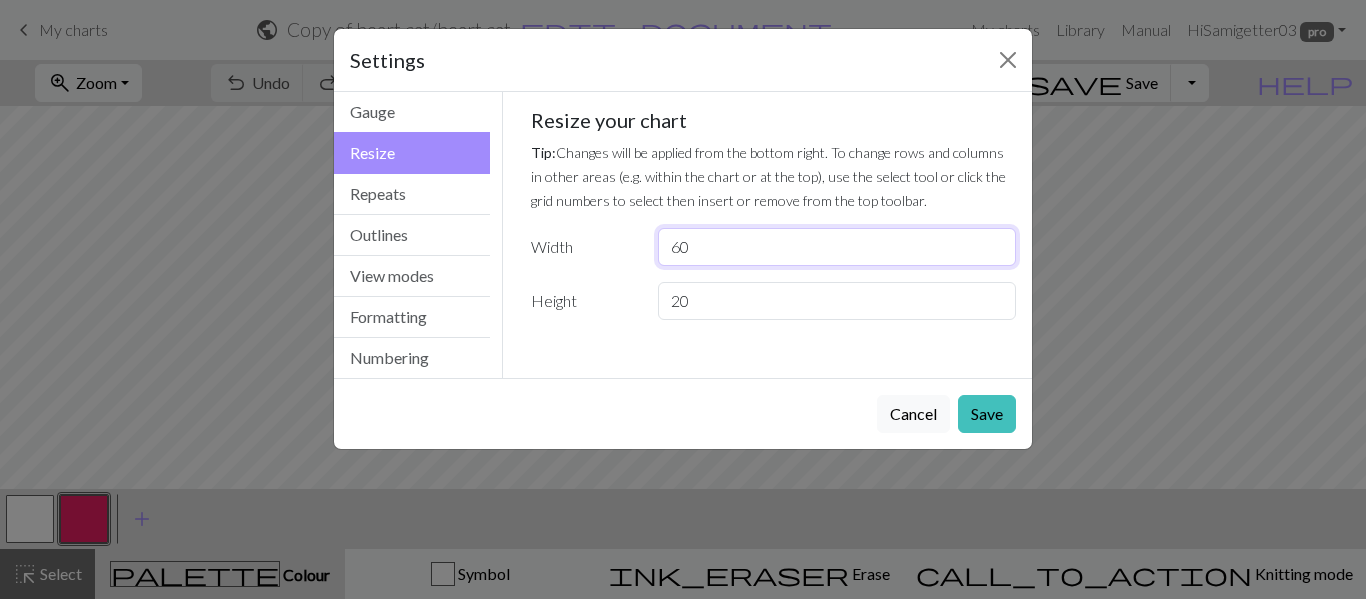 type on "60" 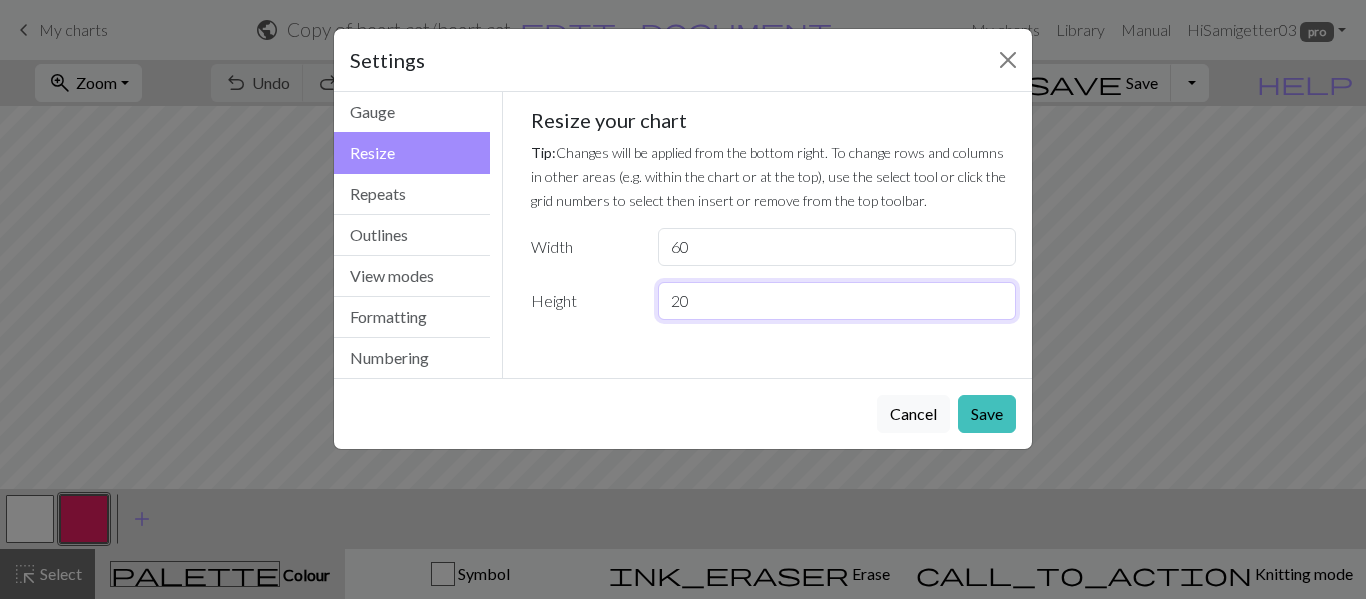 click on "20" at bounding box center [837, 301] 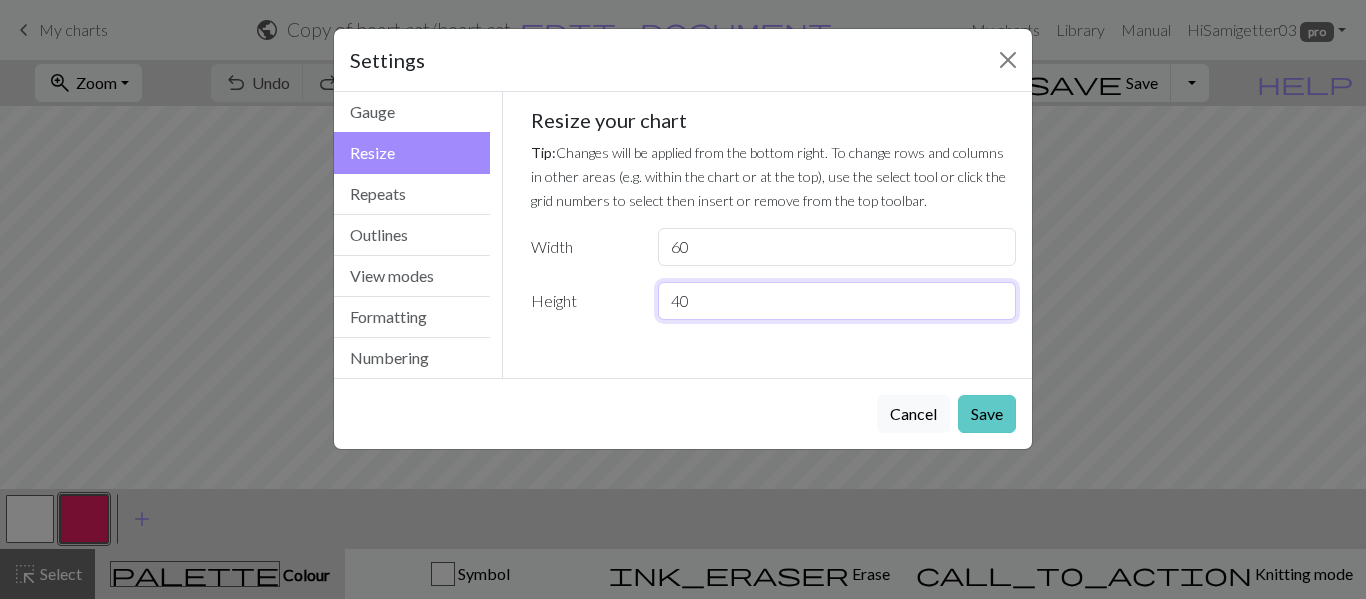 type on "40" 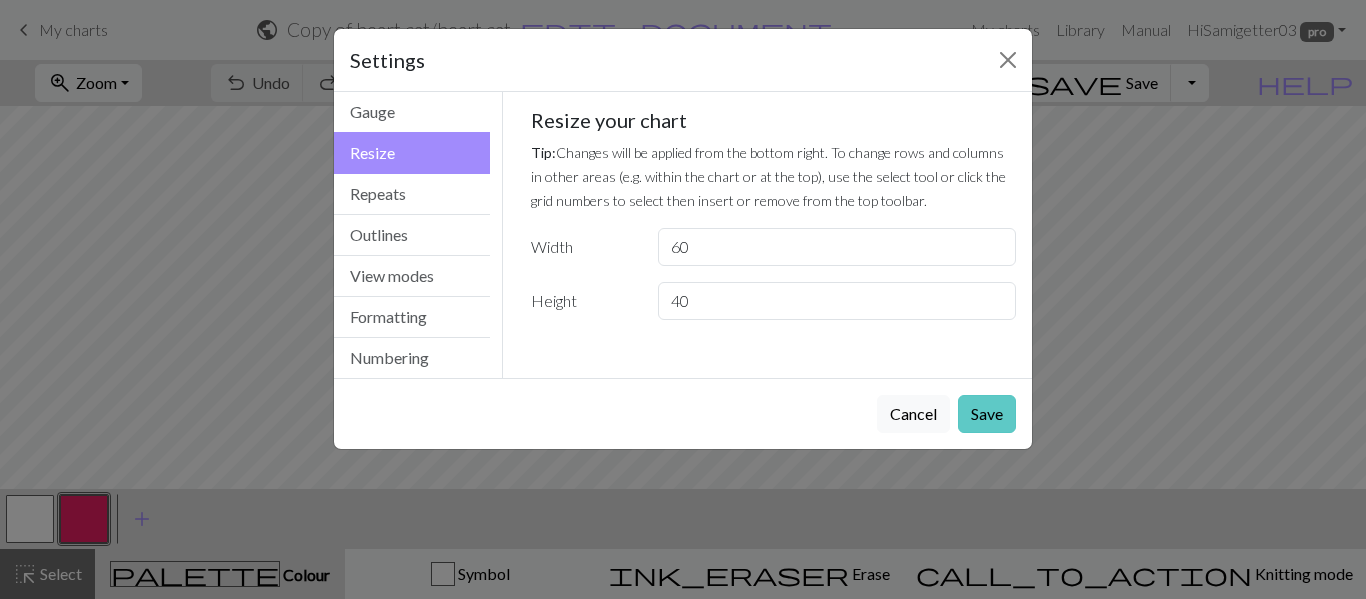 click on "Save" at bounding box center (987, 414) 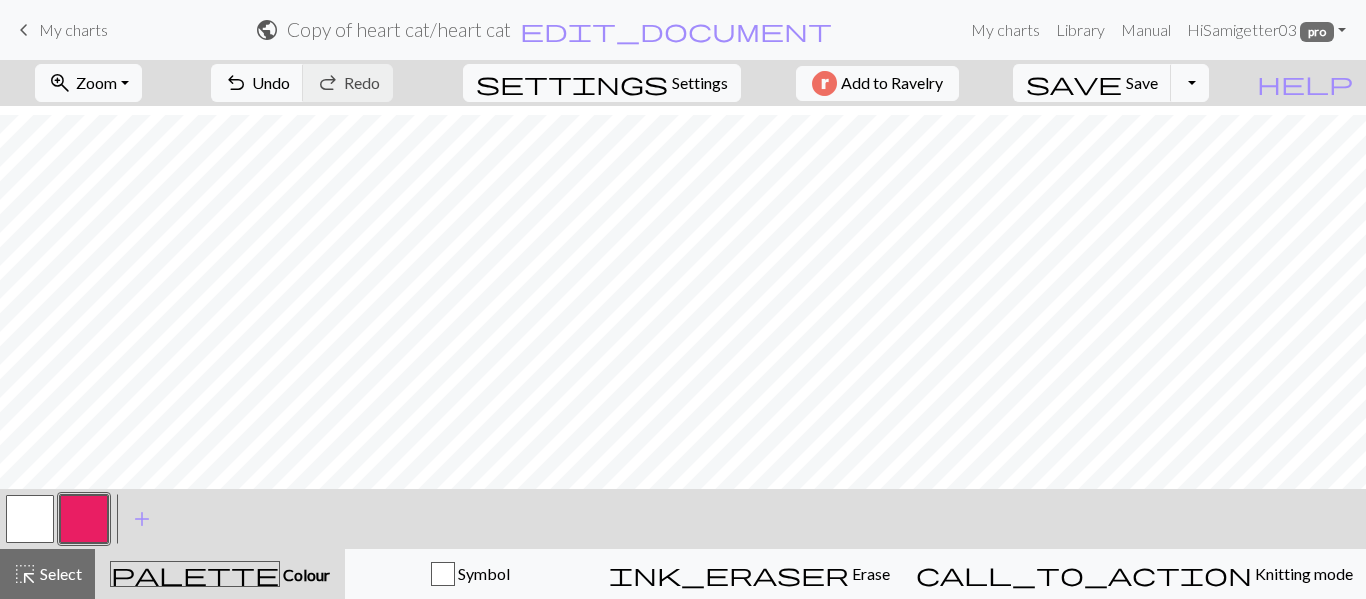 scroll, scrollTop: 174, scrollLeft: 0, axis: vertical 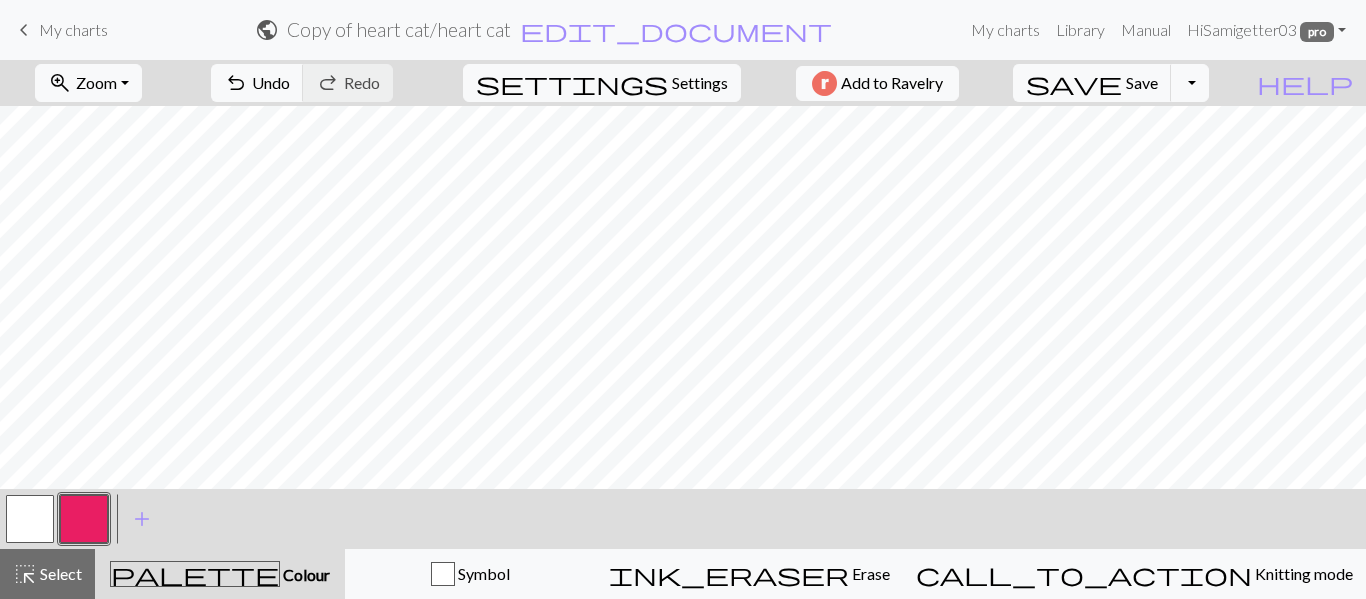 click at bounding box center [30, 519] 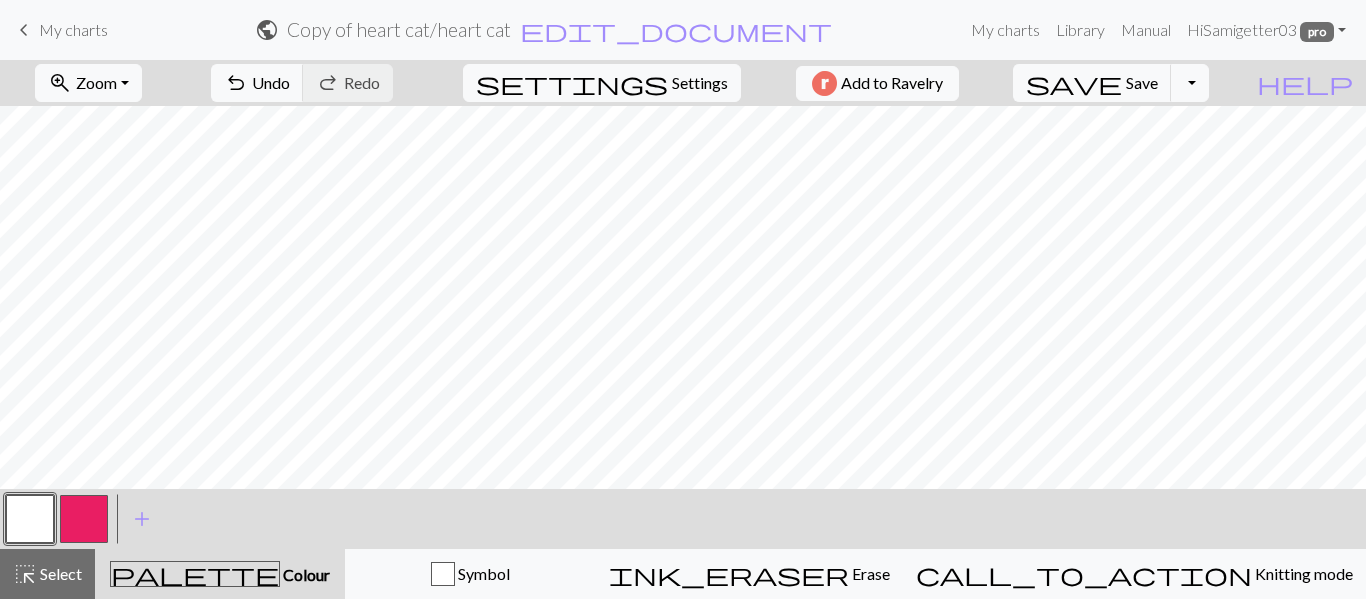 click at bounding box center [84, 519] 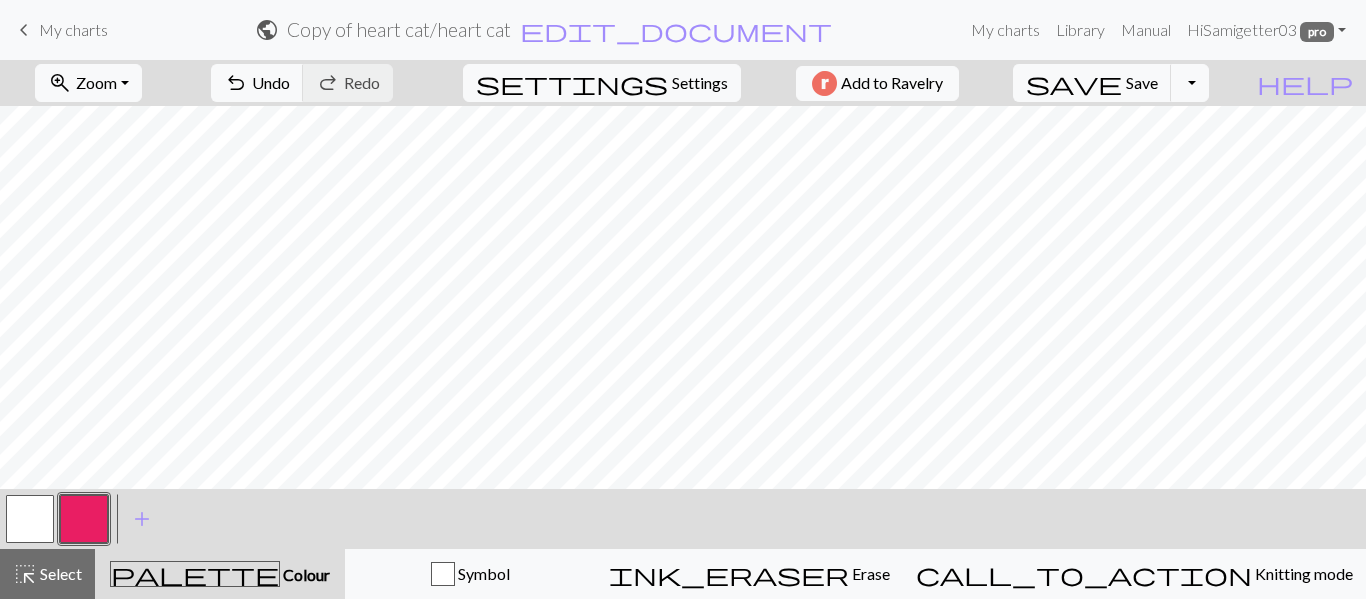 scroll, scrollTop: 0, scrollLeft: 0, axis: both 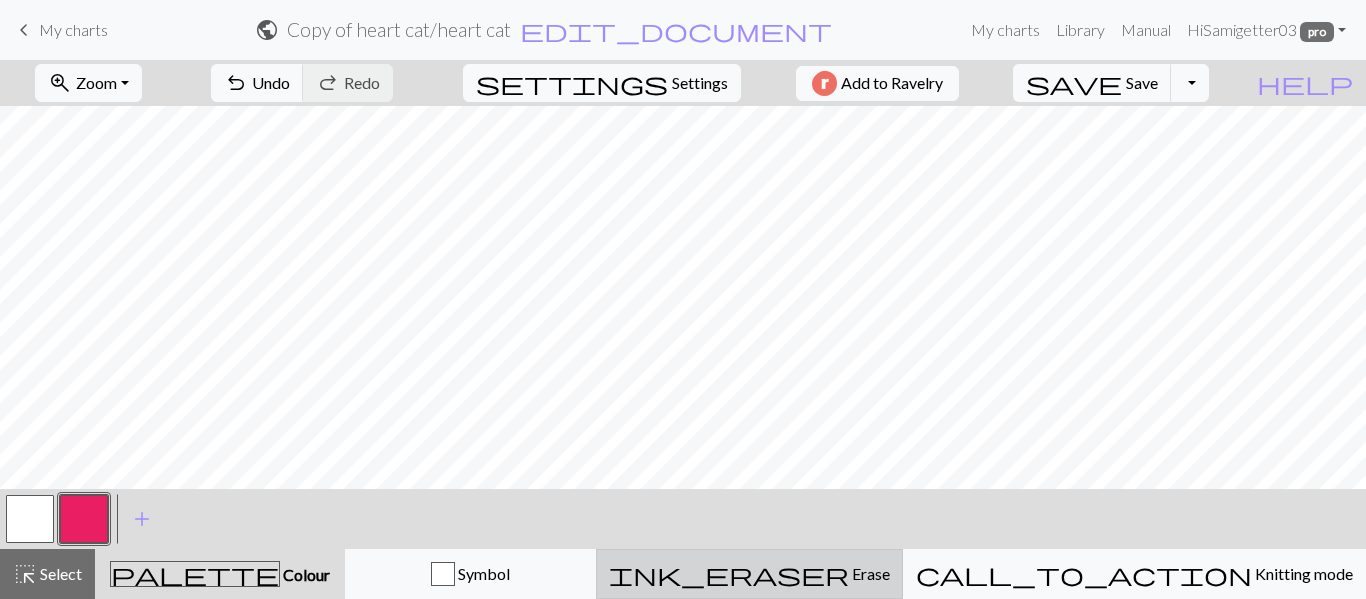 click on "ink_eraser   Erase   Erase" at bounding box center [749, 574] 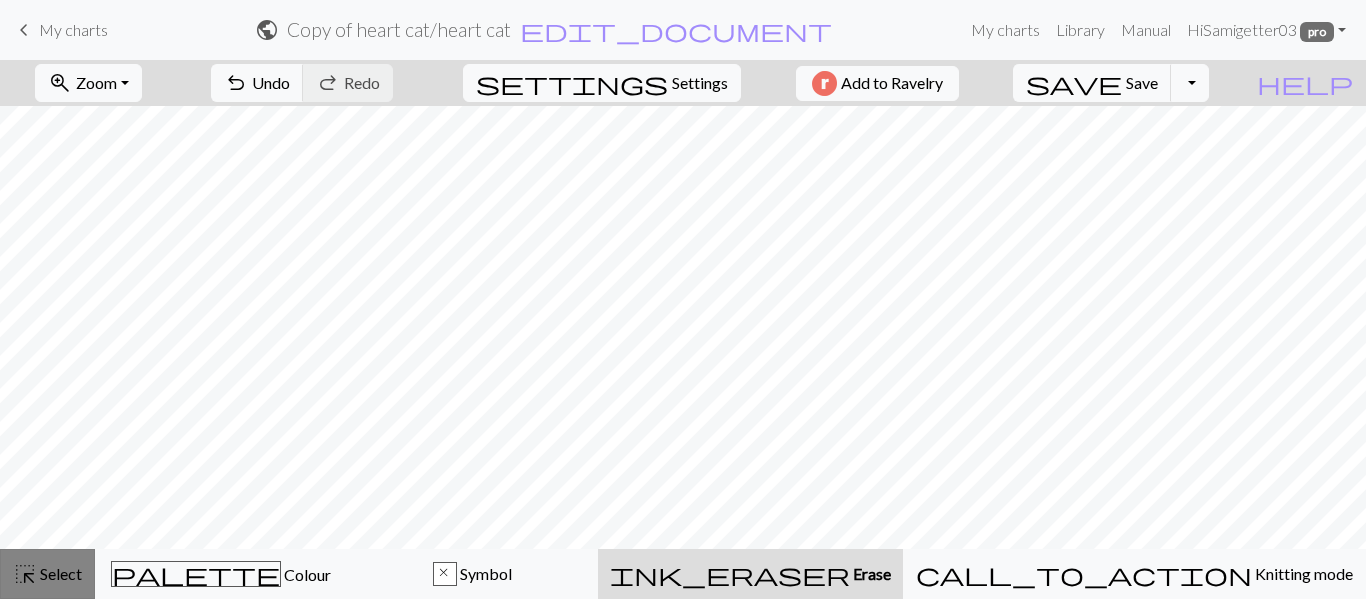click on "highlight_alt   Select   Select" at bounding box center (47, 574) 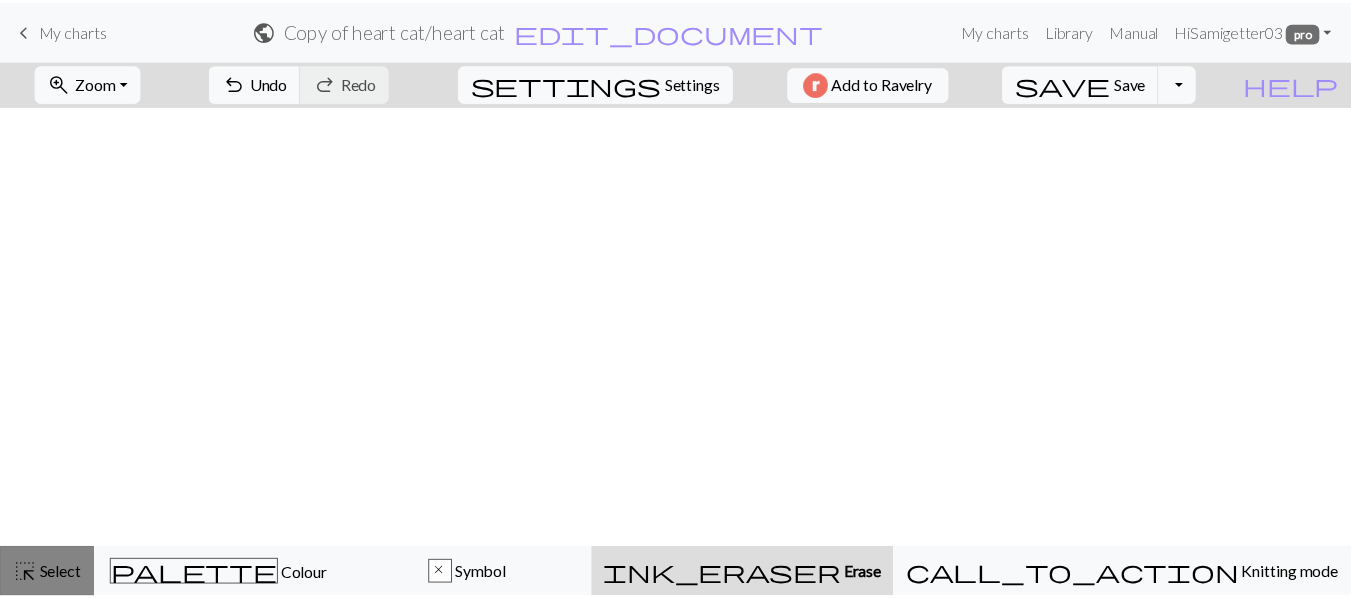 scroll, scrollTop: 0, scrollLeft: 0, axis: both 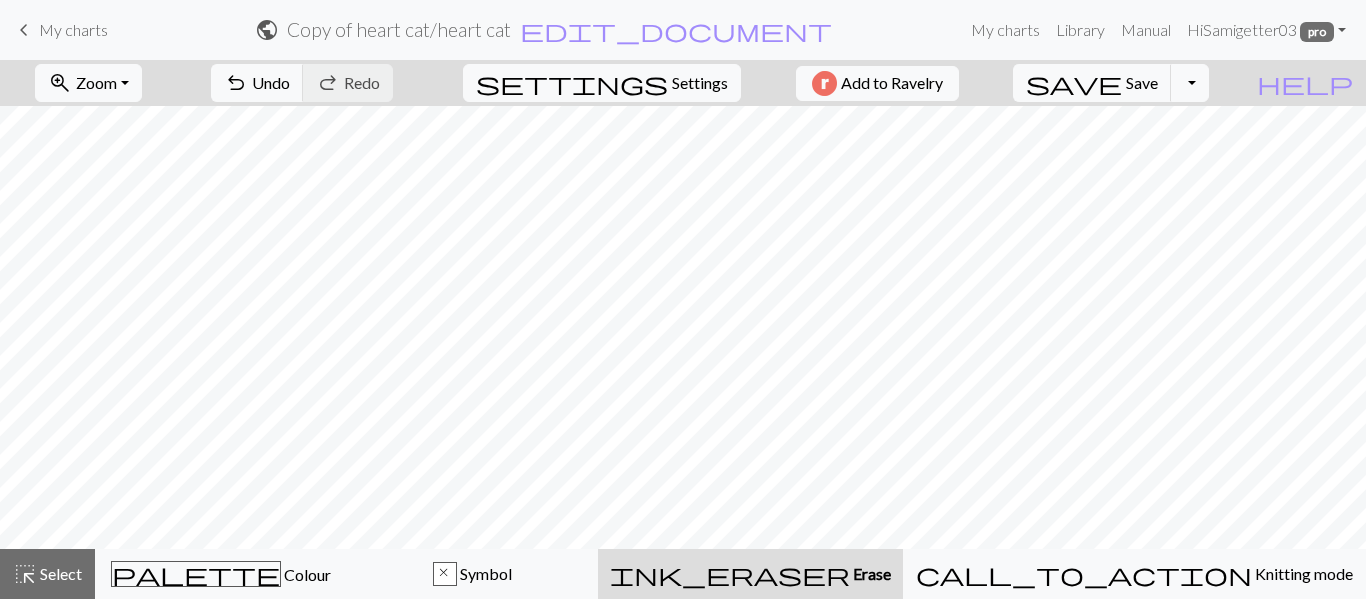 click on "My charts" at bounding box center [73, 29] 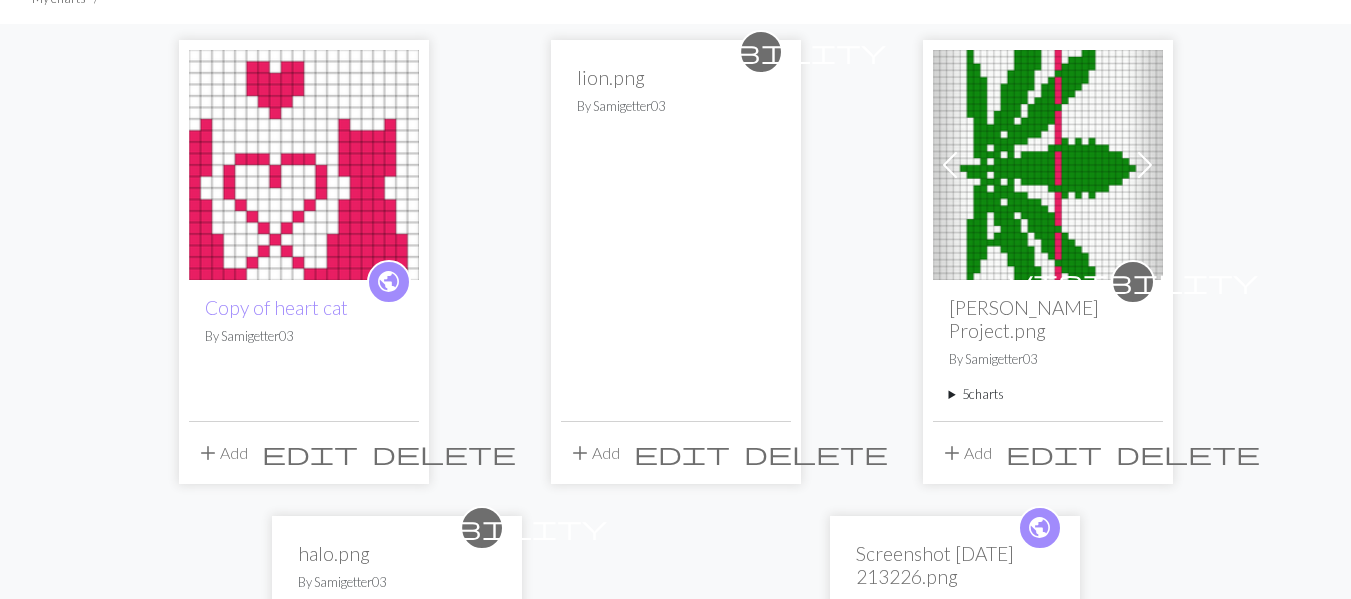 scroll, scrollTop: 171, scrollLeft: 0, axis: vertical 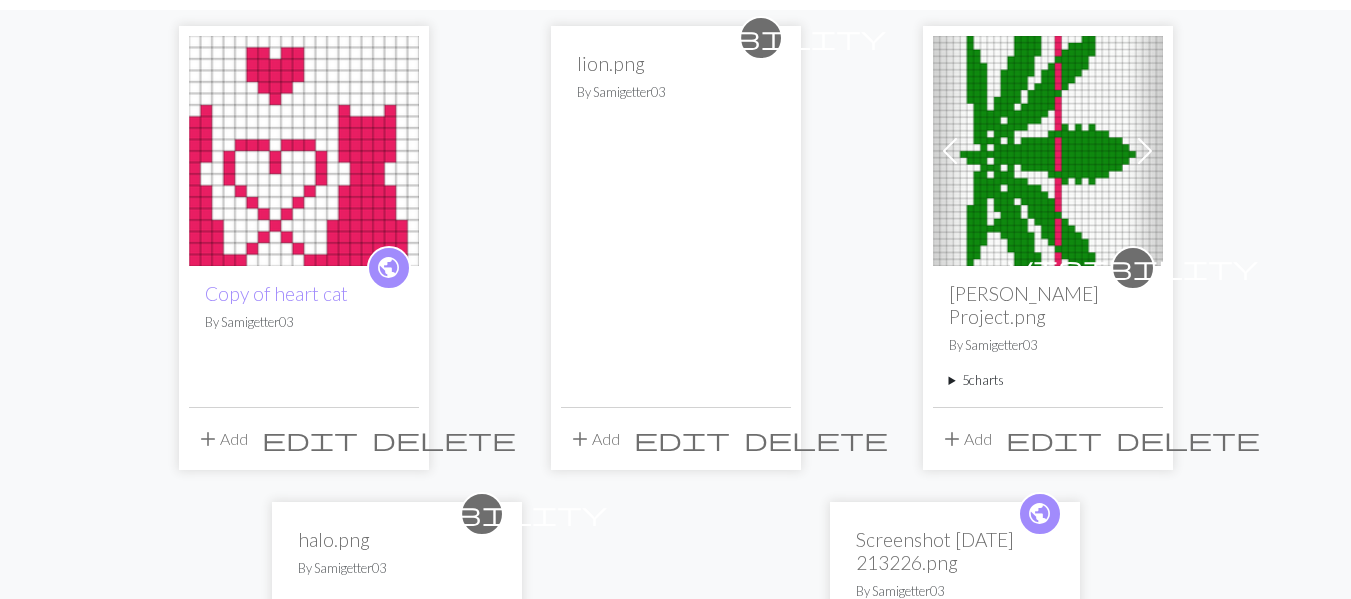 click on "delete" at bounding box center [444, 439] 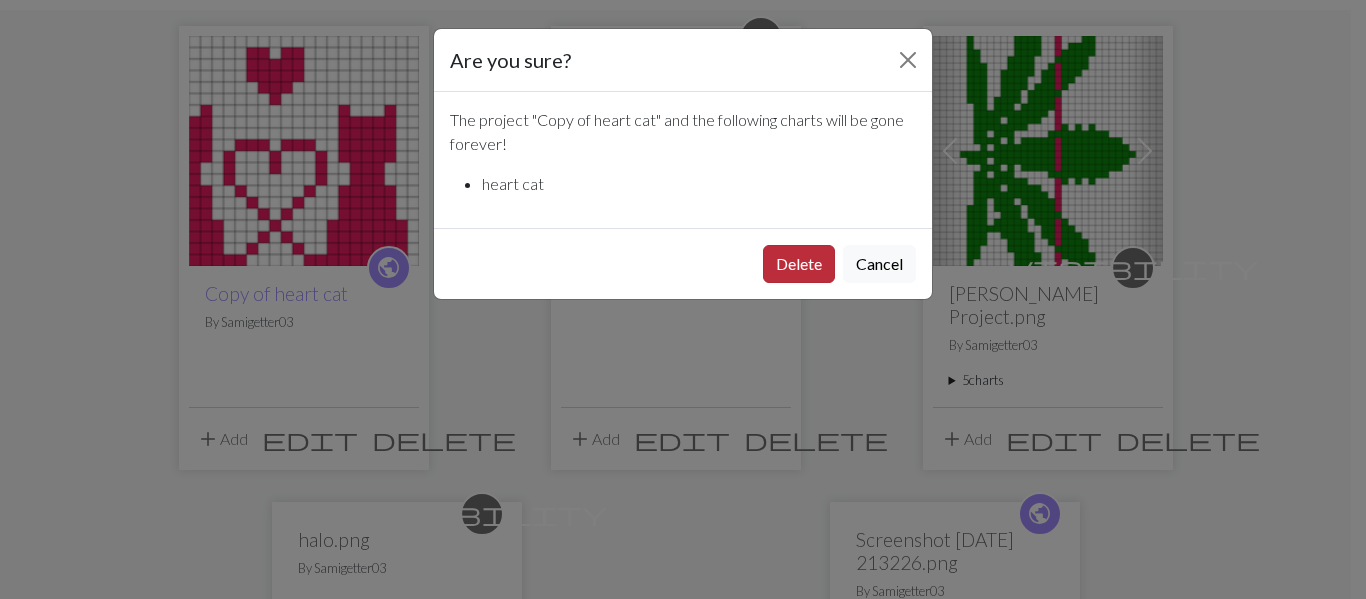 click on "Delete" at bounding box center (799, 264) 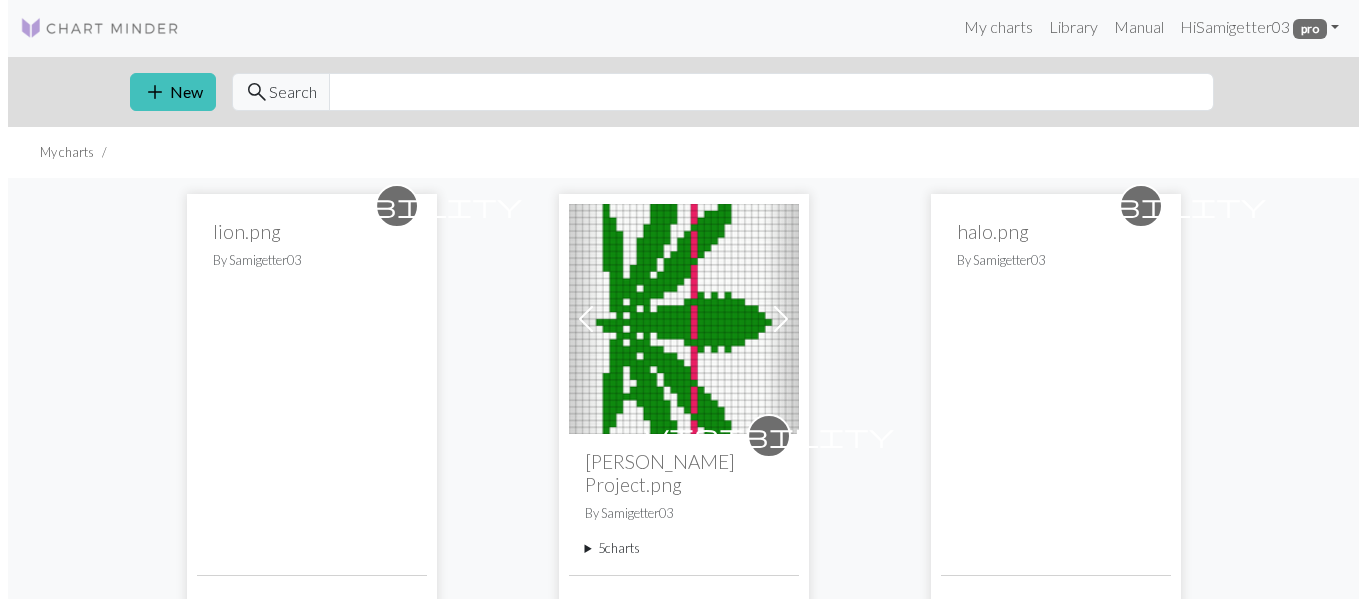 scroll, scrollTop: 0, scrollLeft: 0, axis: both 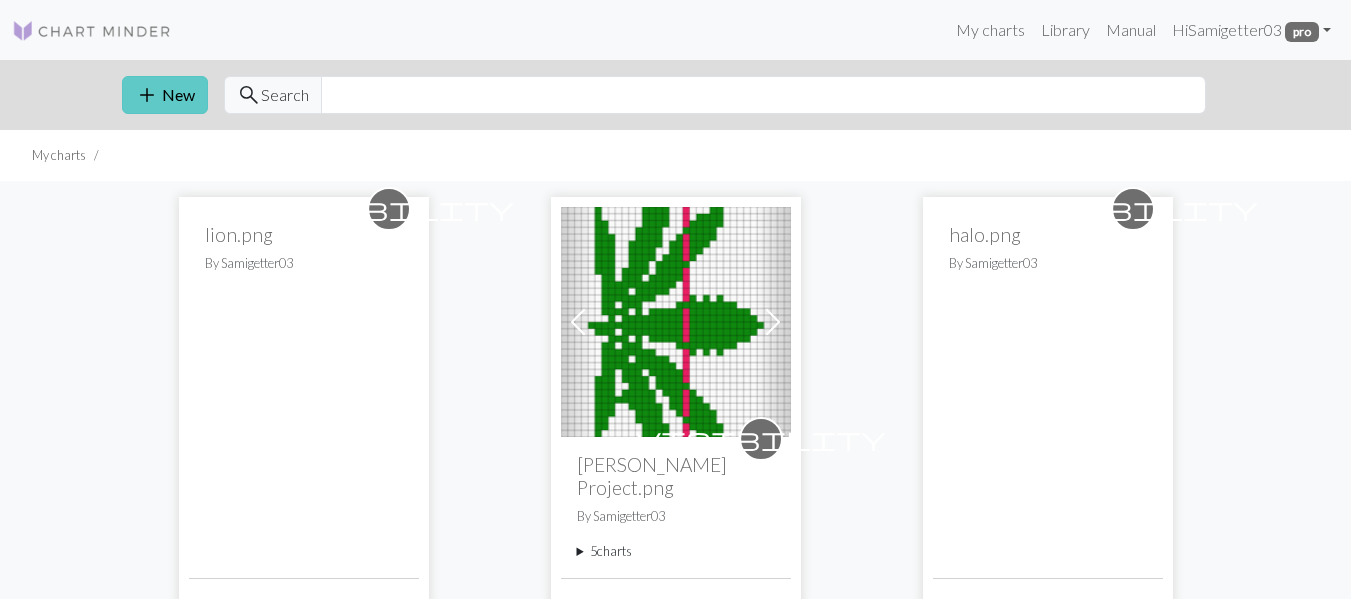 click on "add" at bounding box center [147, 95] 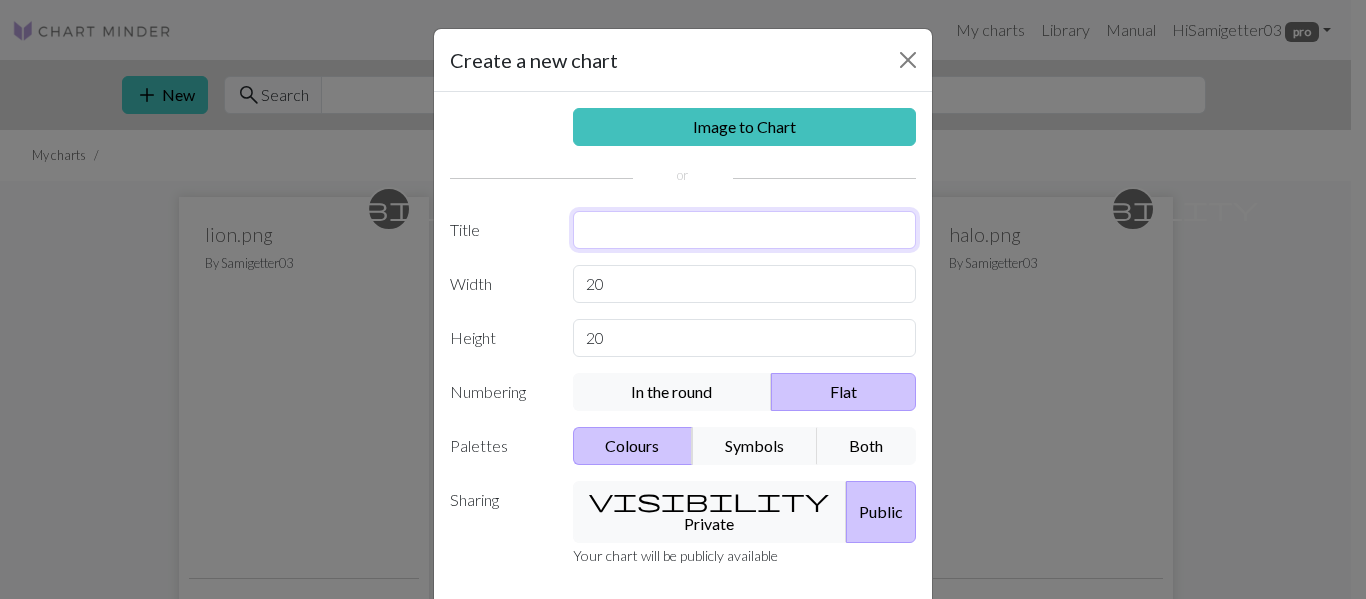 click at bounding box center [745, 230] 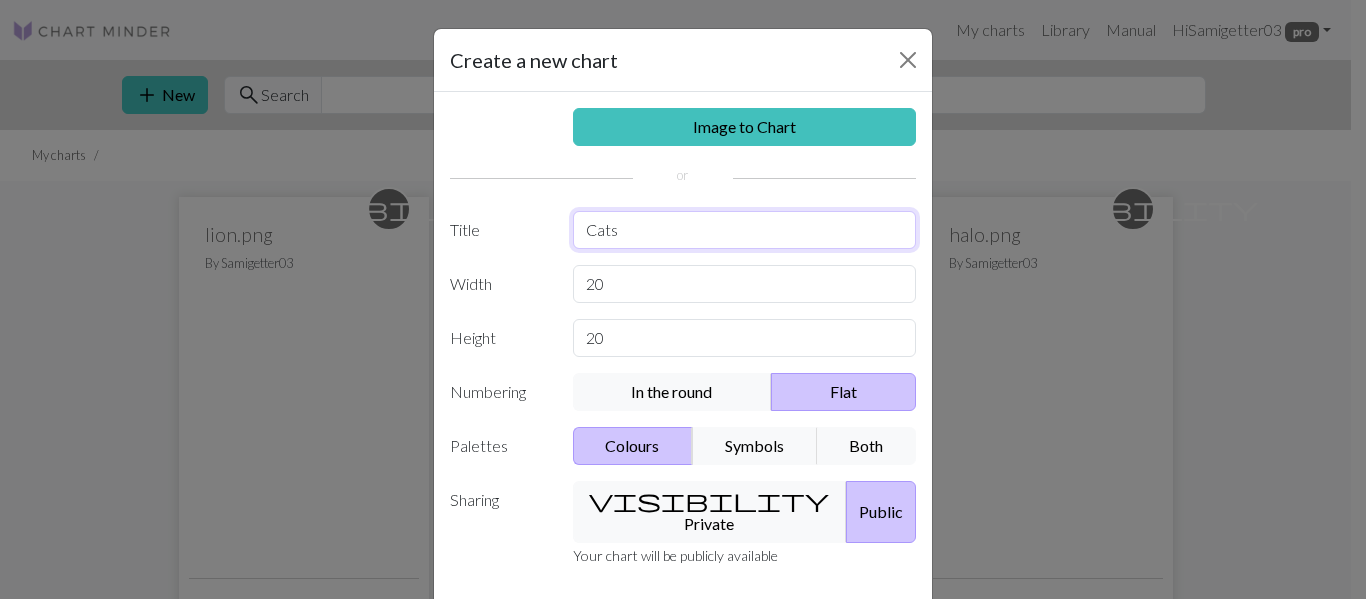 type on "Cats" 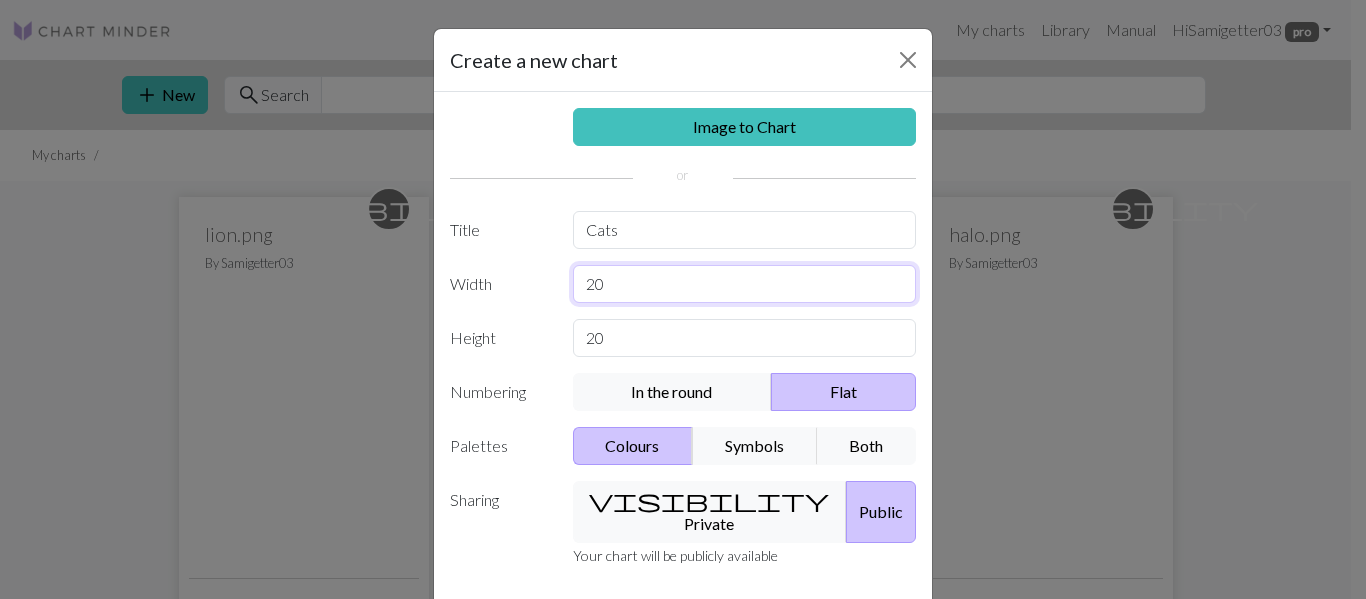 click on "20" at bounding box center [745, 284] 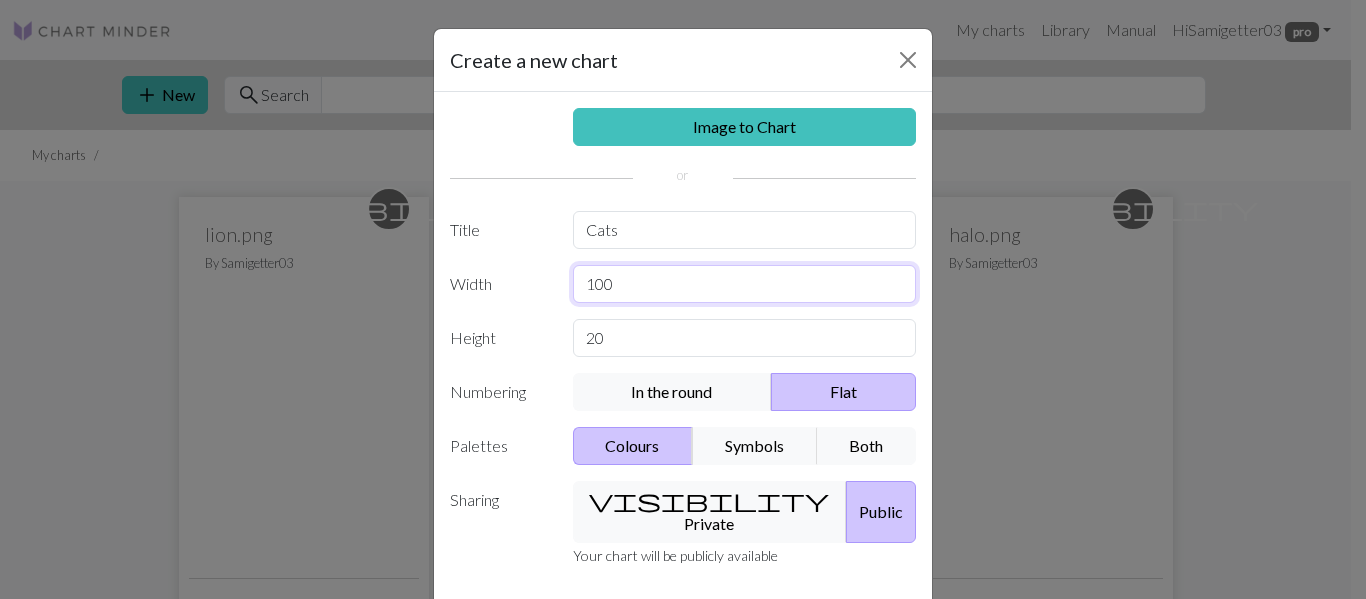 type on "100" 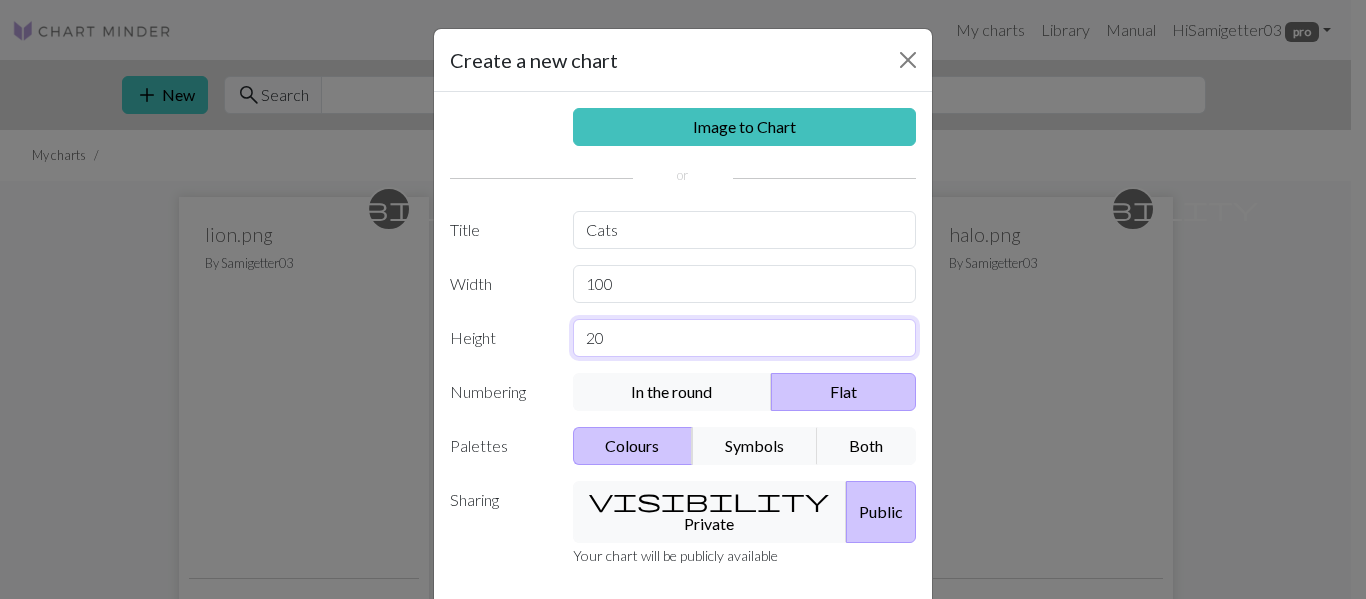 click on "20" at bounding box center [745, 338] 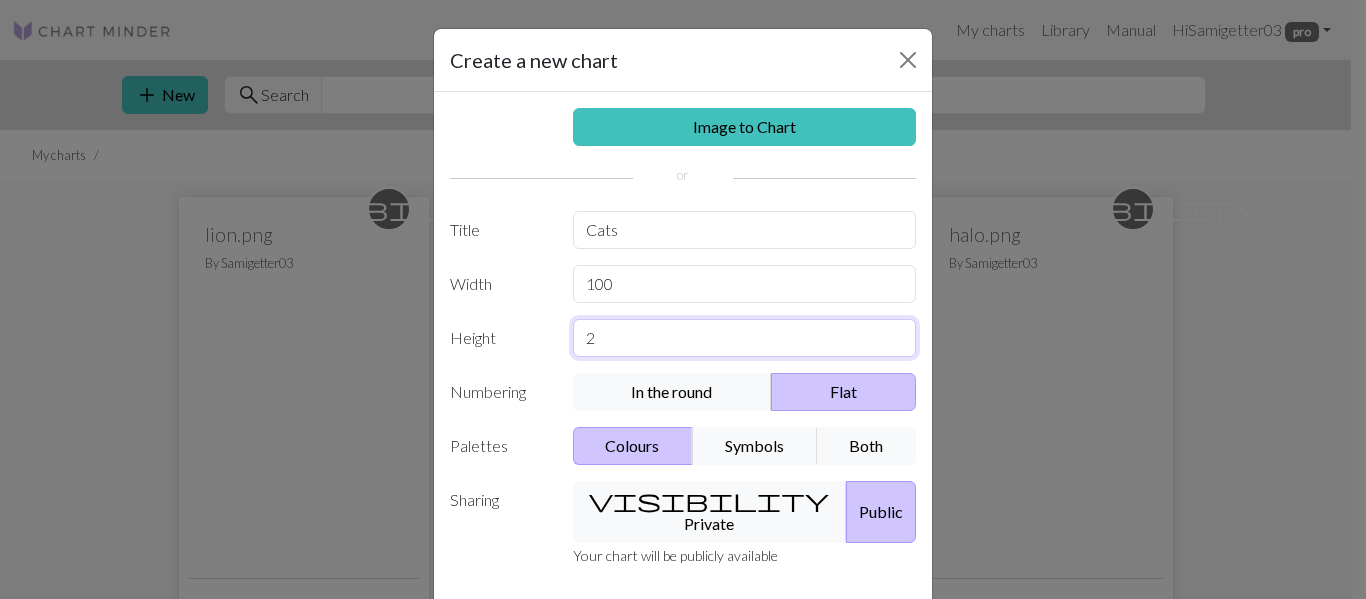 type on "2" 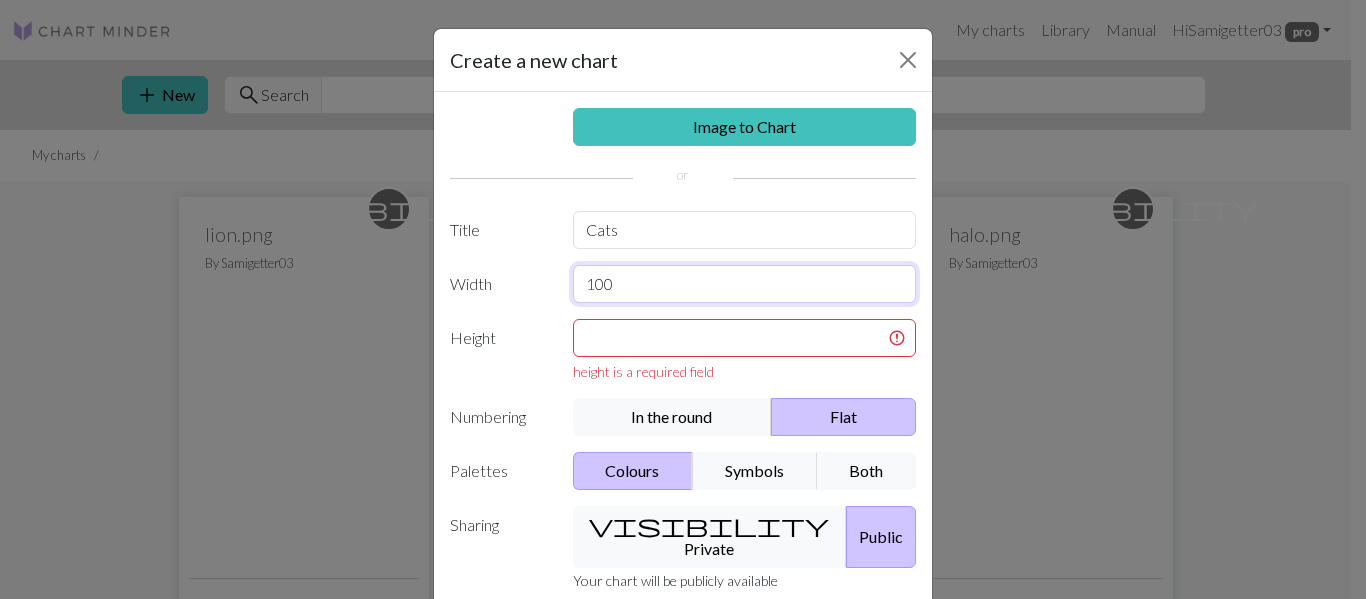 click on "100" at bounding box center [745, 284] 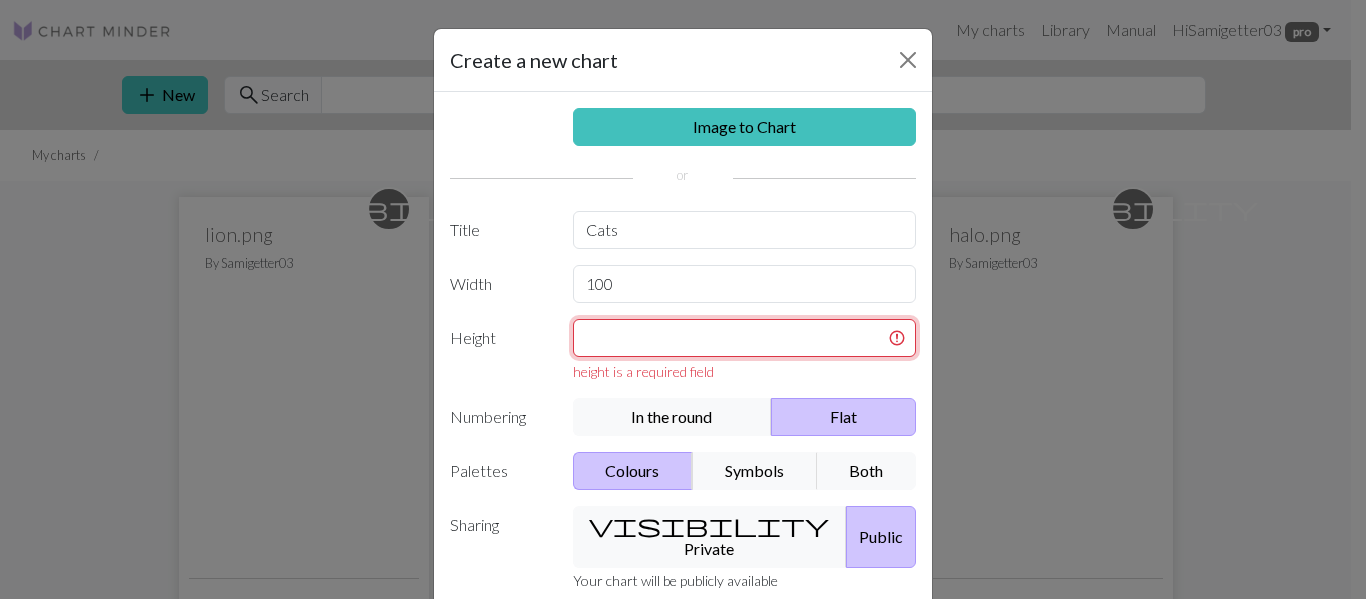 click at bounding box center [745, 338] 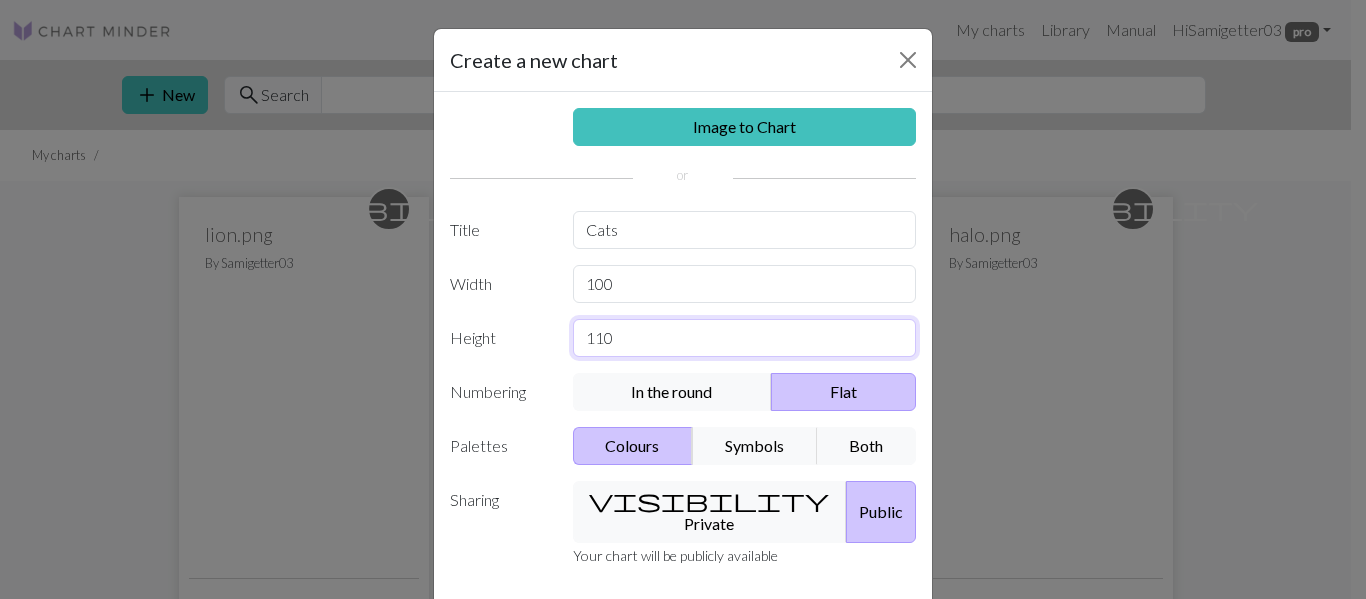 type on "110" 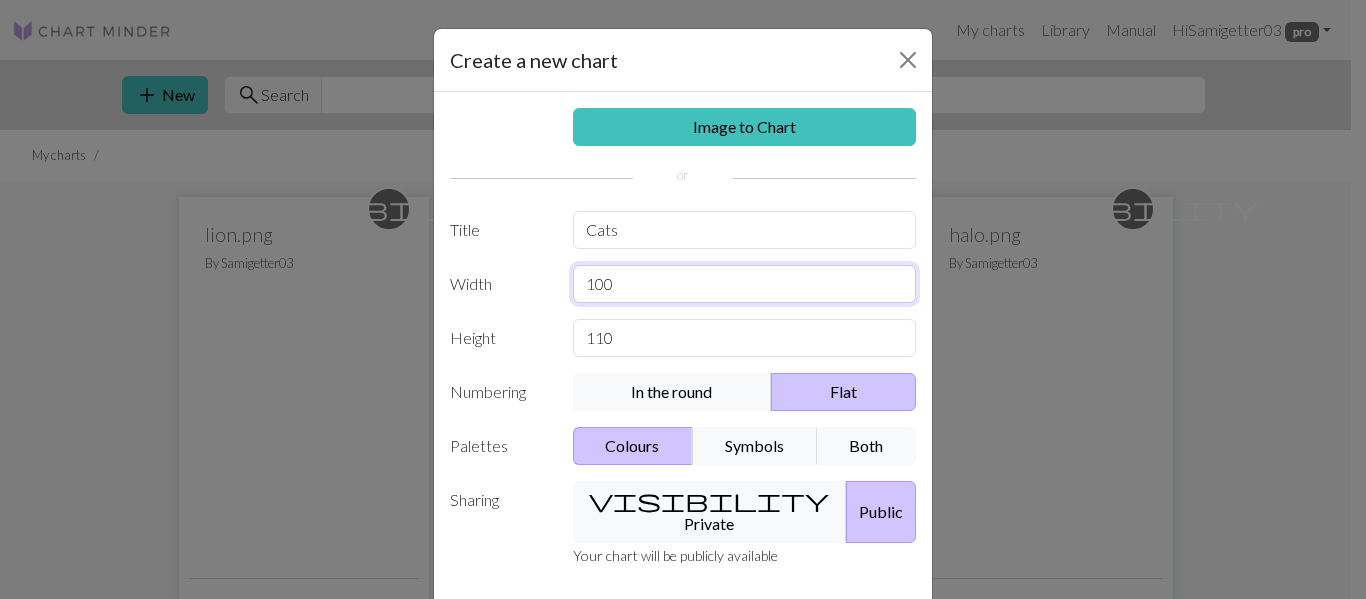 click on "100" at bounding box center (745, 284) 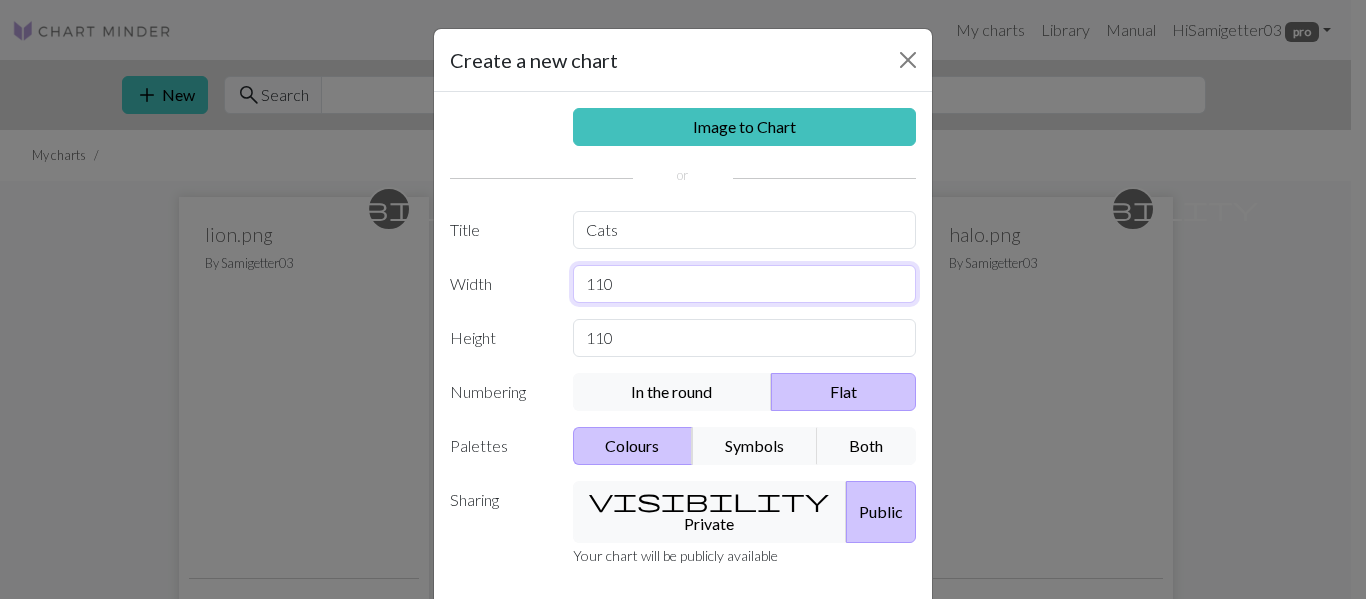 type on "110" 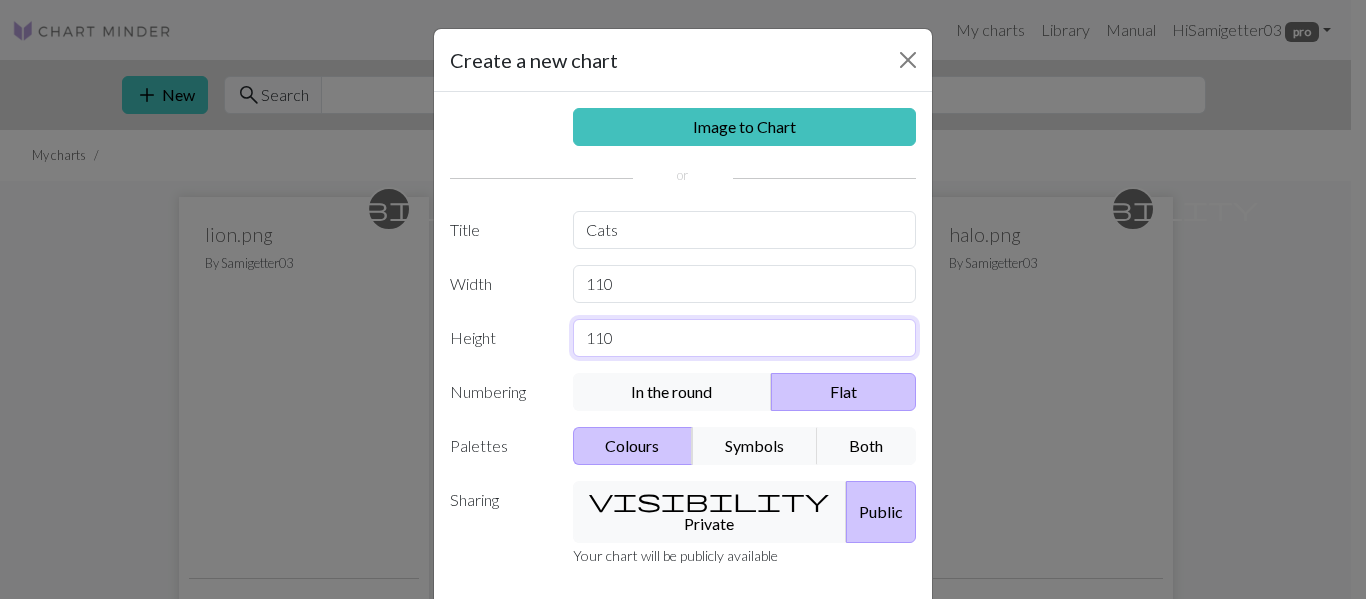 click on "110" at bounding box center [745, 338] 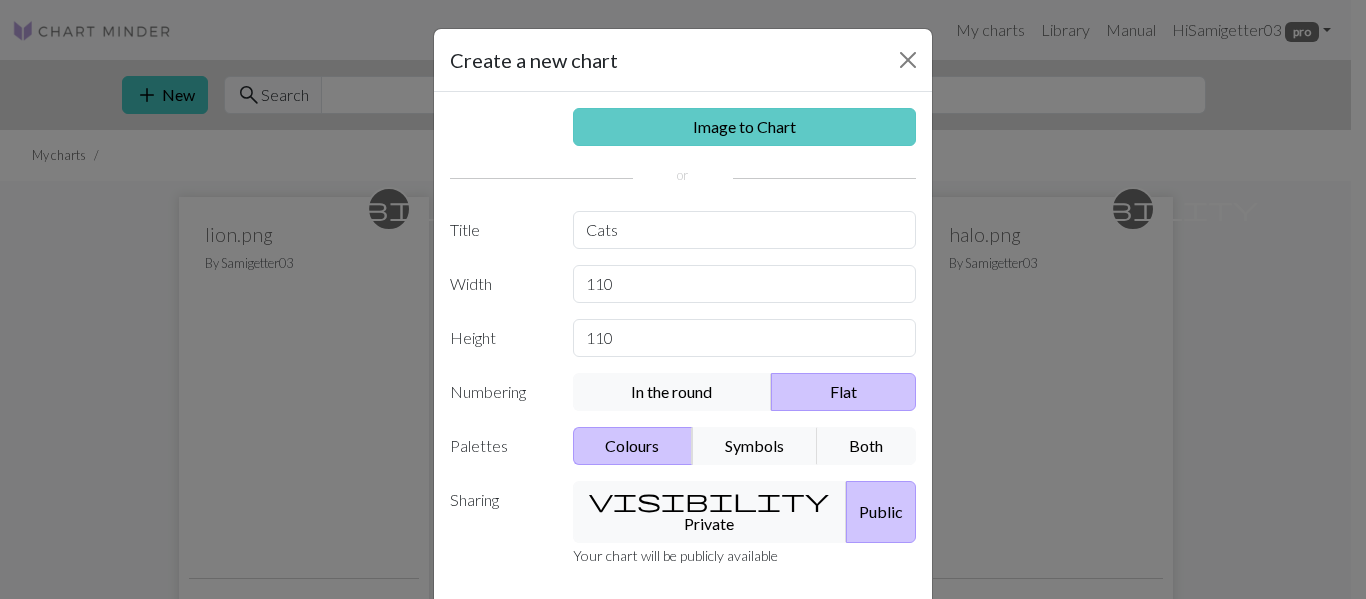 click on "Image to Chart" at bounding box center [745, 127] 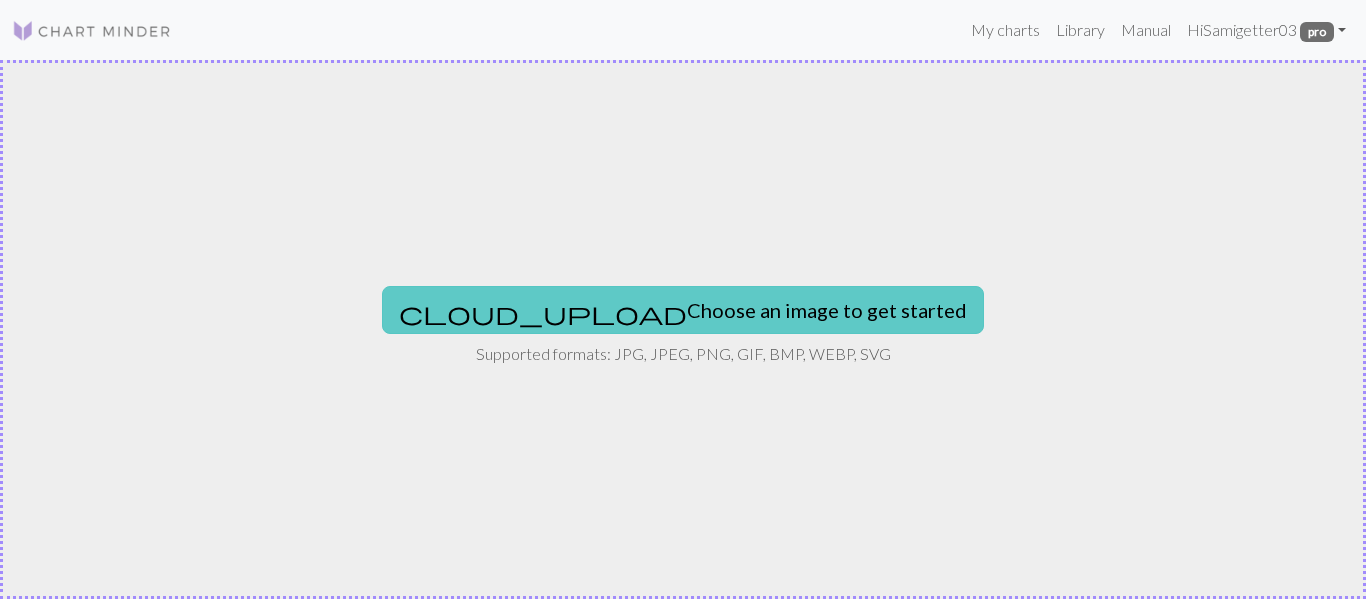 click on "cloud_upload  Choose an image to get started" at bounding box center (683, 310) 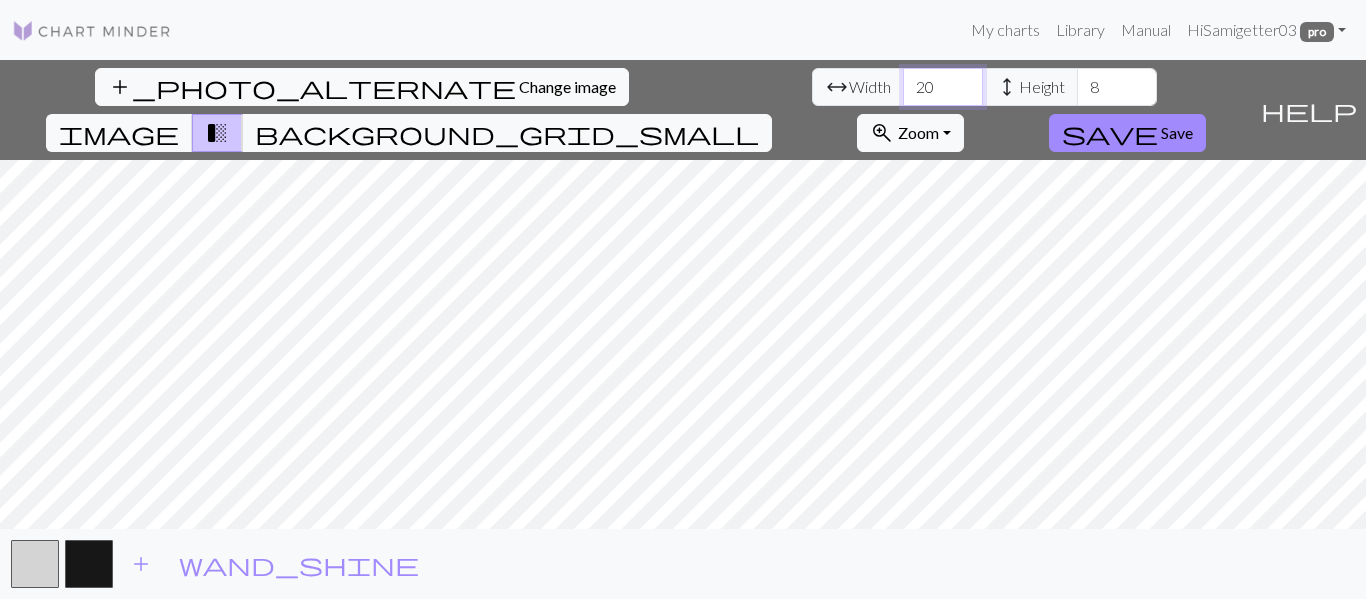 click on "20" at bounding box center [943, 87] 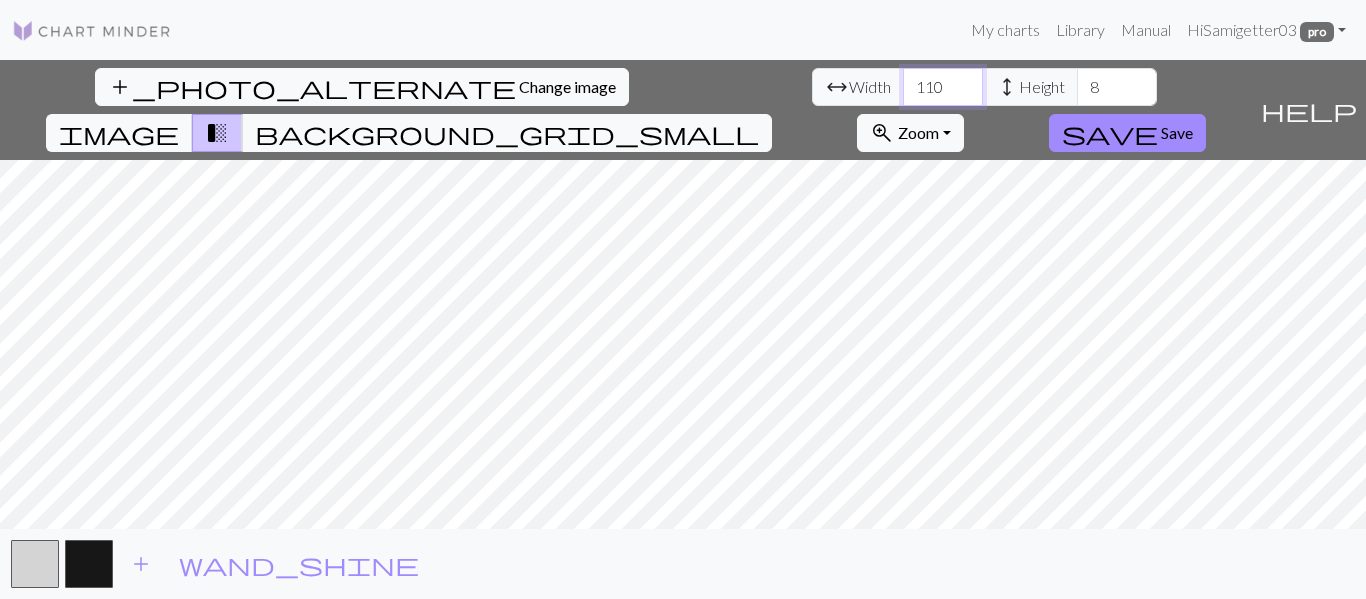 type on "110" 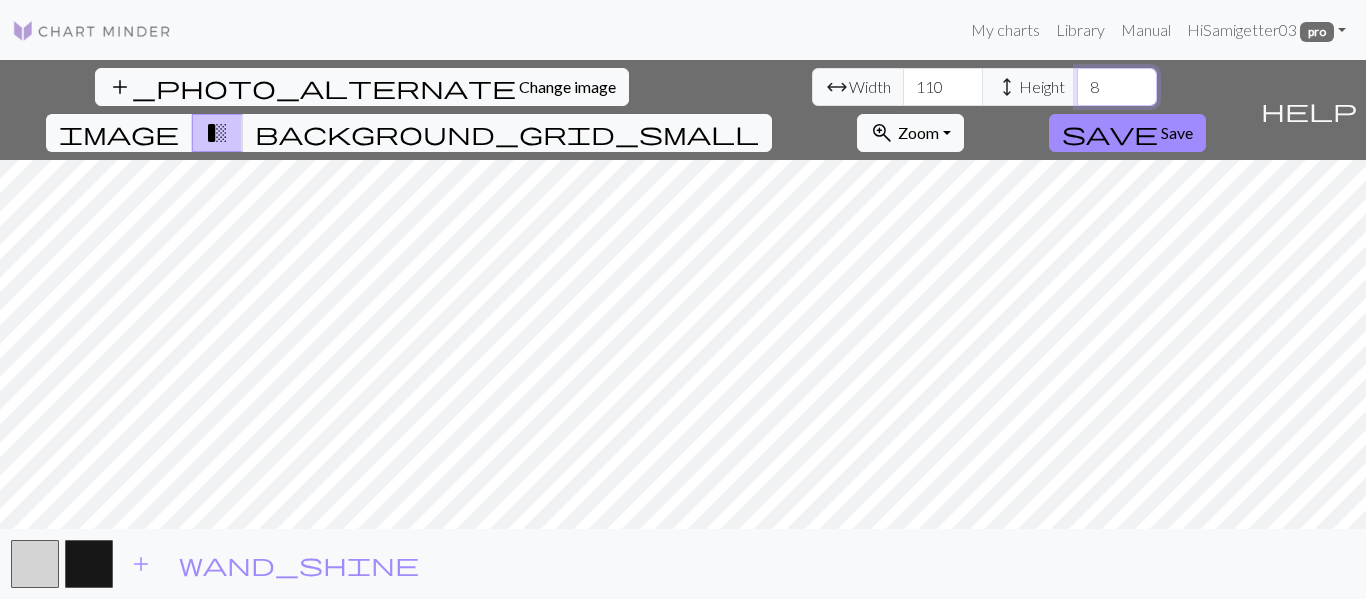type on "9" 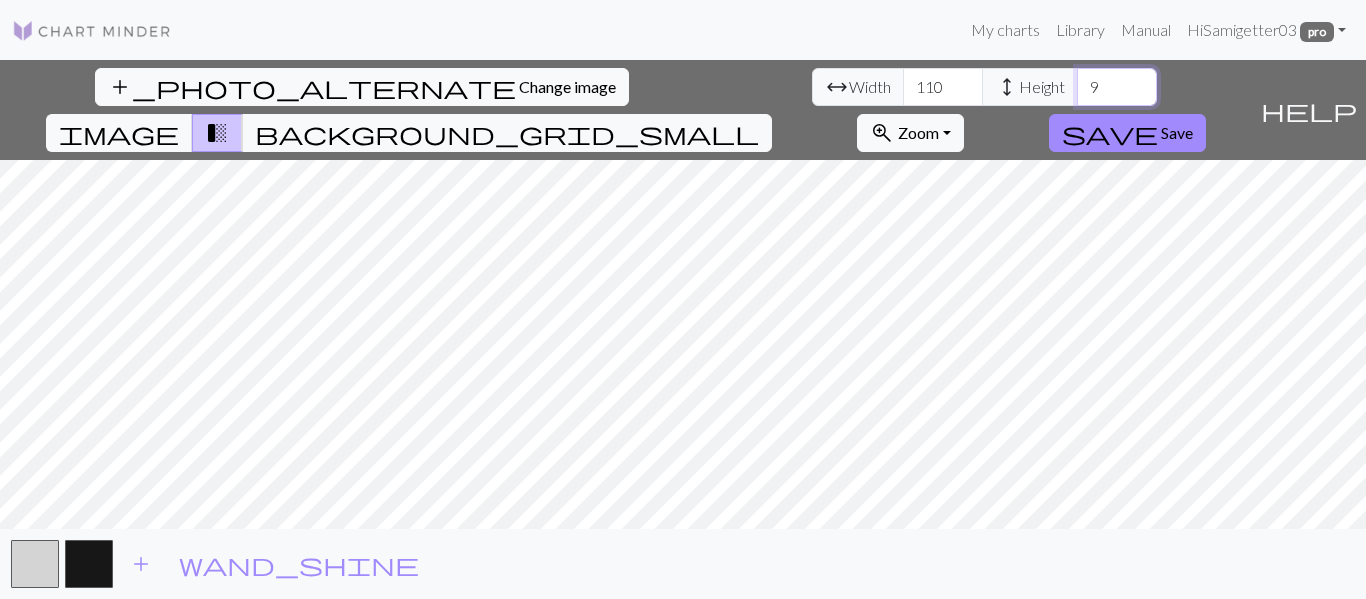 click on "9" at bounding box center [1117, 87] 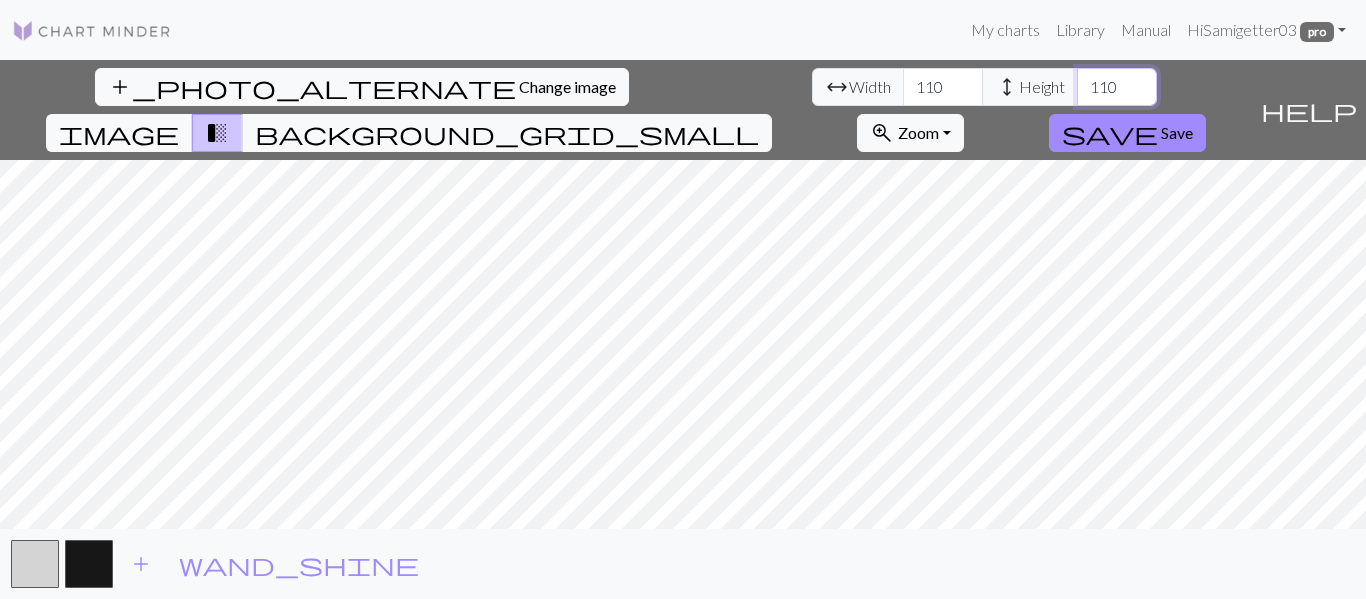click on "110" at bounding box center (1117, 87) 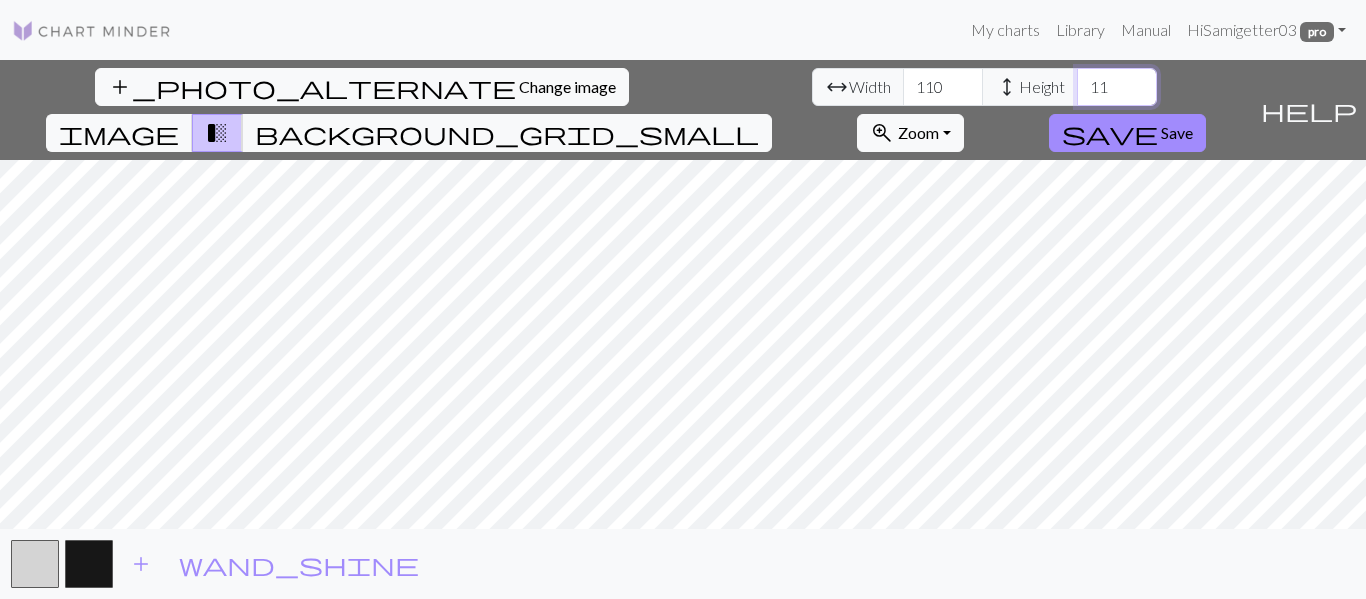 type on "1" 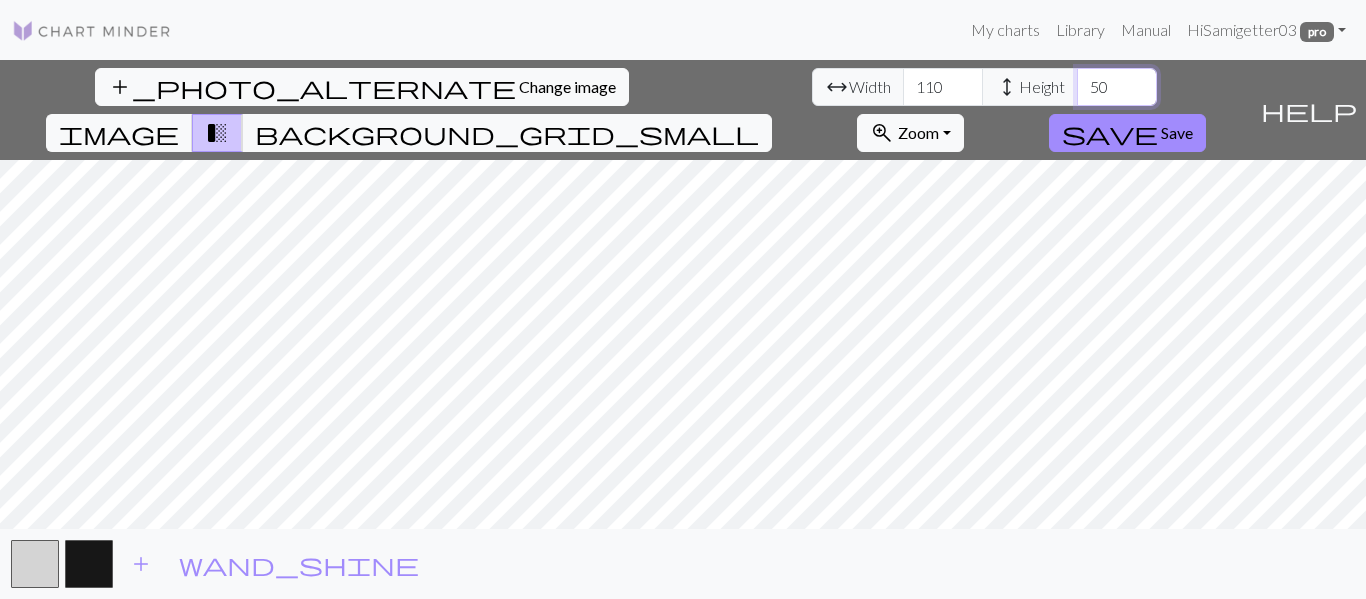 type on "50" 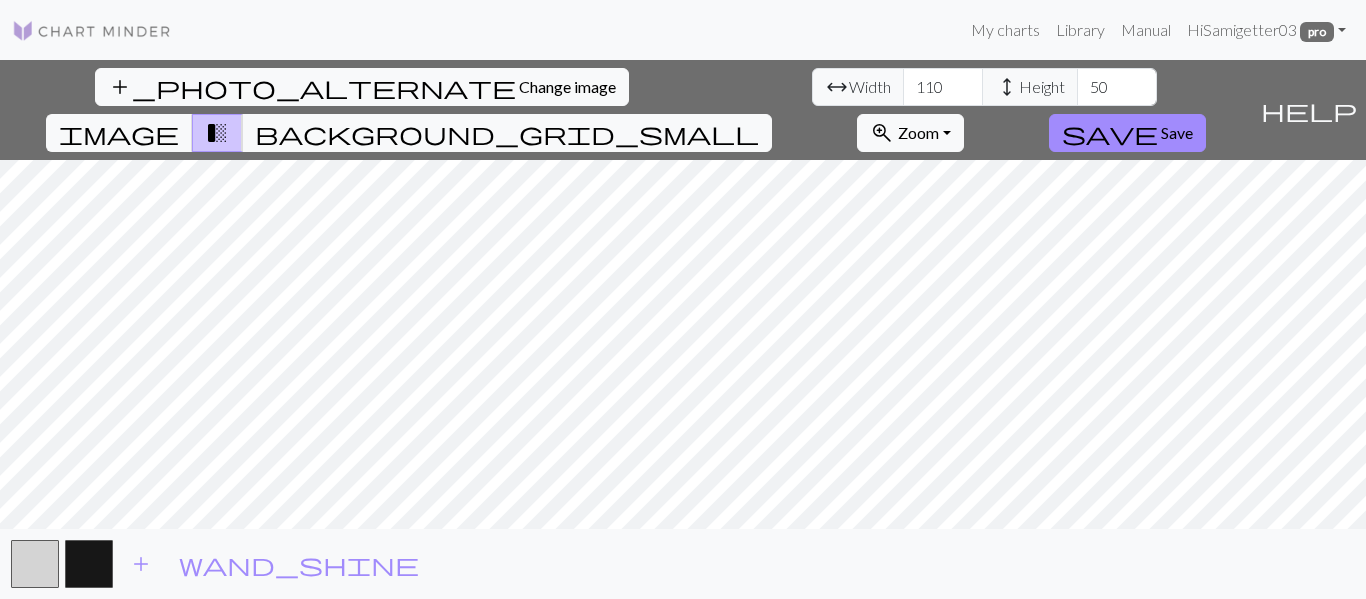 click on "add_photo_alternate   Change image arrow_range   Width 110 height   Height 50 image transition_fade background_grid_small zoom_in Zoom Zoom Fit all Fit width Fit height 50% 100% 150% 200% save   Save" at bounding box center (626, 110) 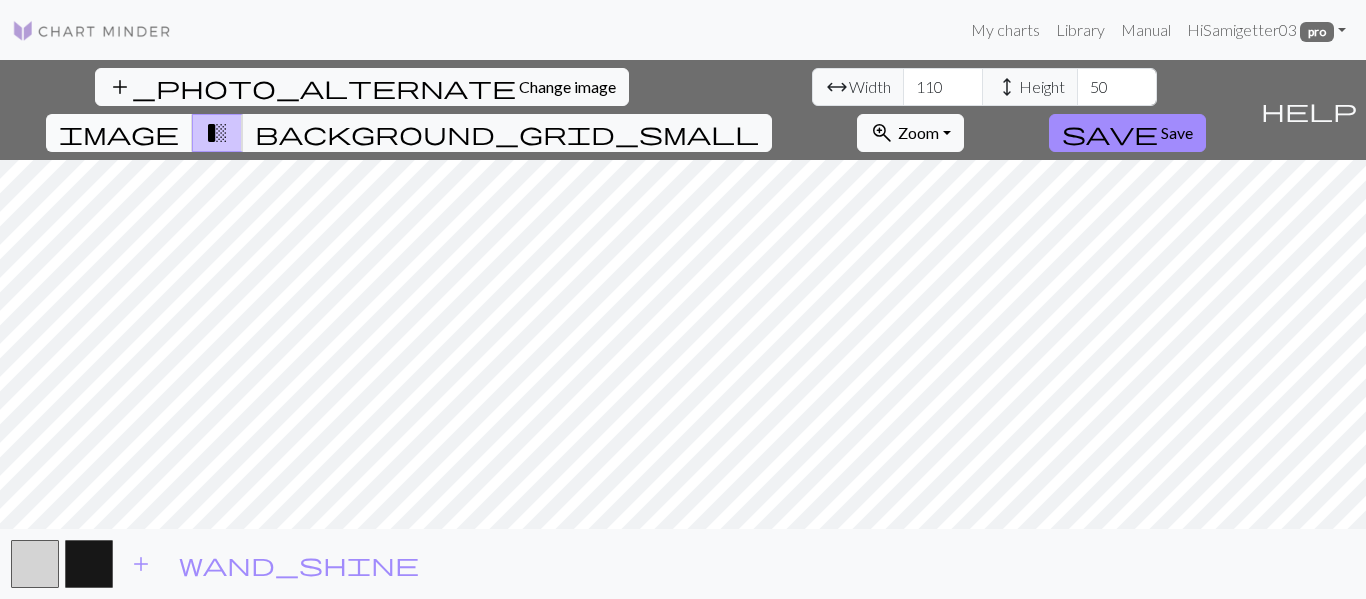 click on "image" at bounding box center [119, 133] 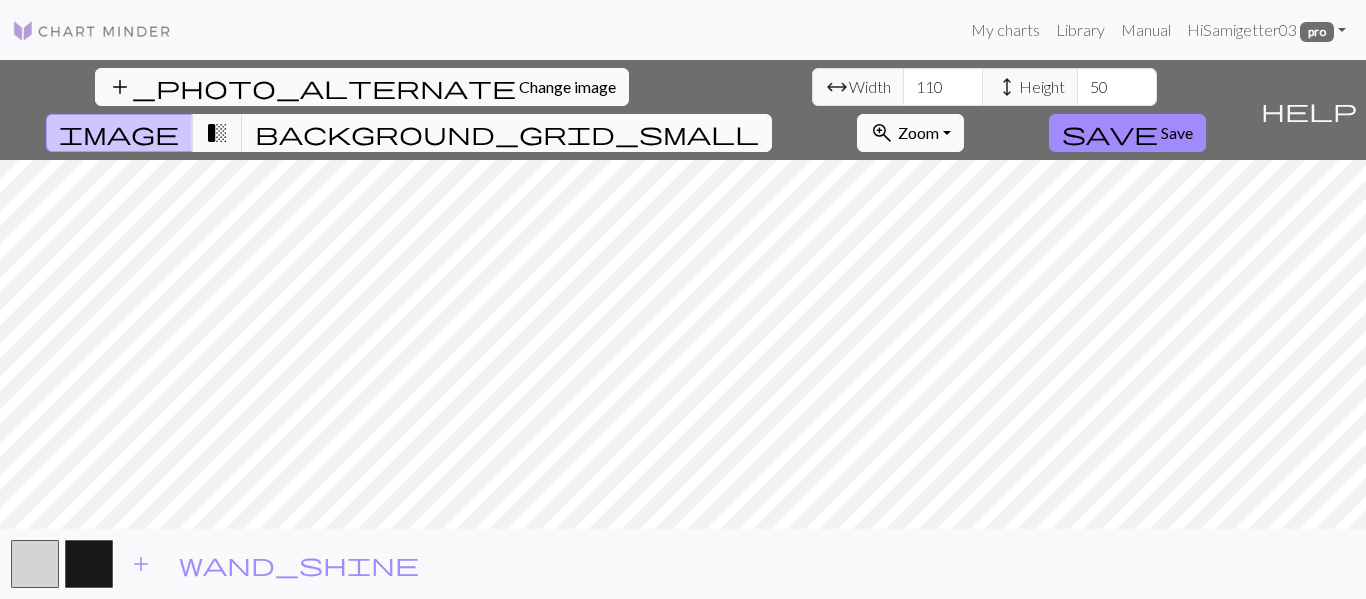 click on "background_grid_small" at bounding box center (507, 133) 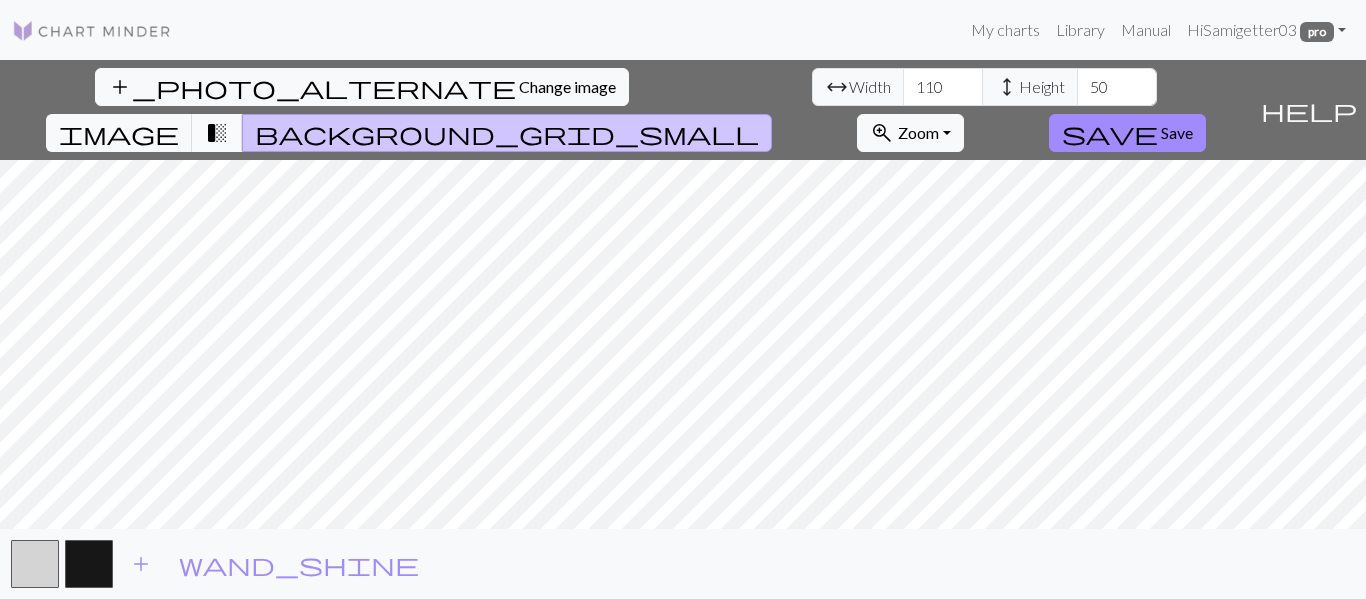 click on "transition_fade" at bounding box center (217, 133) 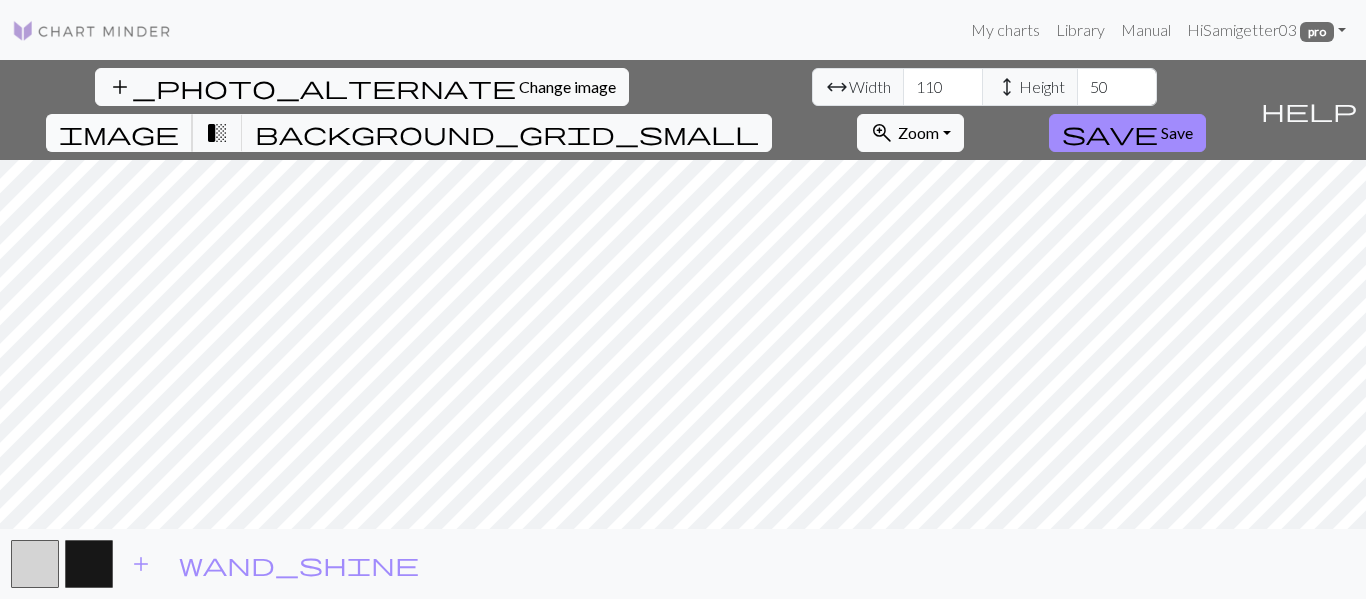 click on "image" at bounding box center [119, 133] 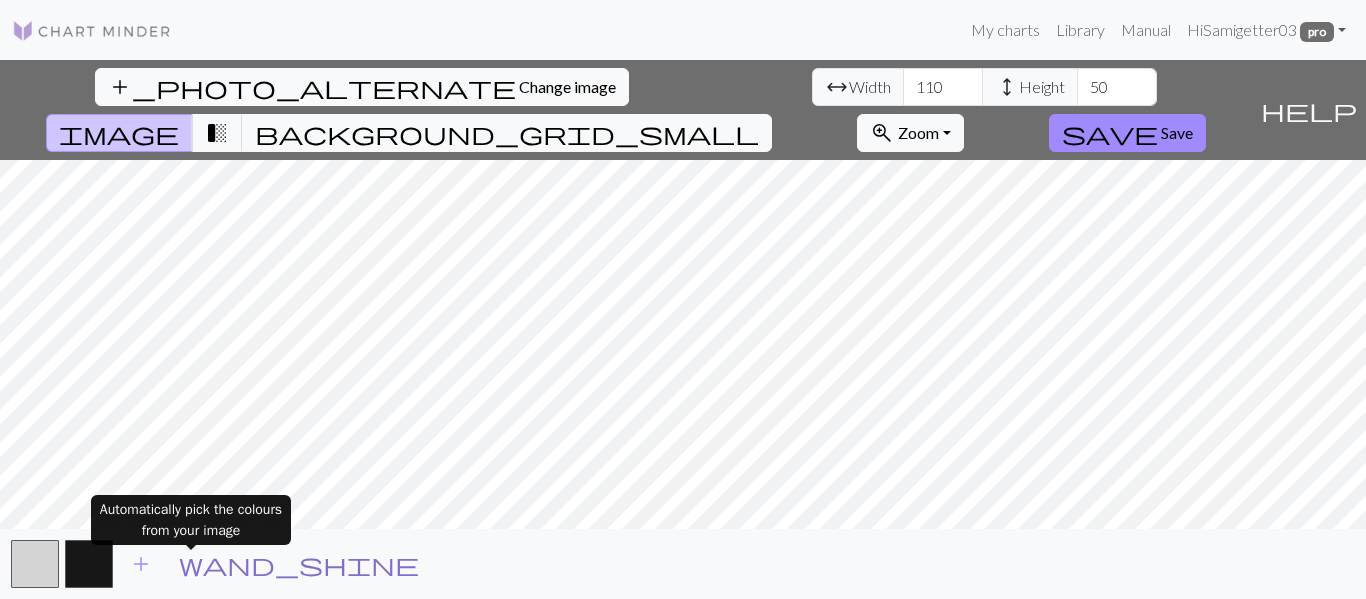click on "wand_shine" at bounding box center [299, 564] 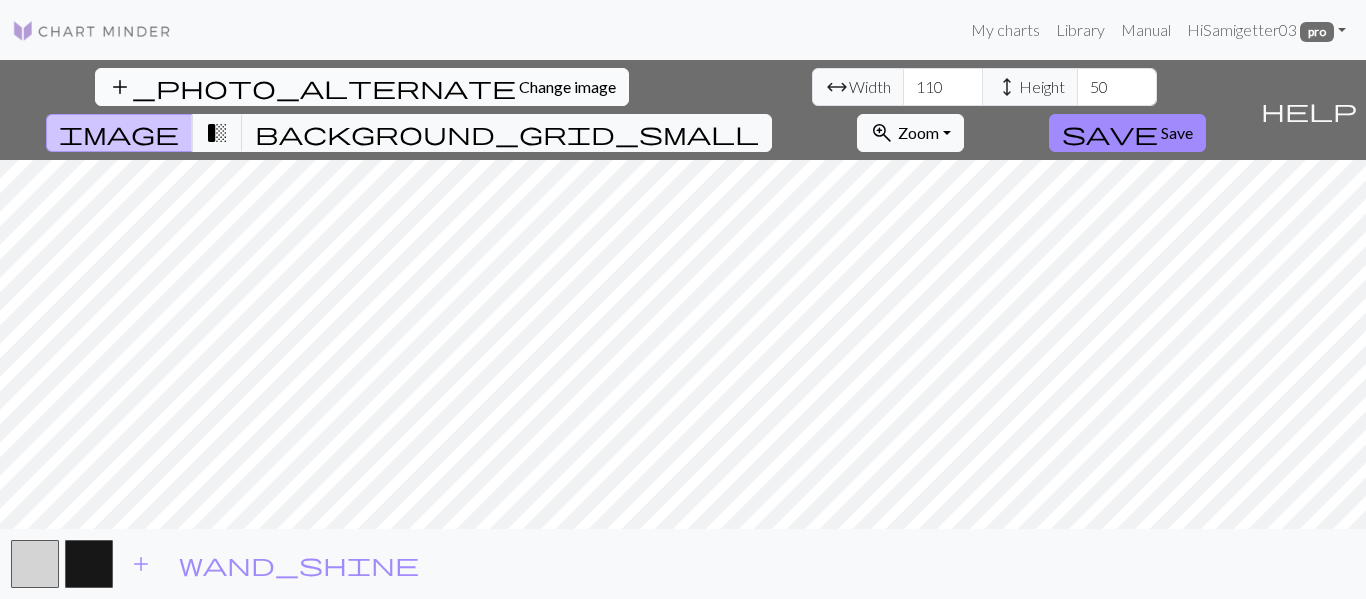 click on "Change image" at bounding box center (567, 86) 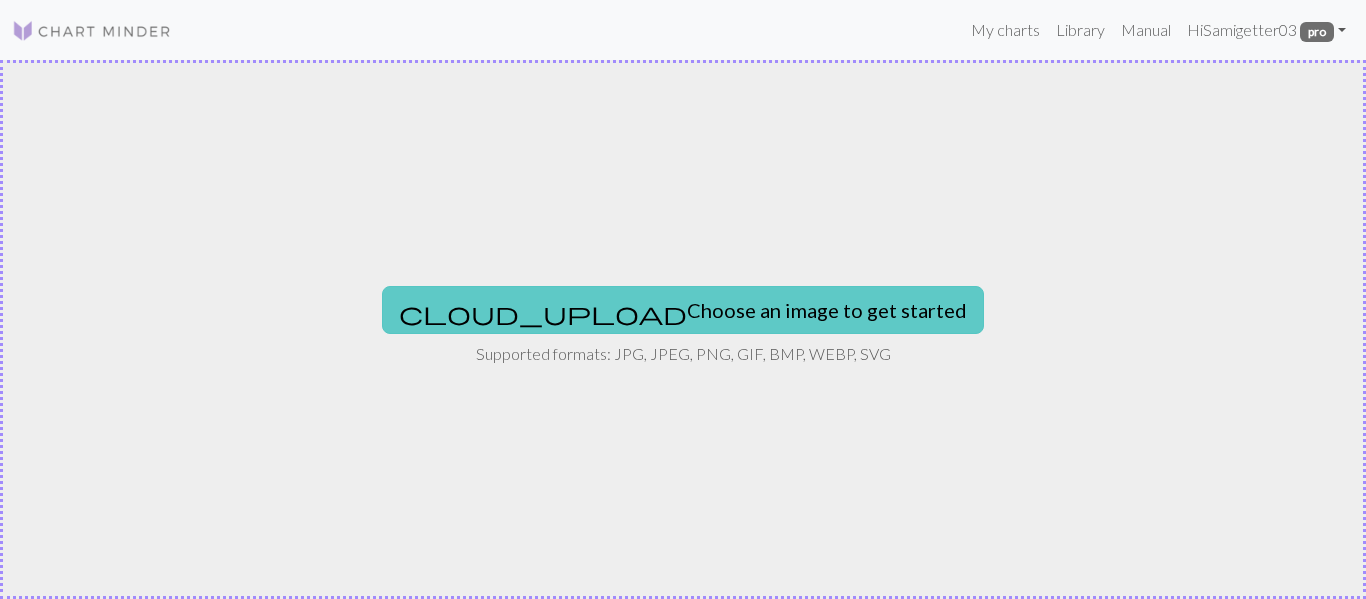 click on "cloud_upload  Choose an image to get started" at bounding box center [683, 310] 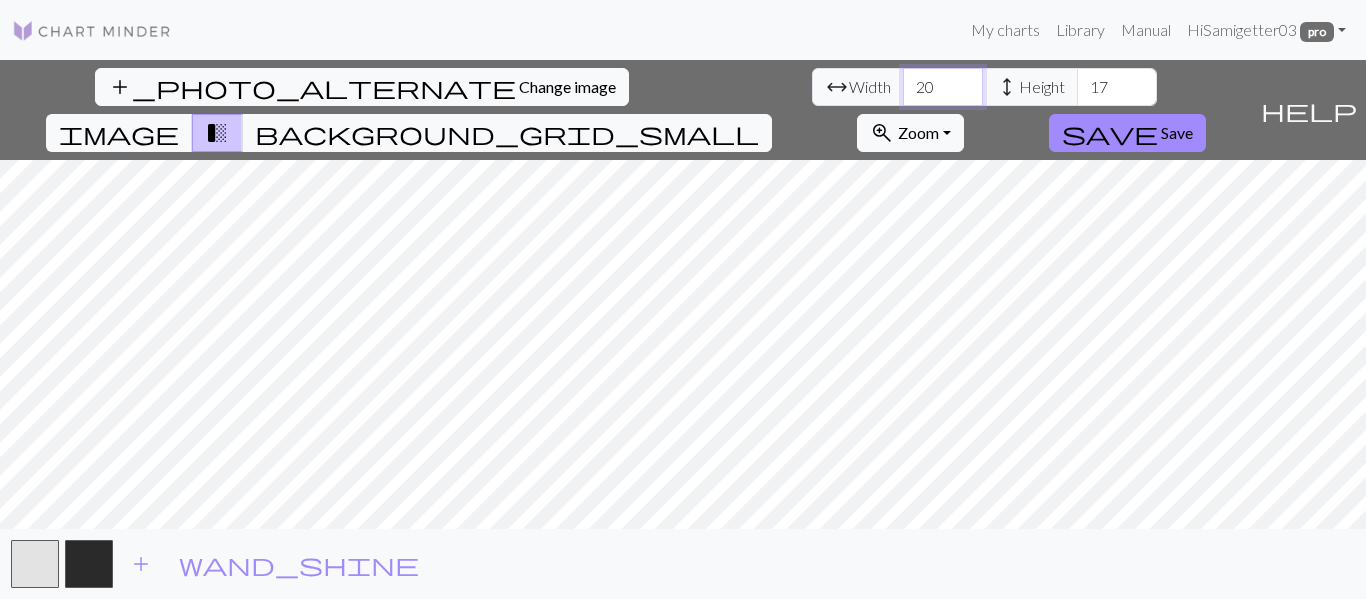click on "20" at bounding box center (943, 87) 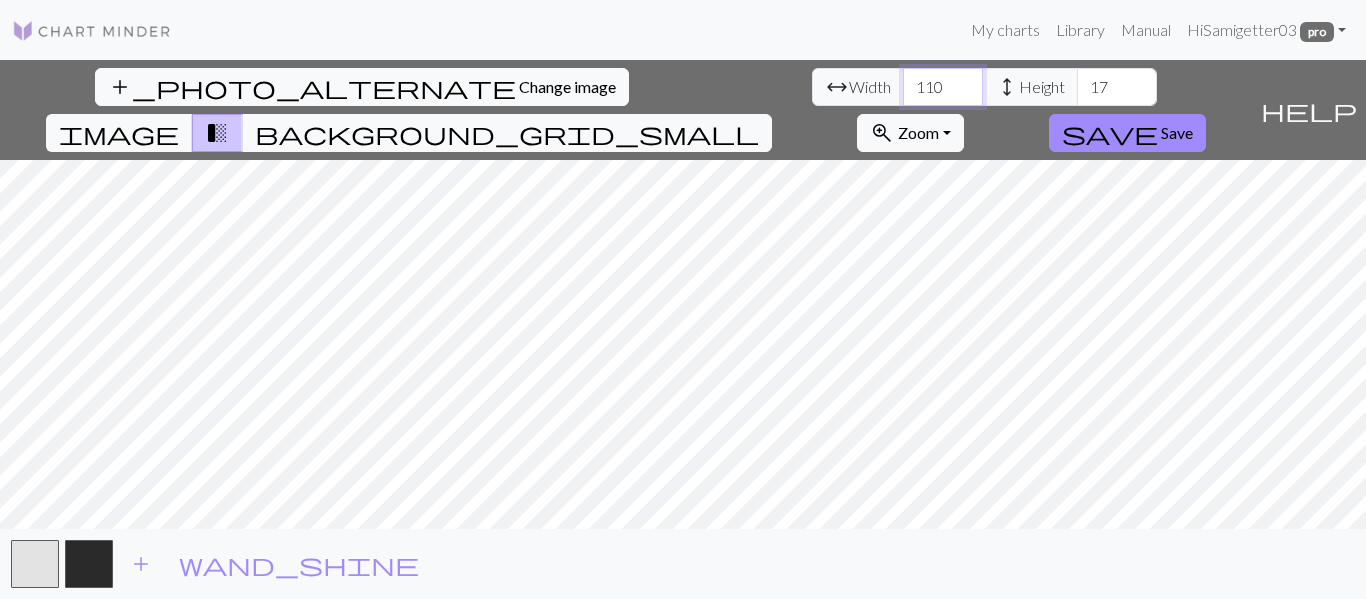 type on "110" 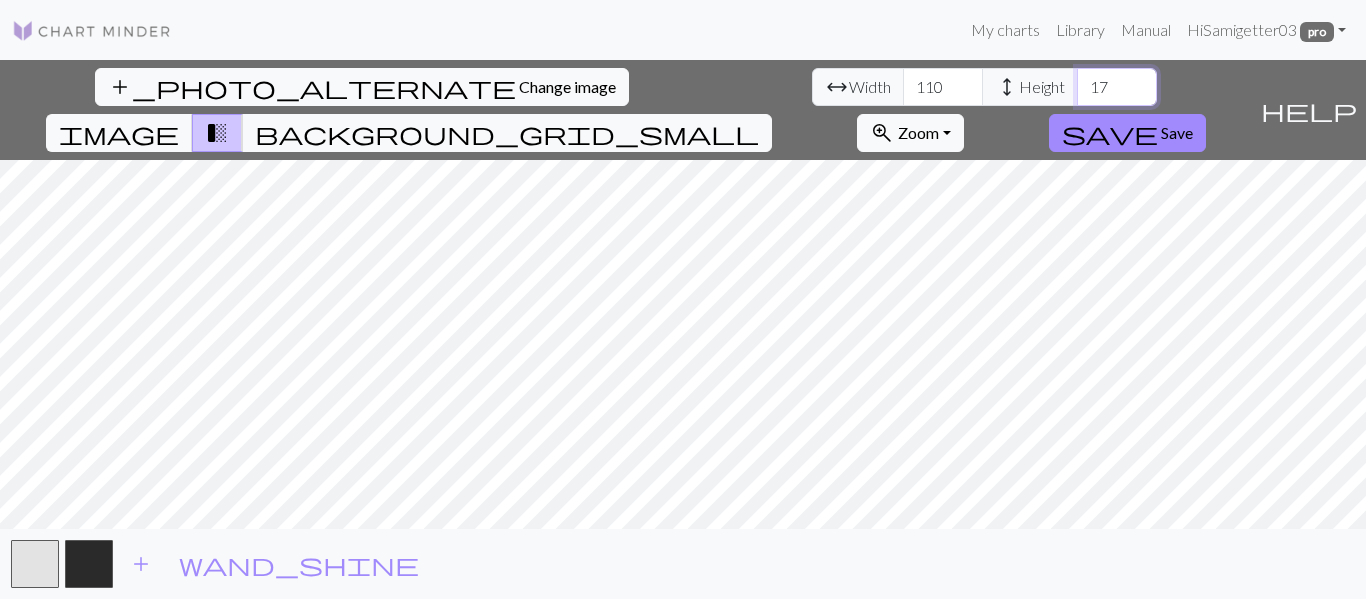 click on "17" at bounding box center [1117, 87] 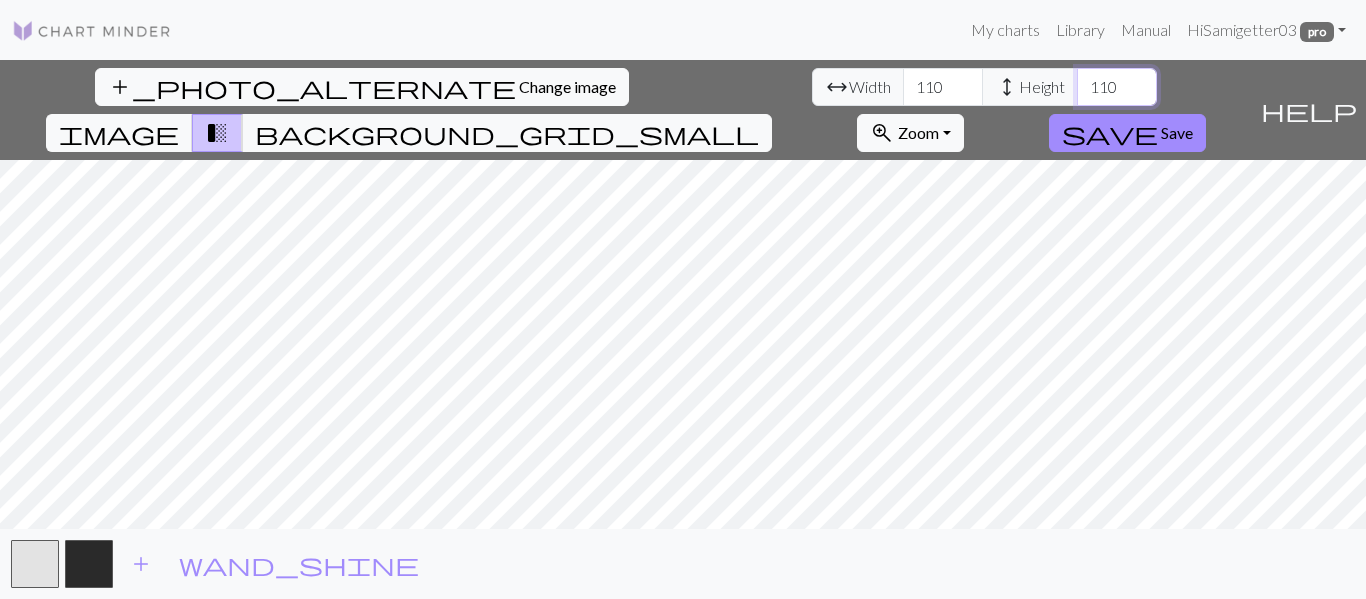 type on "110" 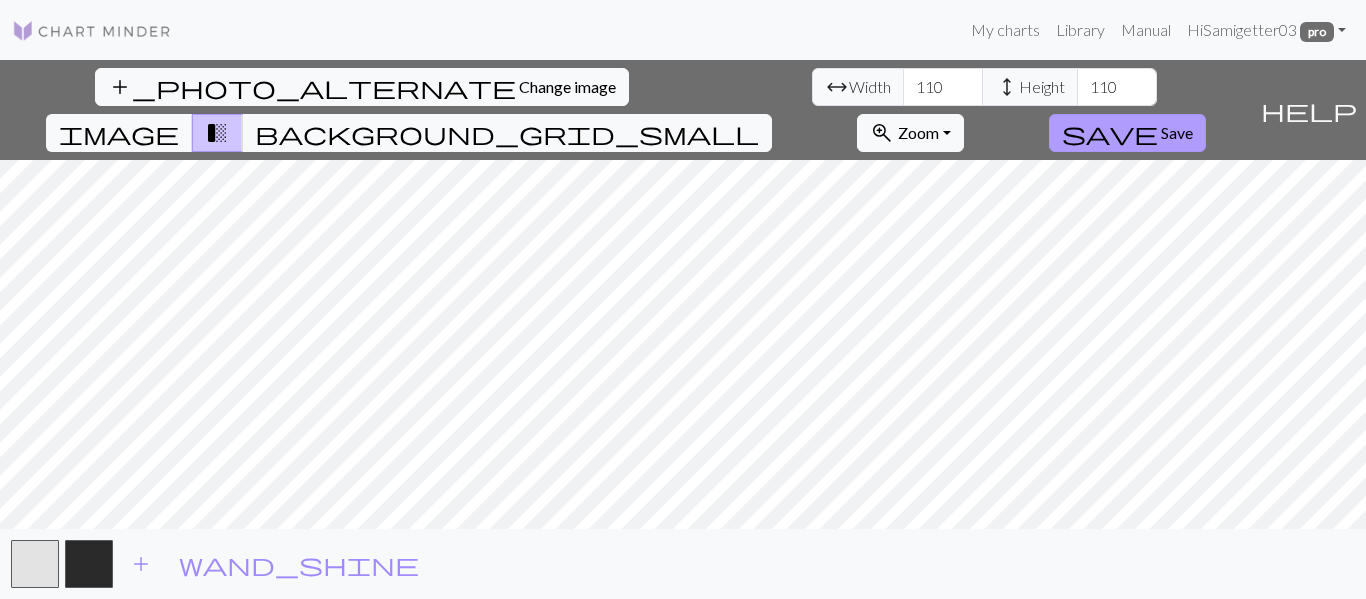 click on "Save" at bounding box center [1177, 132] 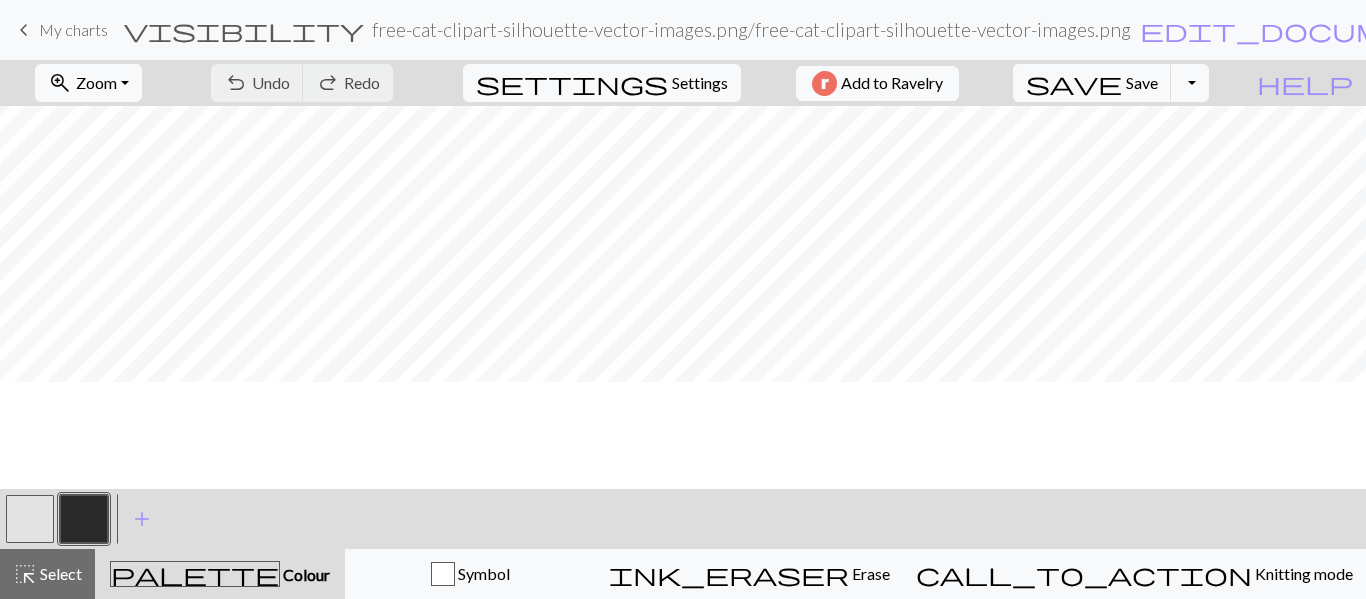 scroll, scrollTop: 1647, scrollLeft: 0, axis: vertical 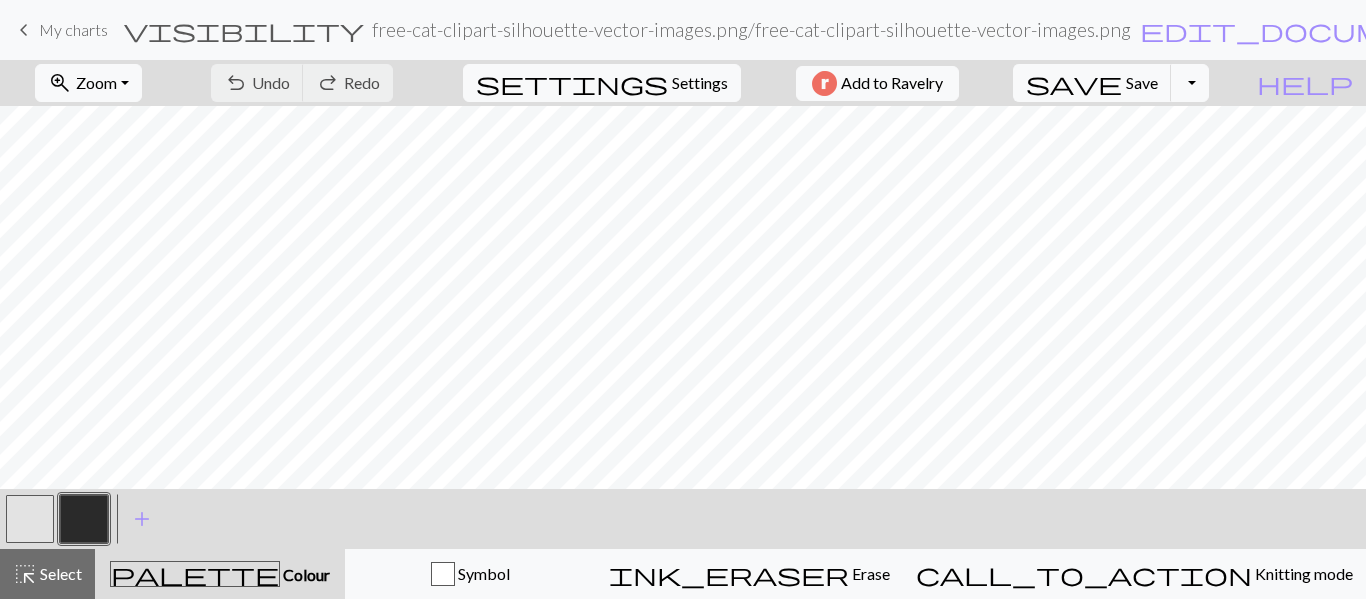 click at bounding box center [84, 519] 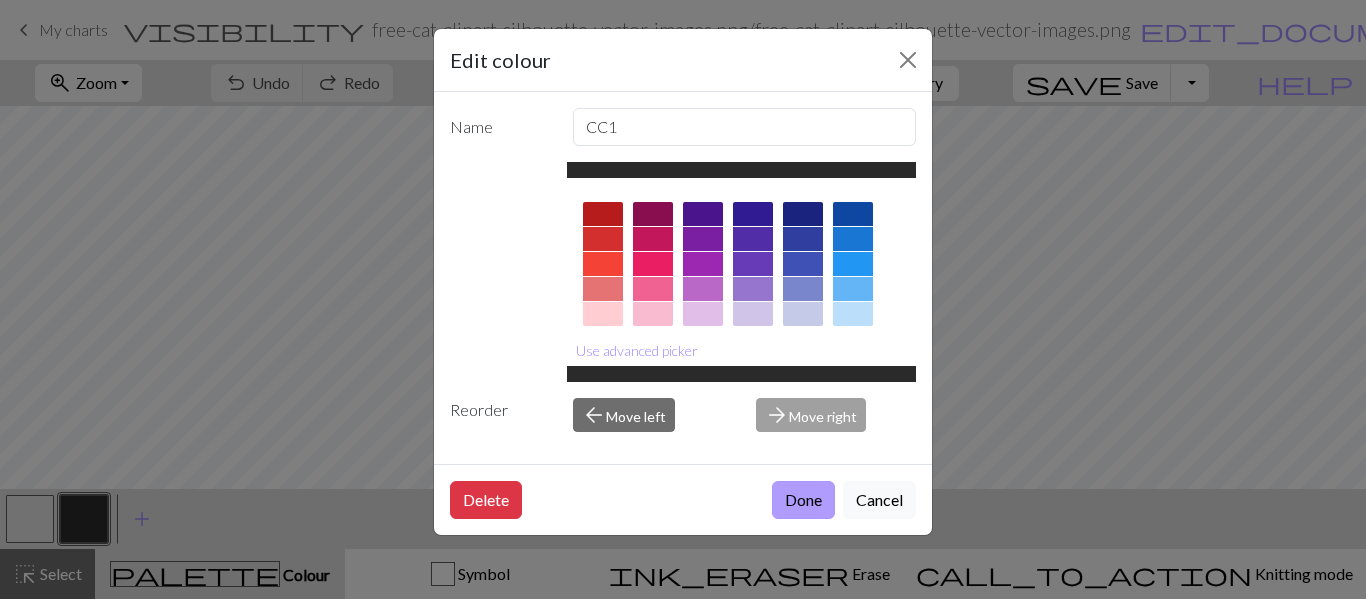 click on "Done" at bounding box center [803, 500] 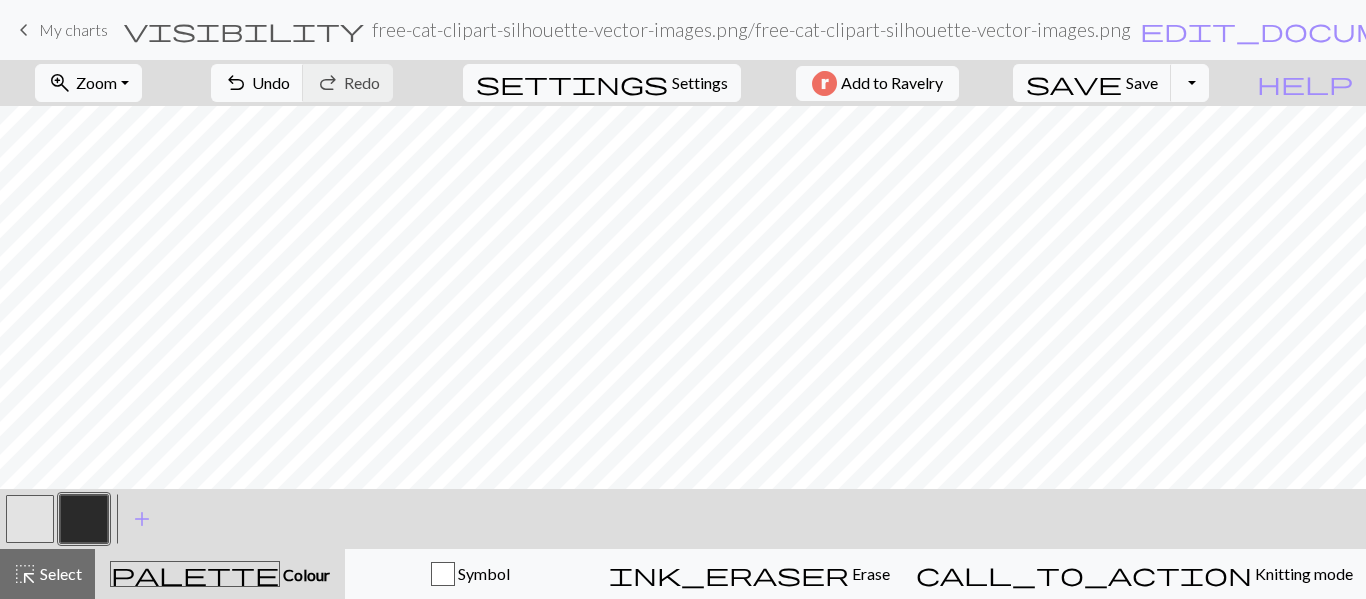 click at bounding box center (30, 519) 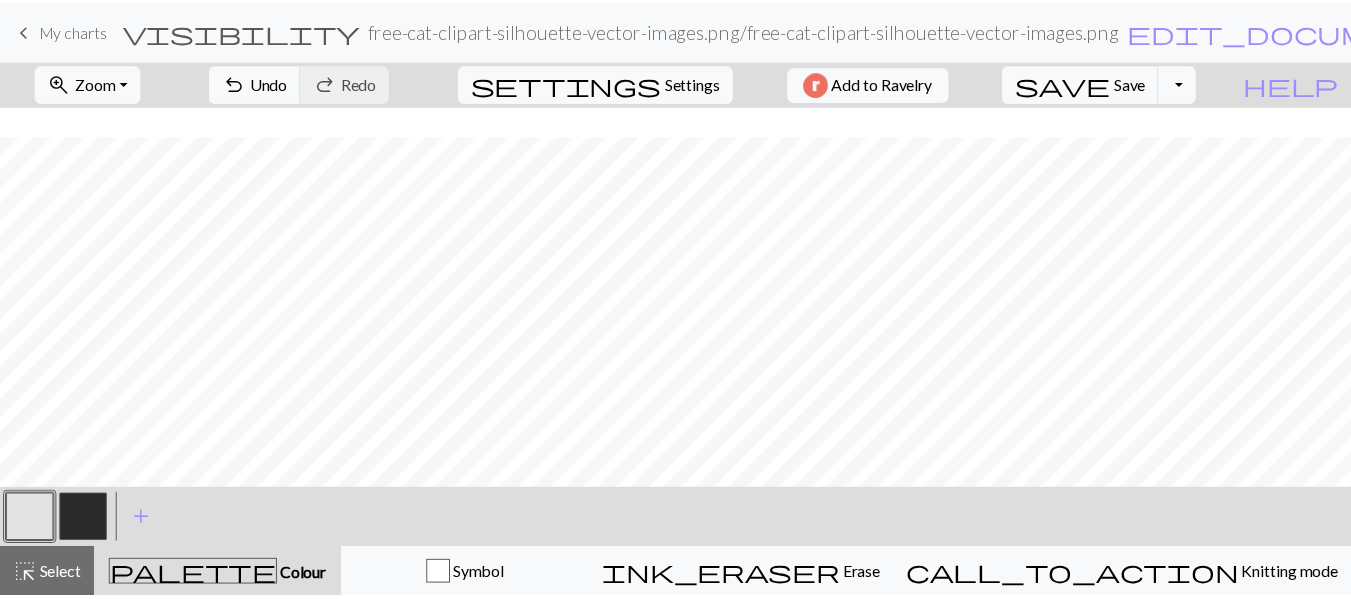 scroll, scrollTop: 1677, scrollLeft: 0, axis: vertical 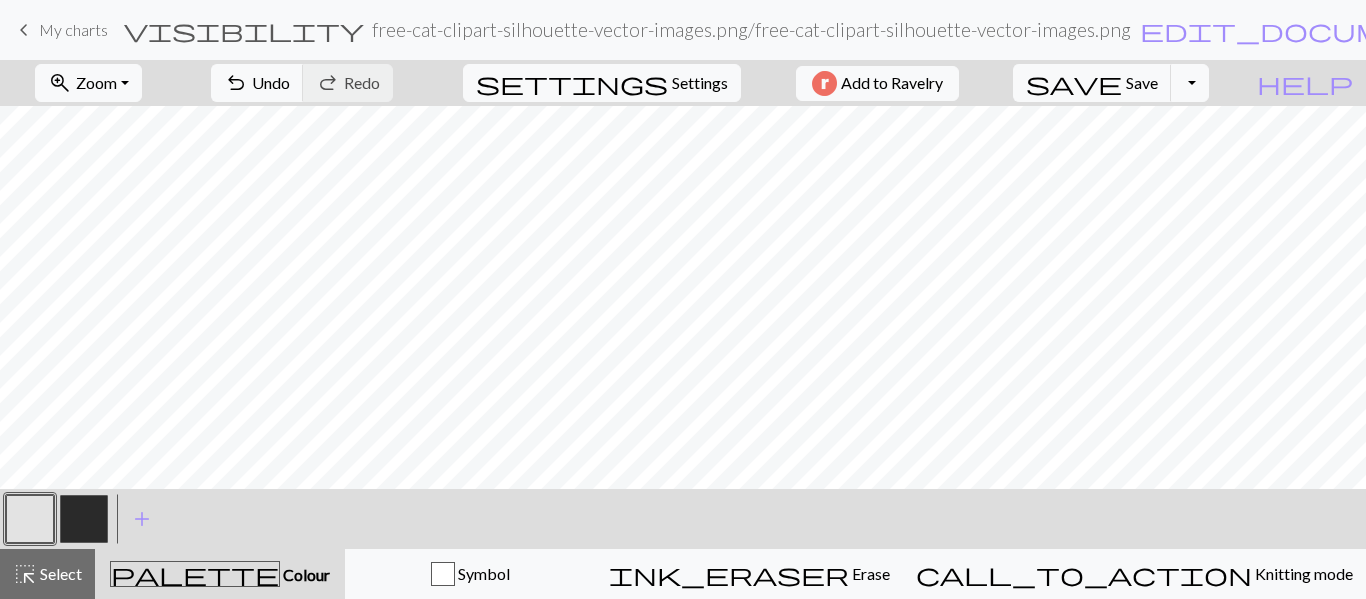 click on "My charts" at bounding box center (73, 29) 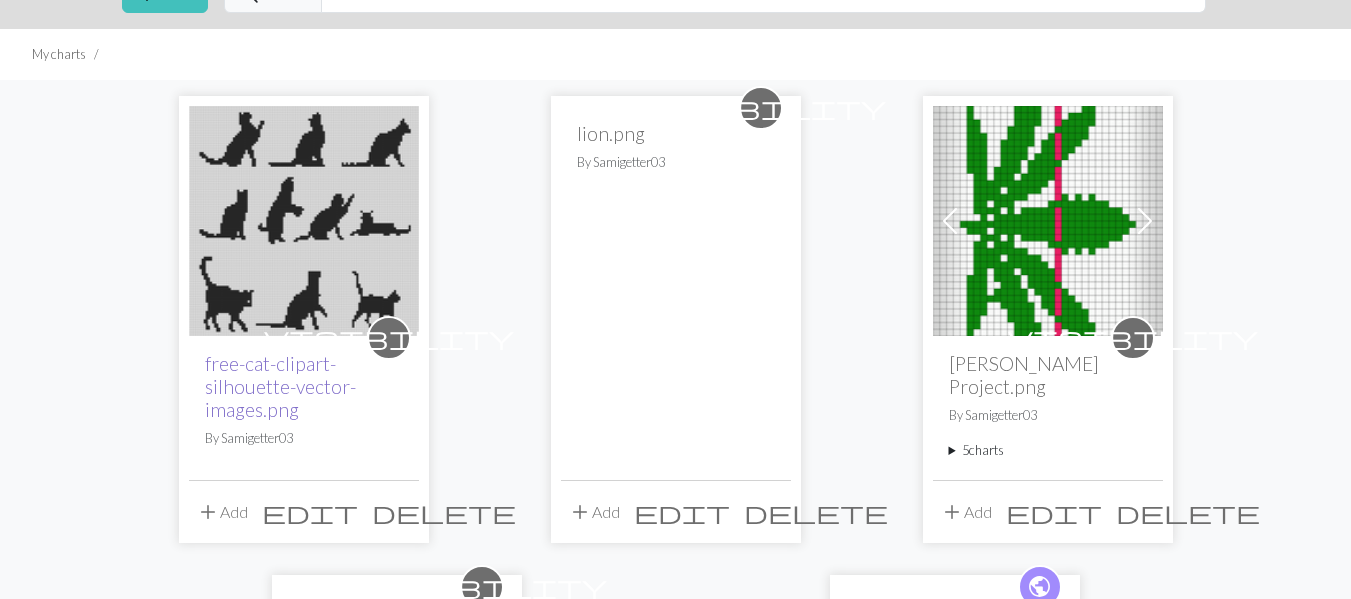 scroll, scrollTop: 102, scrollLeft: 0, axis: vertical 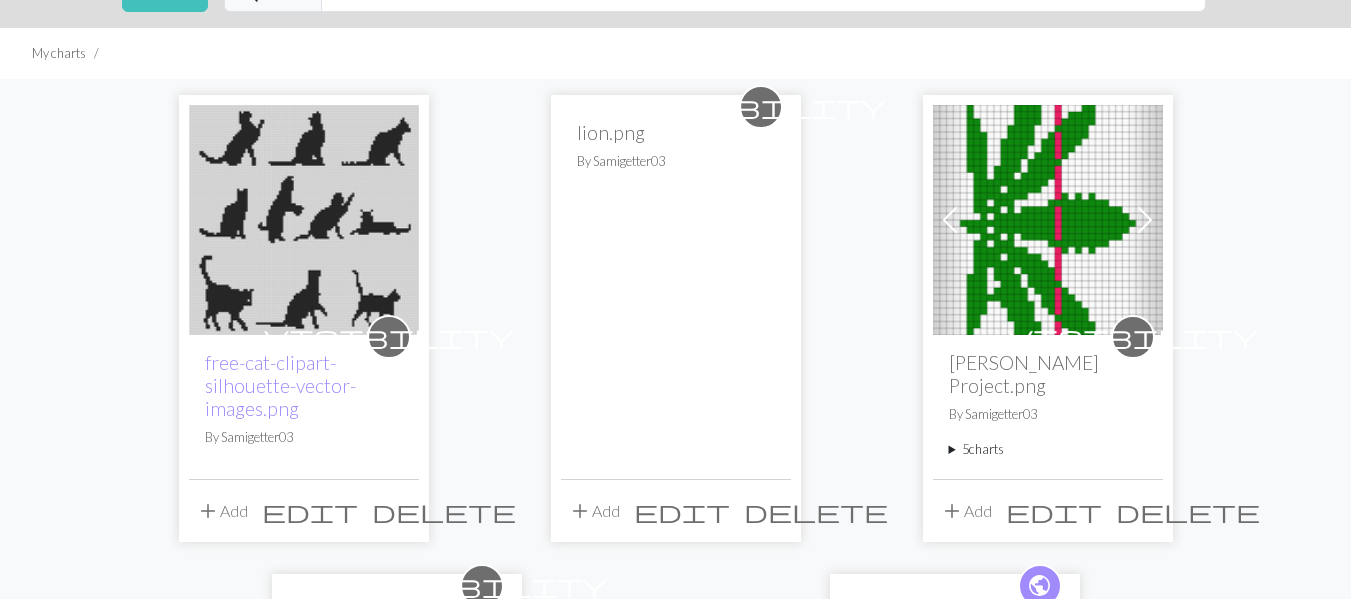 click on "delete" at bounding box center (444, 511) 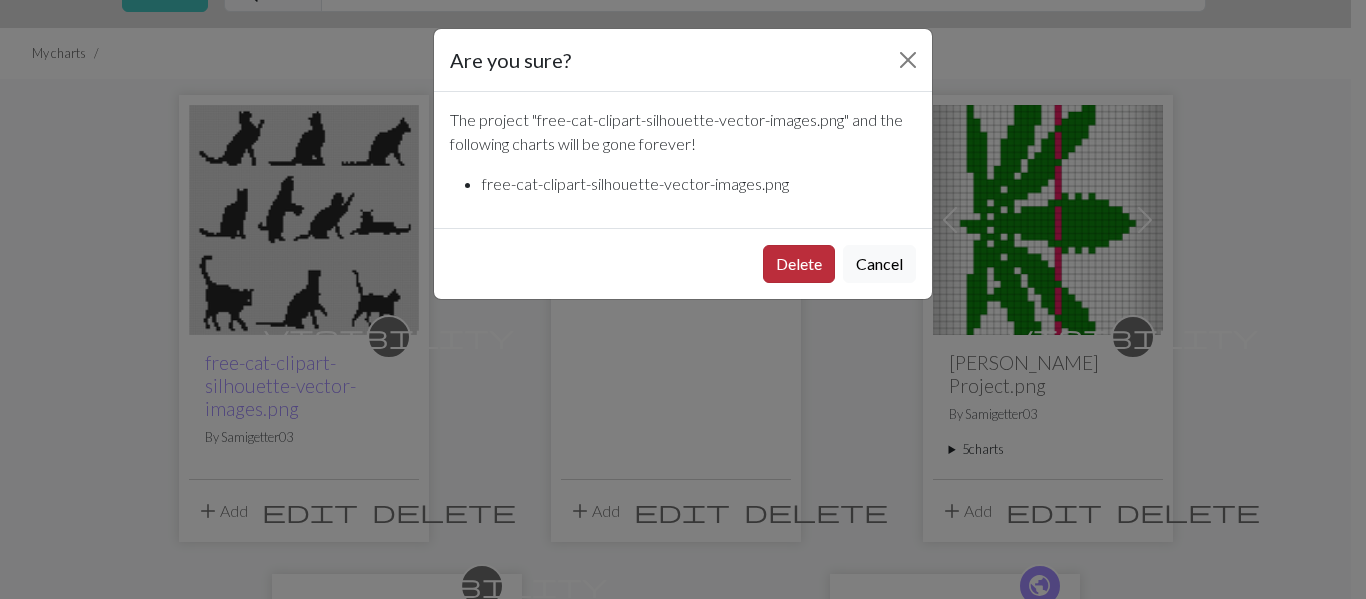 click on "Delete" at bounding box center [799, 264] 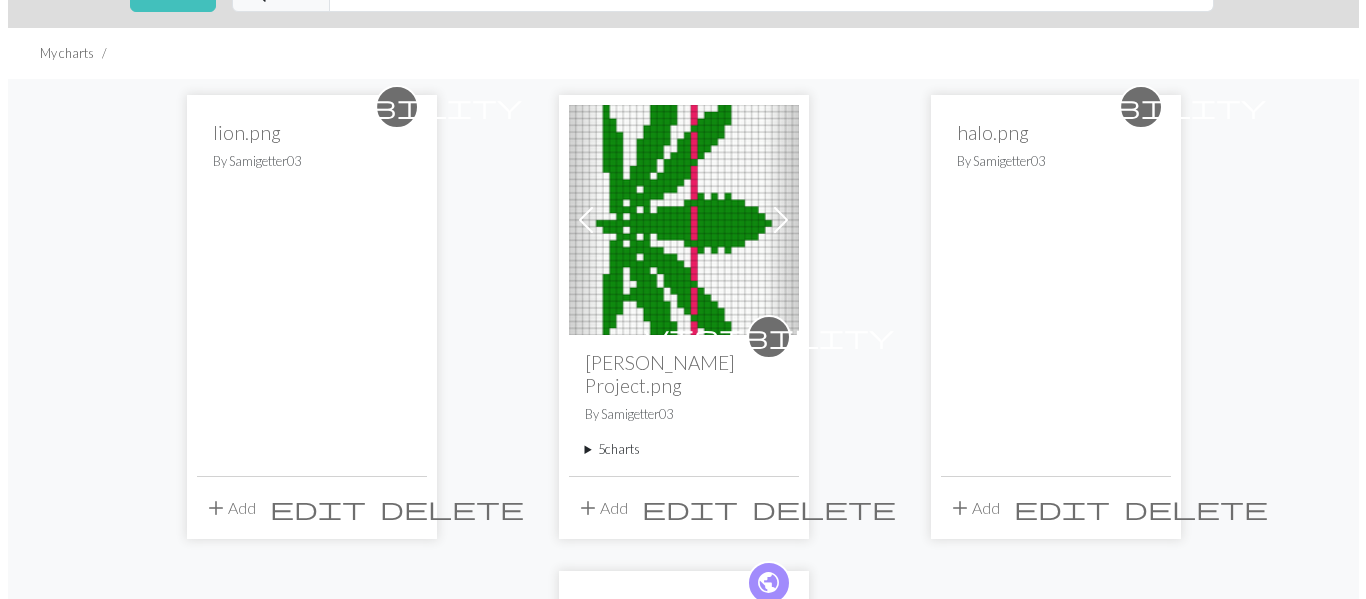 scroll, scrollTop: 0, scrollLeft: 0, axis: both 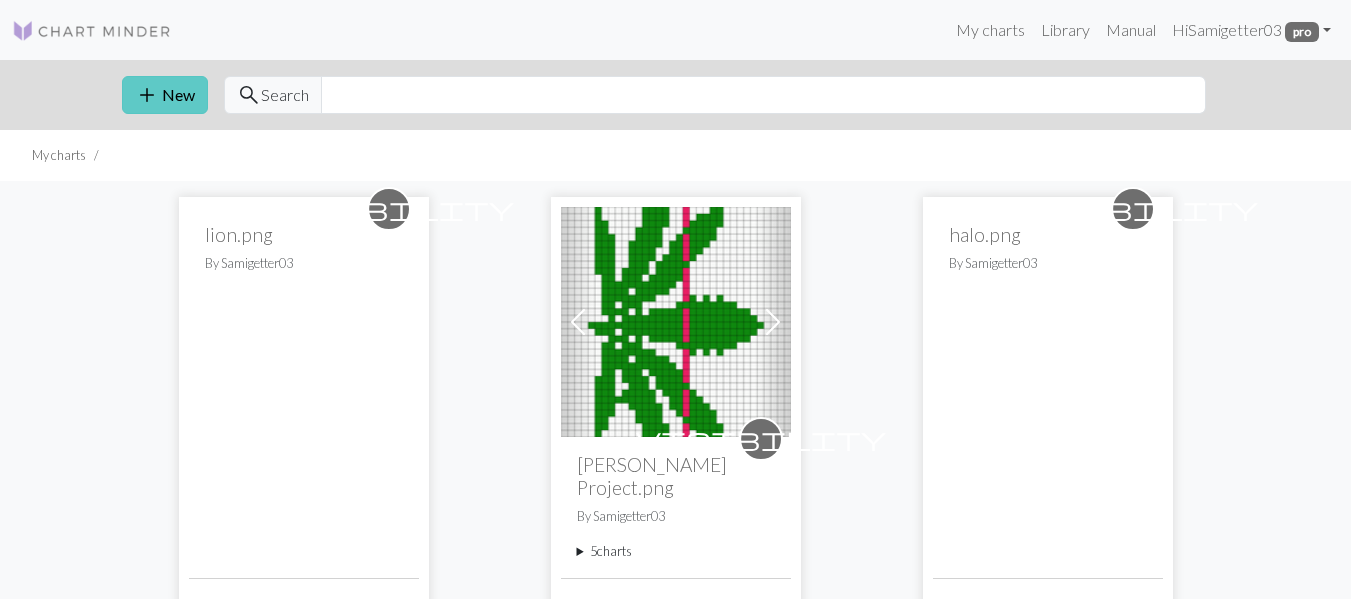 click on "add   New" at bounding box center (165, 95) 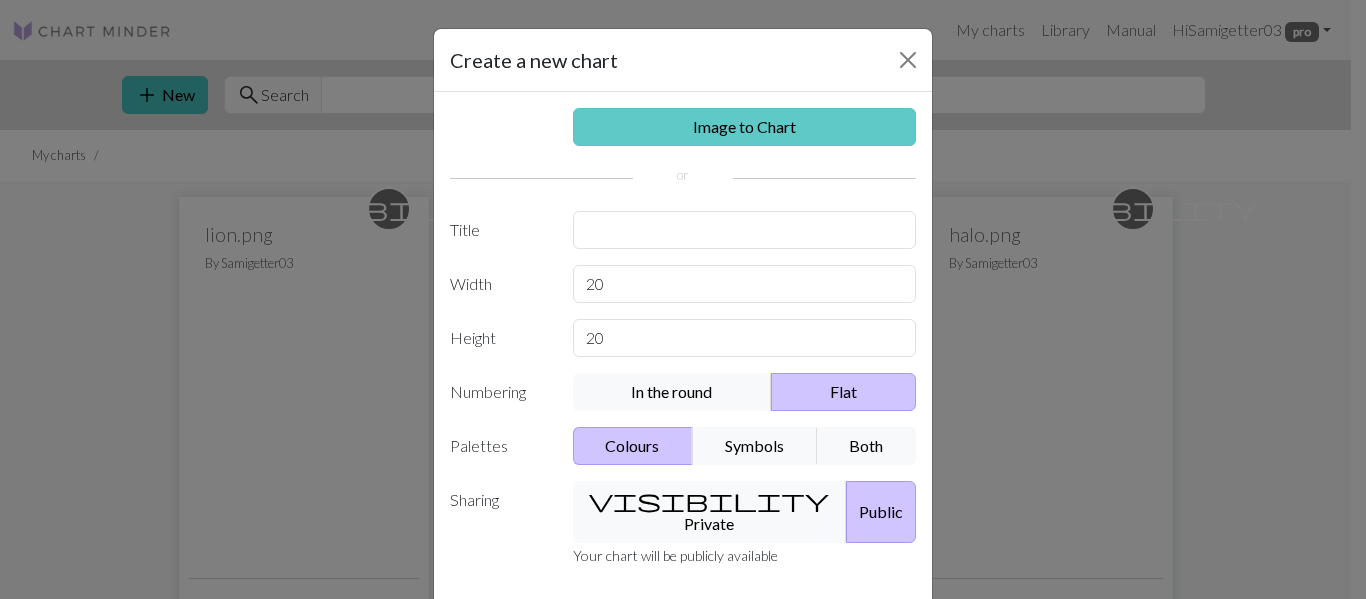 click on "Image to Chart" at bounding box center [745, 127] 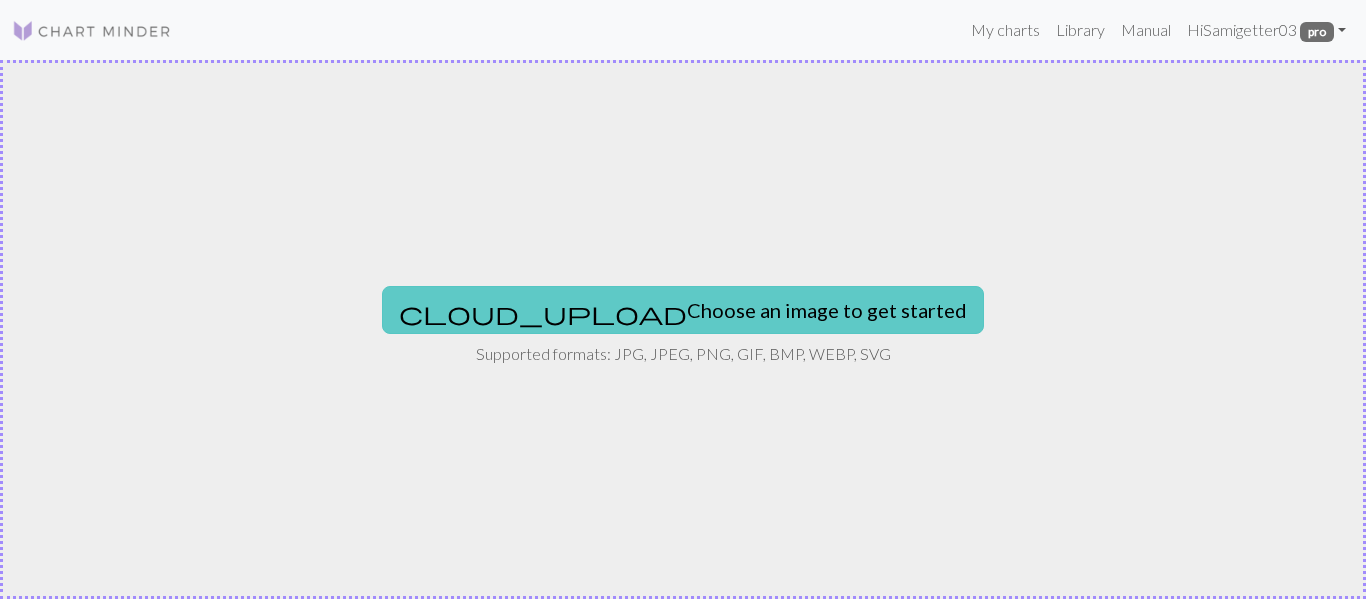click on "cloud_upload  Choose an image to get started" at bounding box center (683, 310) 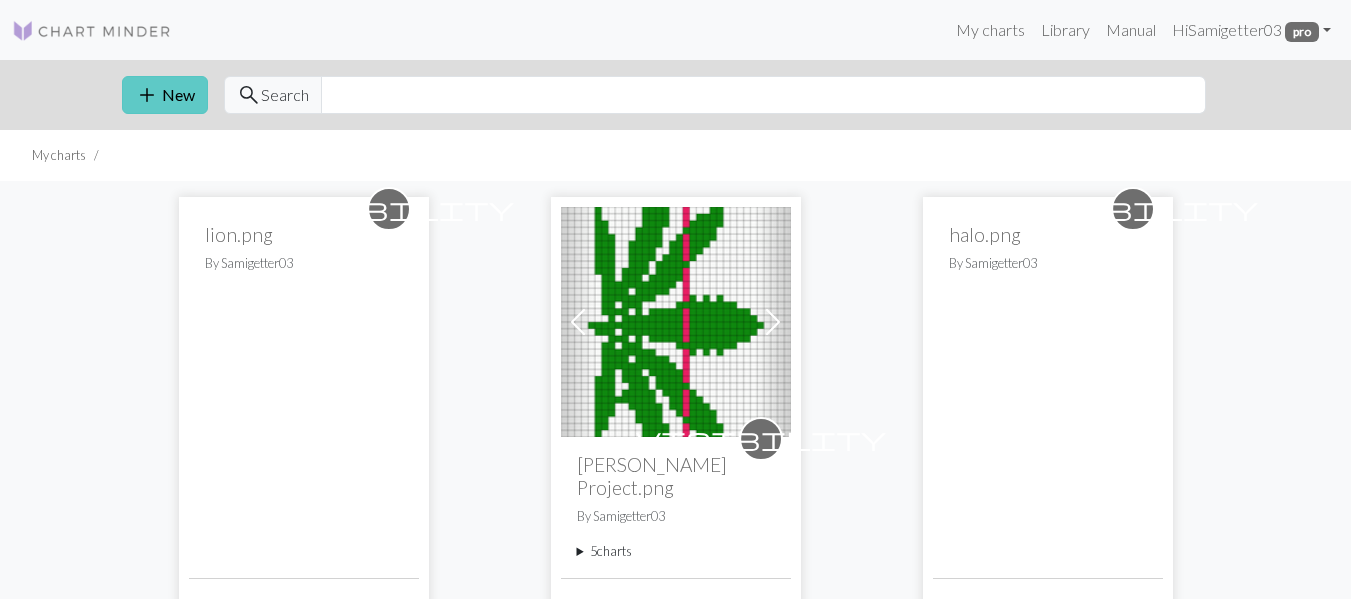 click on "add   New" at bounding box center (165, 95) 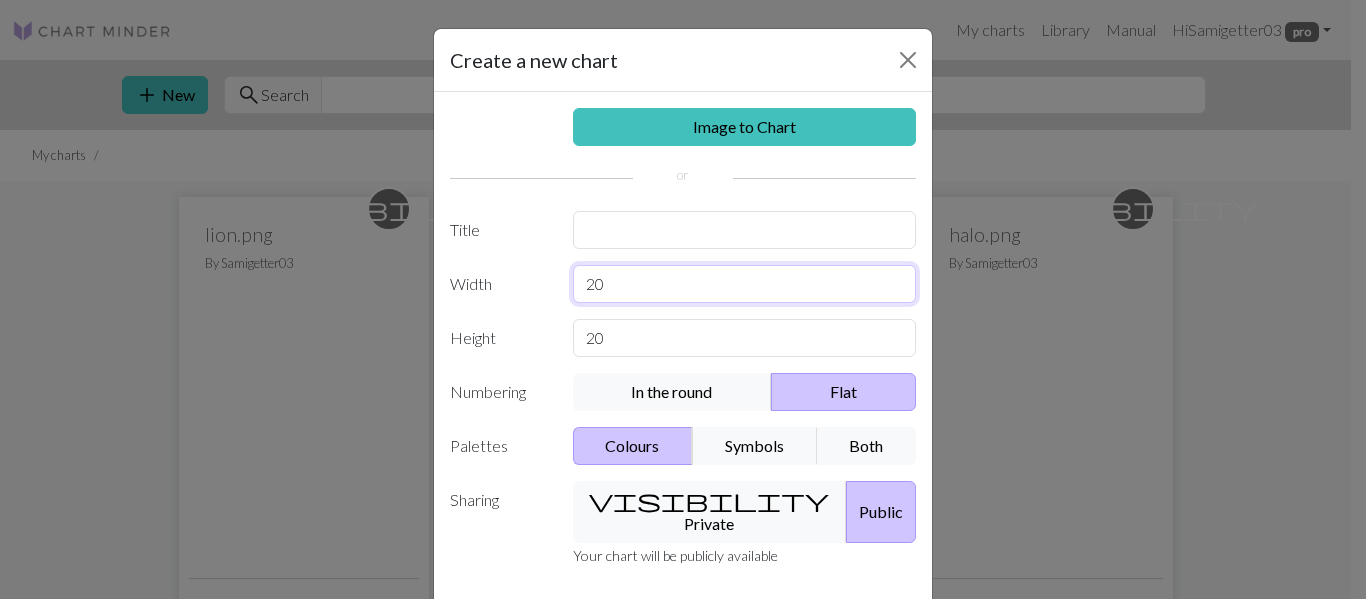 click on "20" at bounding box center (745, 284) 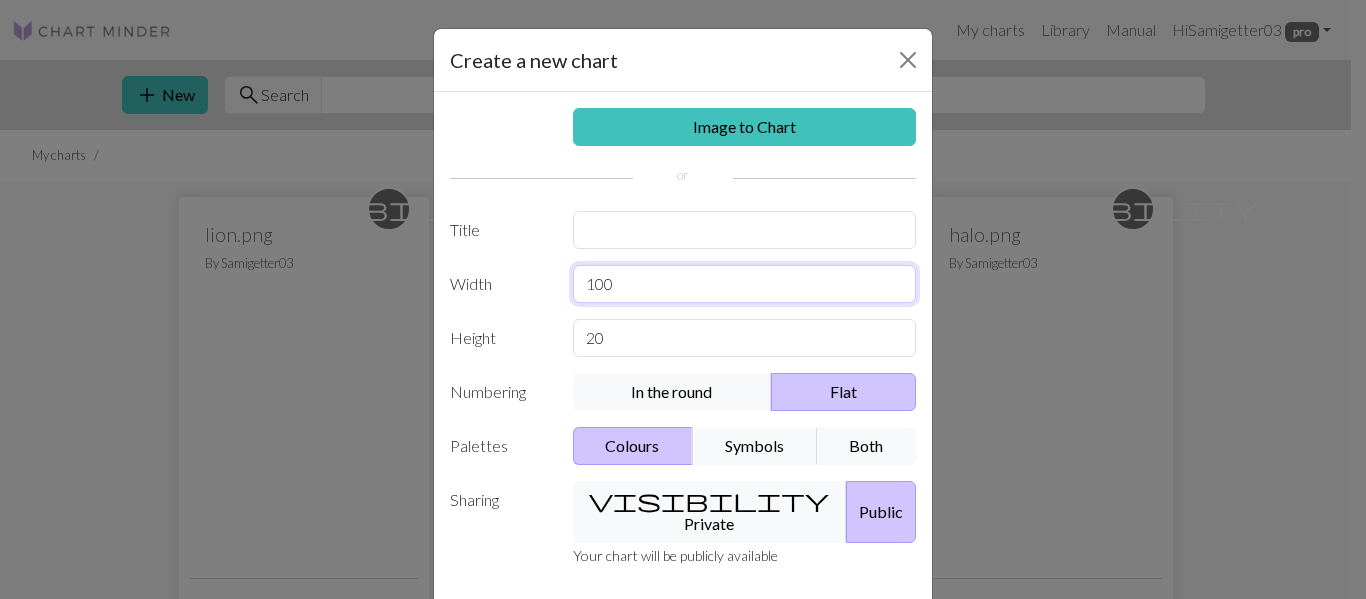 type on "100" 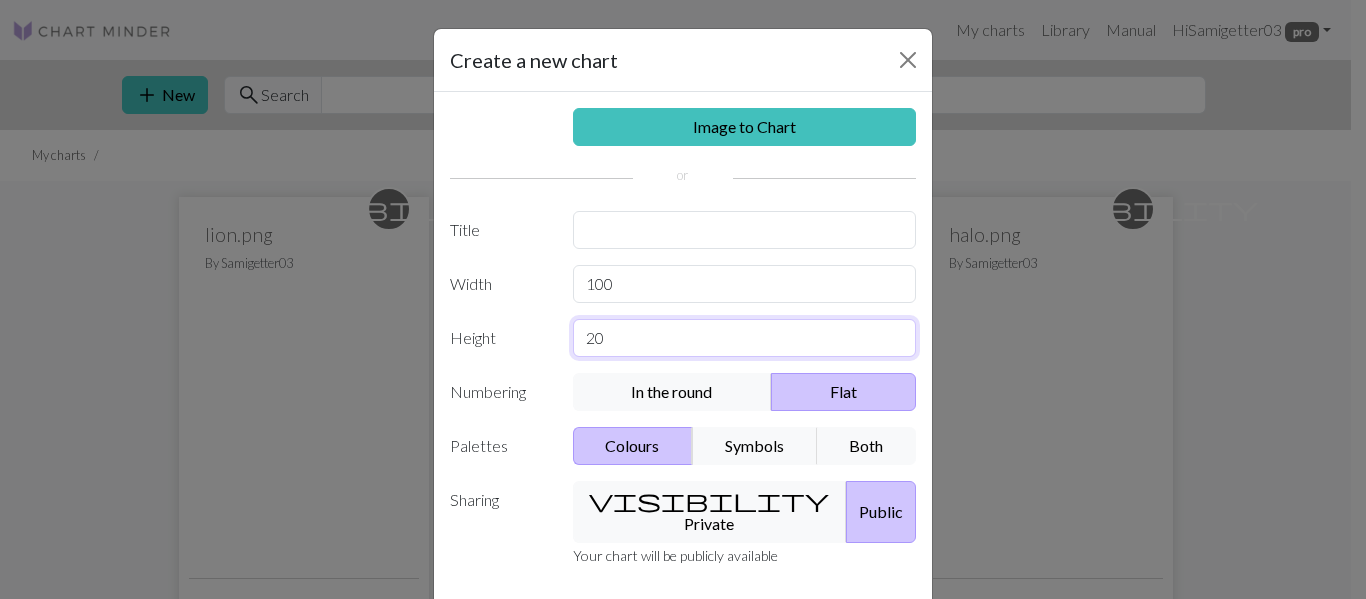 click on "20" at bounding box center [745, 338] 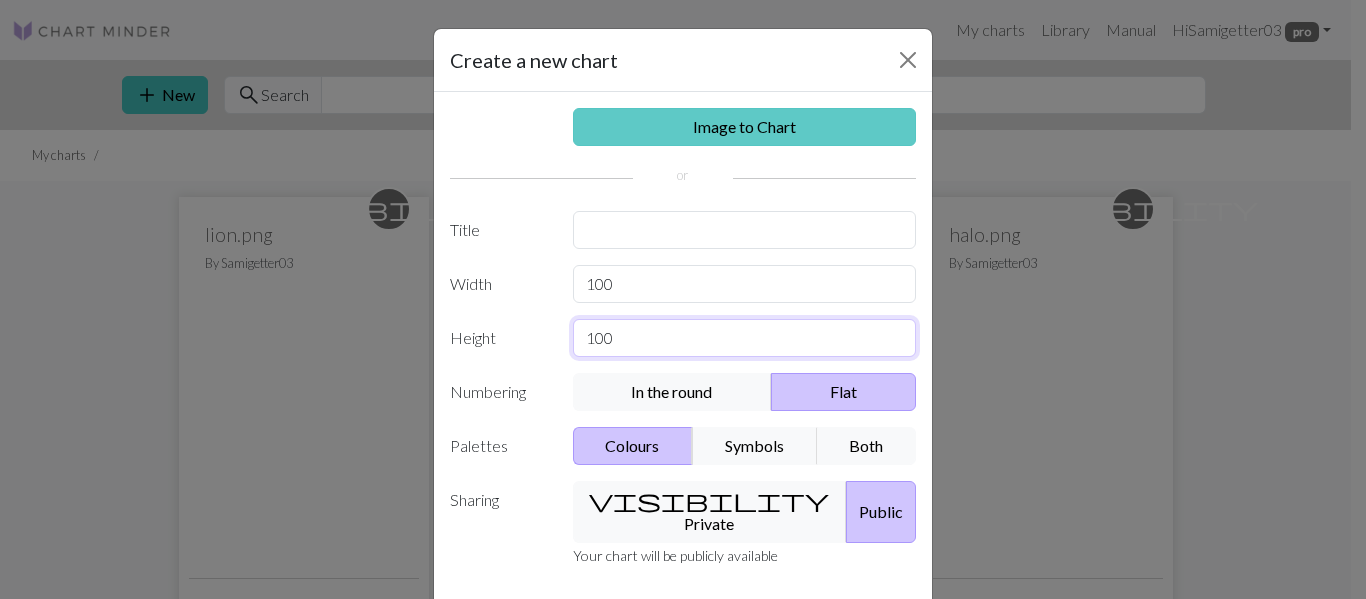 type on "100" 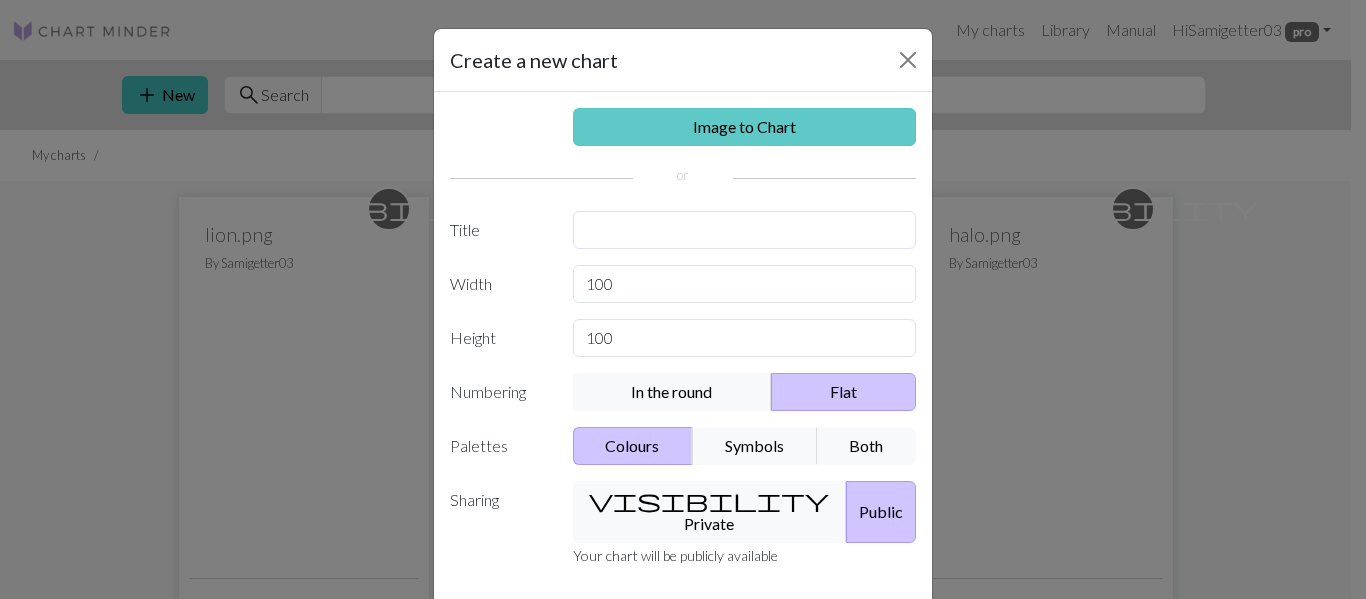 click on "Image to Chart" at bounding box center (745, 127) 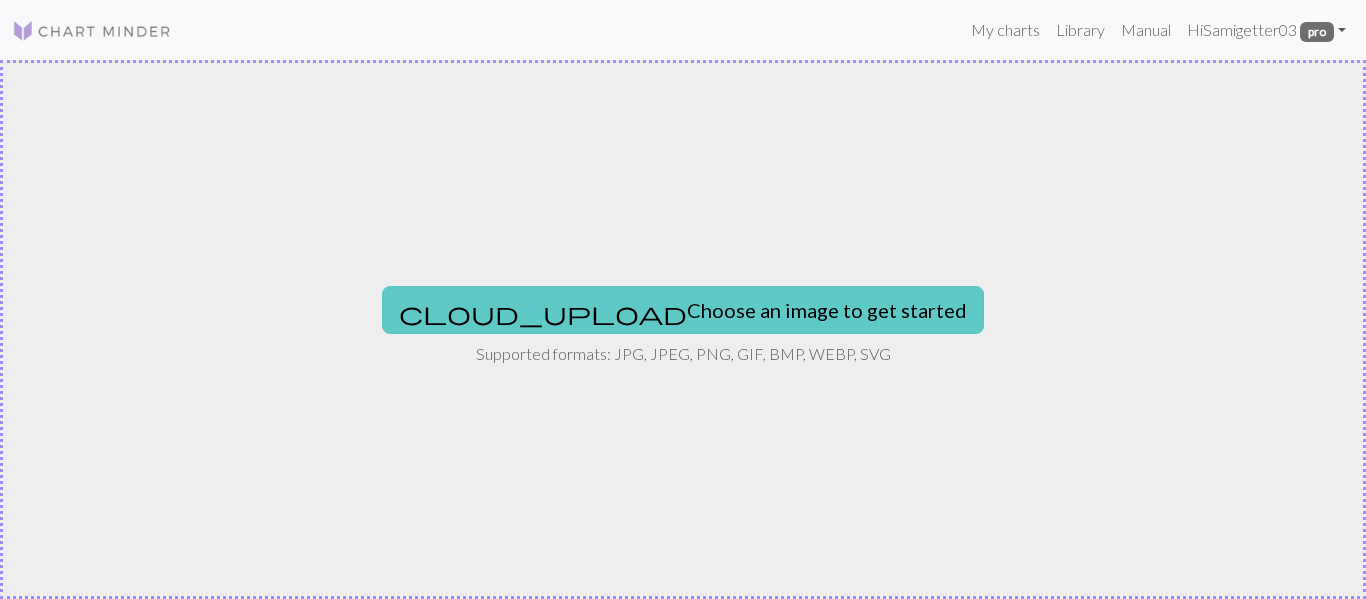 click on "cloud_upload  Choose an image to get started" at bounding box center [683, 310] 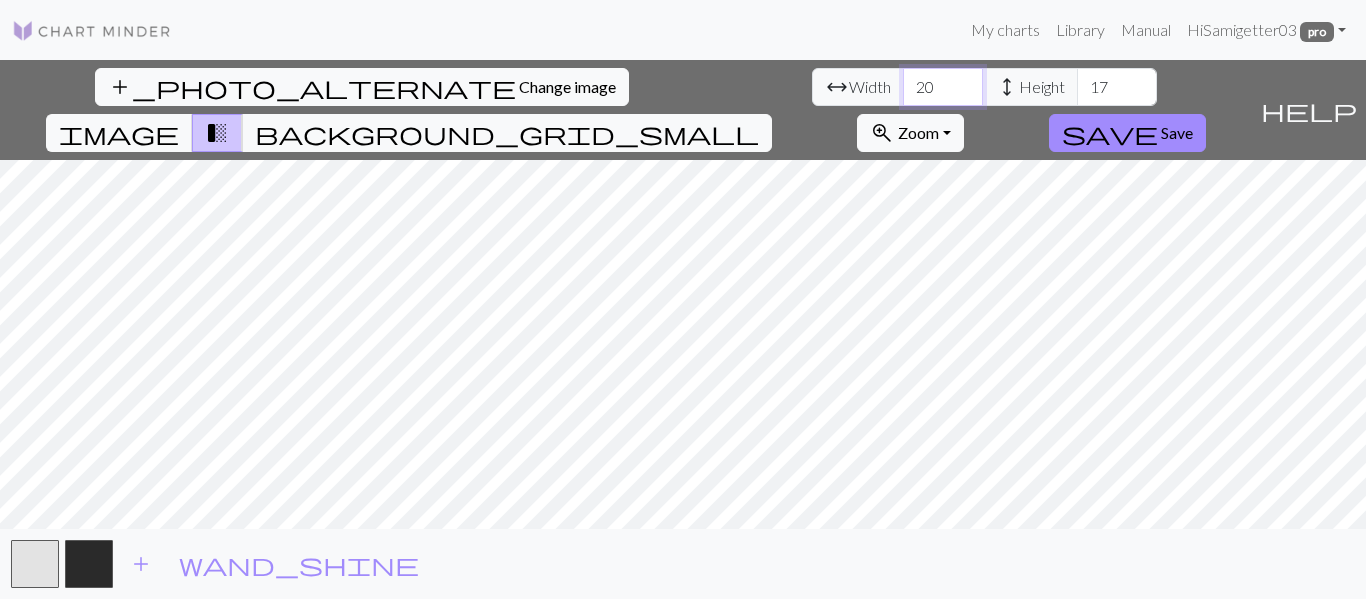 click on "20" at bounding box center (943, 87) 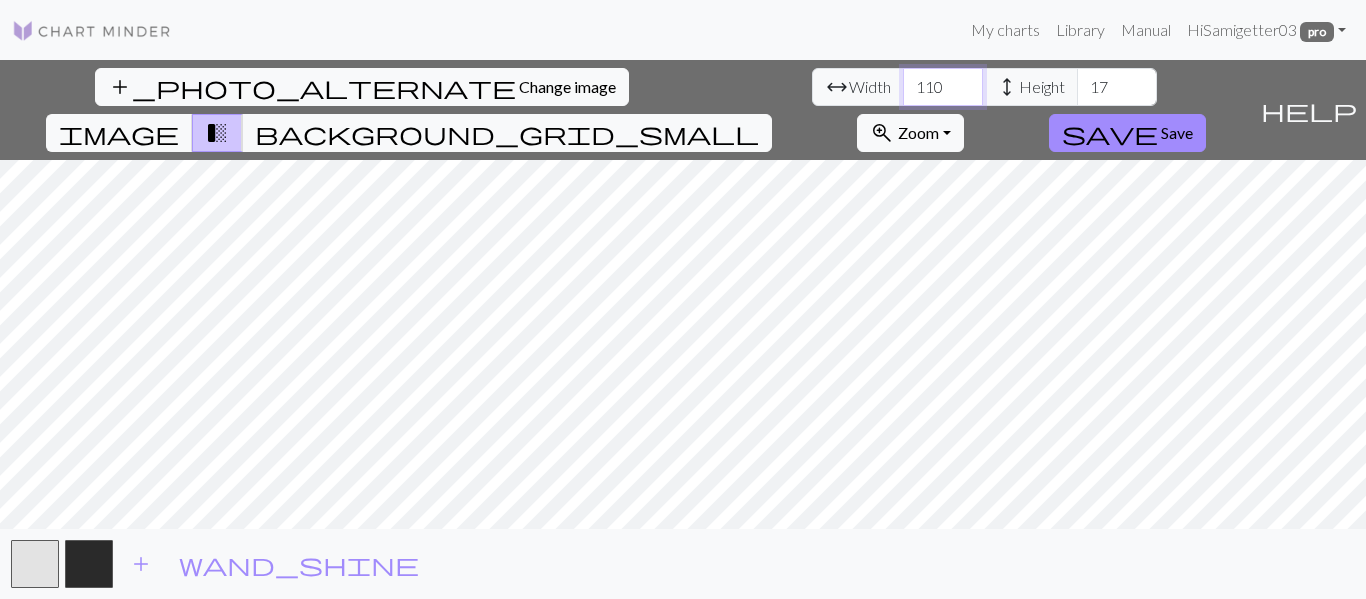 type on "110" 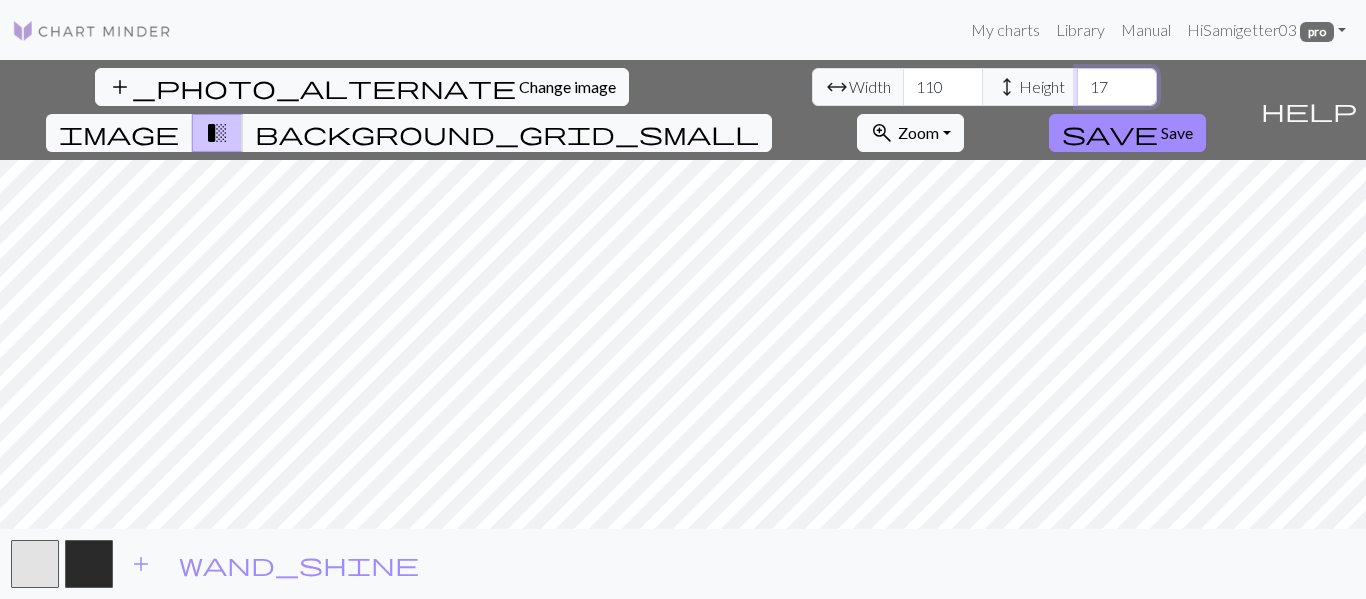 click on "17" at bounding box center (1117, 87) 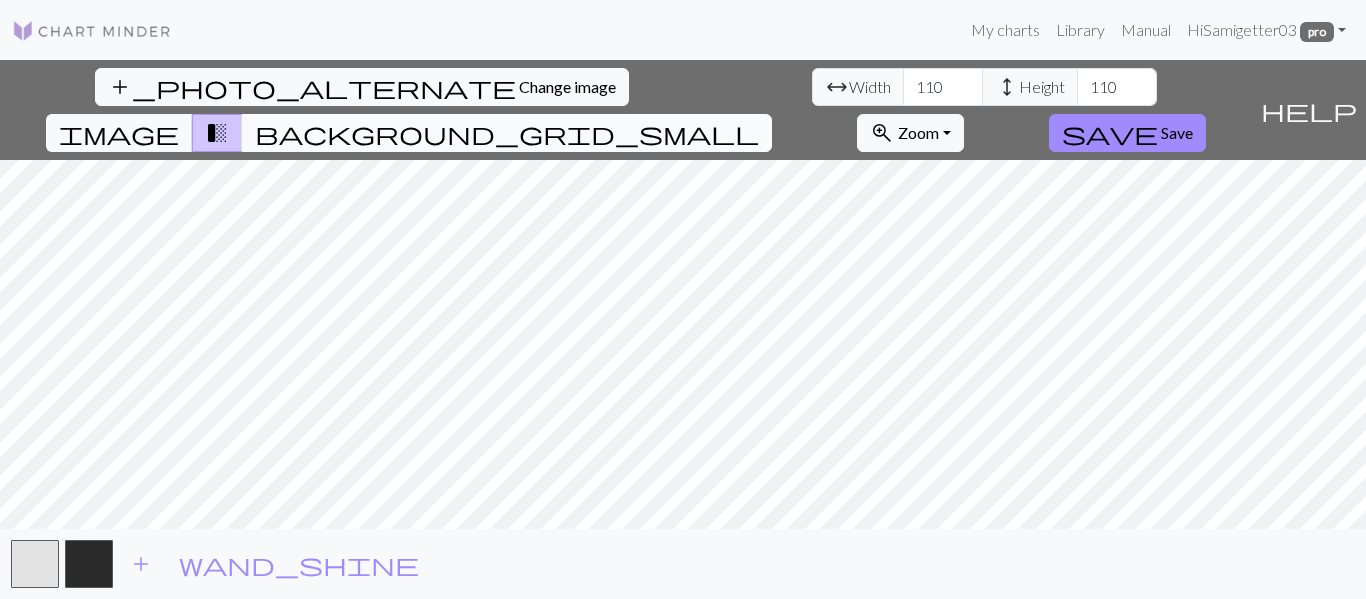 click on "background_grid_small" at bounding box center [507, 133] 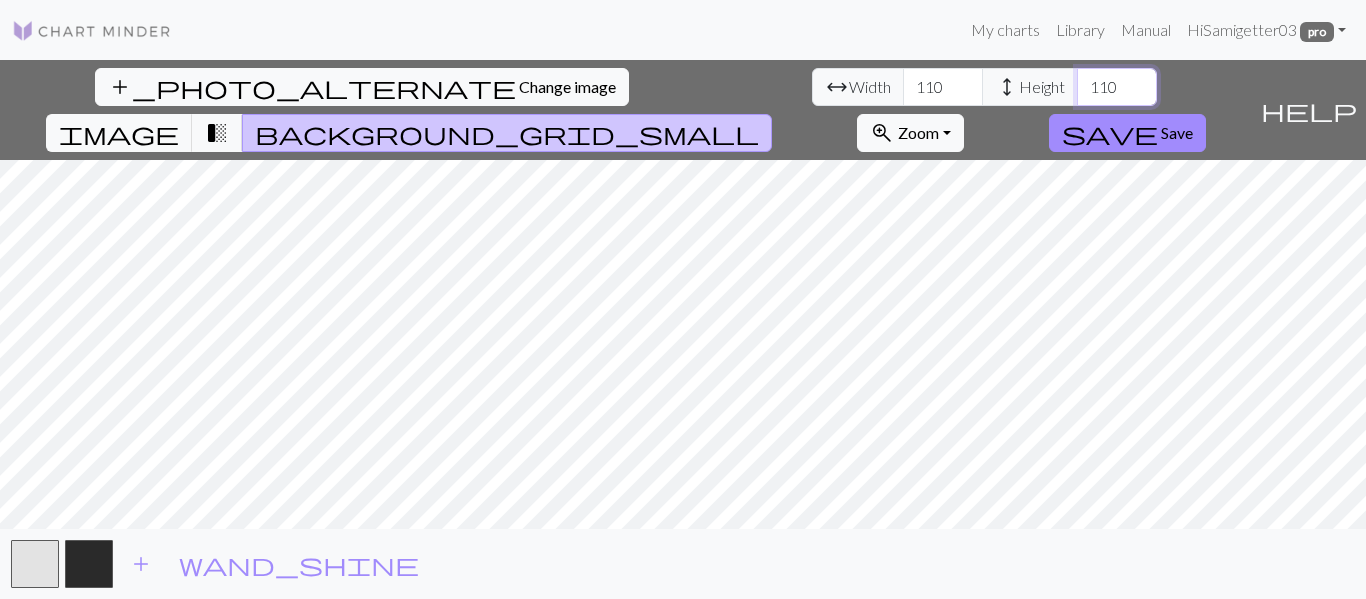 click on "110" at bounding box center (1117, 87) 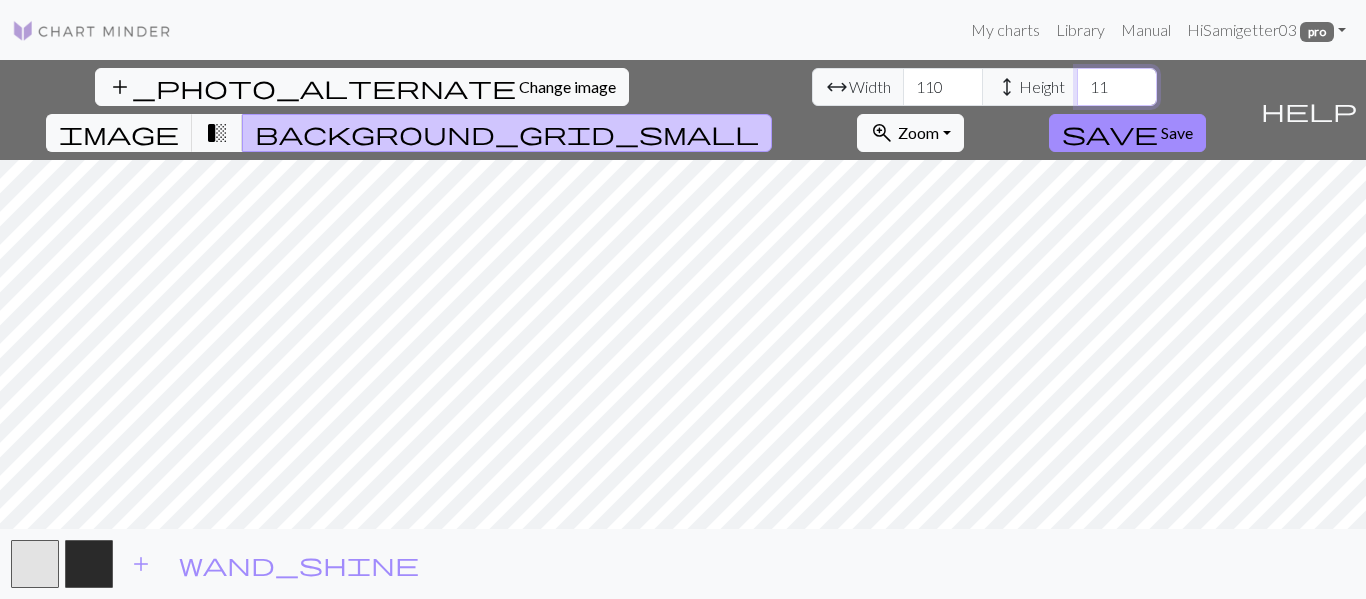 type on "1" 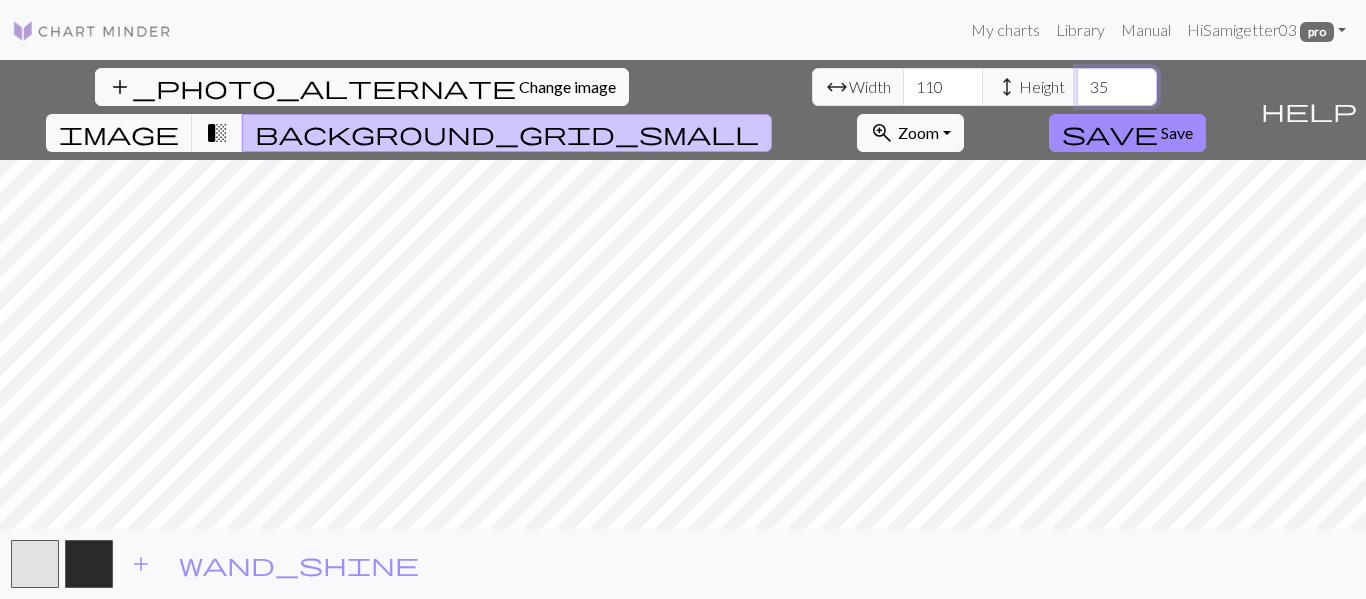 type on "35" 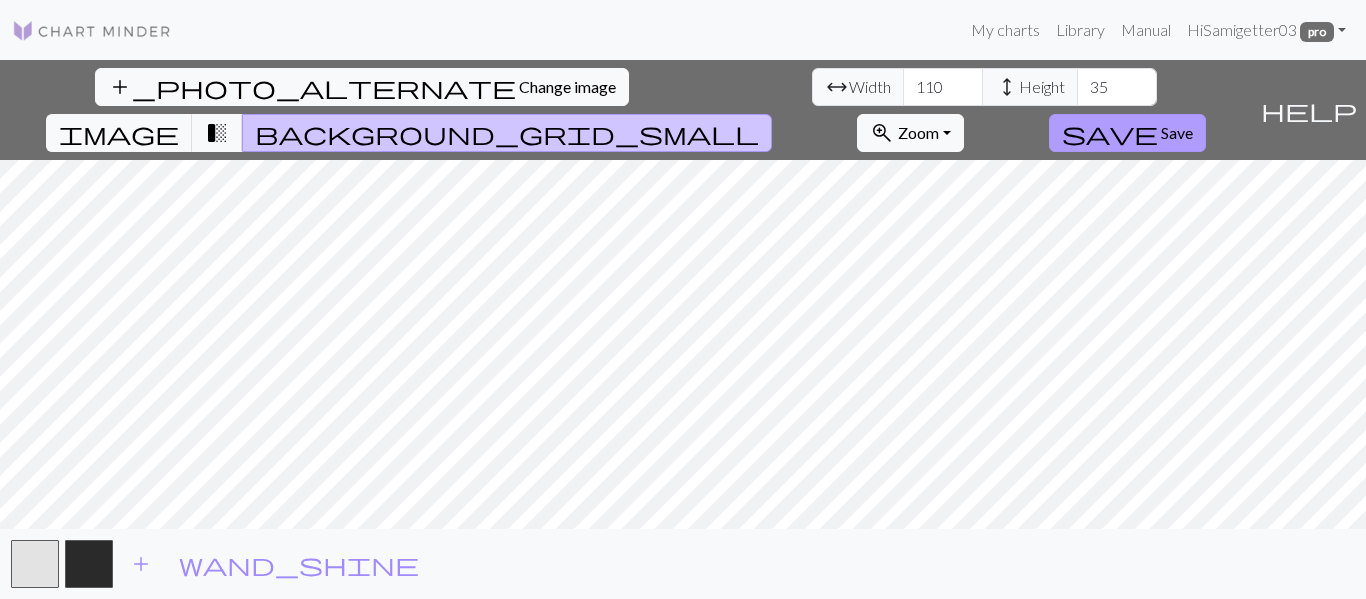 click on "save" at bounding box center (1110, 133) 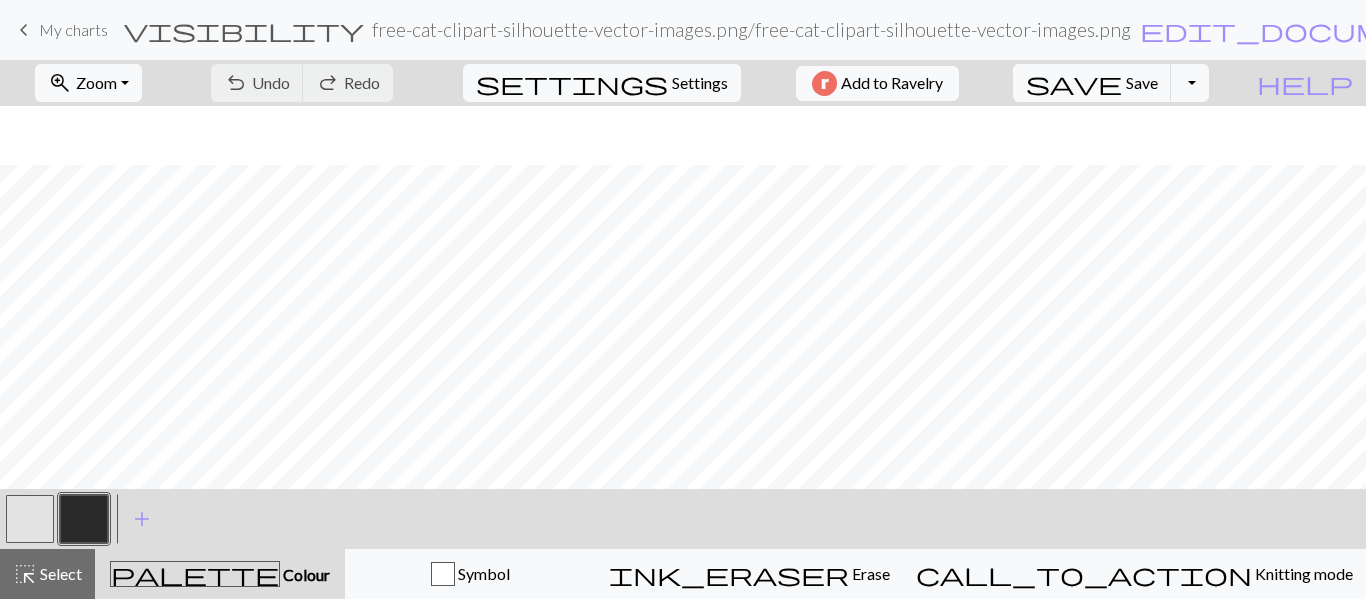 scroll, scrollTop: 60, scrollLeft: 0, axis: vertical 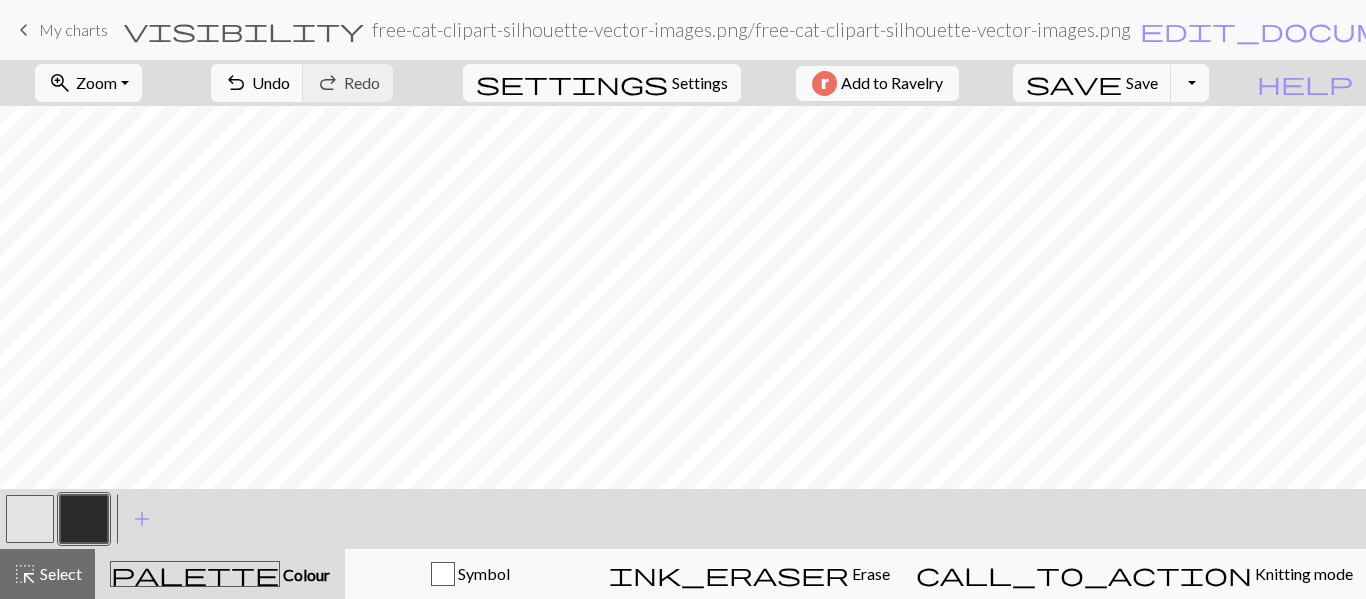 click at bounding box center [30, 519] 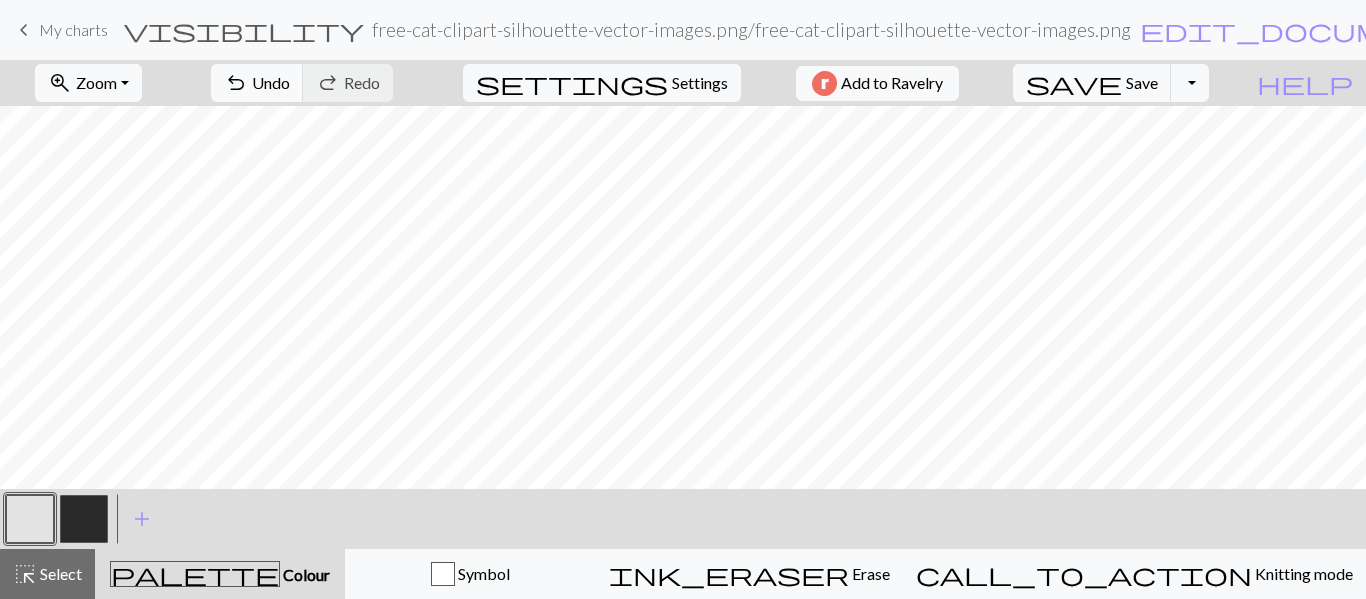 click at bounding box center [84, 519] 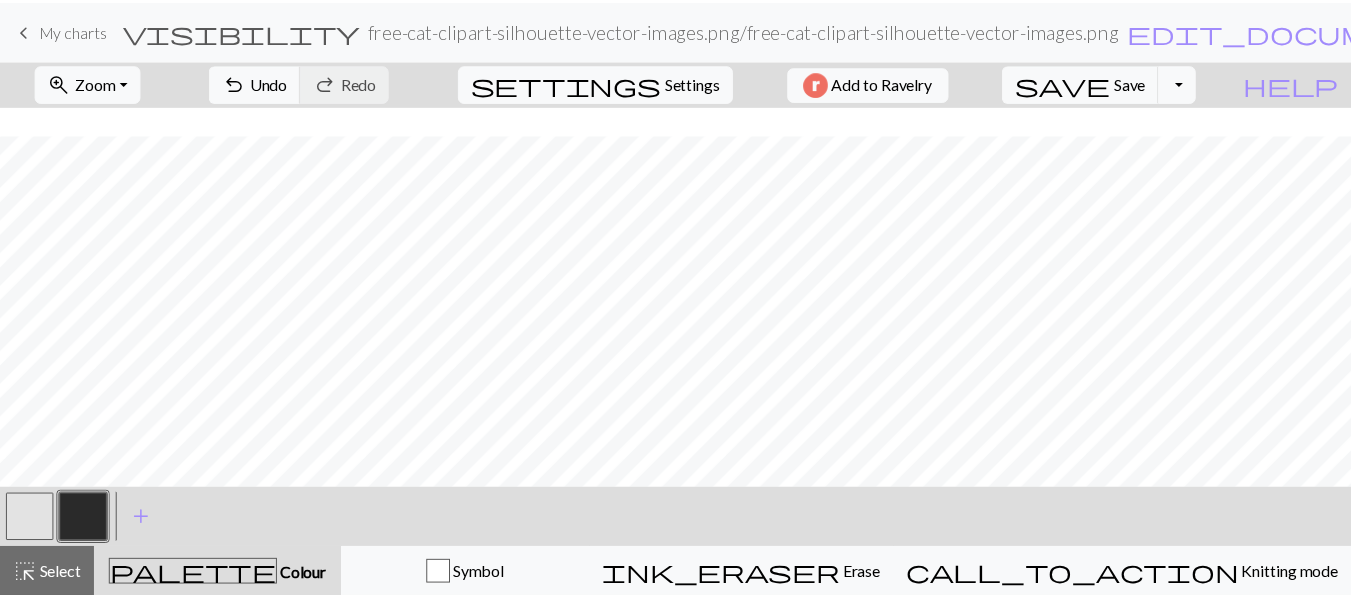 scroll, scrollTop: 422, scrollLeft: 402, axis: both 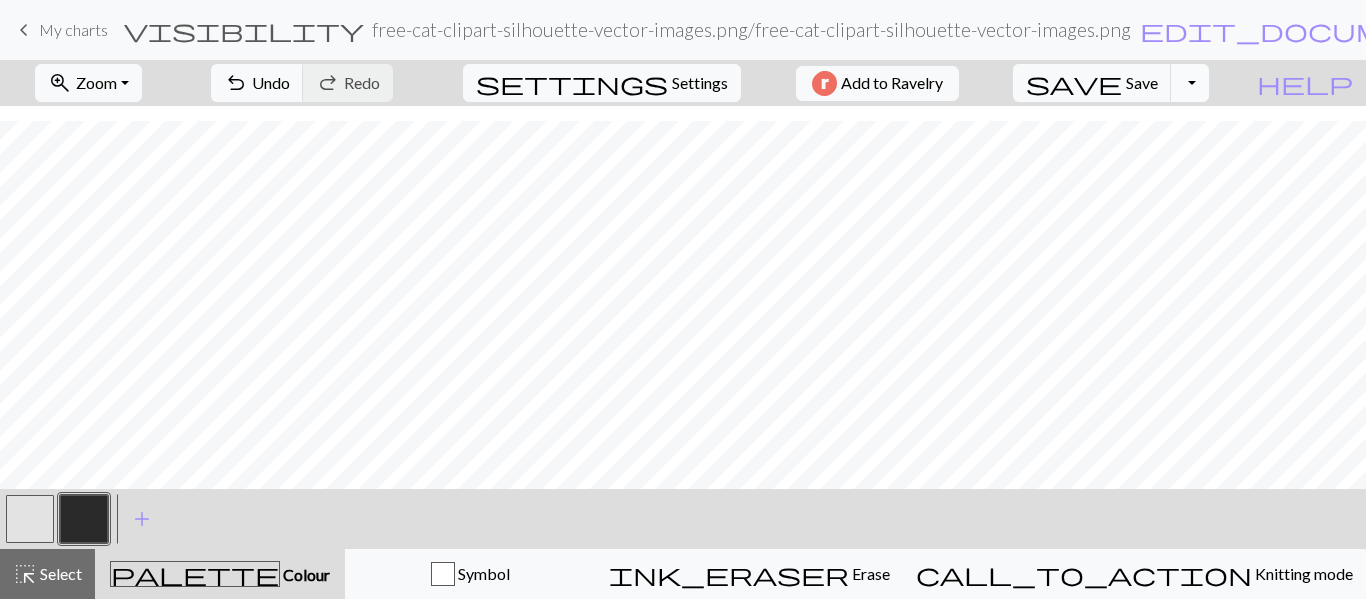 click on "Toggle Dropdown" at bounding box center (1190, 83) 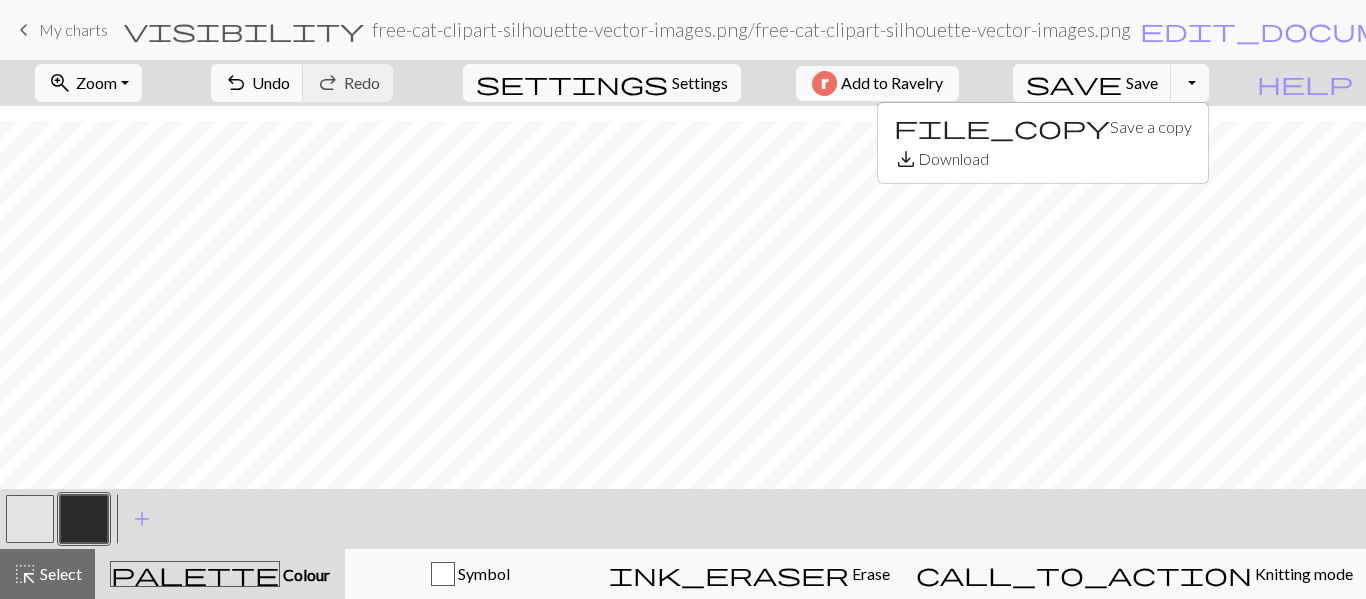 click on "zoom_in Zoom Zoom Fit all Fit width Fit height 50% 100% 150% 200% undo Undo Undo redo Redo Redo settings  Settings    Add to Ravelry save Save Save Toggle Dropdown file_copy  Save a copy save_alt  Download" at bounding box center (622, 83) 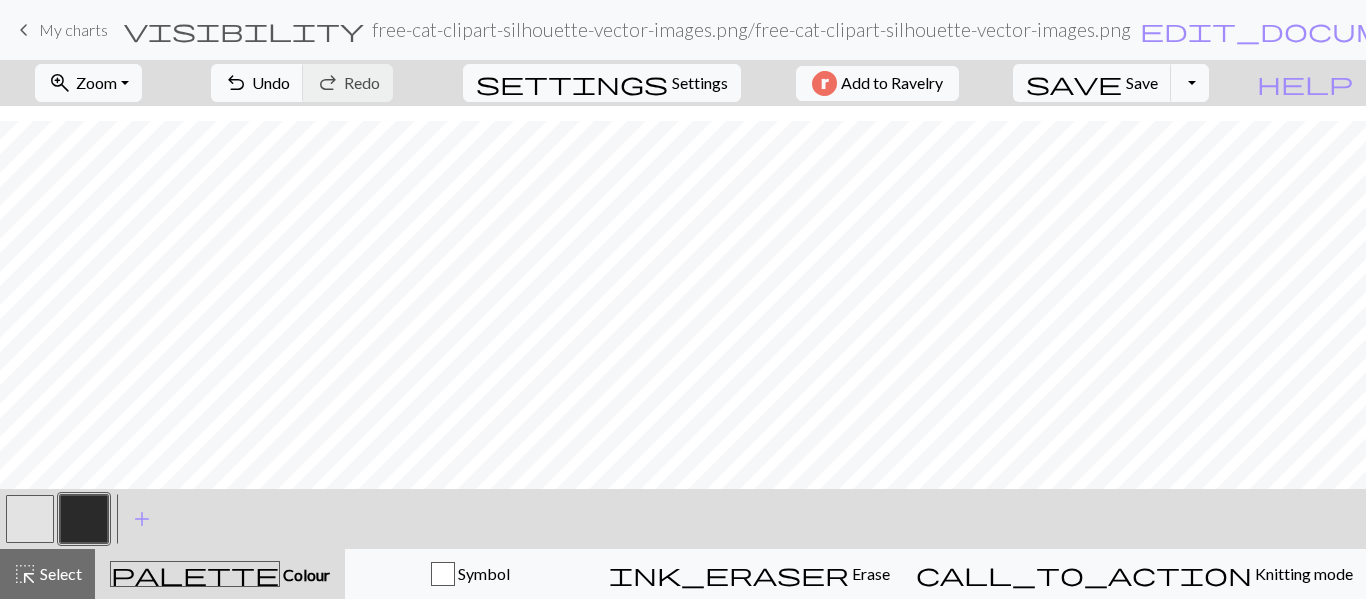 click on "My charts" at bounding box center [73, 29] 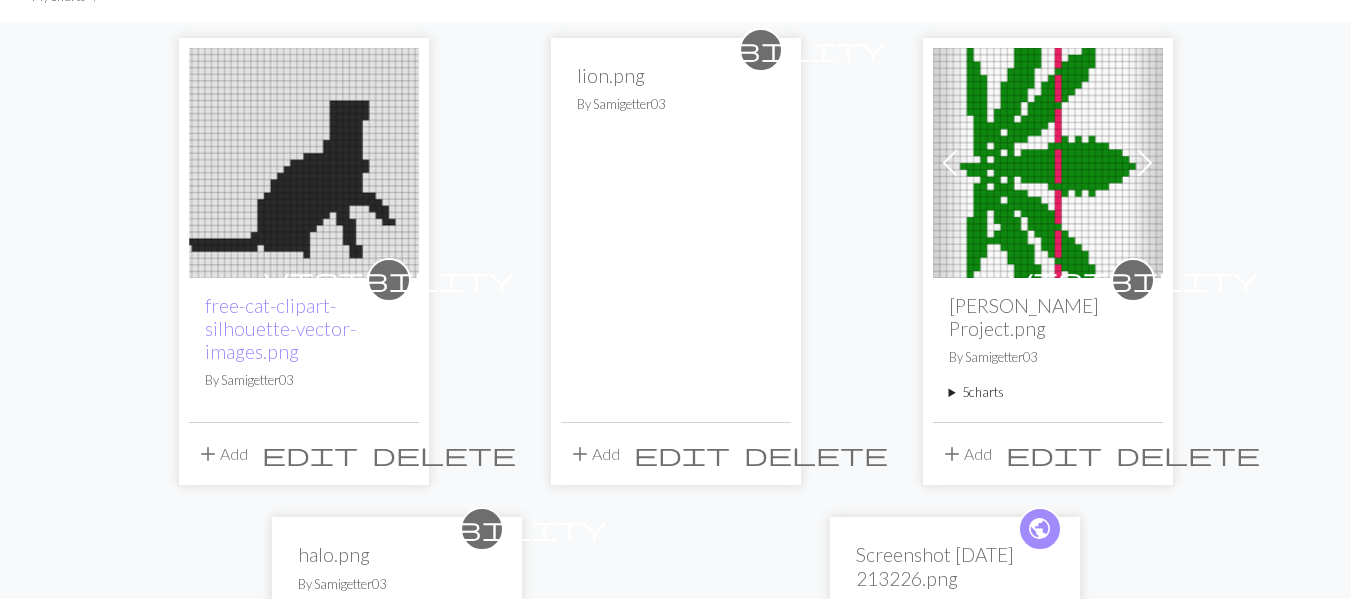 scroll, scrollTop: 183, scrollLeft: 0, axis: vertical 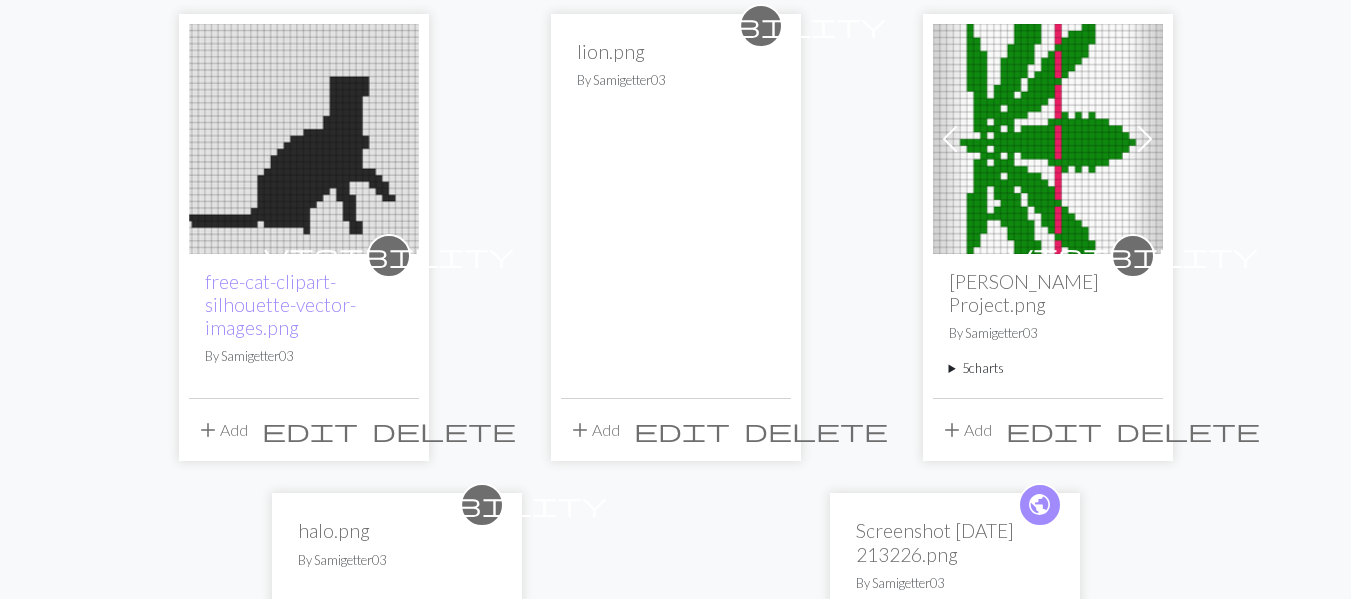 click on "delete" at bounding box center [444, 430] 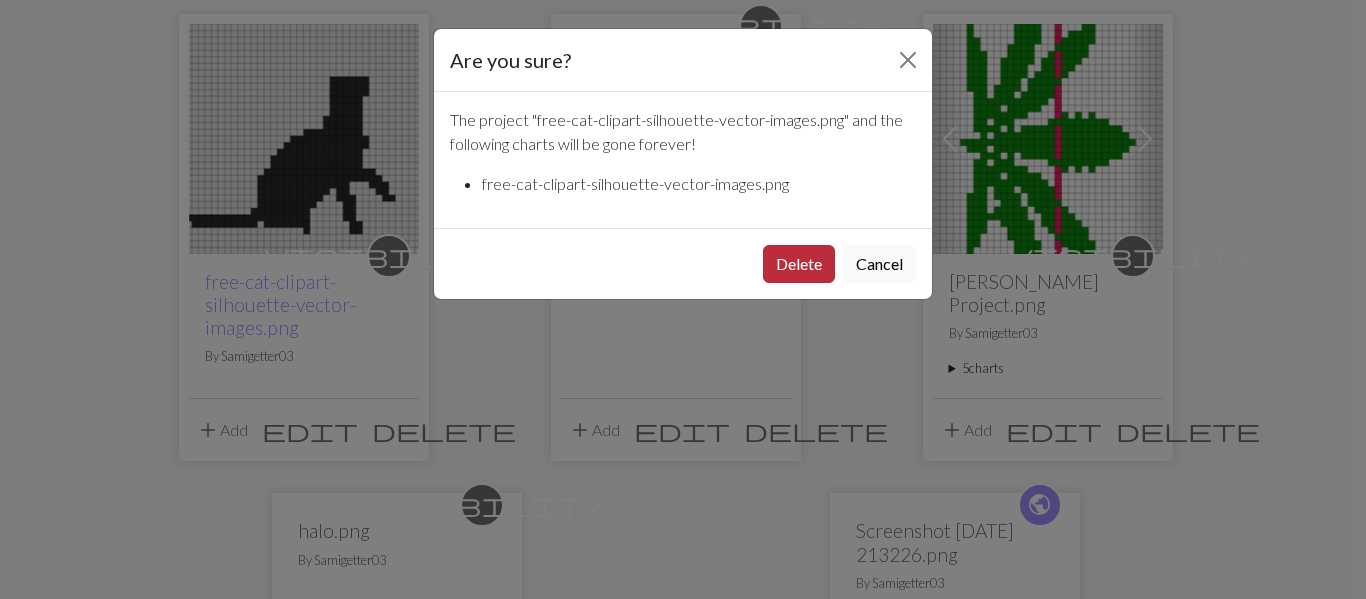 click on "Delete" at bounding box center (799, 264) 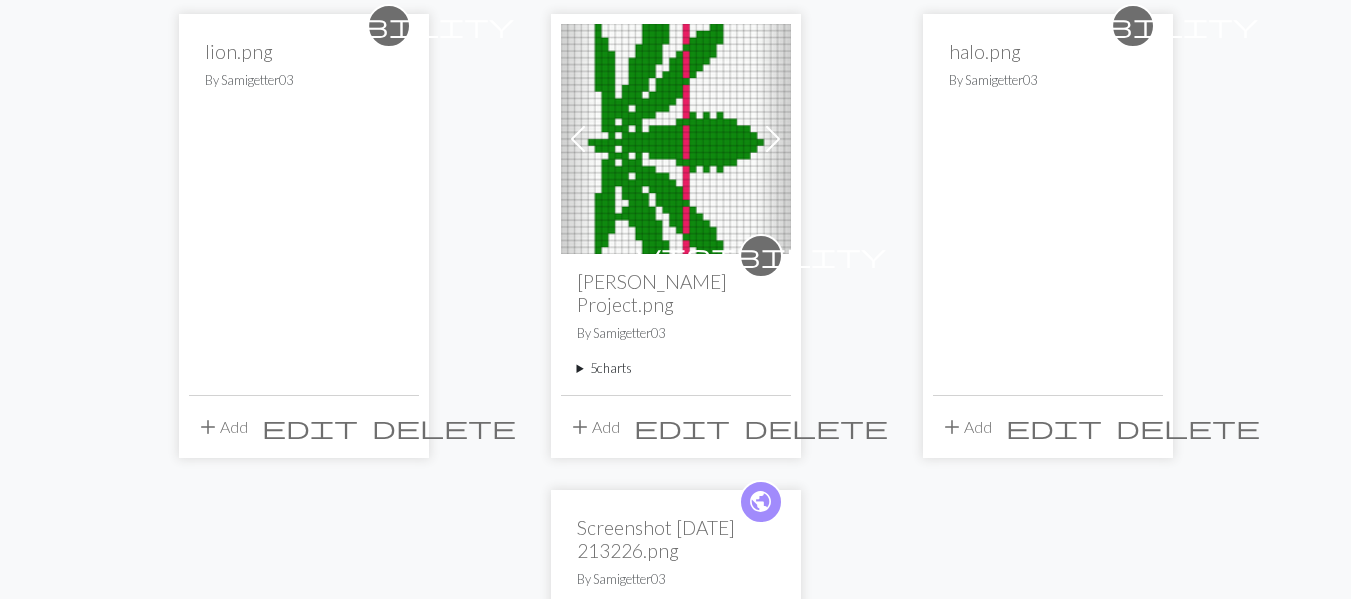scroll, scrollTop: 0, scrollLeft: 0, axis: both 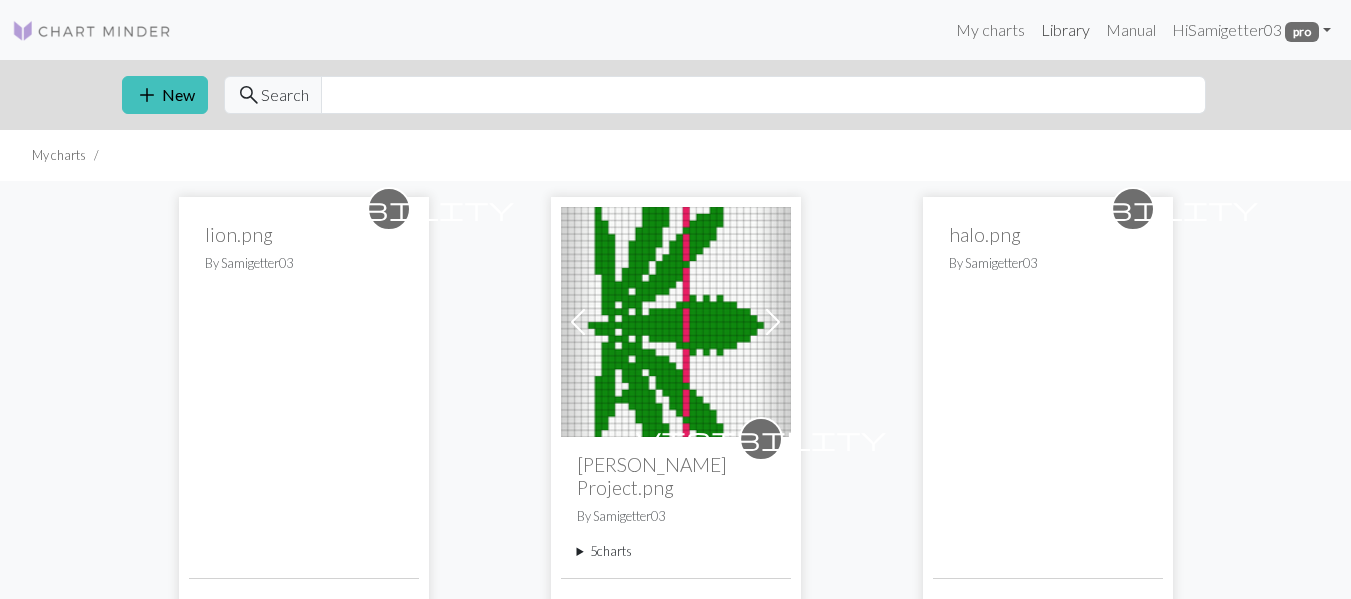 click on "Library" at bounding box center (1065, 30) 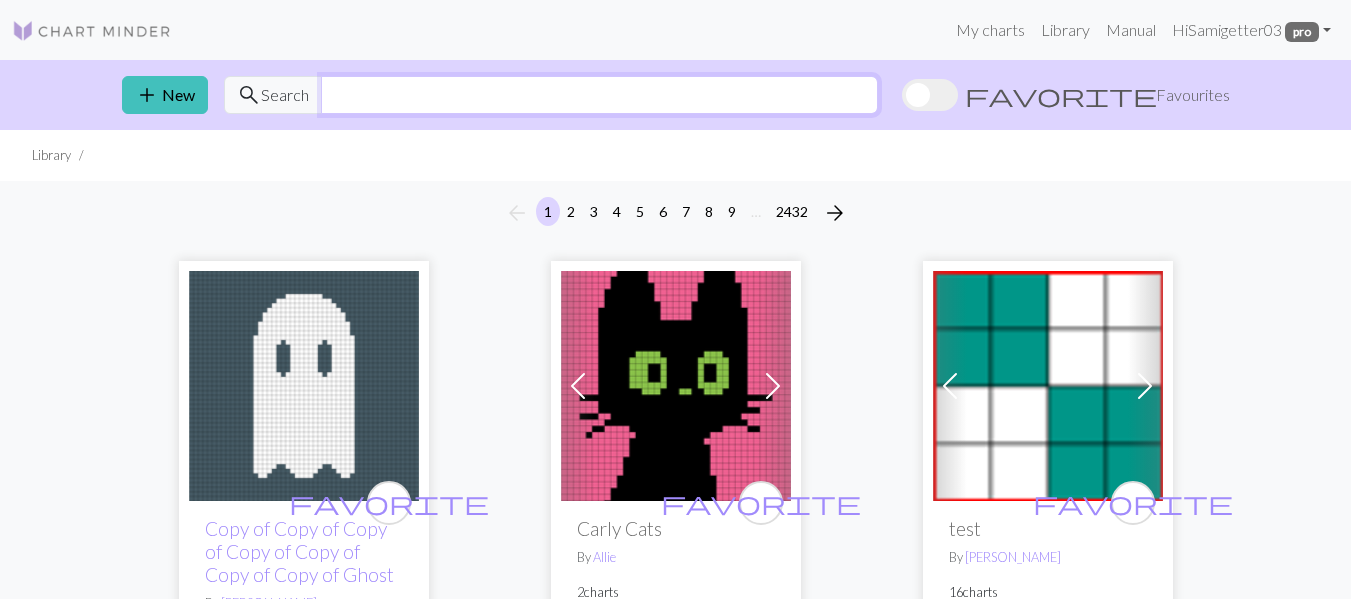 click at bounding box center [599, 95] 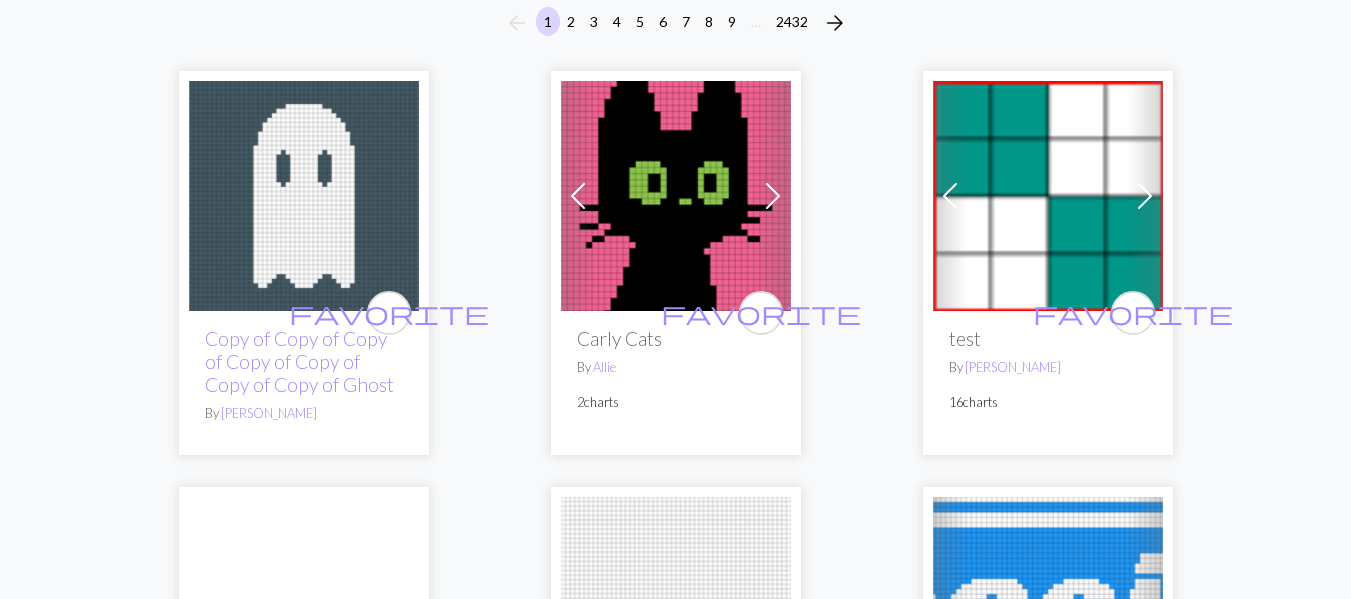scroll, scrollTop: 0, scrollLeft: 0, axis: both 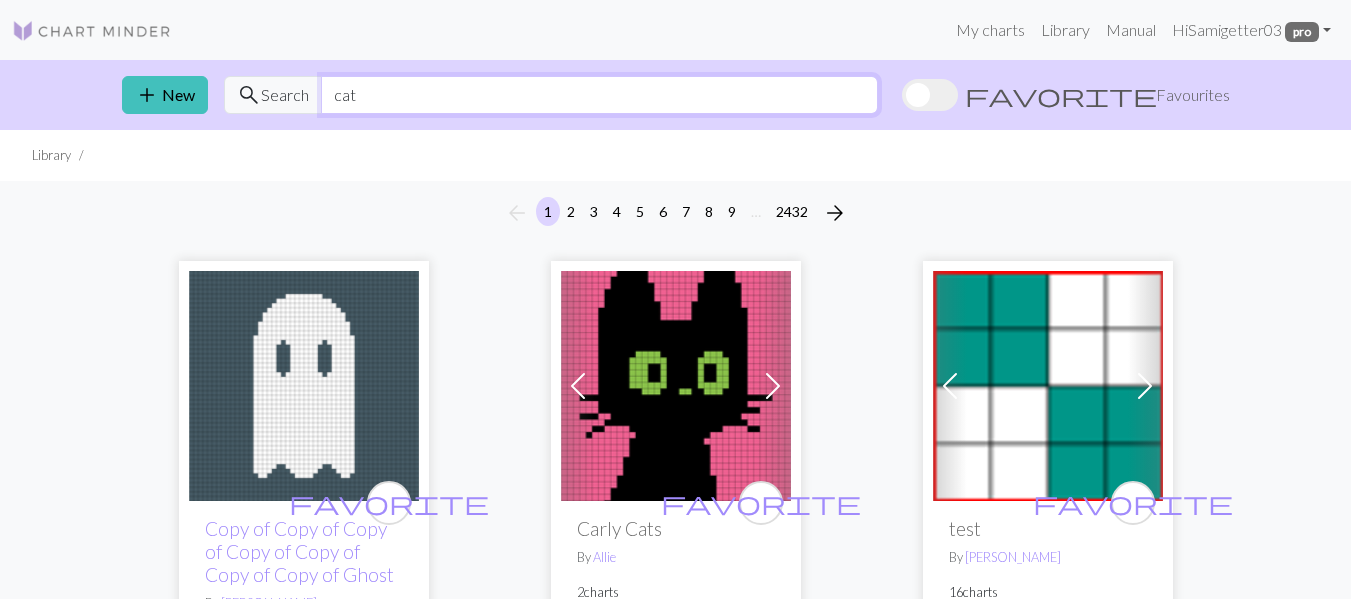 type on "cat" 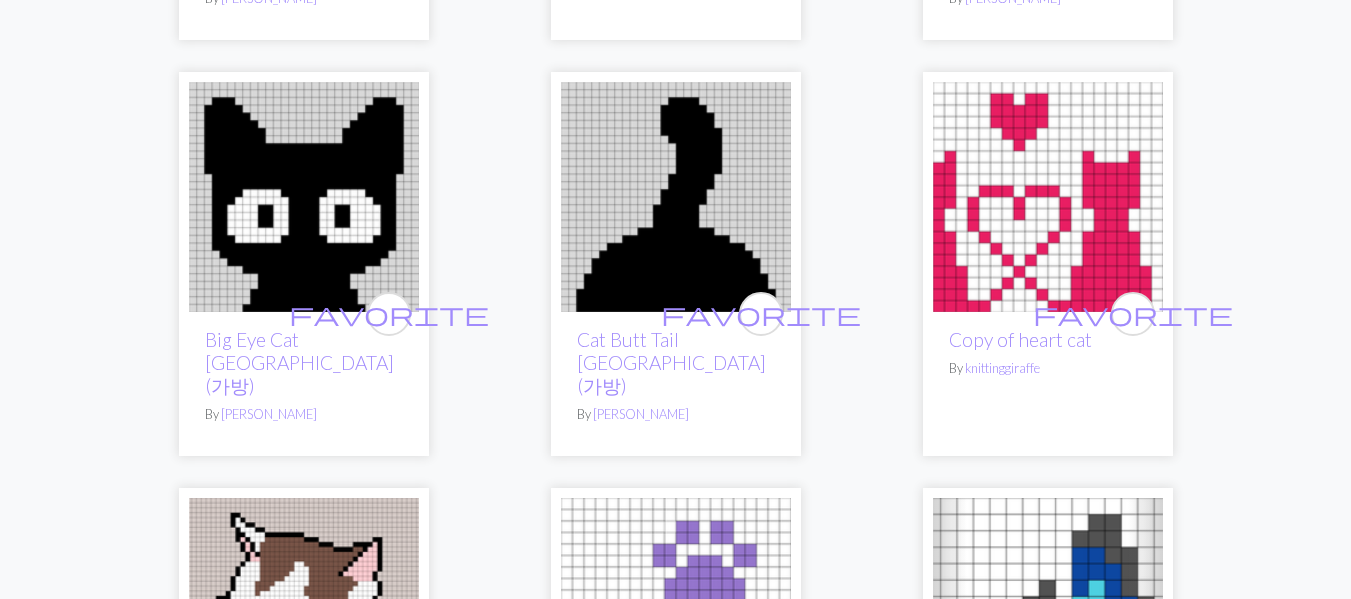 scroll, scrollTop: 3540, scrollLeft: 0, axis: vertical 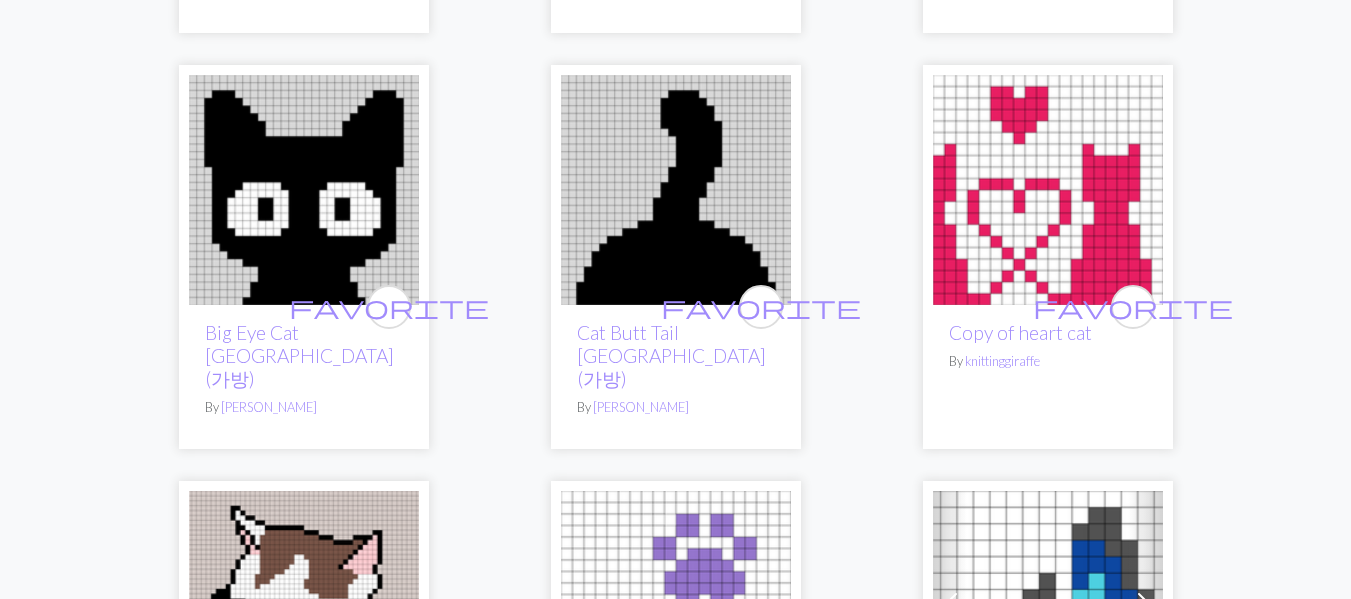 click at bounding box center (1048, 190) 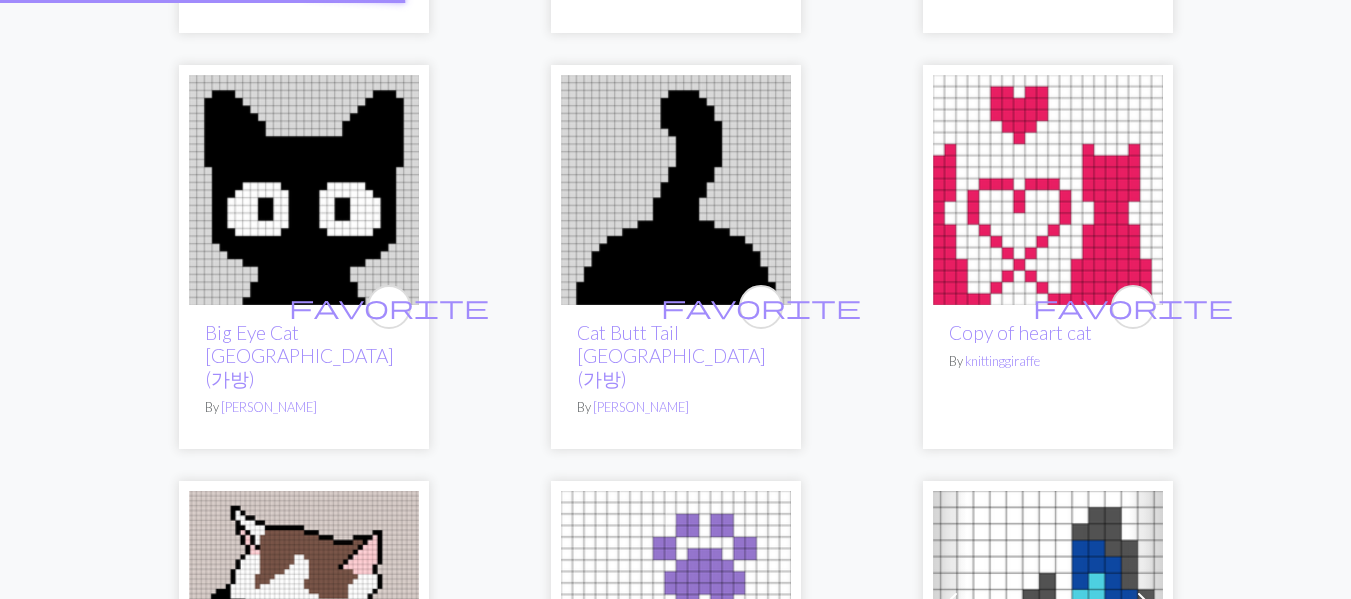 scroll, scrollTop: 0, scrollLeft: 0, axis: both 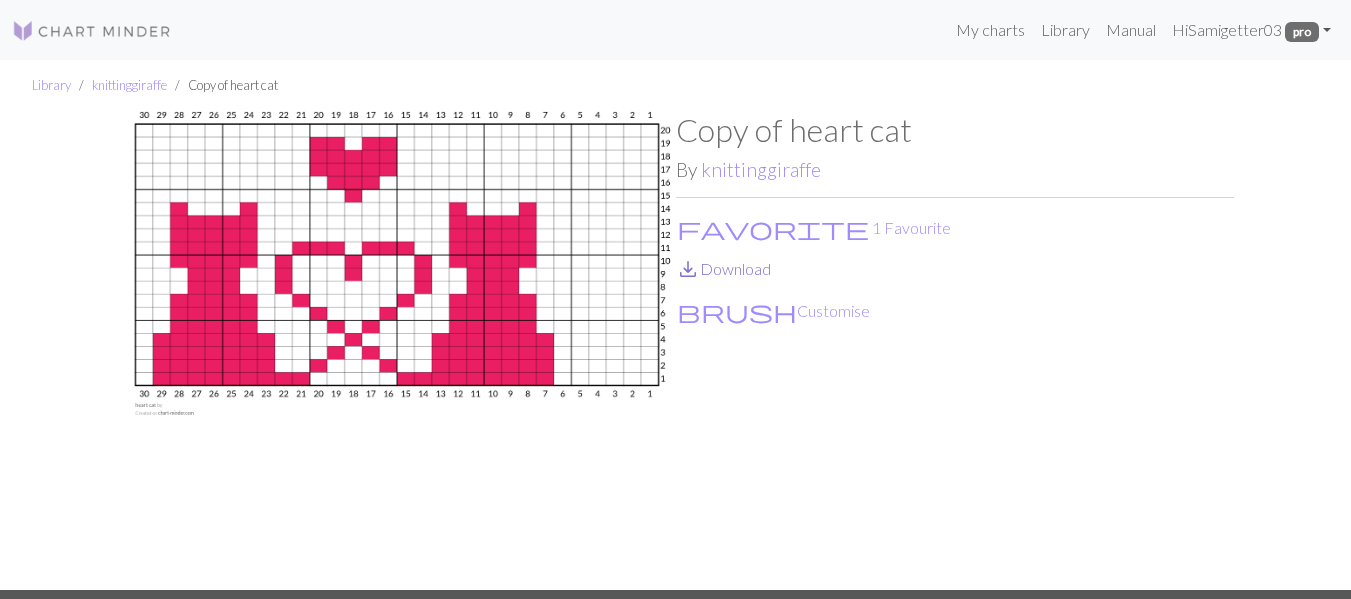 click on "save_alt  Download" at bounding box center [723, 268] 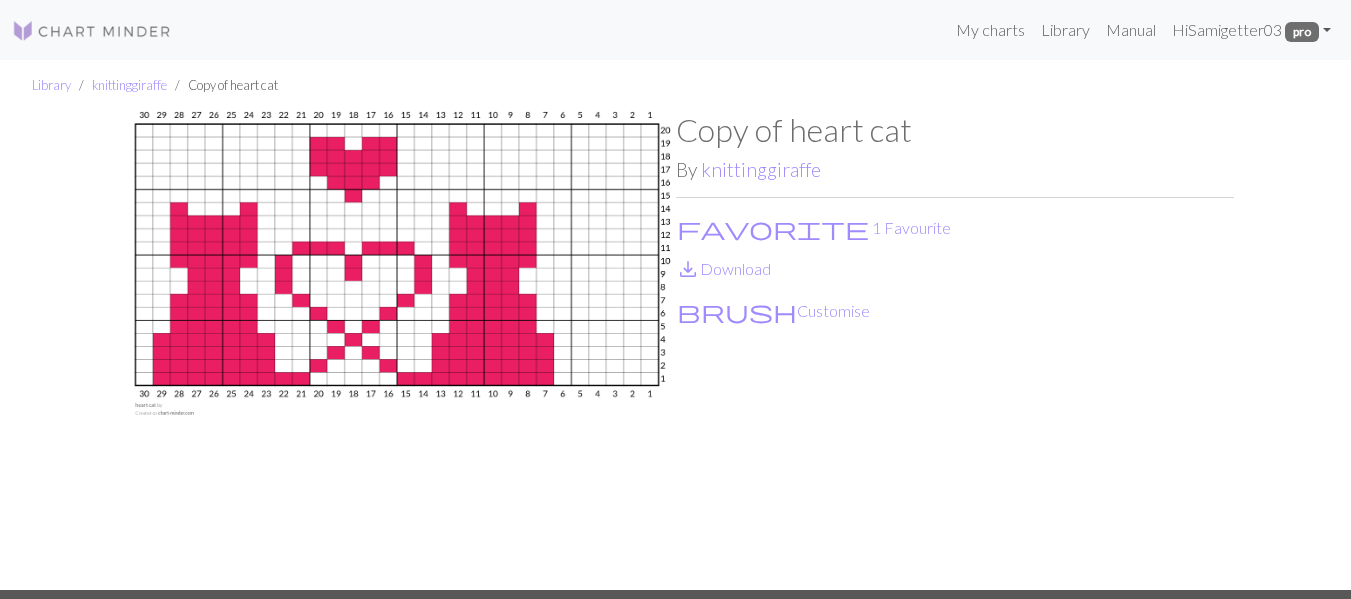 click at bounding box center (397, 350) 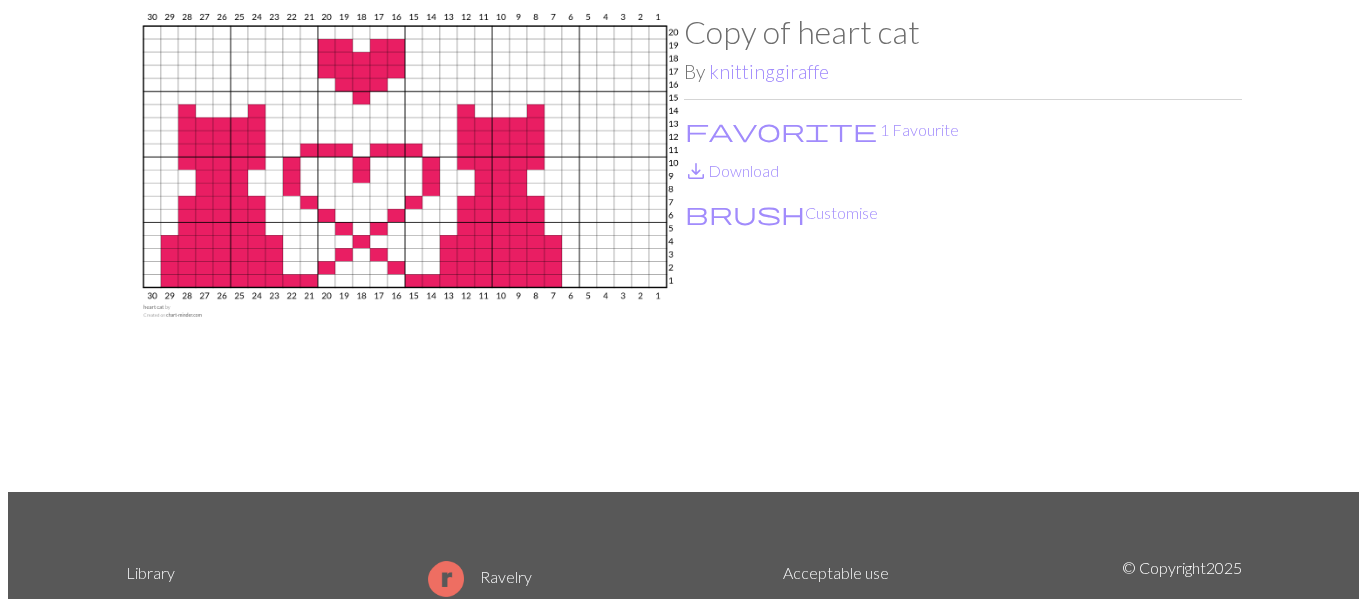 scroll, scrollTop: 0, scrollLeft: 0, axis: both 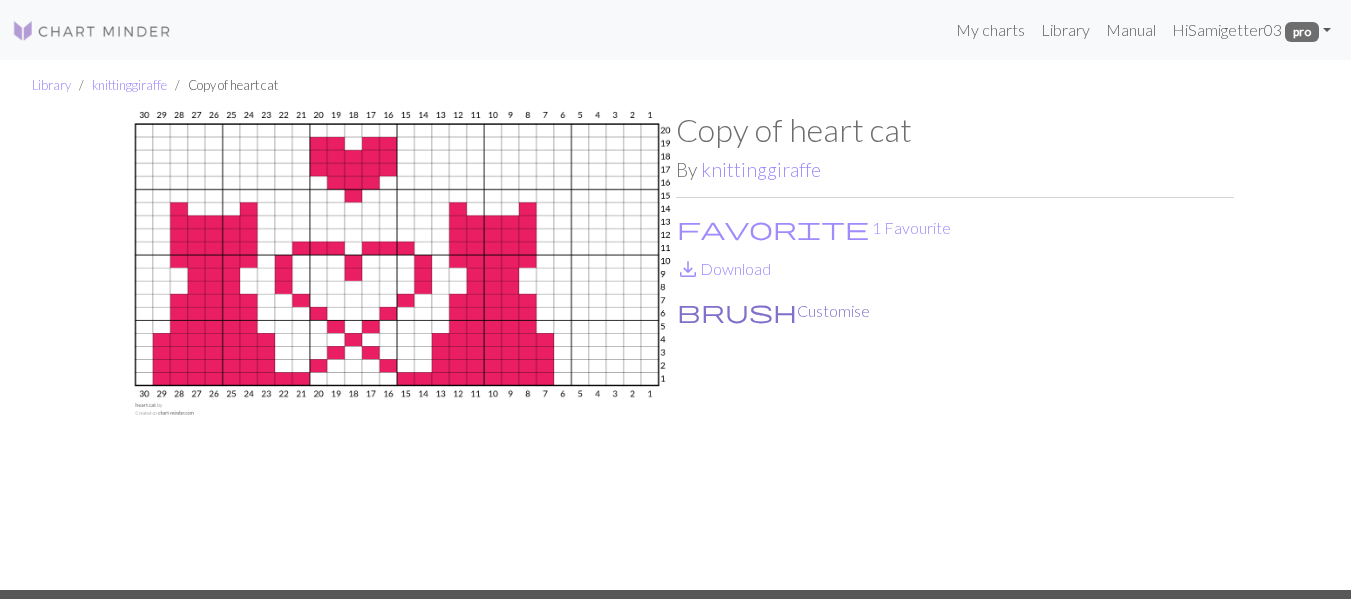 click on "brush Customise" at bounding box center [773, 311] 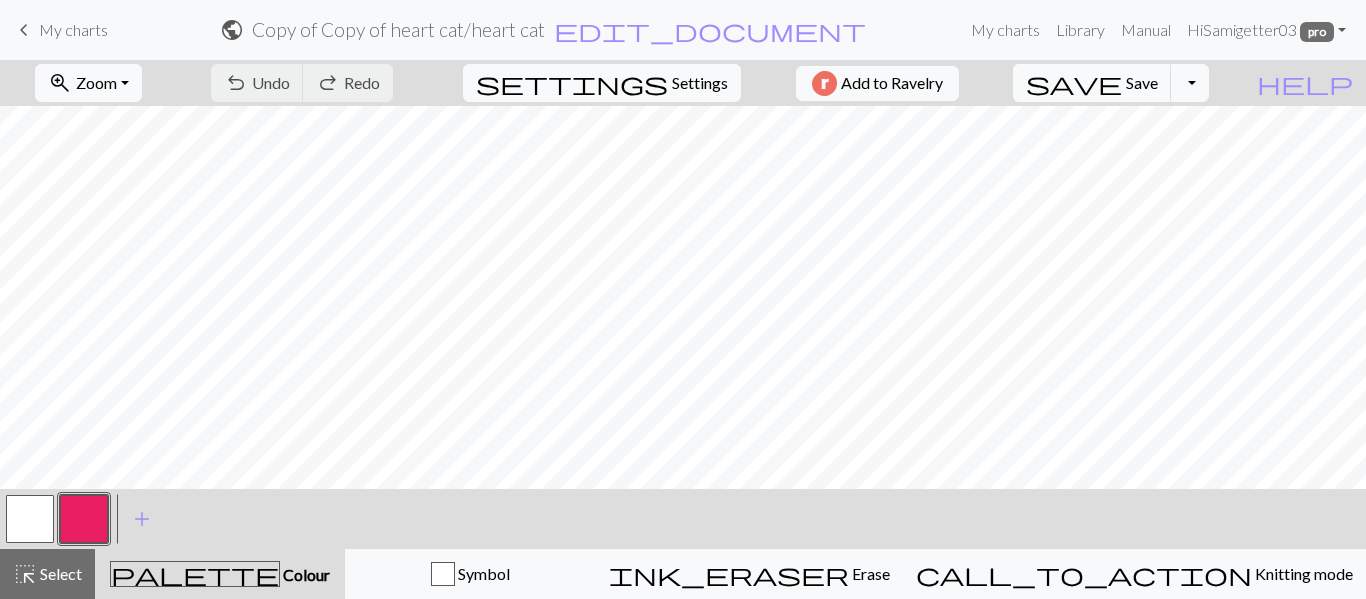 scroll, scrollTop: 31, scrollLeft: 0, axis: vertical 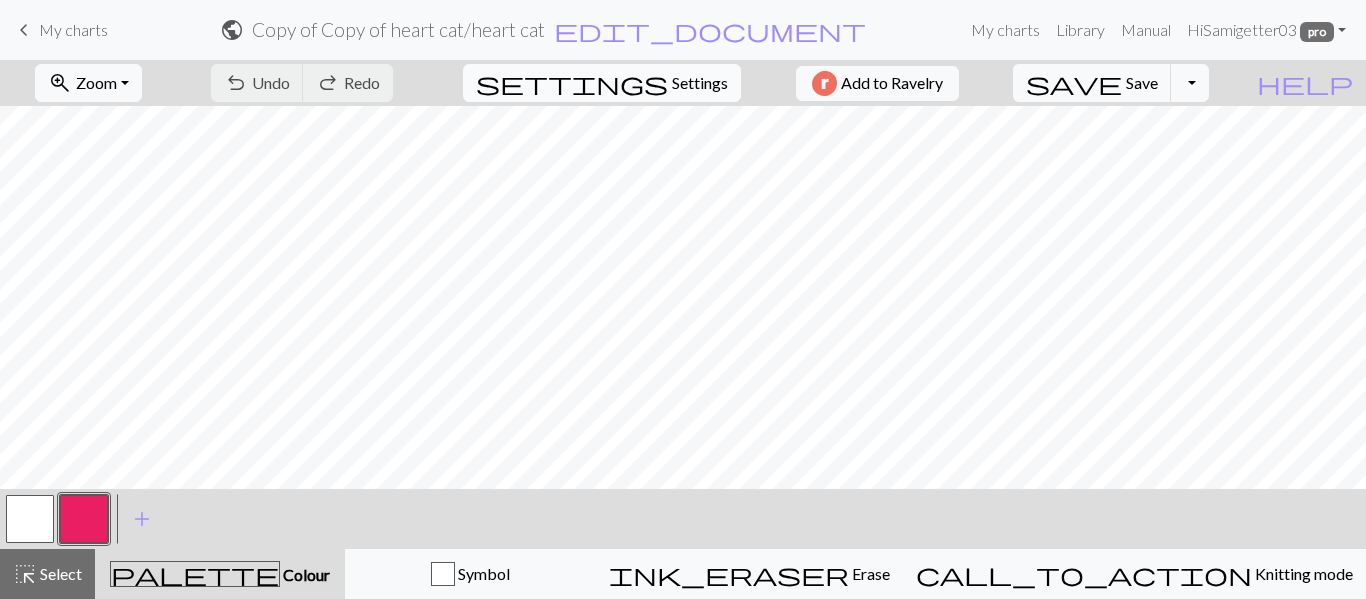 click on "Settings" at bounding box center (700, 83) 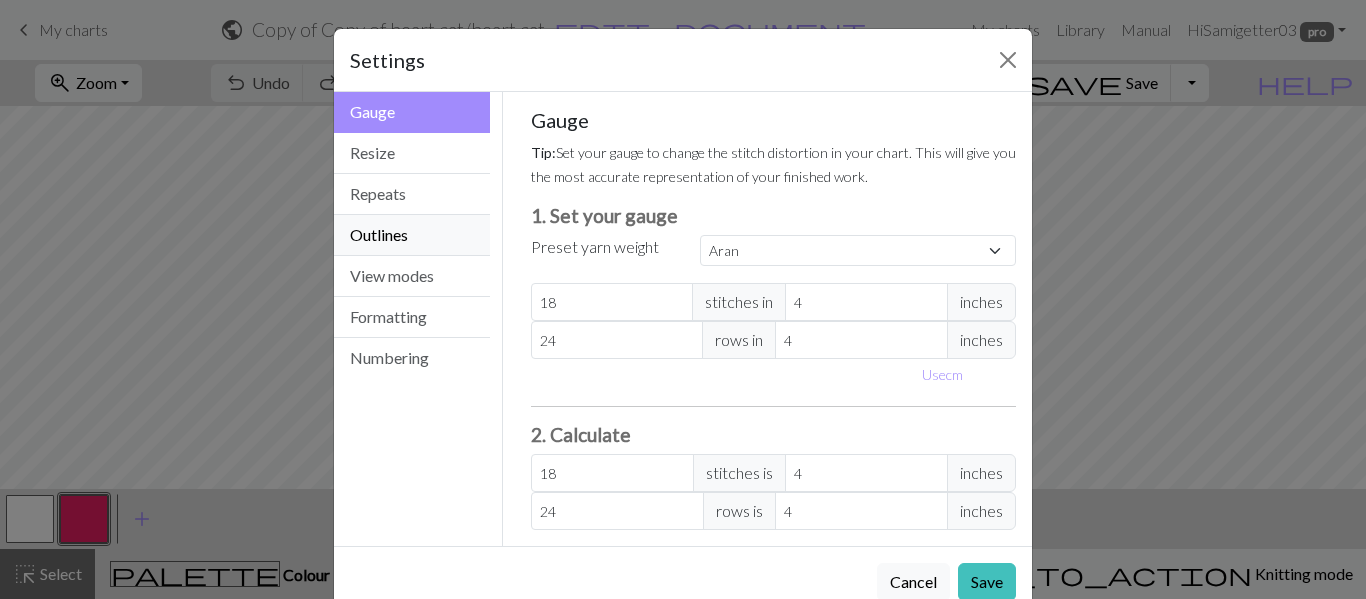 click on "Outlines" at bounding box center (412, 235) 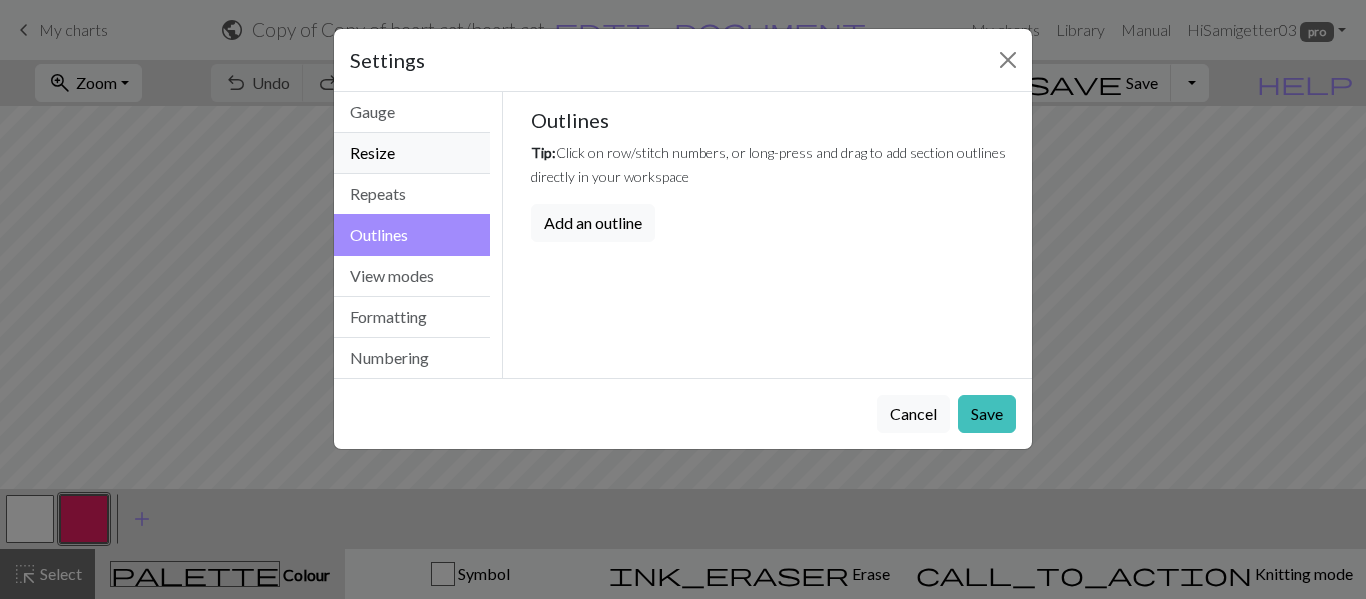 click on "Resize" at bounding box center [412, 153] 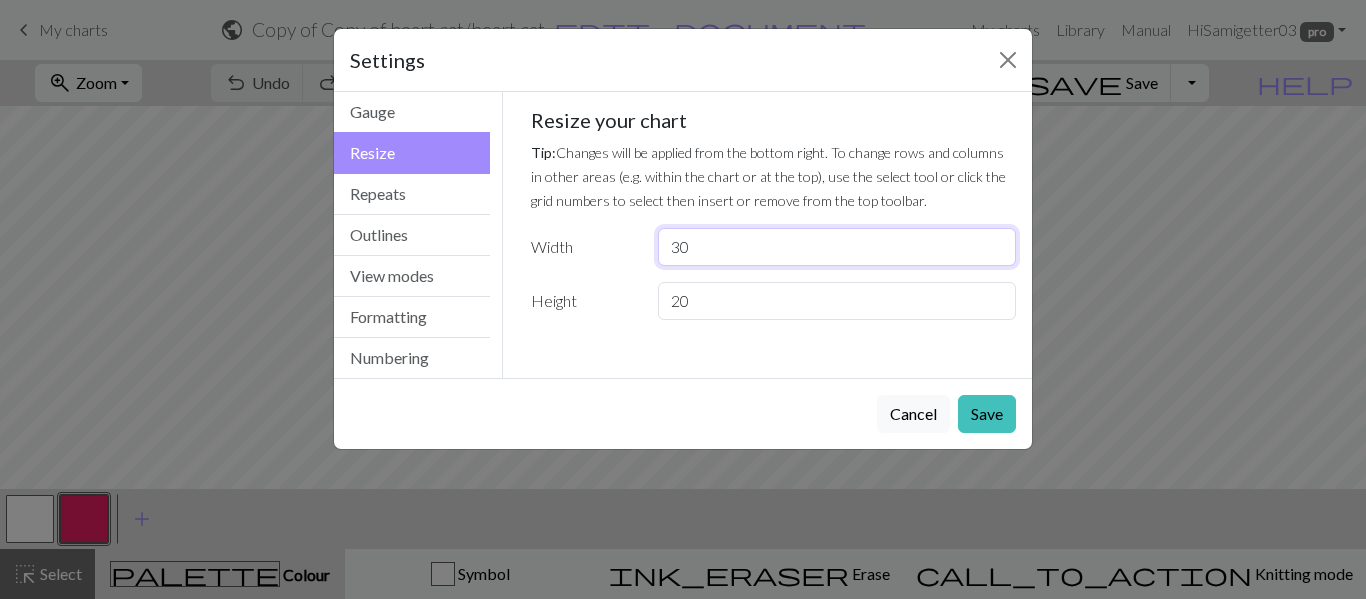 click on "30" at bounding box center [837, 247] 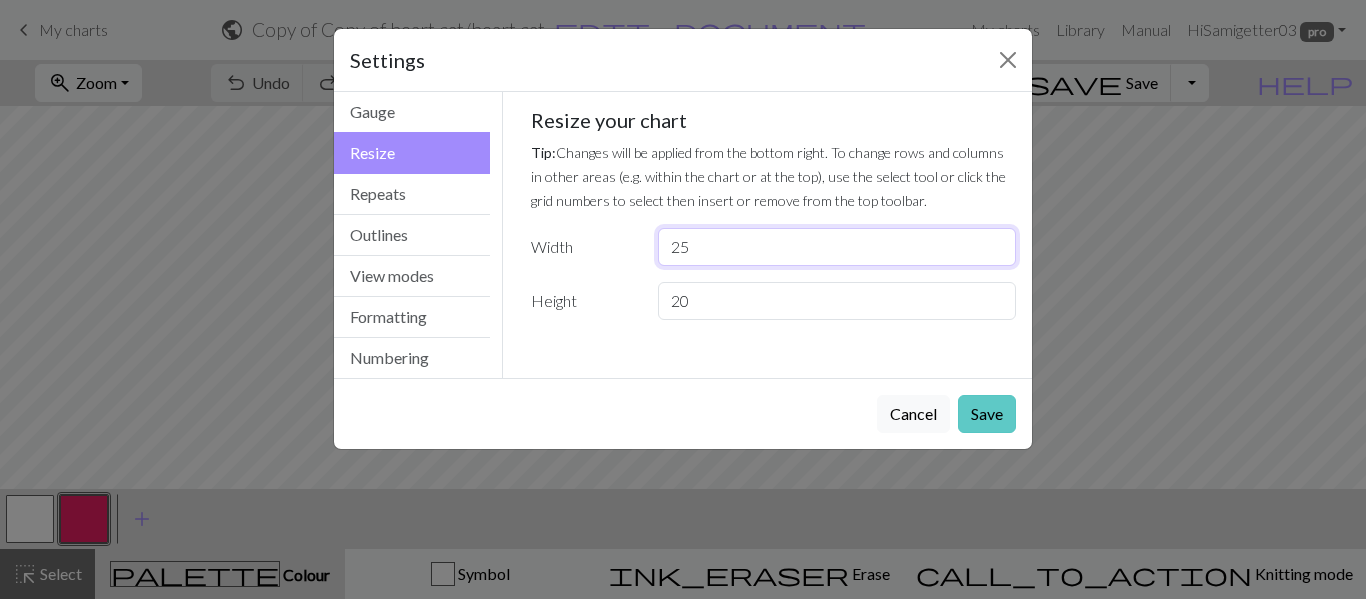 type on "25" 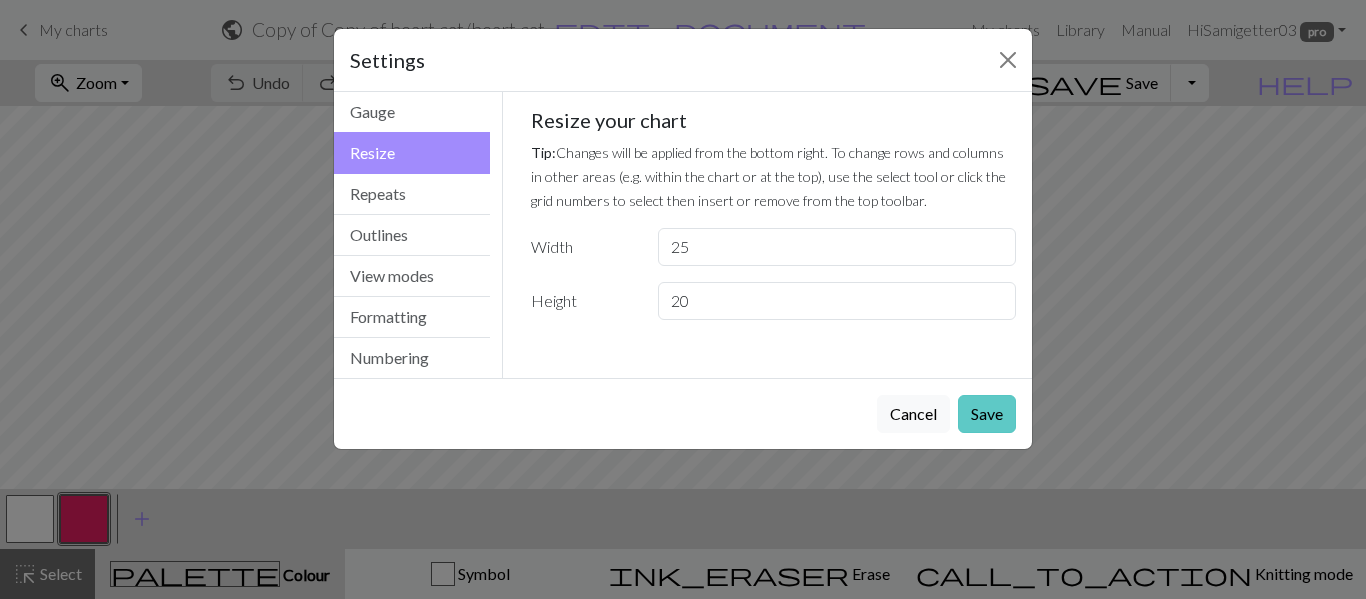 click on "Save" at bounding box center [987, 414] 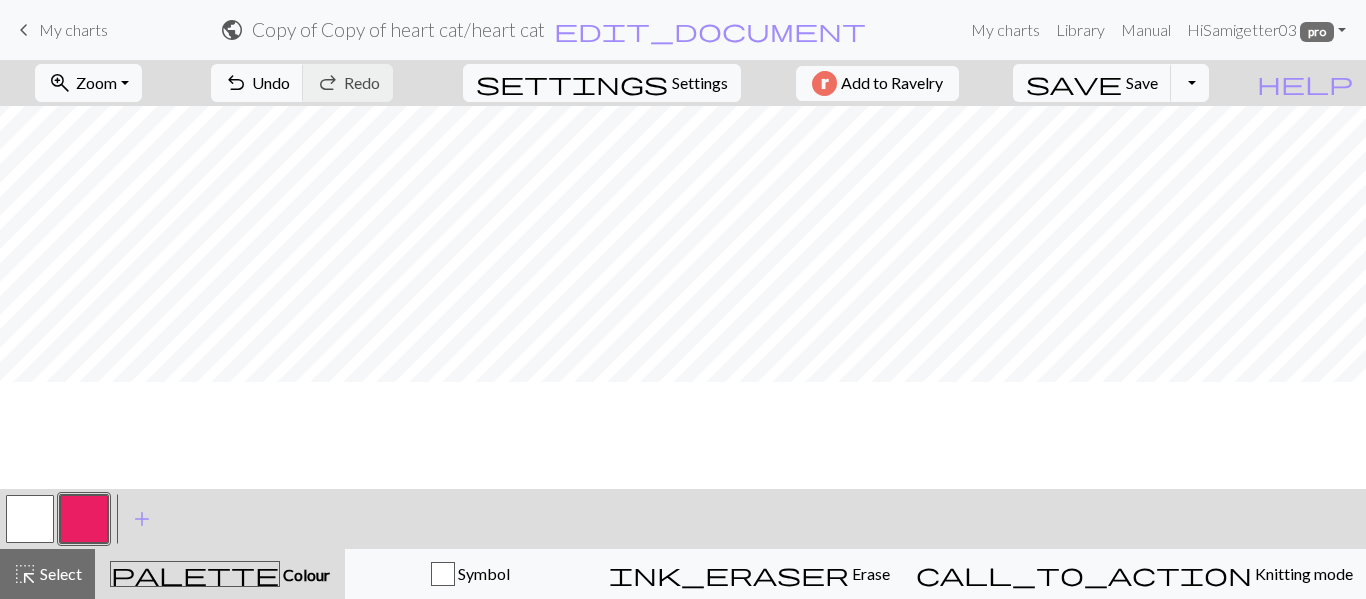 scroll, scrollTop: 0, scrollLeft: 0, axis: both 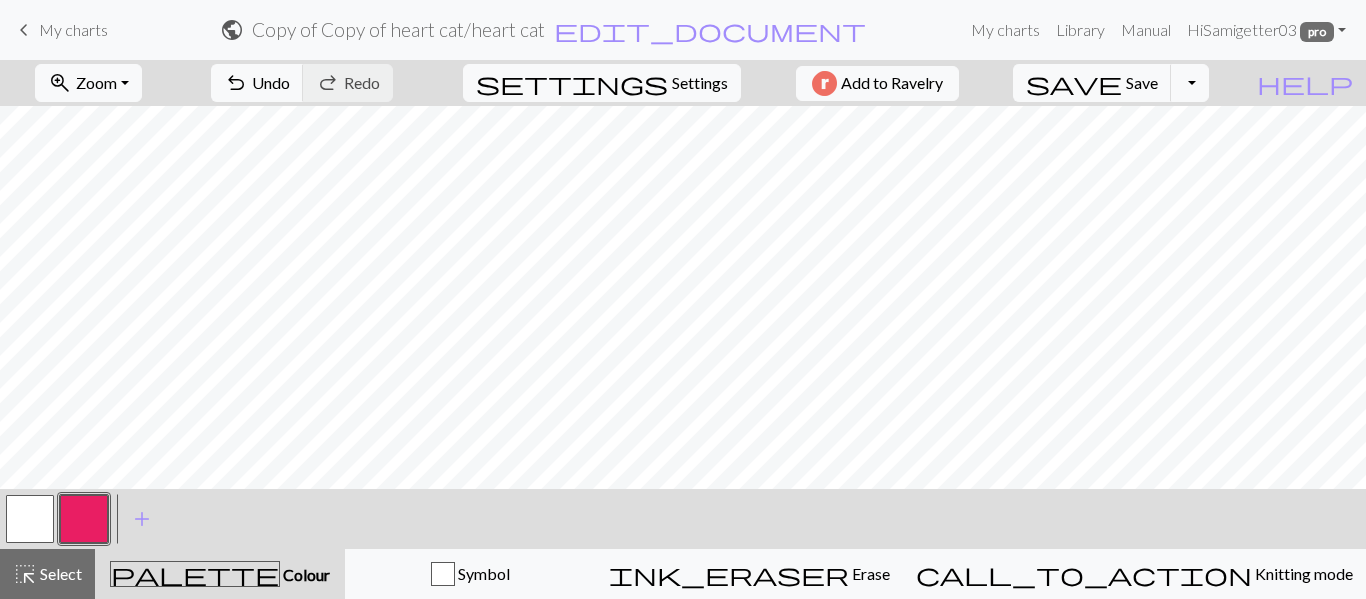 click on "settings  Settings" at bounding box center [602, 83] 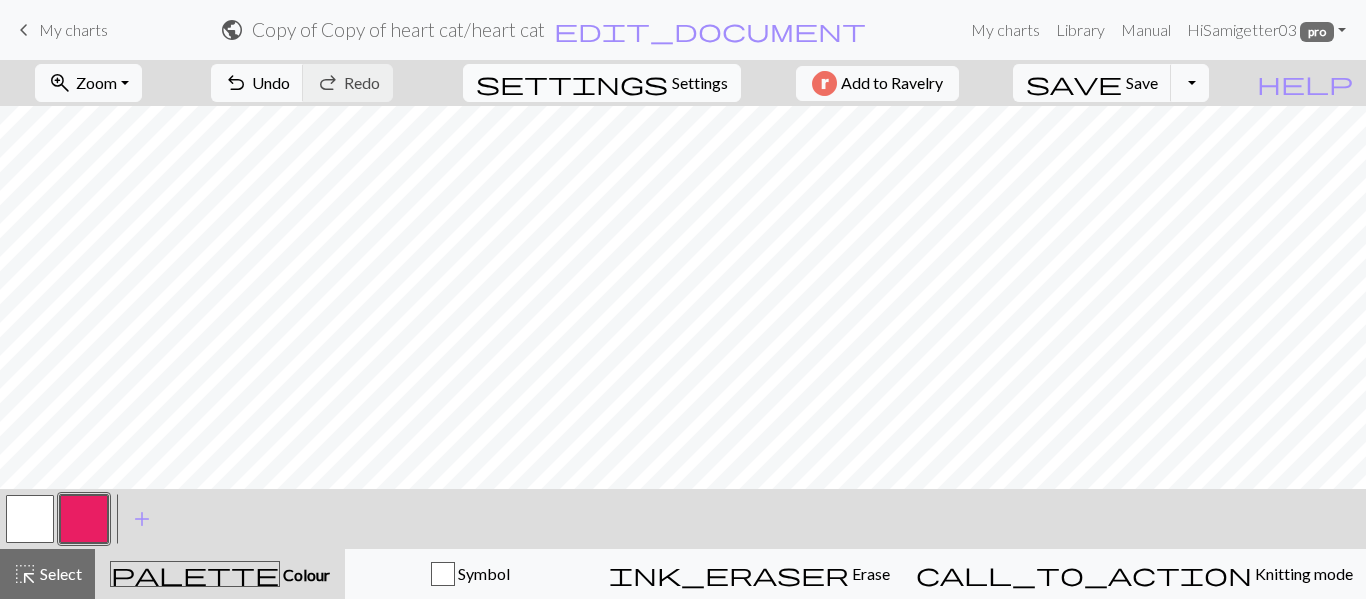 click on "Settings" at bounding box center [700, 83] 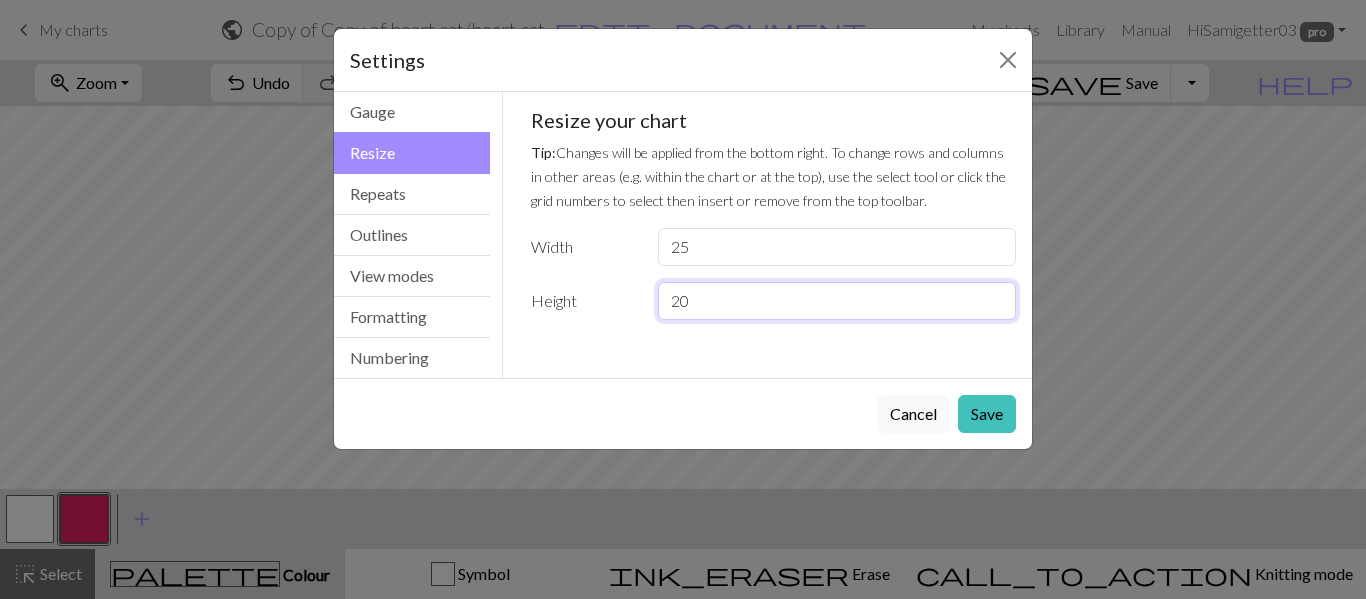 click on "20" at bounding box center (837, 301) 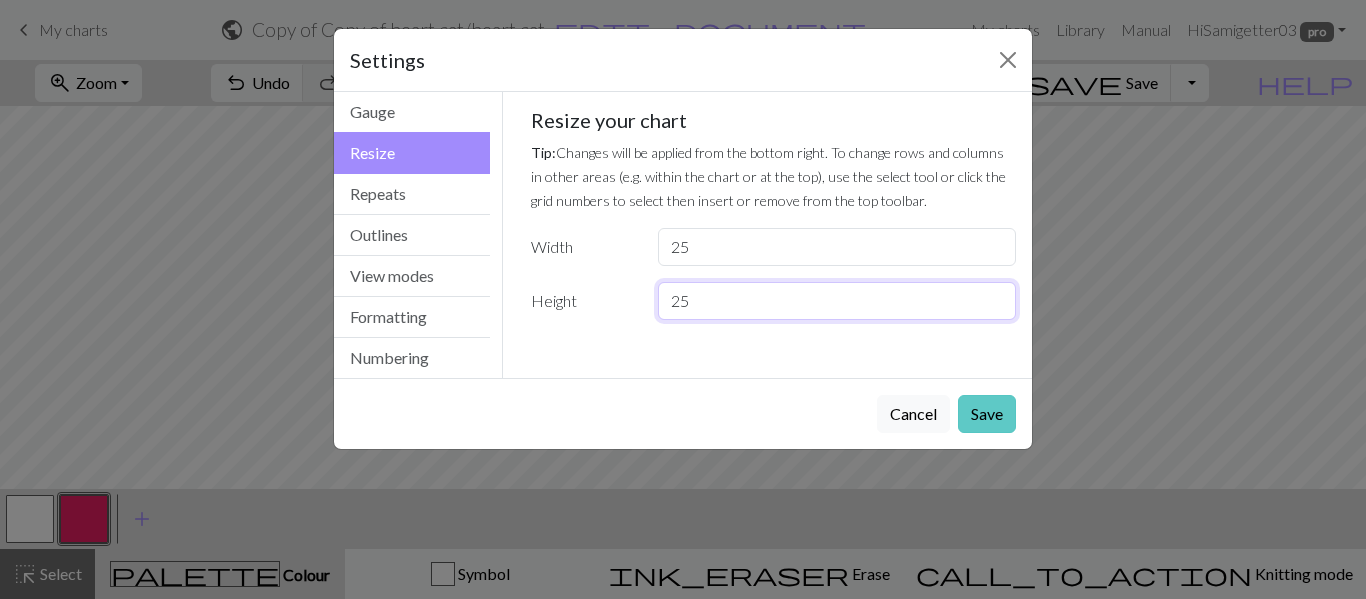 type on "25" 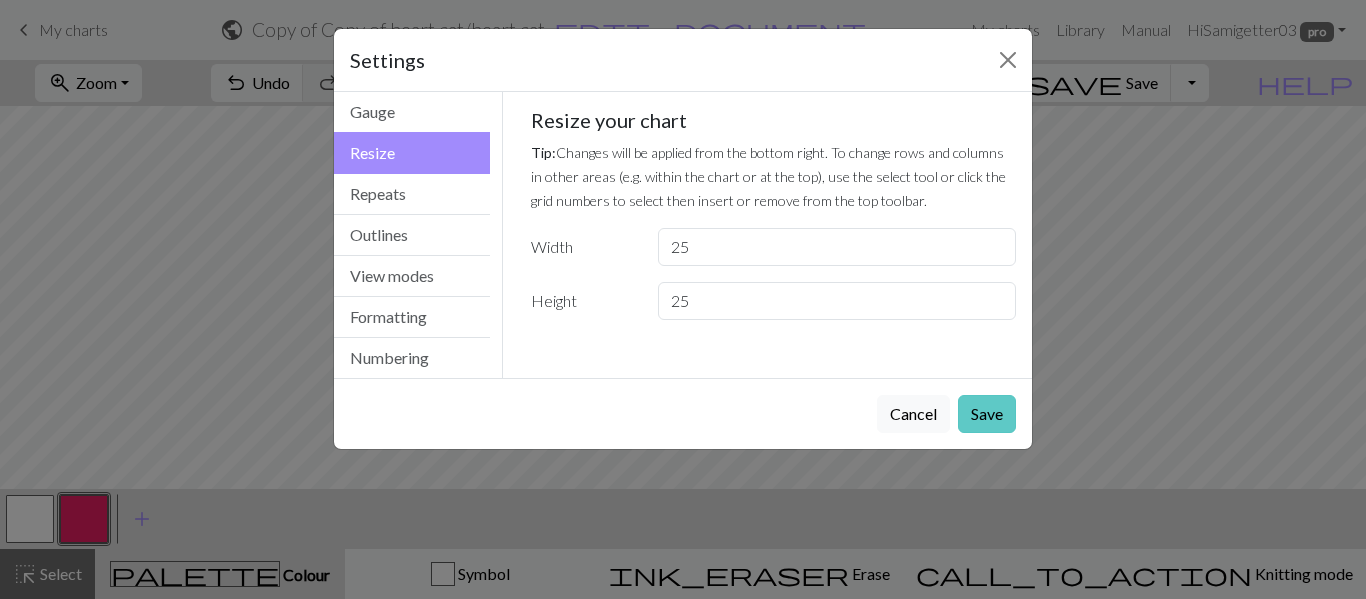 click on "Save" at bounding box center [987, 414] 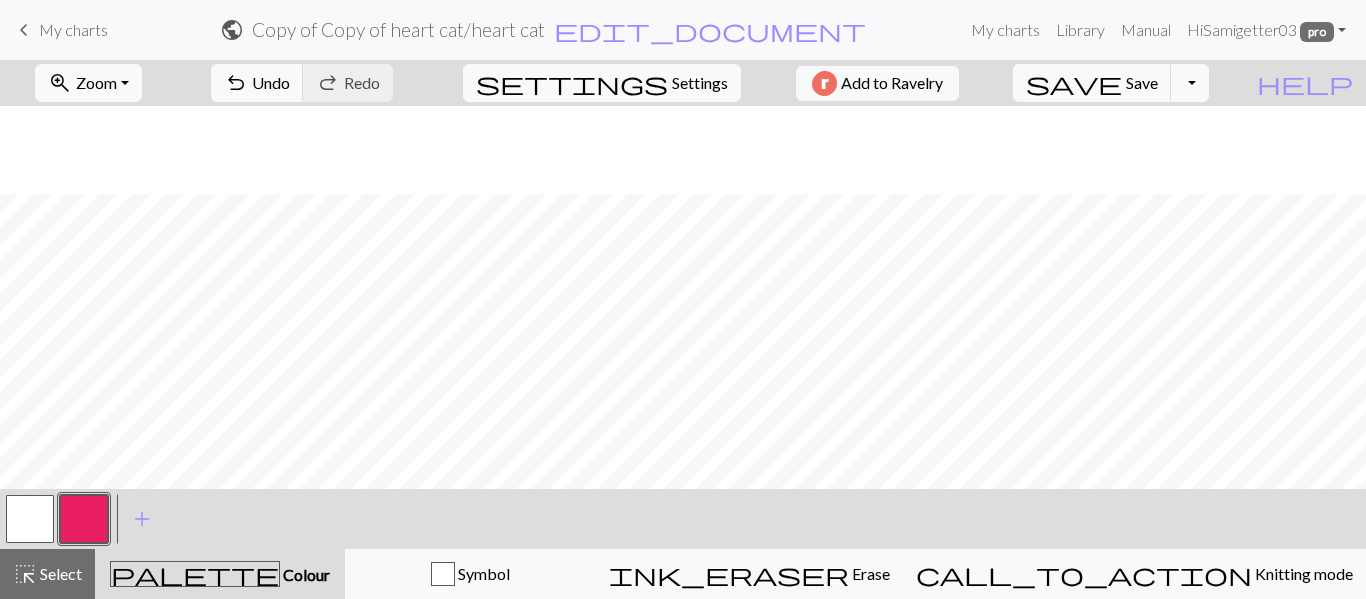 scroll, scrollTop: 222, scrollLeft: 0, axis: vertical 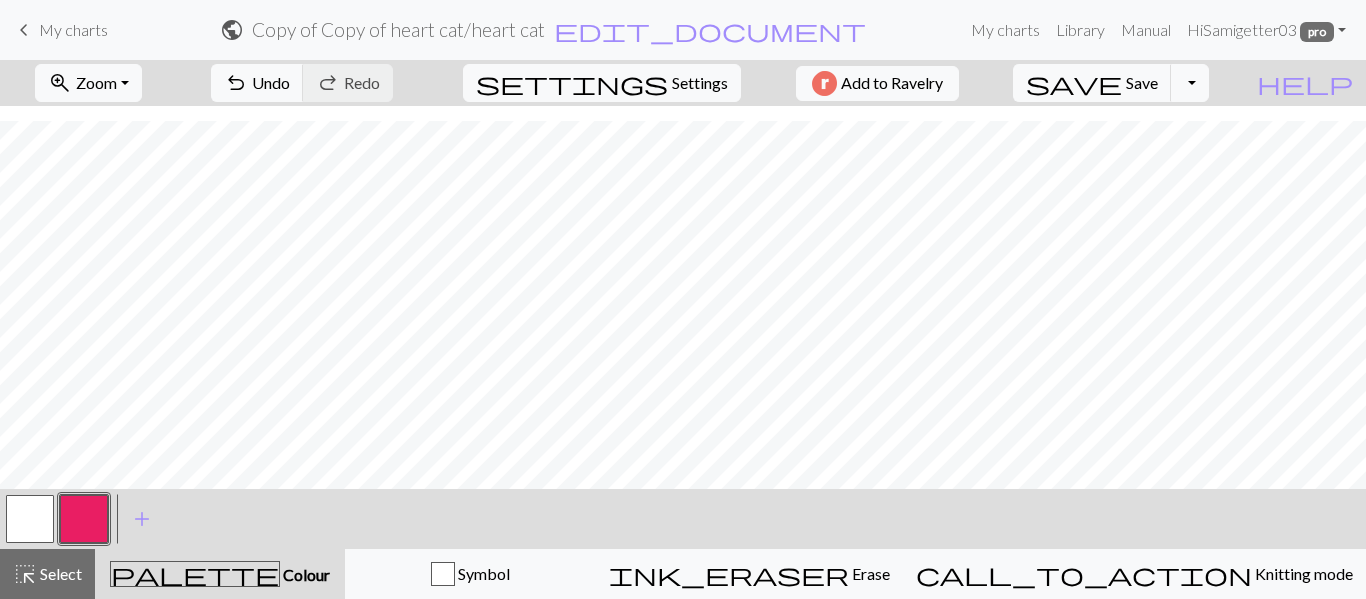 click at bounding box center (84, 519) 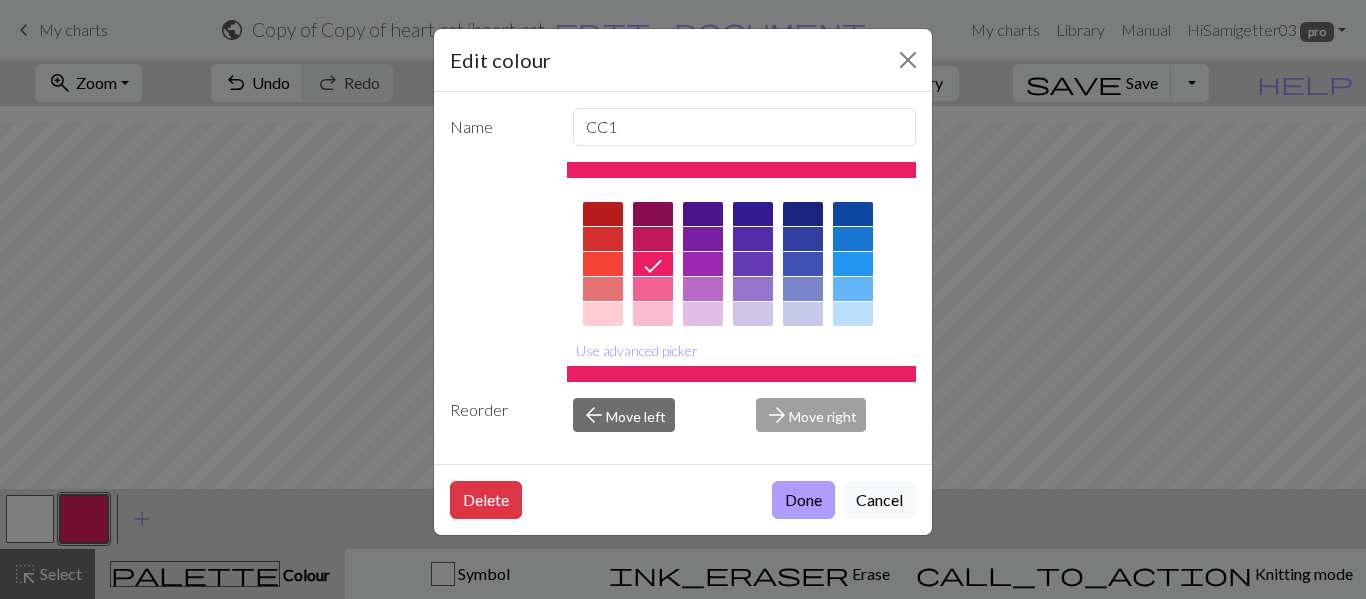 click on "Done" at bounding box center [803, 500] 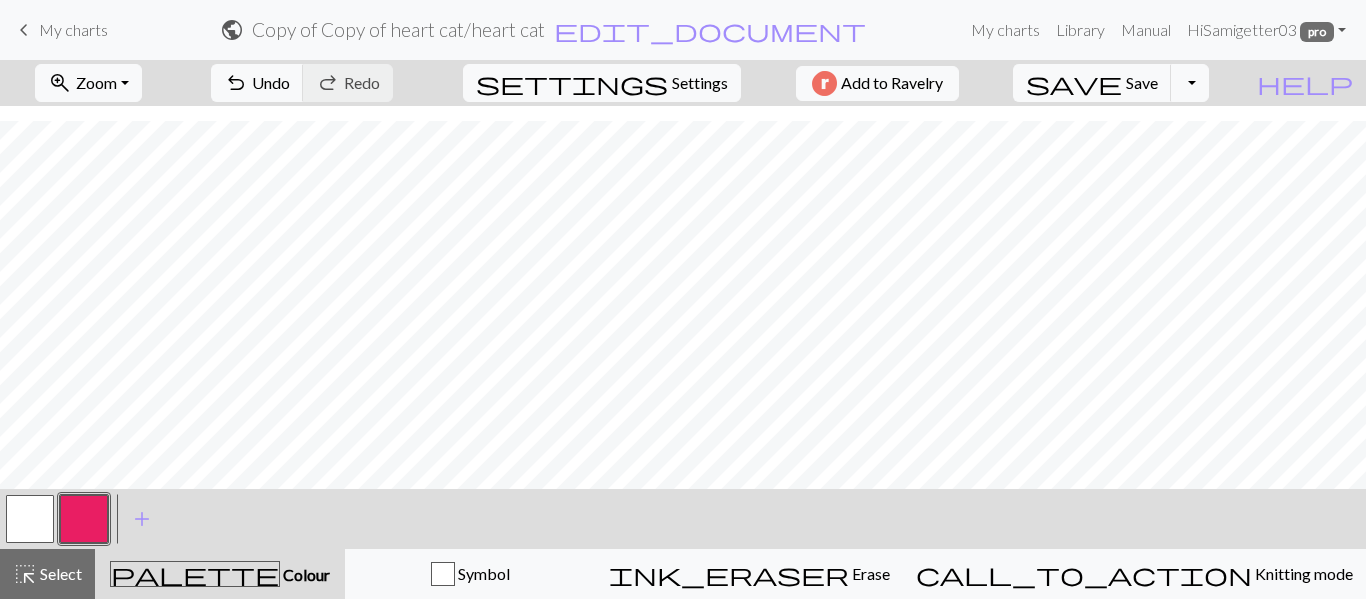 click at bounding box center (30, 519) 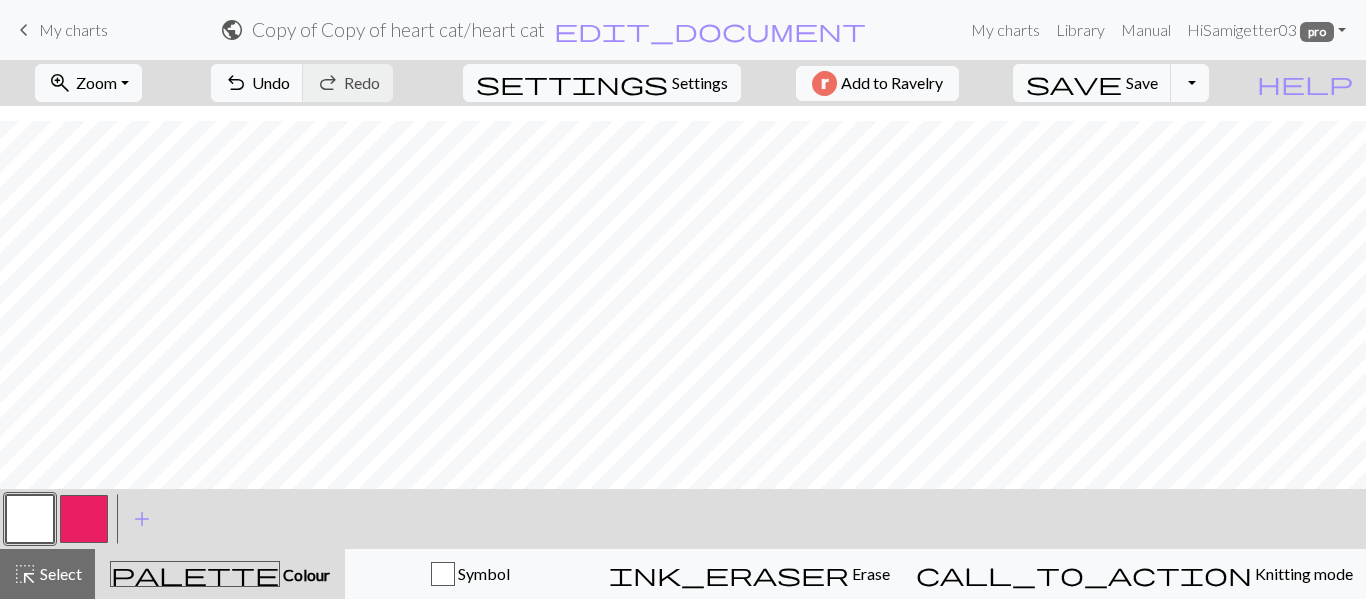 click at bounding box center (84, 519) 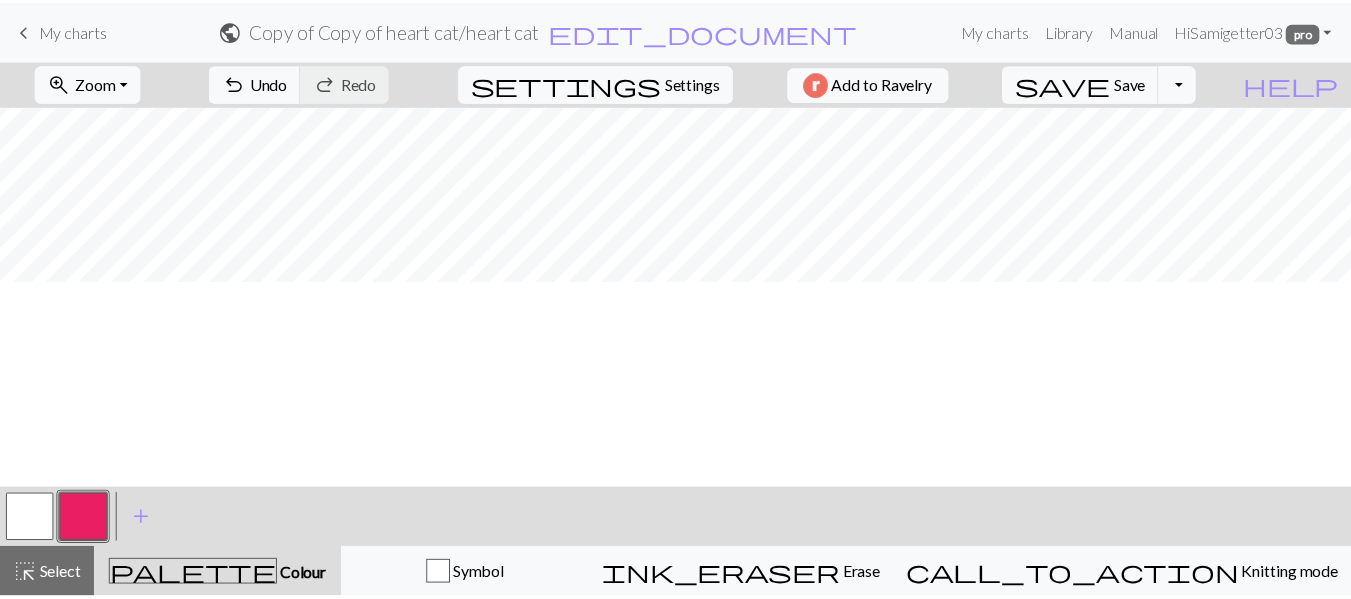 scroll, scrollTop: 0, scrollLeft: 0, axis: both 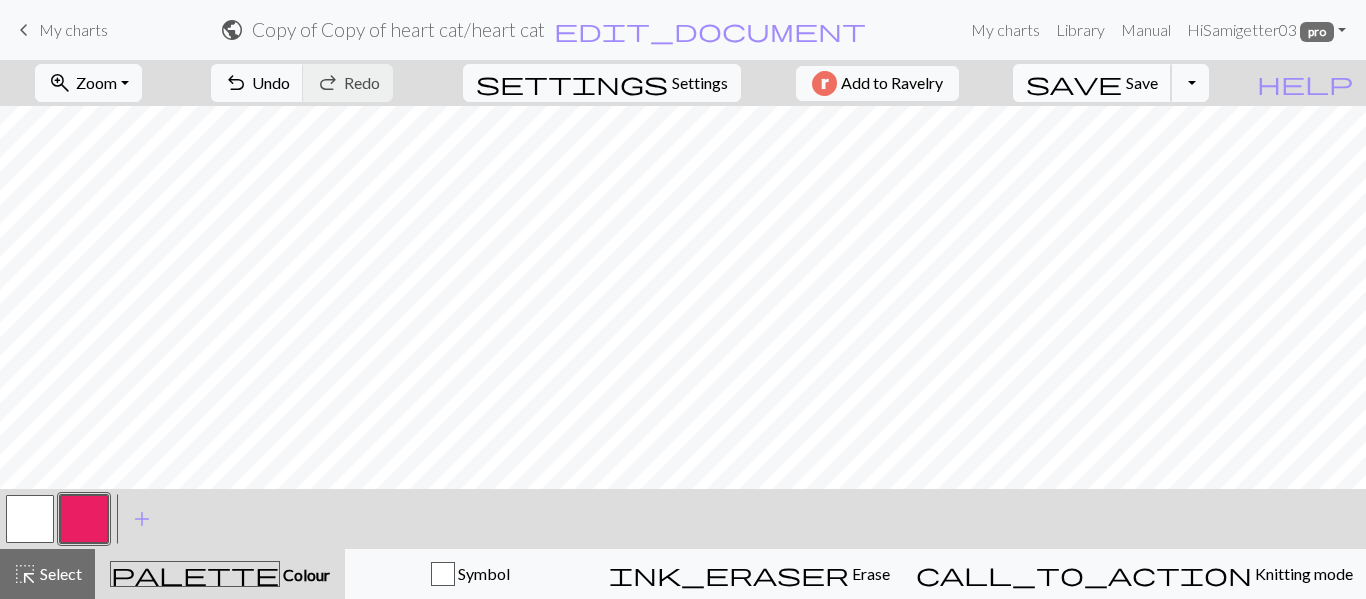 click on "Save" at bounding box center (1142, 82) 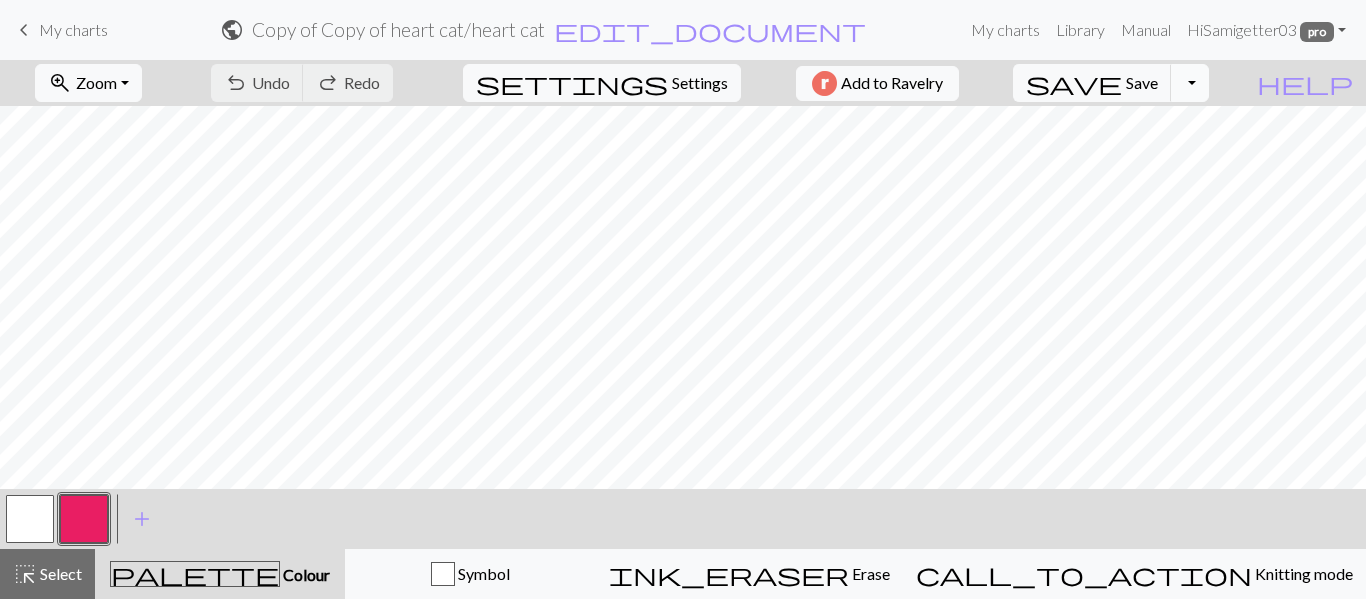 click on "Toggle Dropdown" at bounding box center [1190, 83] 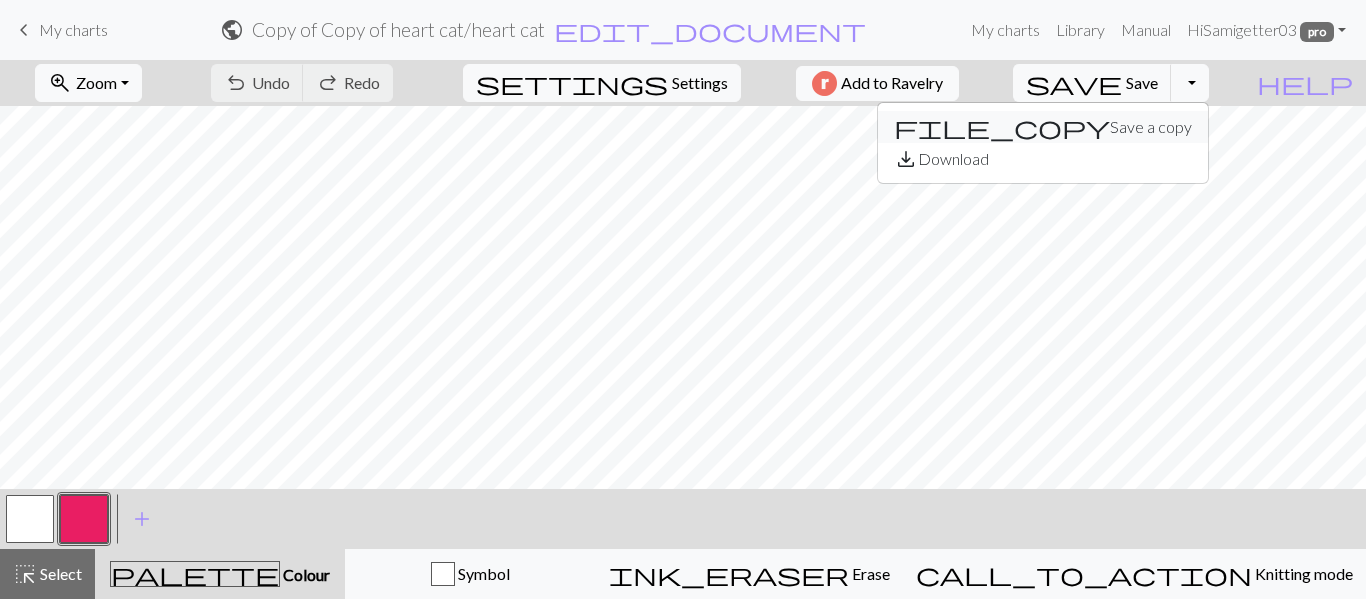 click on "file_copy  Save a copy" at bounding box center [1043, 127] 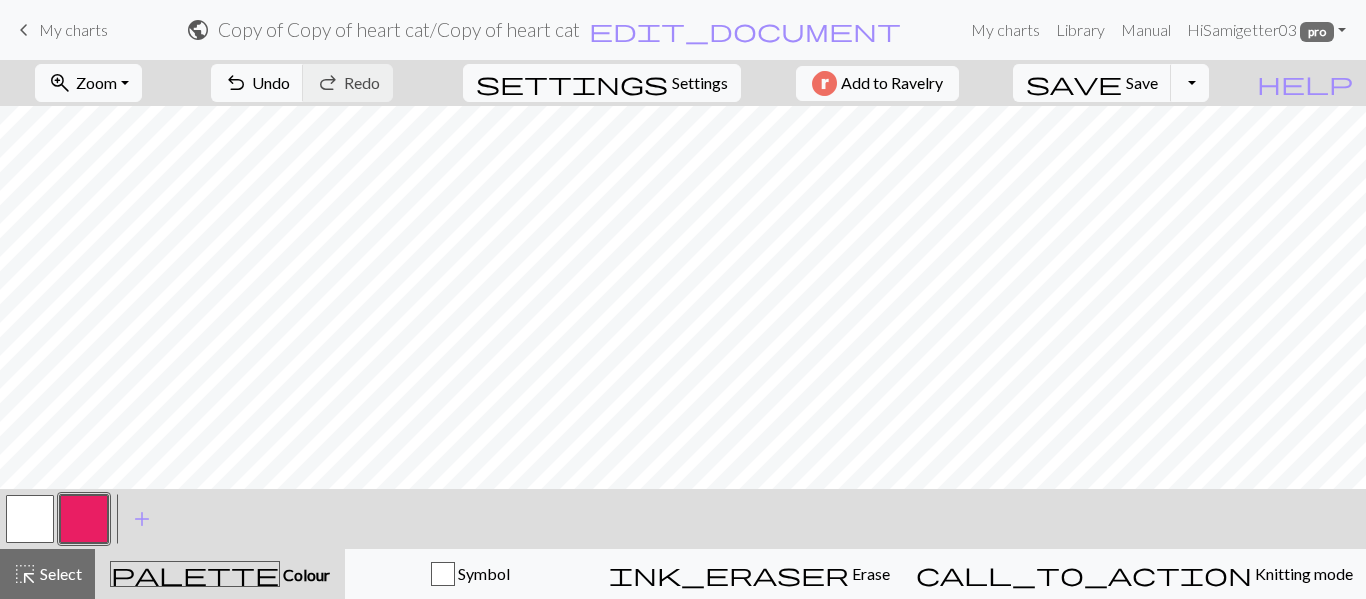 click on "Copy of Copy of heart cat  /  Copy of heart cat" at bounding box center [399, 29] 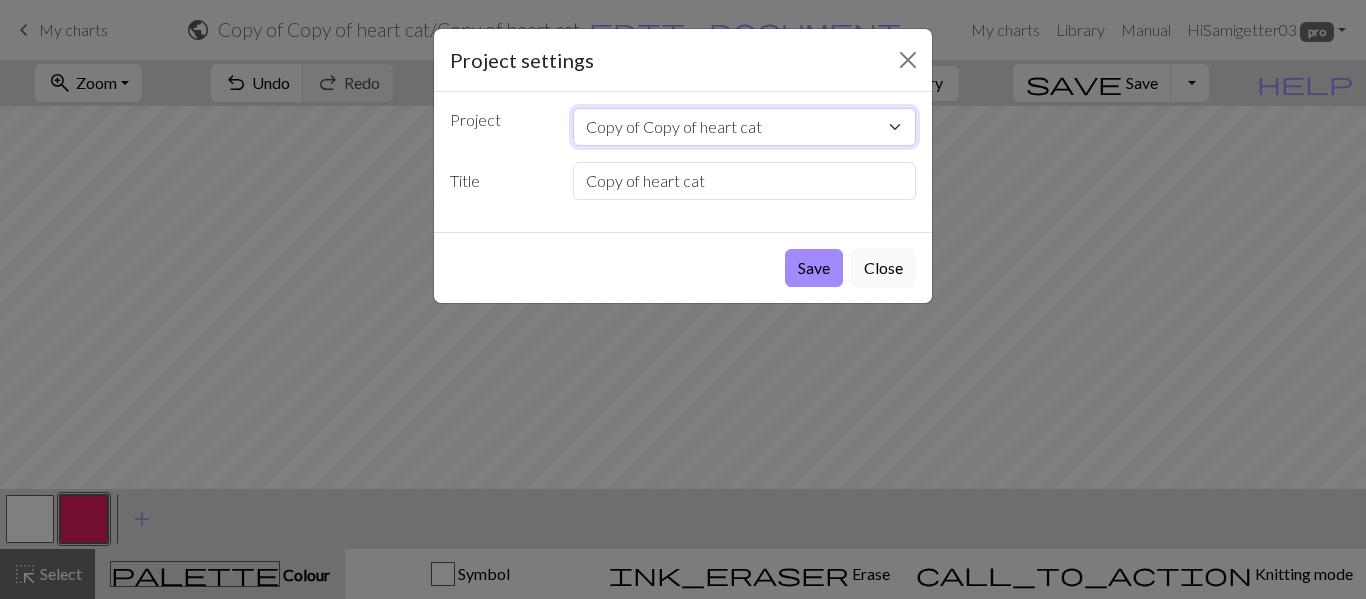 click on "Copy of Copy of heart cat lion.png [PERSON_NAME] Project.png halo.png Screenshot [DATE] 213226.png" at bounding box center [745, 127] 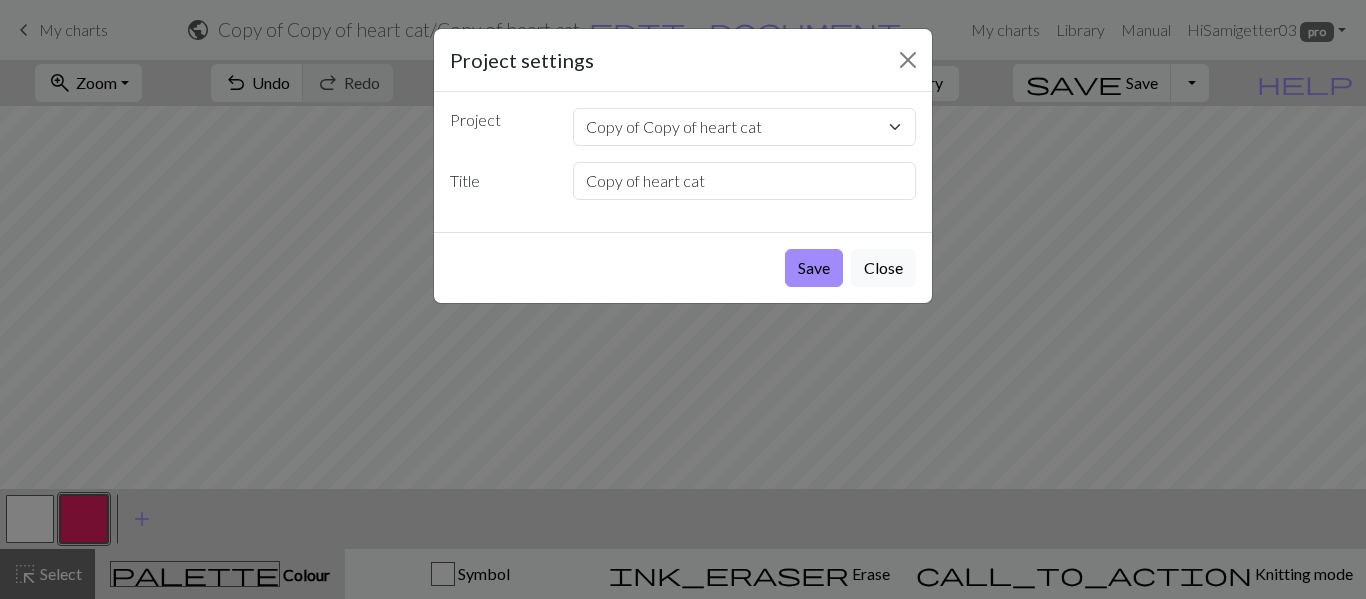 click on "Save Close" at bounding box center (683, 267) 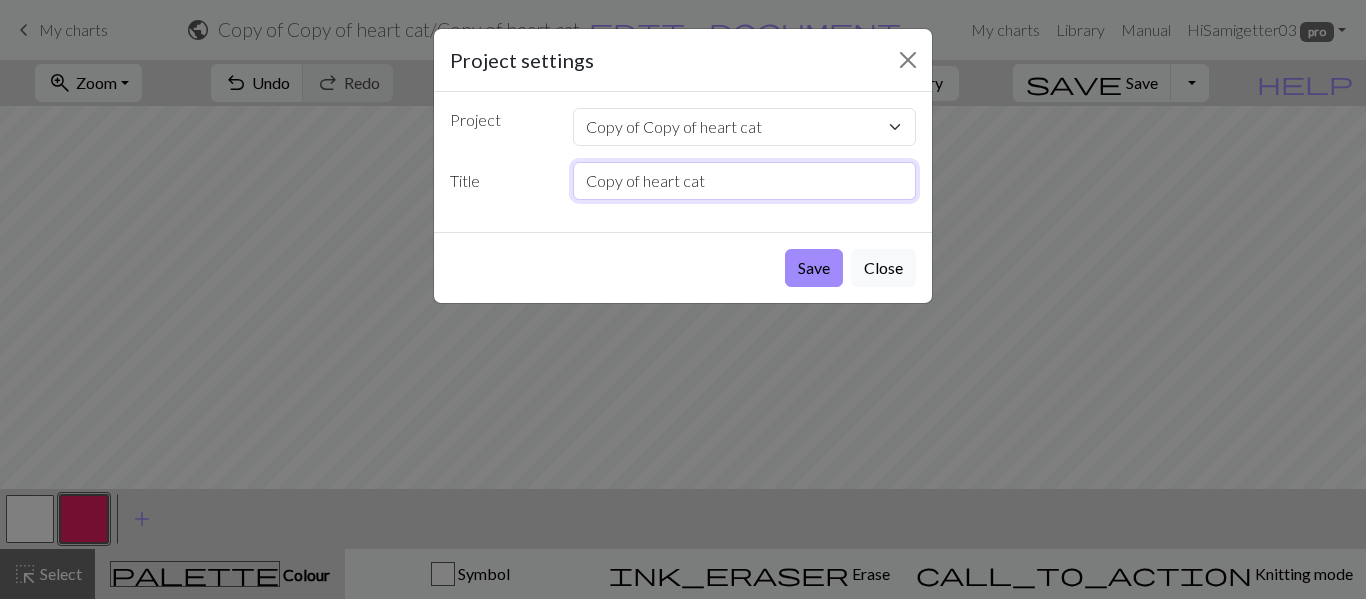 click on "Copy of heart cat" at bounding box center [745, 181] 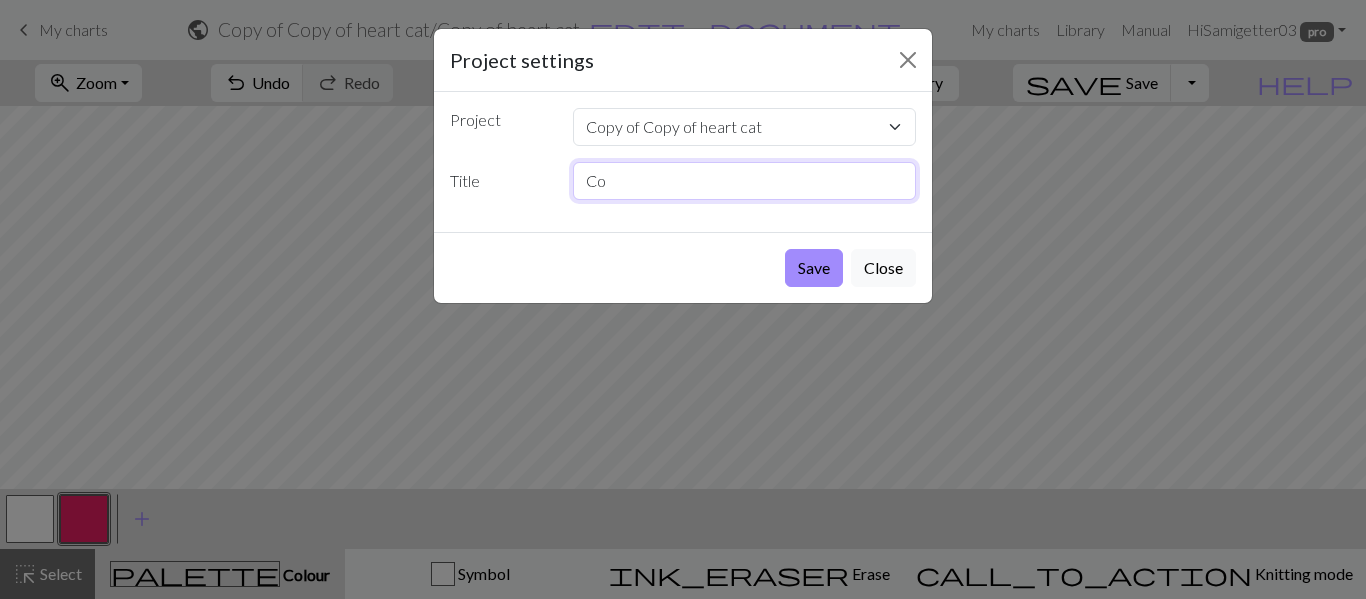 type on "C" 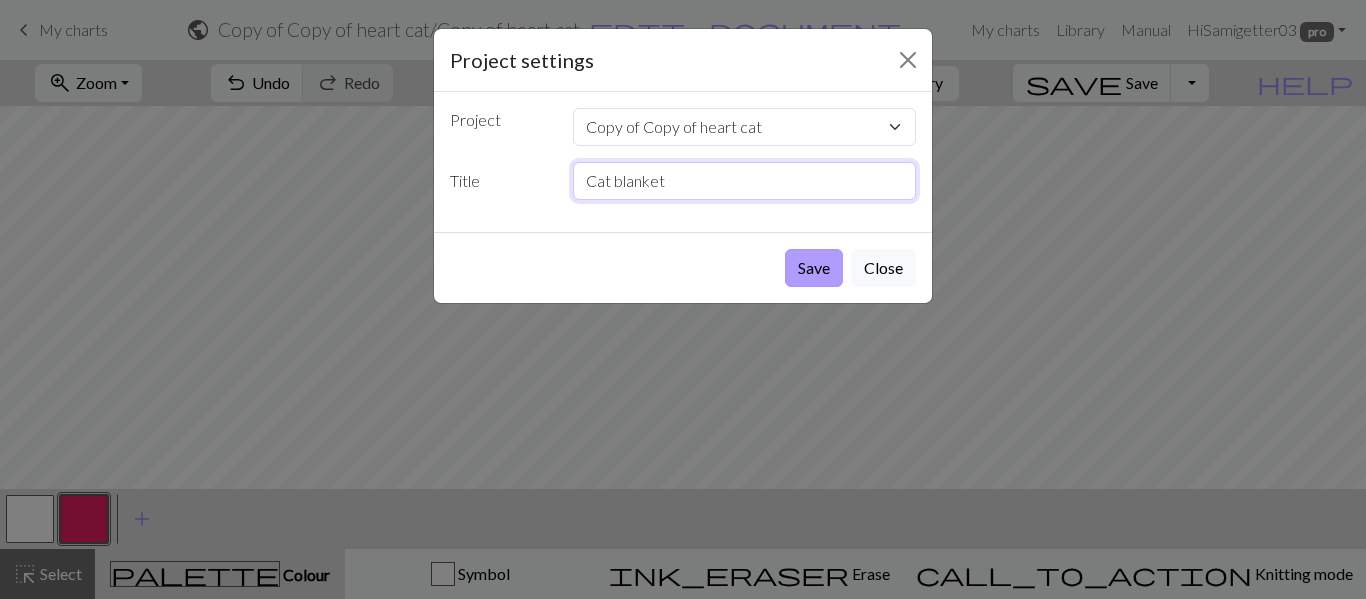 type on "Cat blanket" 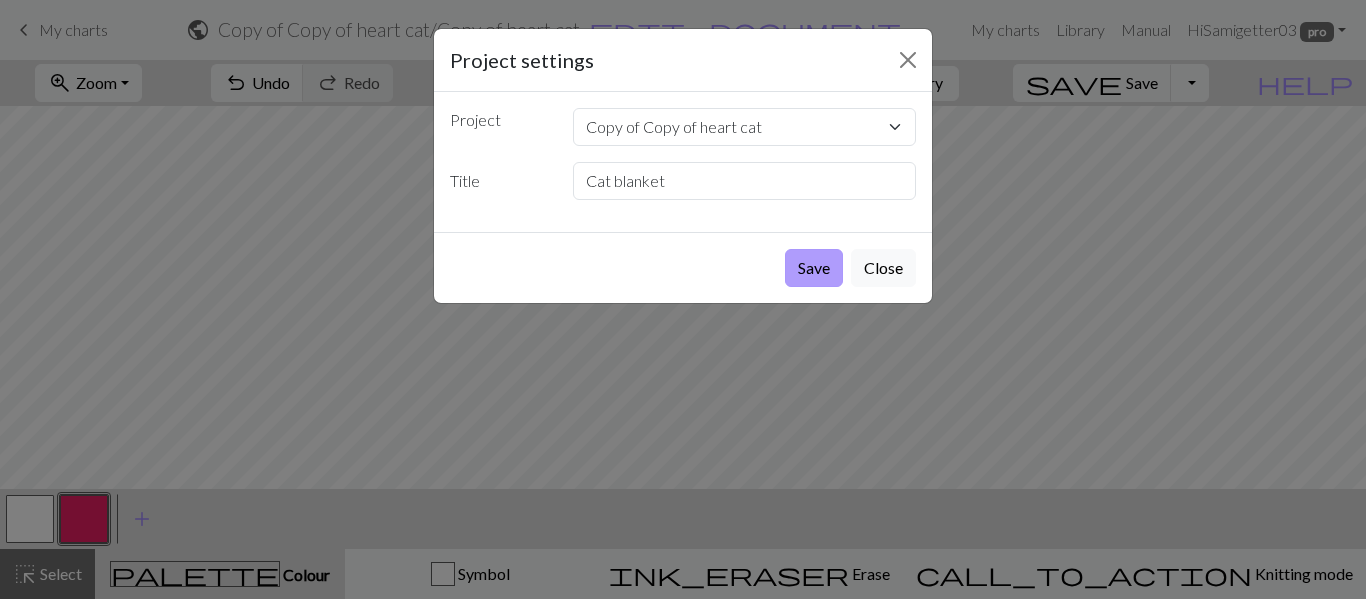 click on "Save" at bounding box center [814, 268] 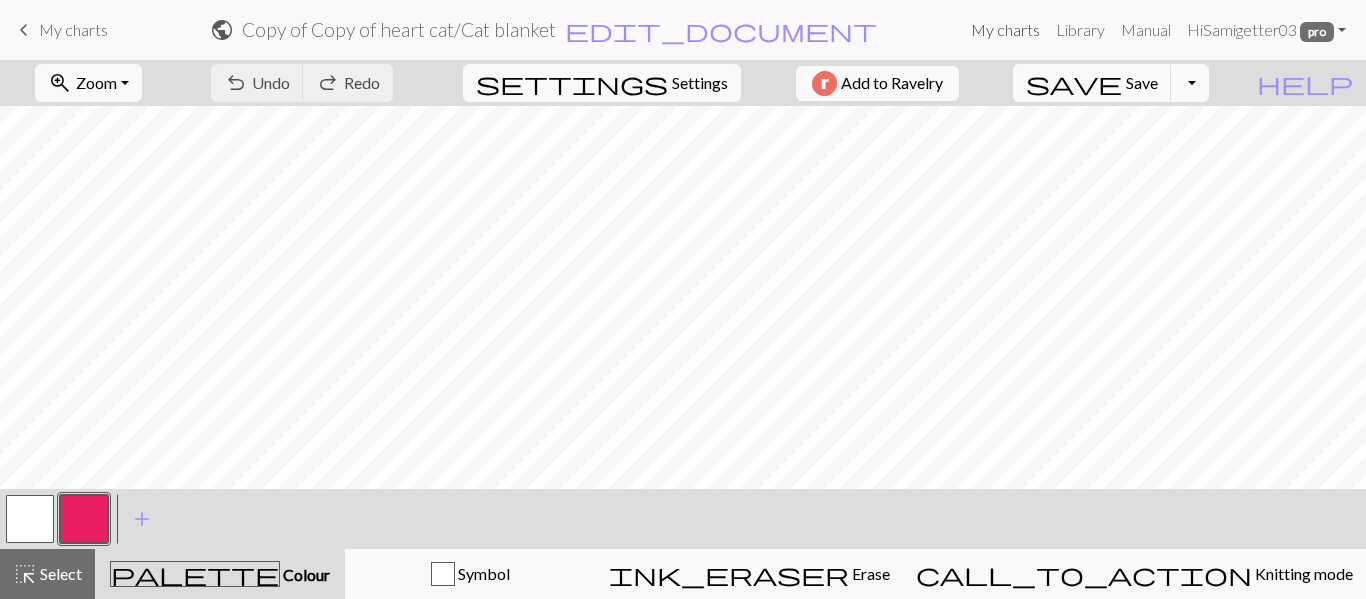 click on "My charts" at bounding box center [1005, 30] 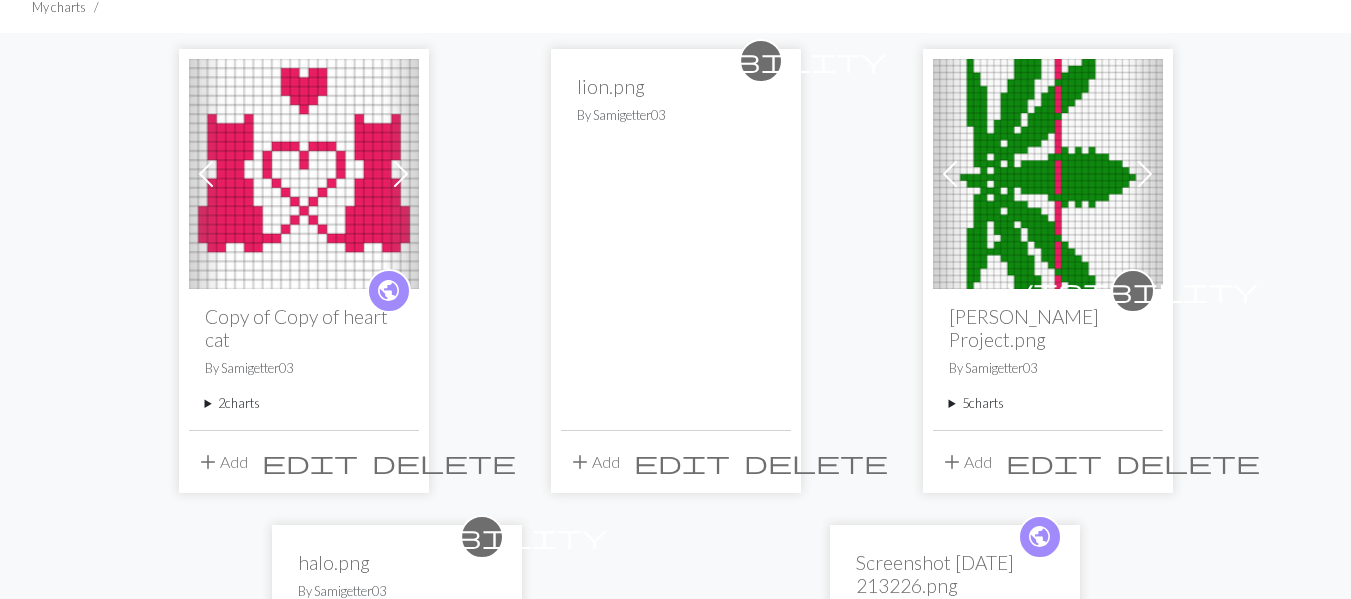 scroll, scrollTop: 0, scrollLeft: 0, axis: both 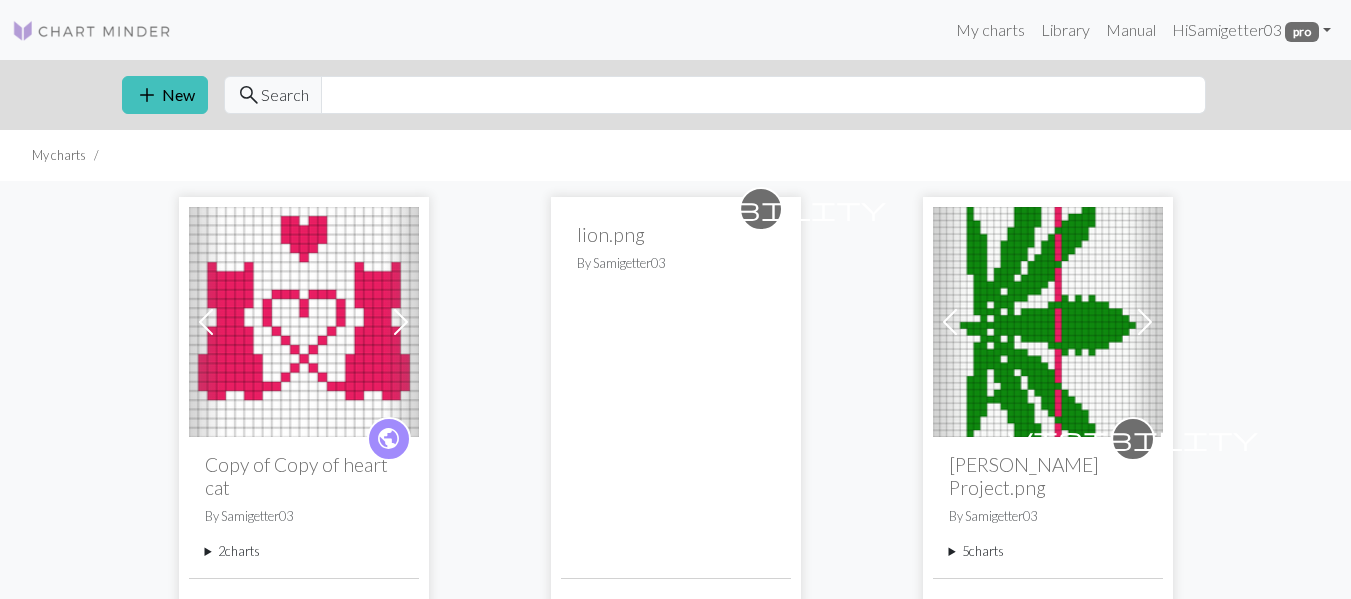 click at bounding box center (401, 322) 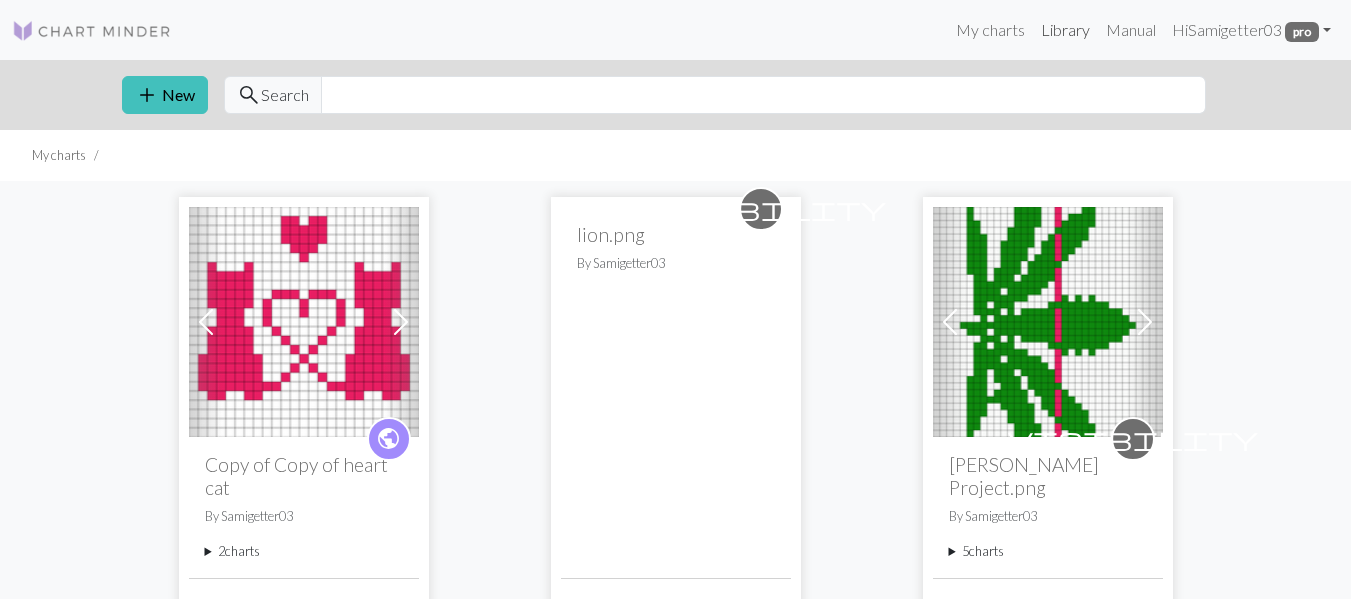 click on "Library" at bounding box center [1065, 30] 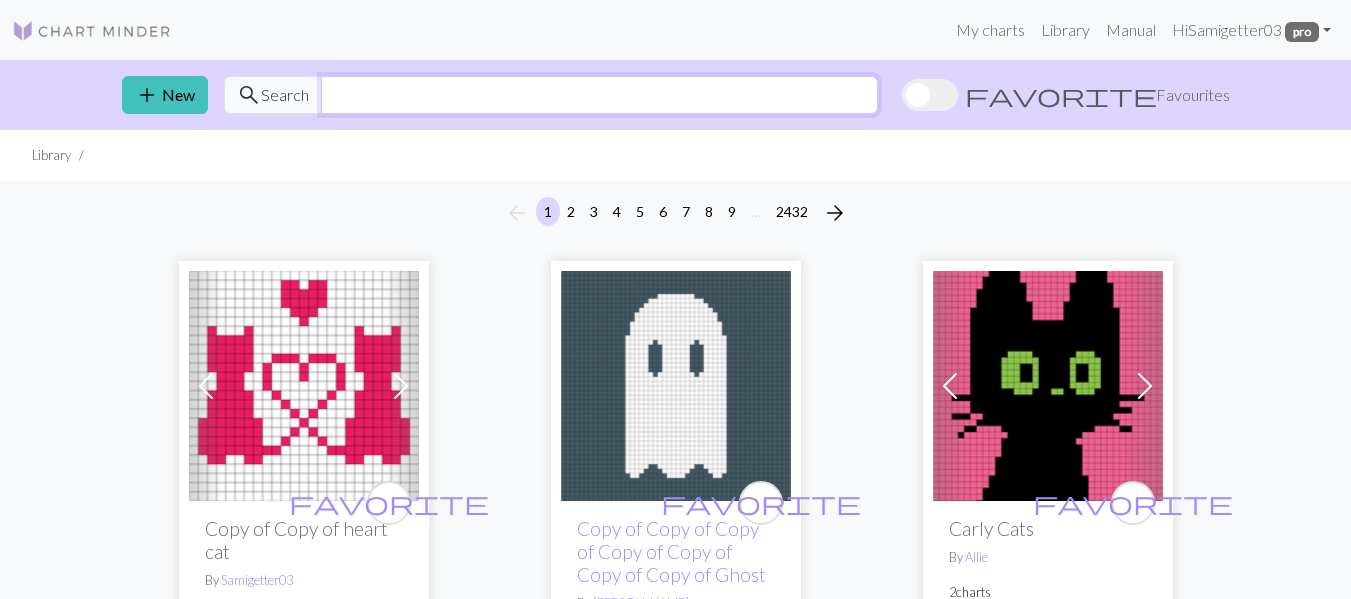 click at bounding box center [599, 95] 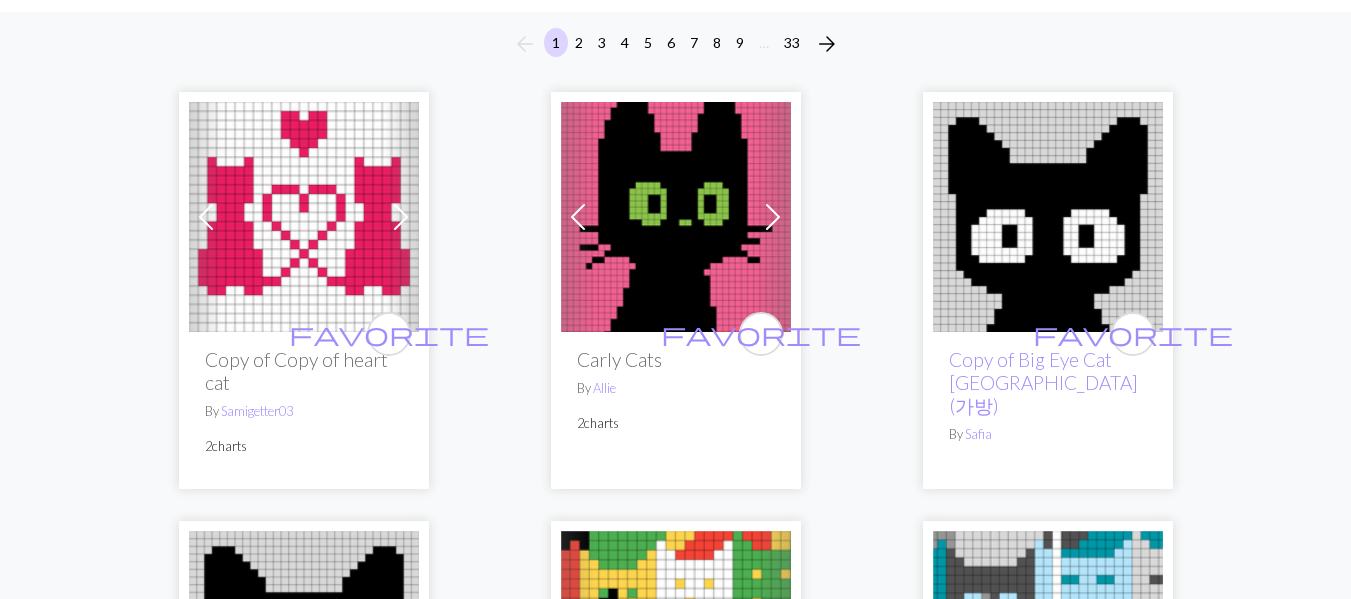 scroll, scrollTop: 0, scrollLeft: 0, axis: both 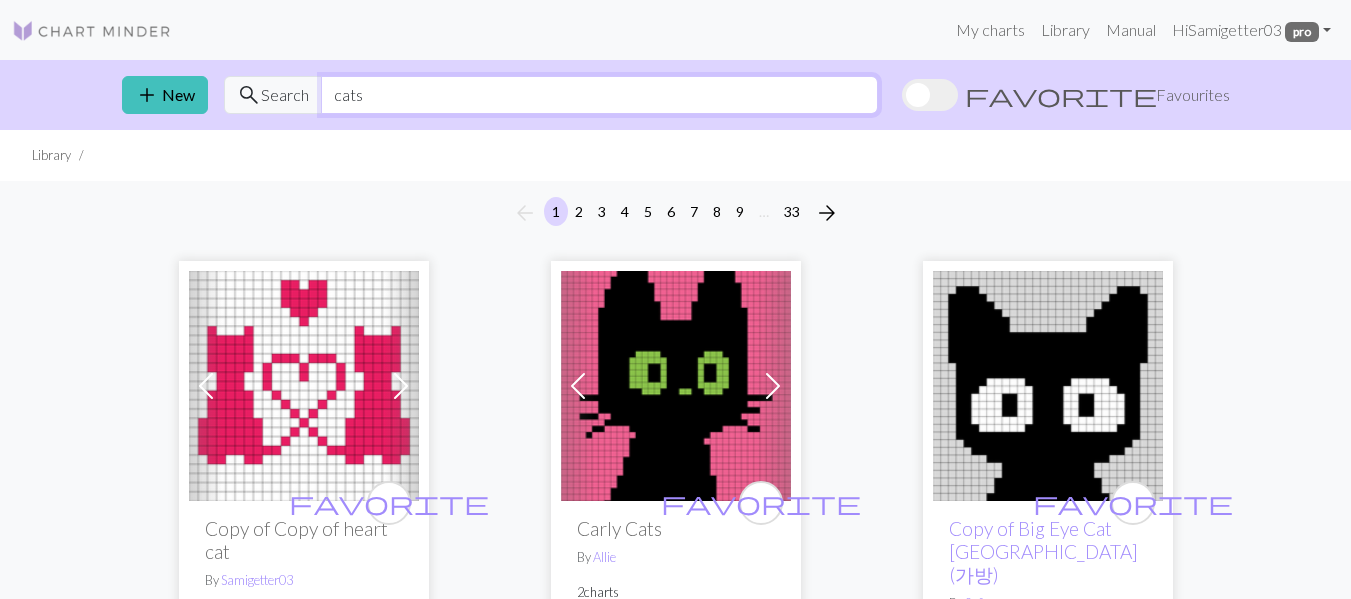 type on "cats" 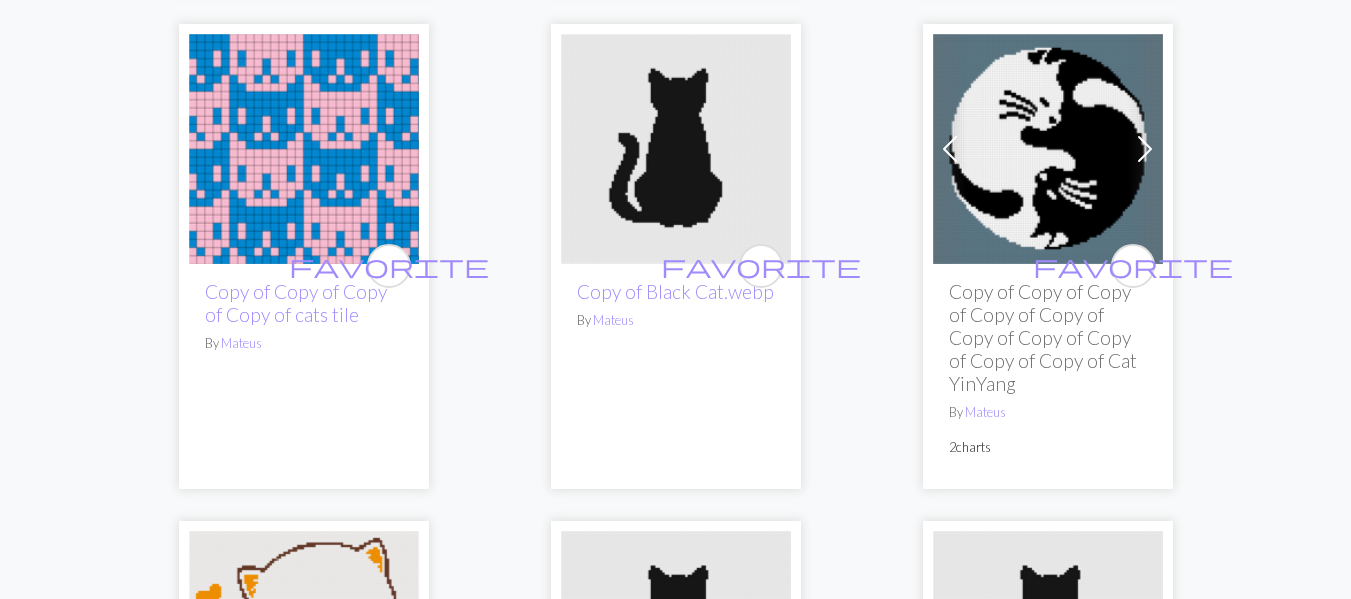 scroll, scrollTop: 1898, scrollLeft: 0, axis: vertical 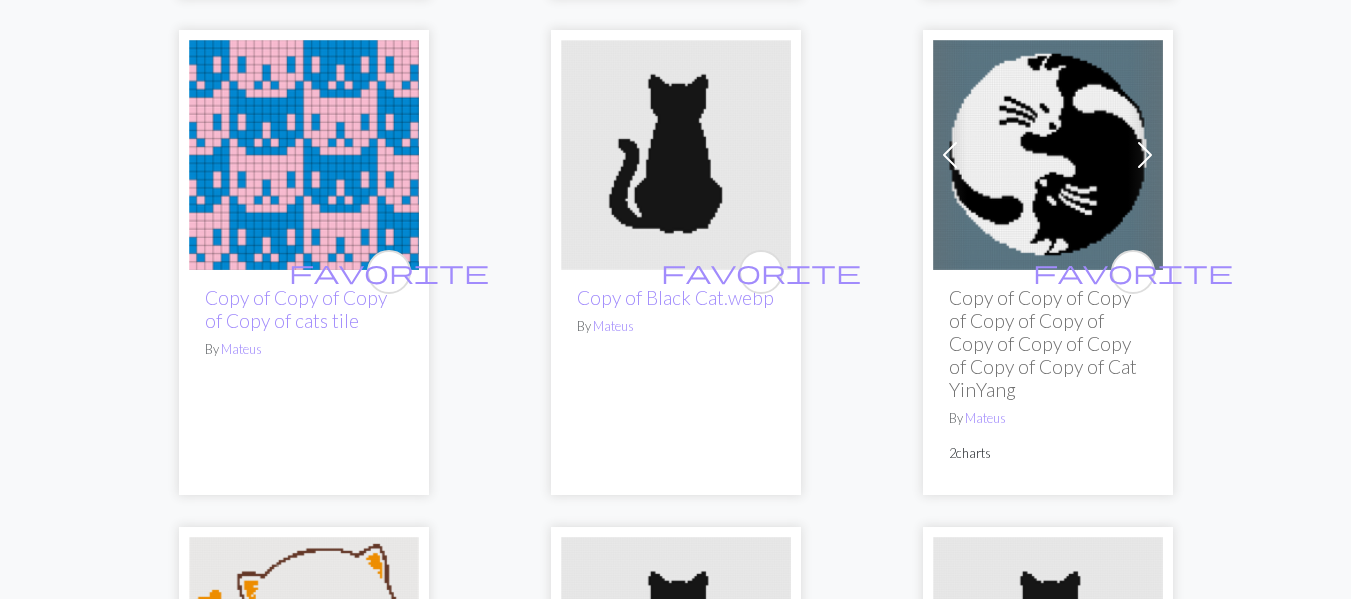 click at bounding box center (1048, 155) 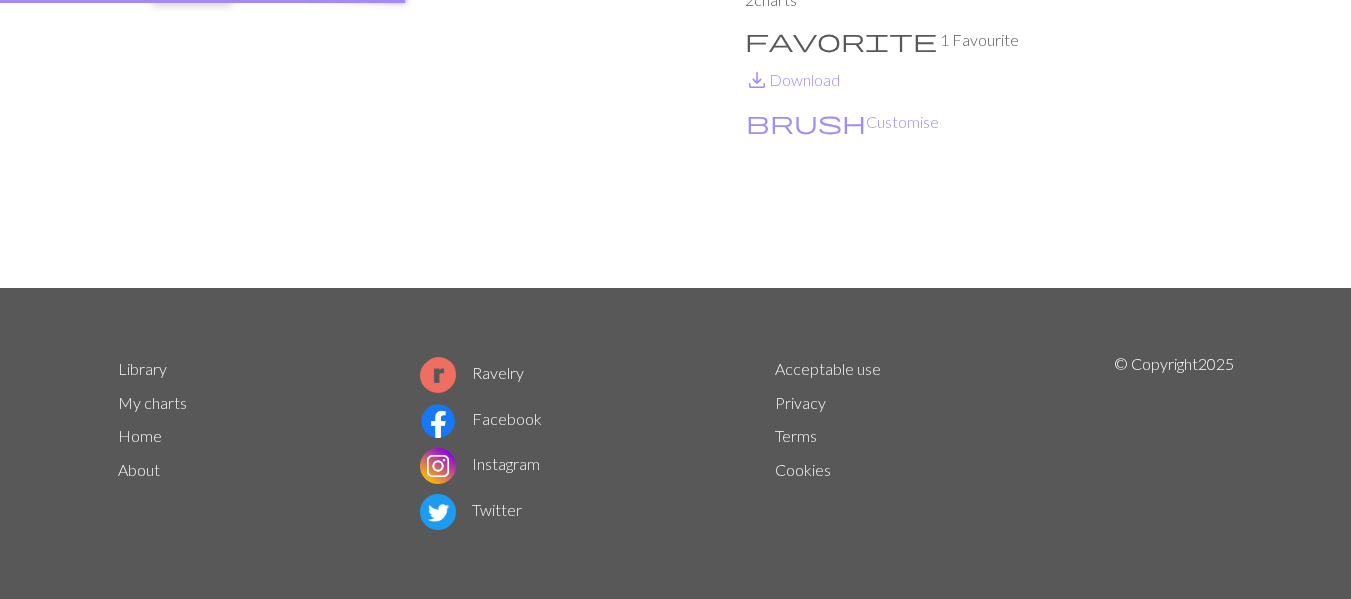 scroll, scrollTop: 0, scrollLeft: 0, axis: both 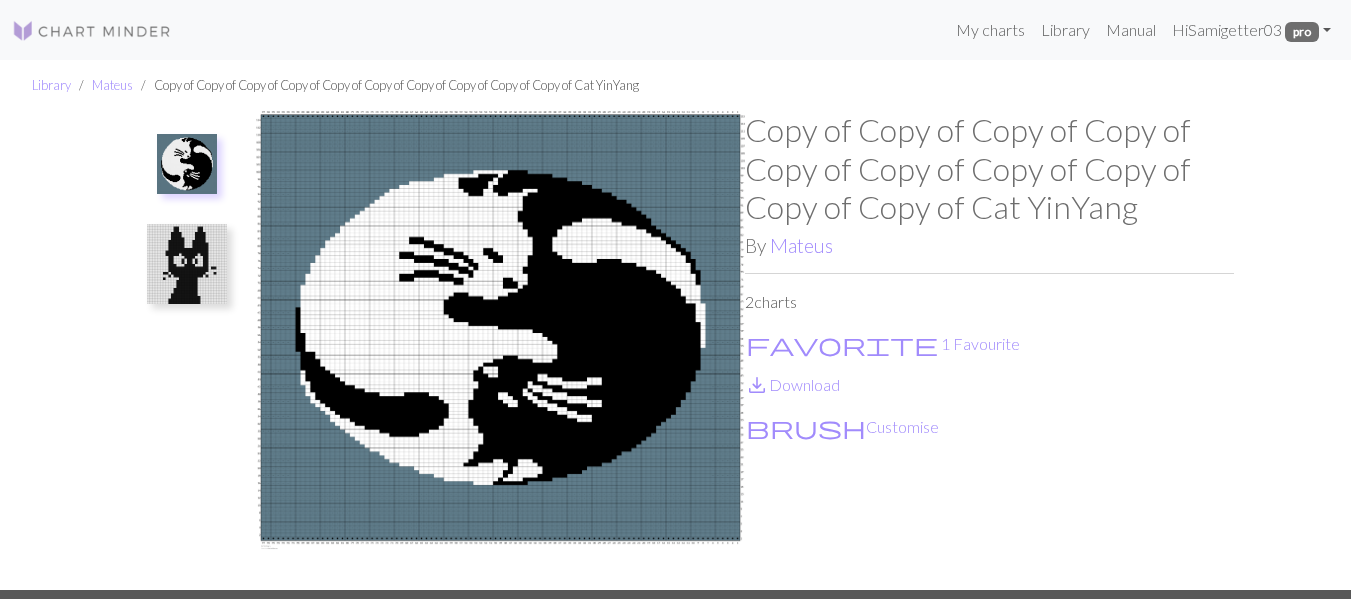 click at bounding box center (187, 264) 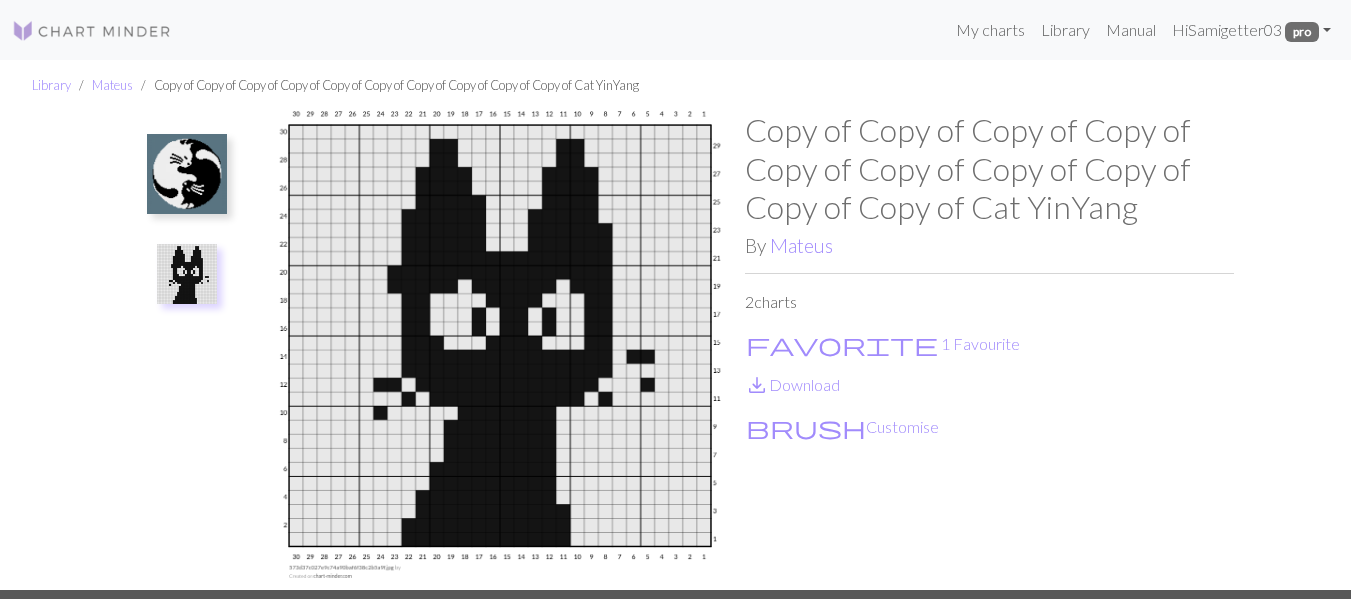 click at bounding box center [187, 174] 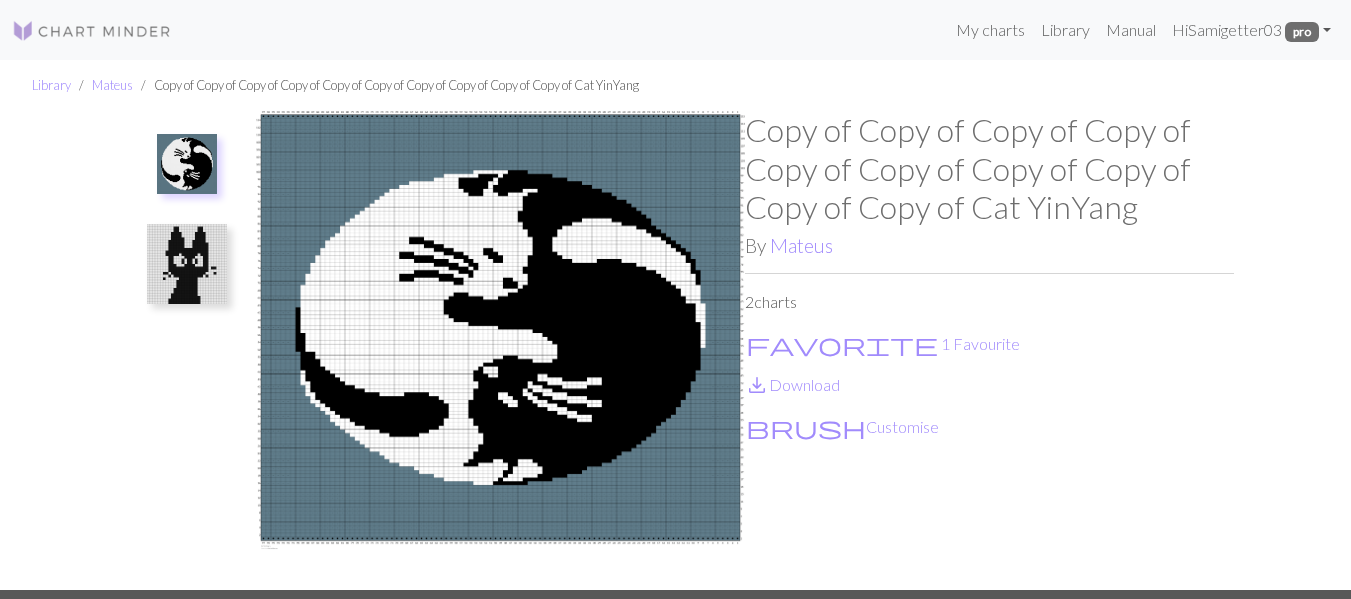 click at bounding box center (187, 264) 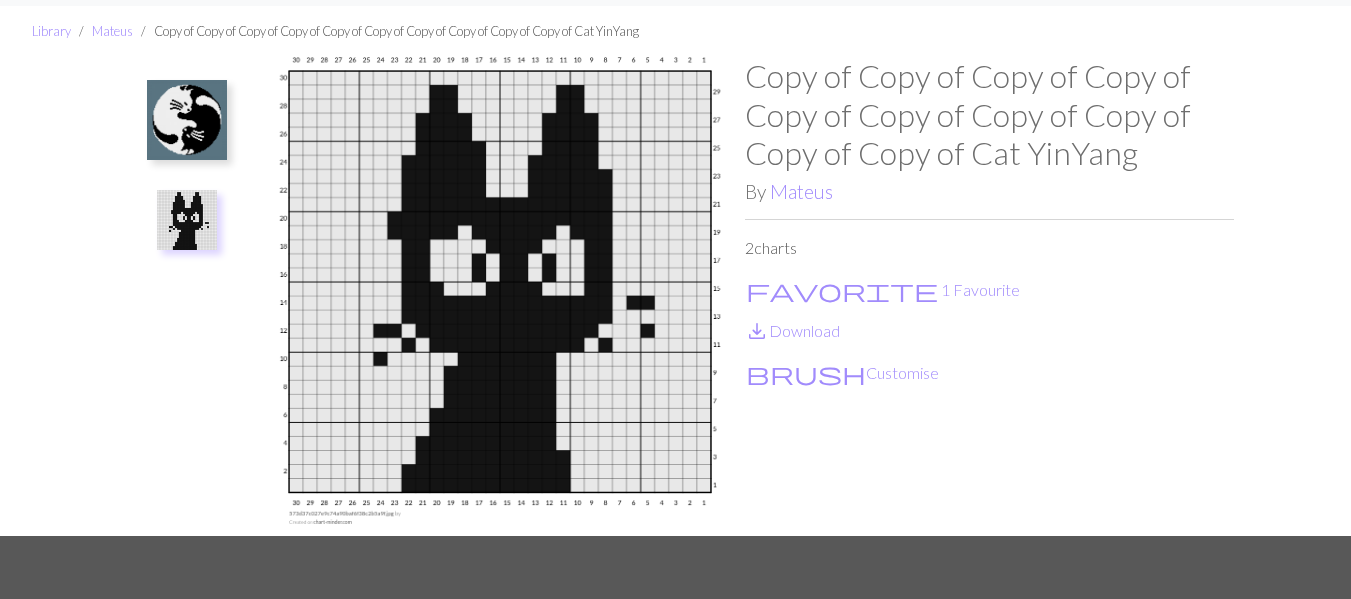 scroll, scrollTop: 55, scrollLeft: 0, axis: vertical 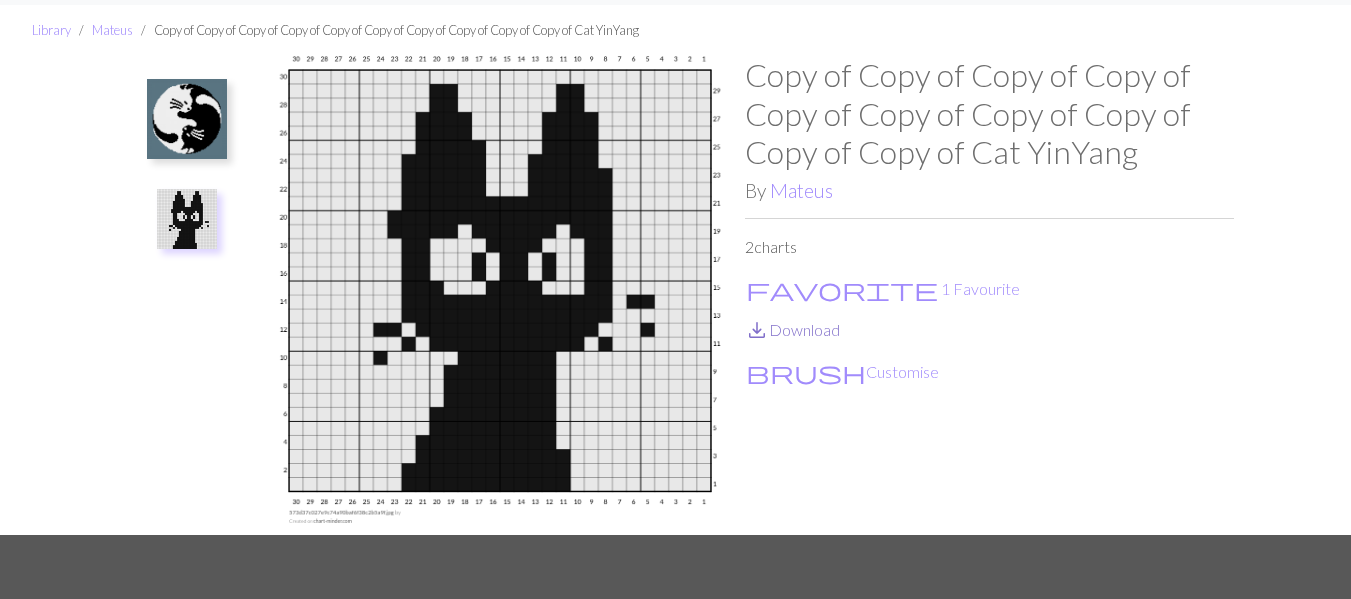 click on "save_alt  Download" at bounding box center [792, 329] 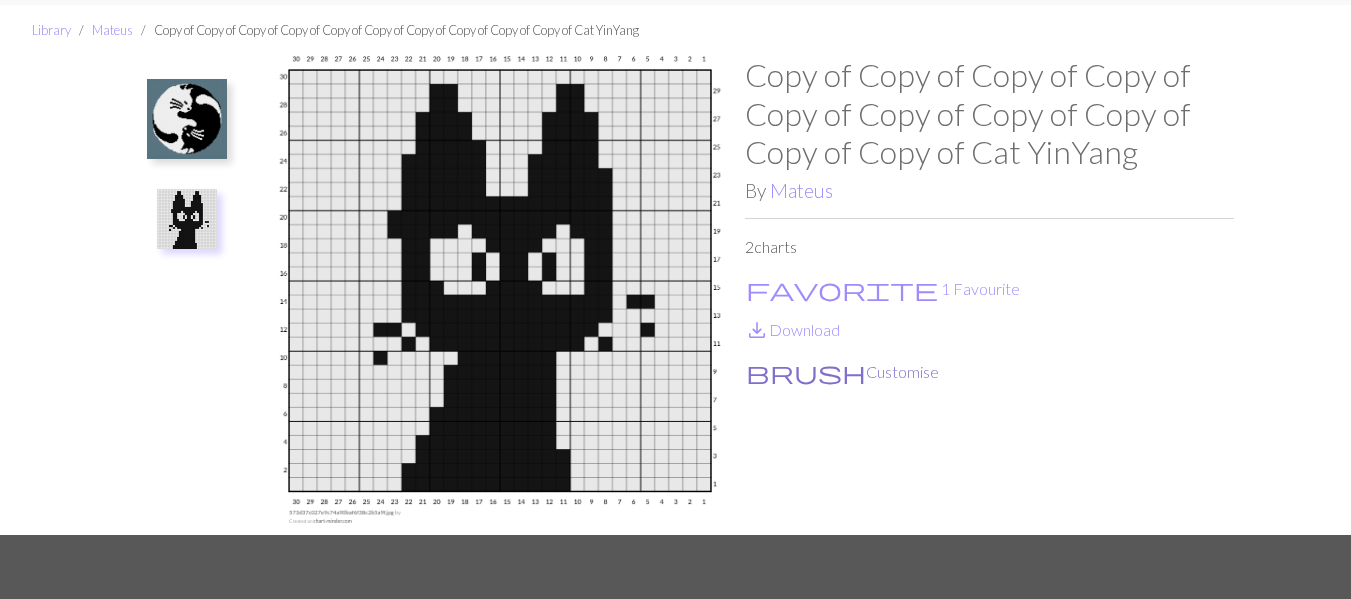 click on "brush Customise" at bounding box center (842, 372) 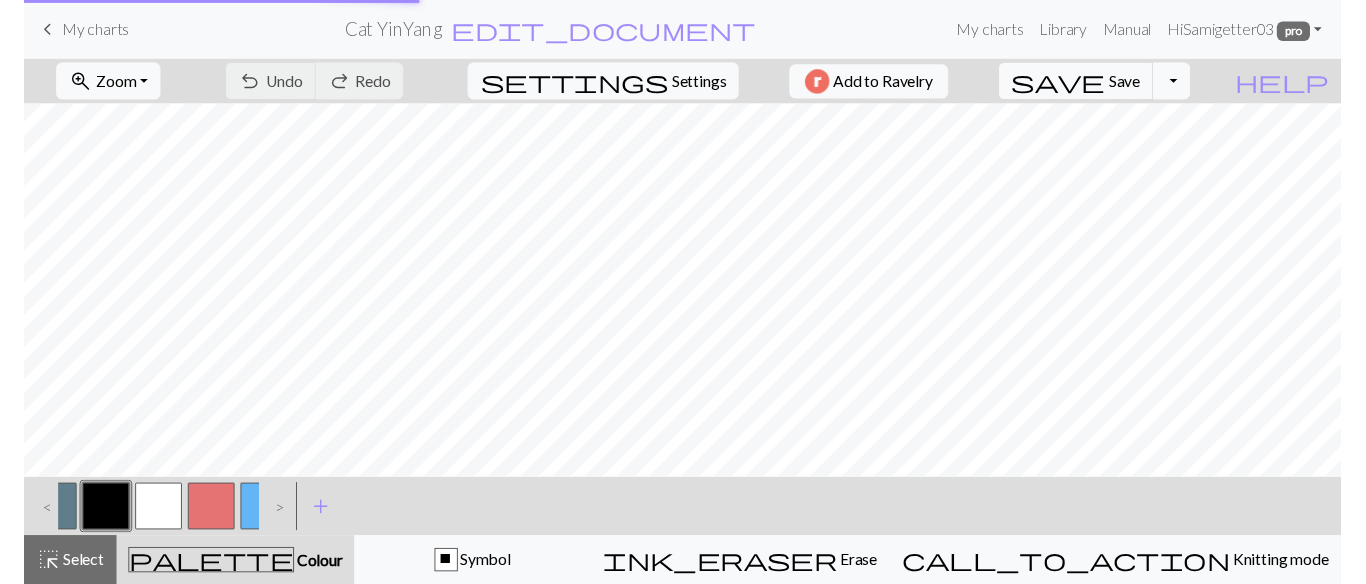 scroll, scrollTop: 0, scrollLeft: 0, axis: both 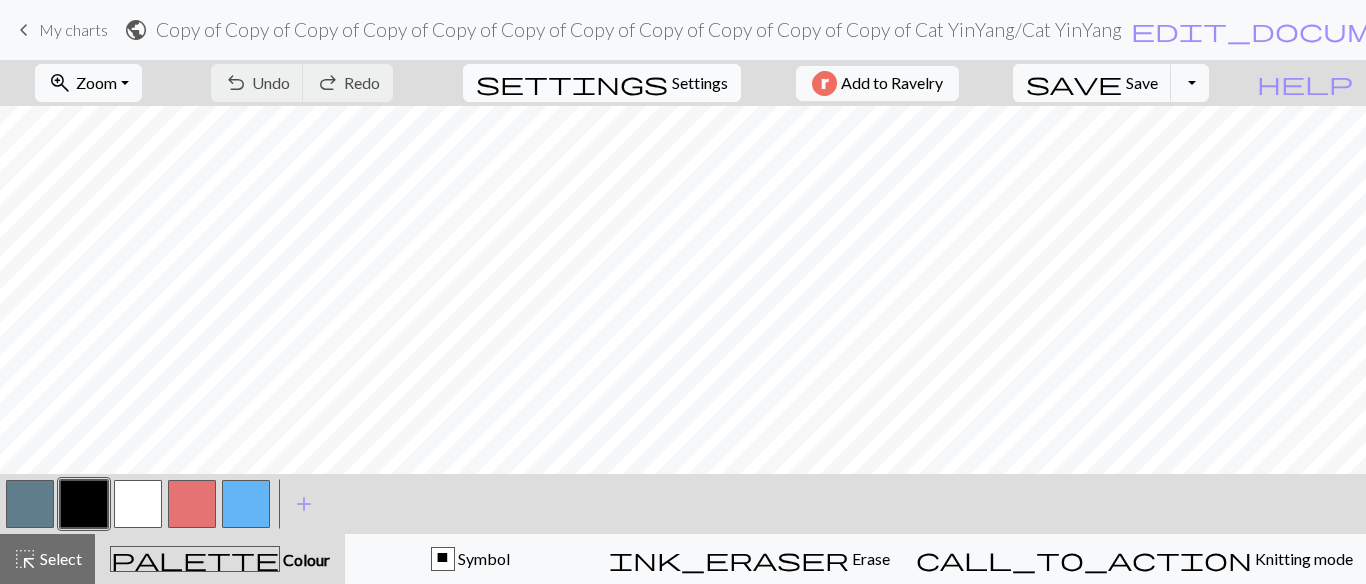 click on "settings" at bounding box center (572, 83) 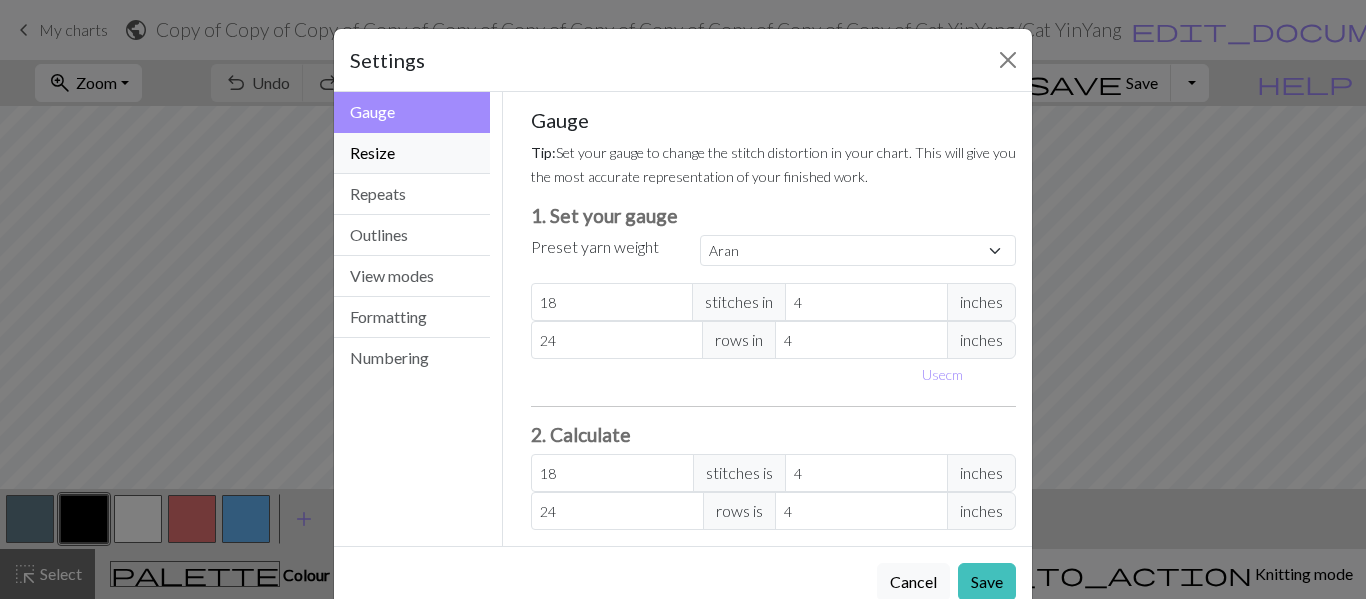 click on "Resize" at bounding box center [412, 153] 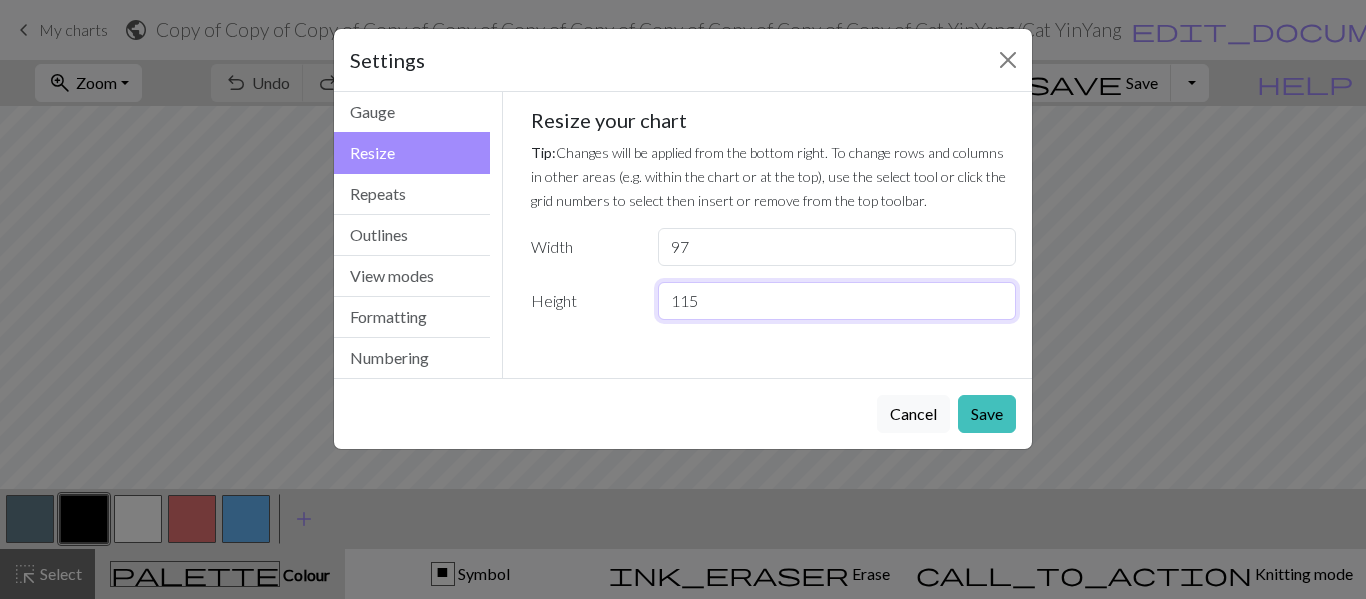 click on "115" at bounding box center (837, 301) 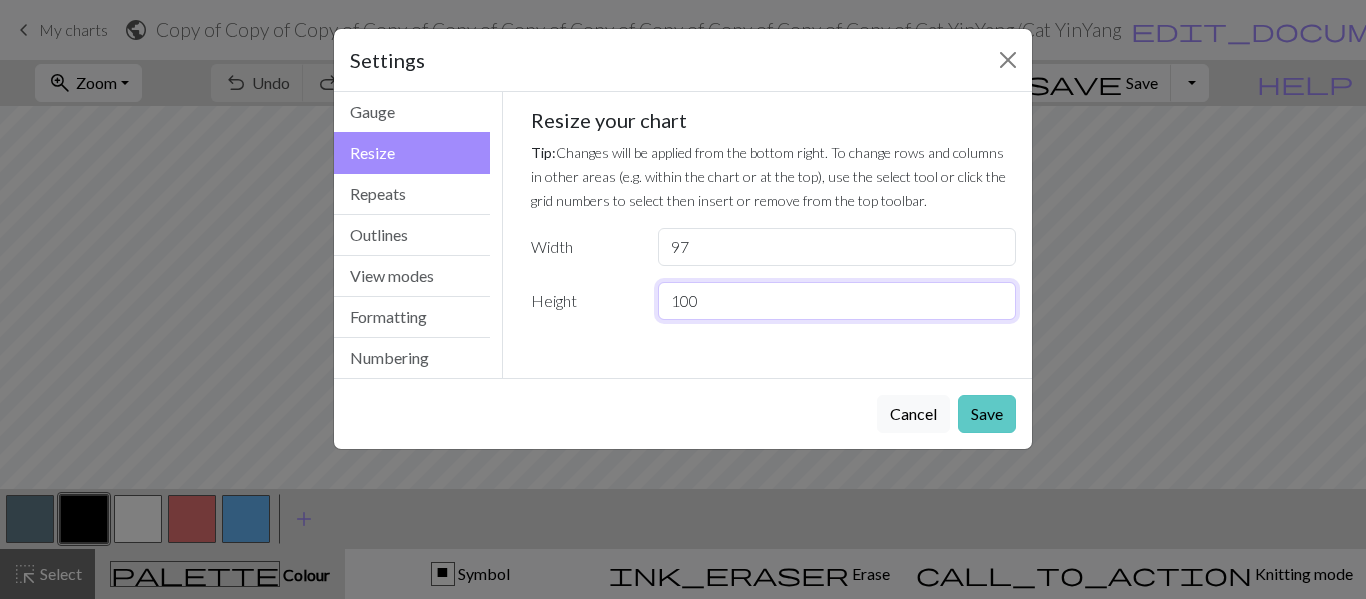type on "100" 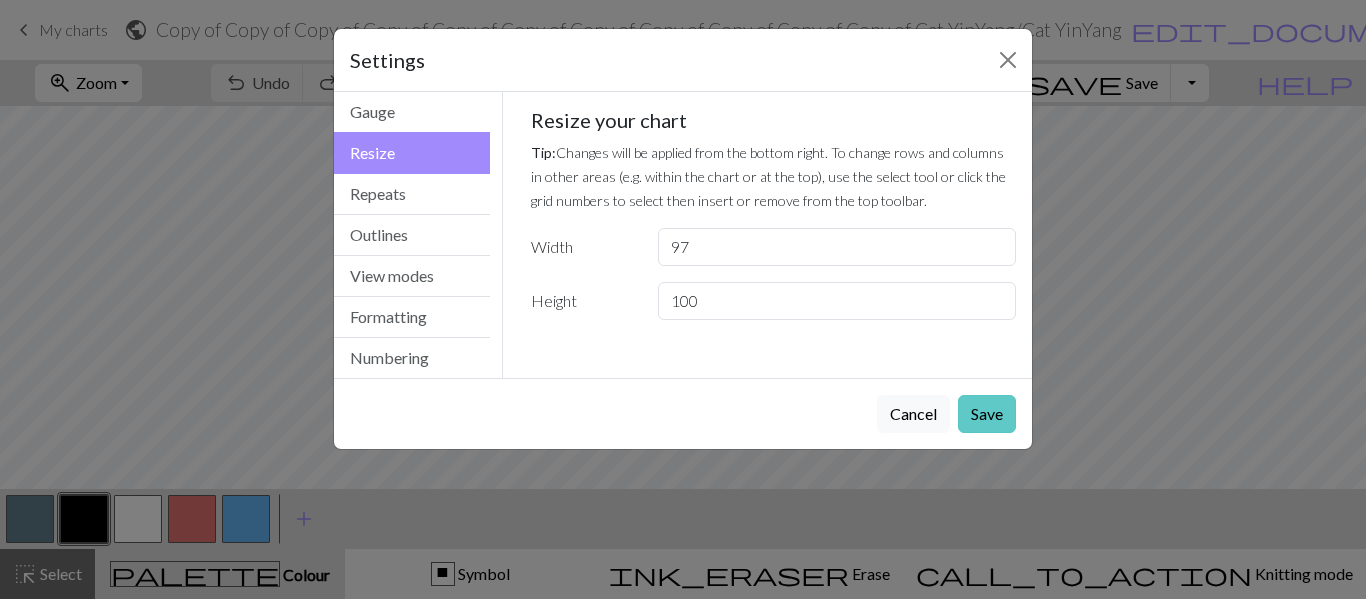 click on "Save" at bounding box center [987, 414] 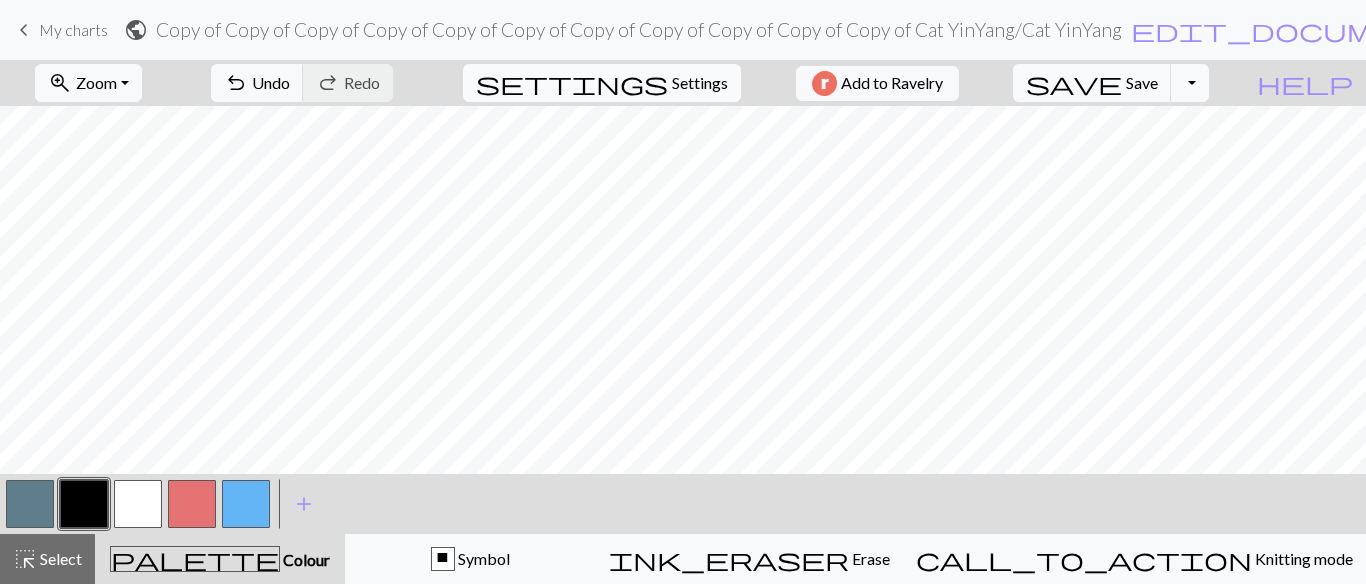 click on "settings  Settings" at bounding box center [602, 83] 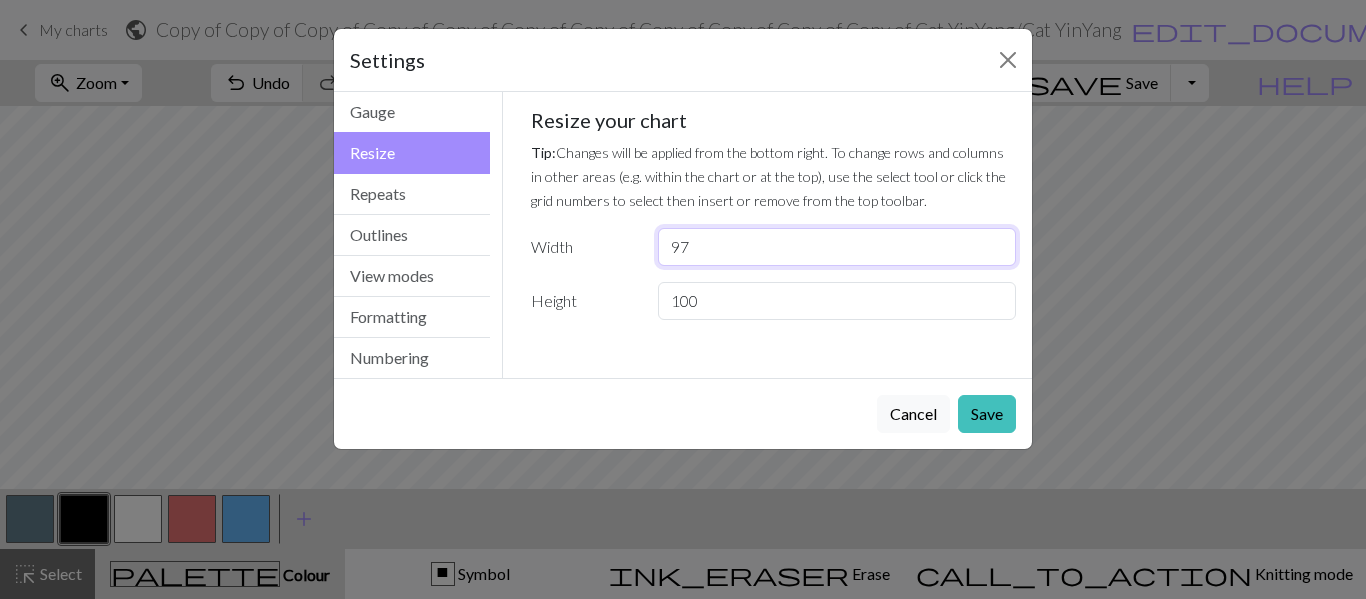 click on "97" at bounding box center [837, 247] 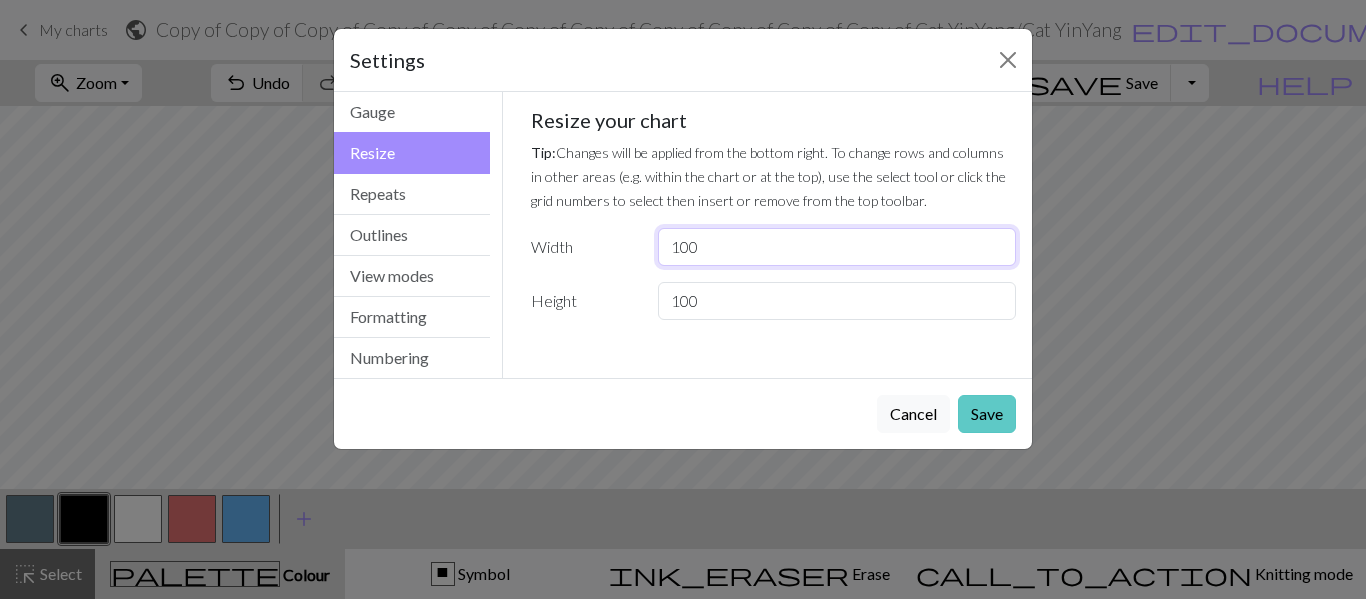 type on "100" 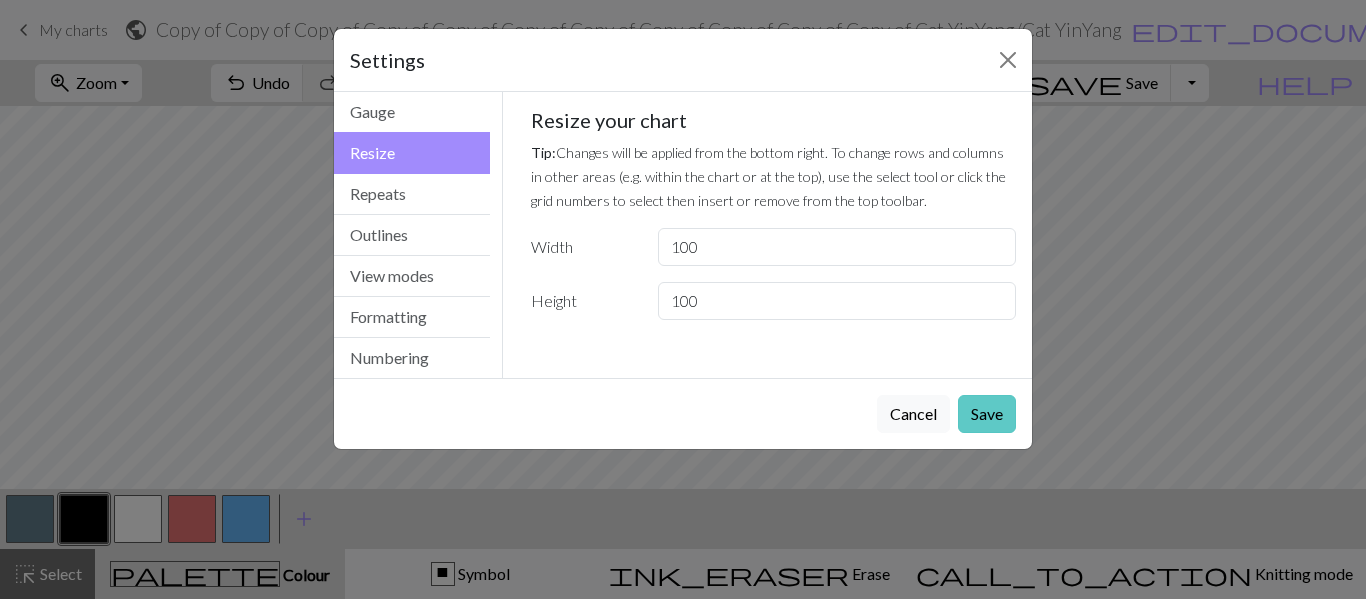 click on "Save" at bounding box center [987, 414] 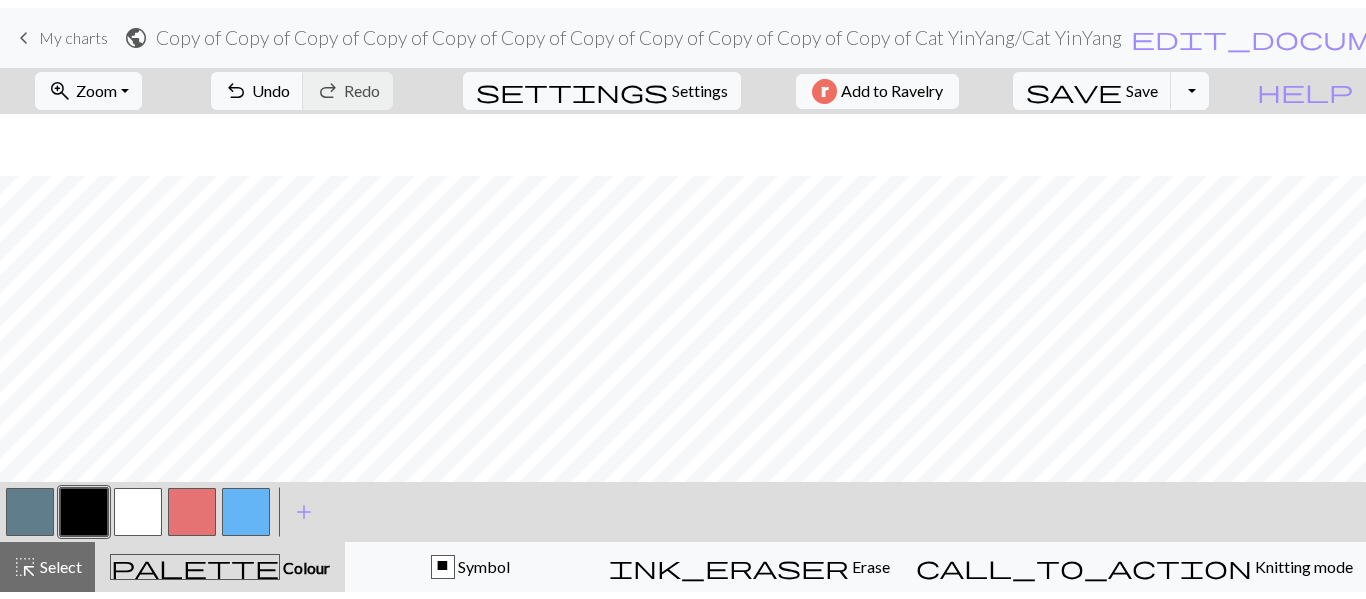 scroll, scrollTop: 1737, scrollLeft: 291, axis: both 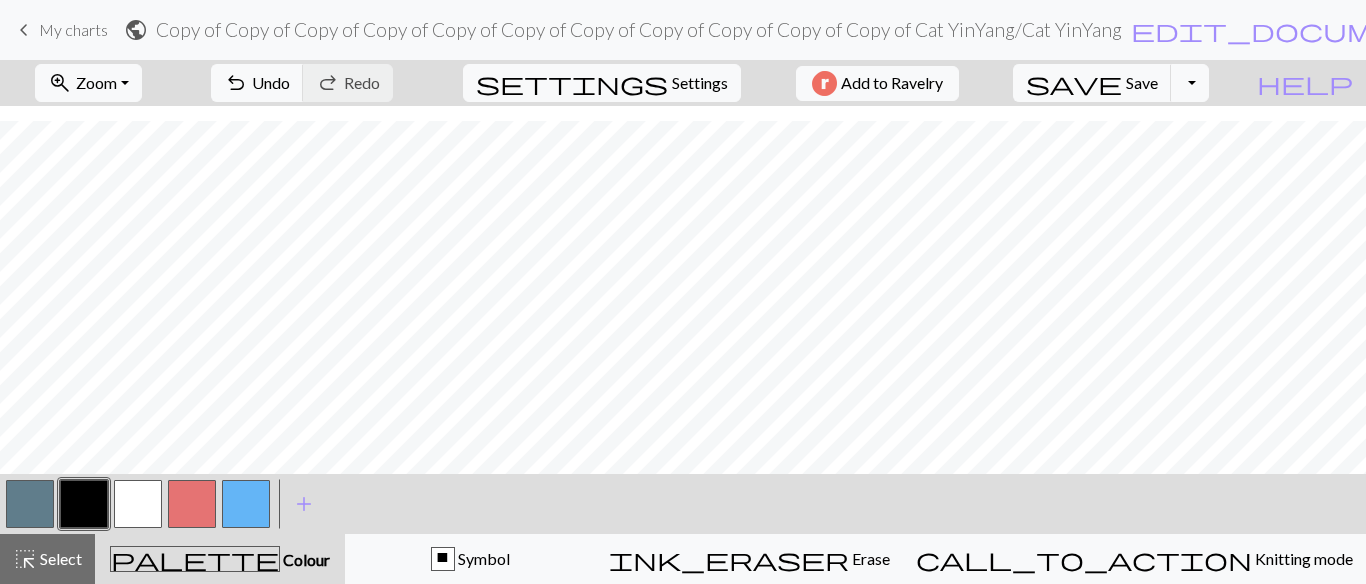 click at bounding box center [246, 504] 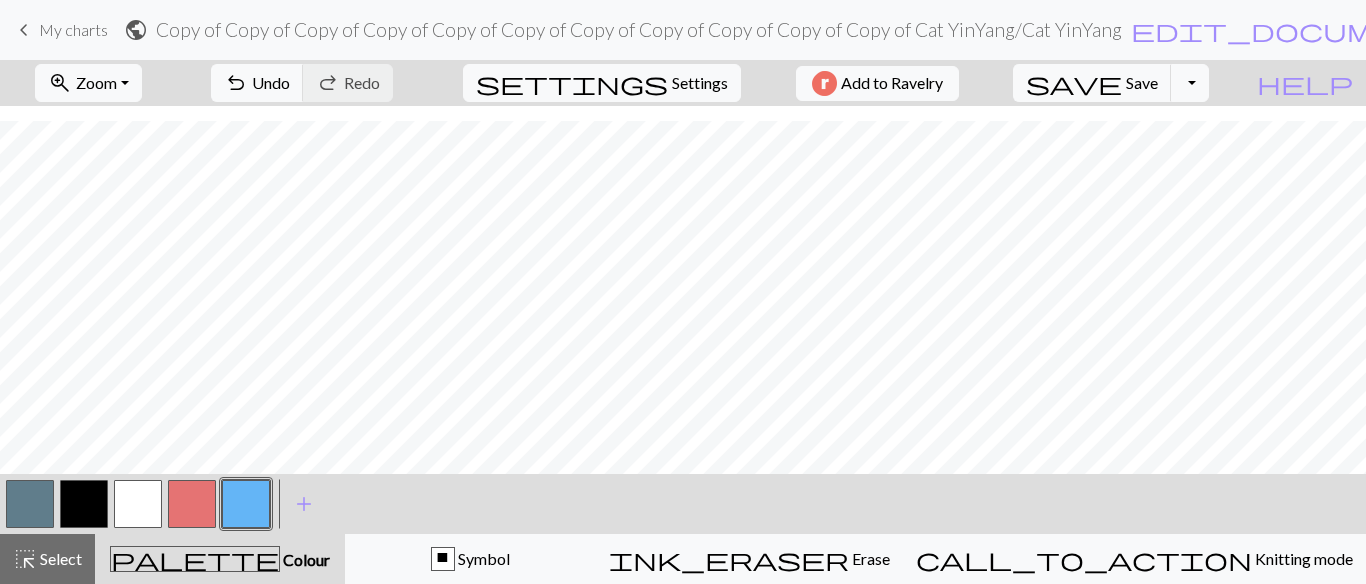 click at bounding box center (246, 504) 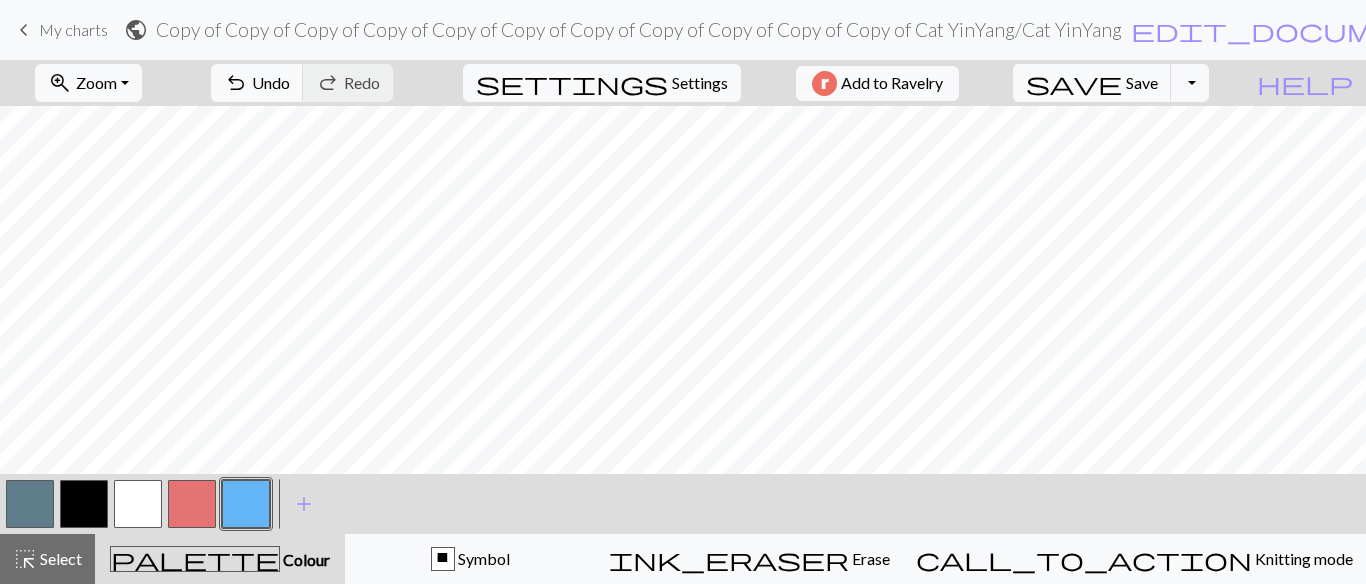 scroll, scrollTop: 1722, scrollLeft: 291, axis: both 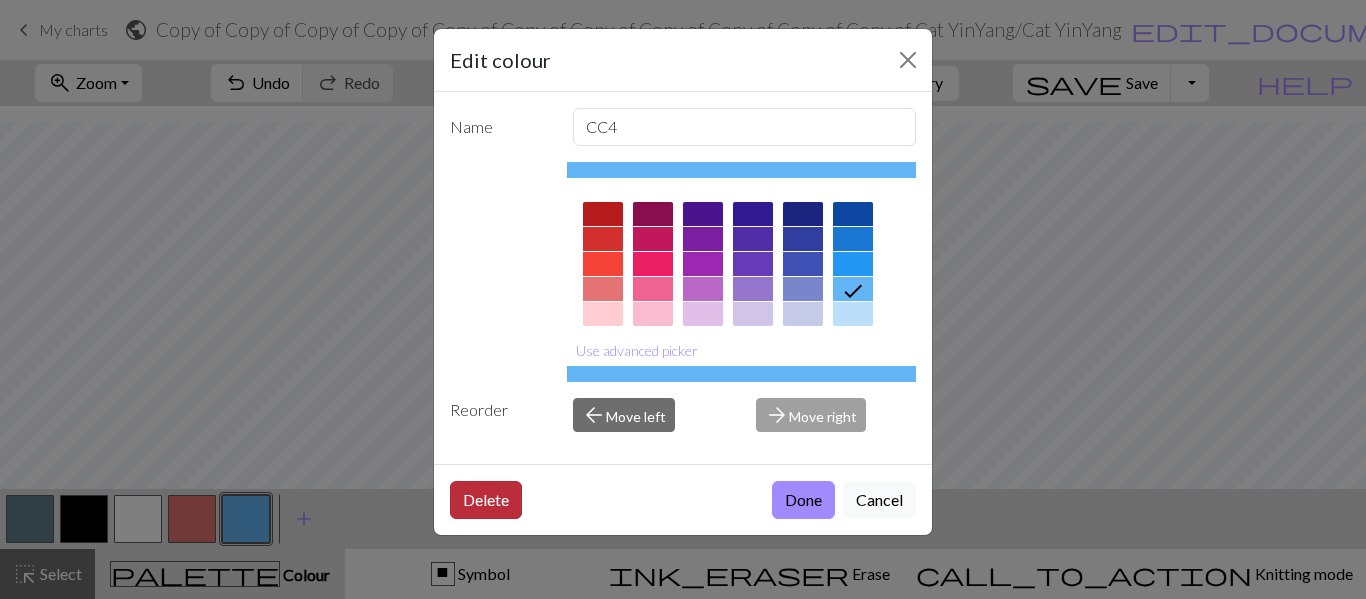 click on "Delete" at bounding box center (486, 500) 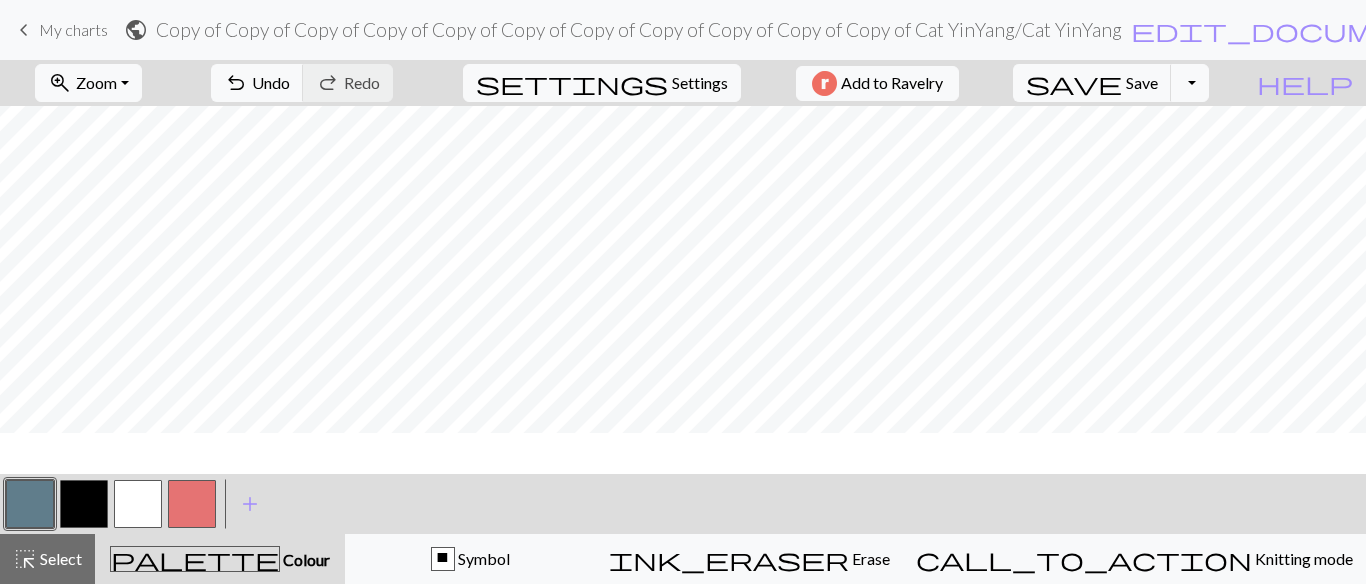 scroll, scrollTop: 543, scrollLeft: 291, axis: both 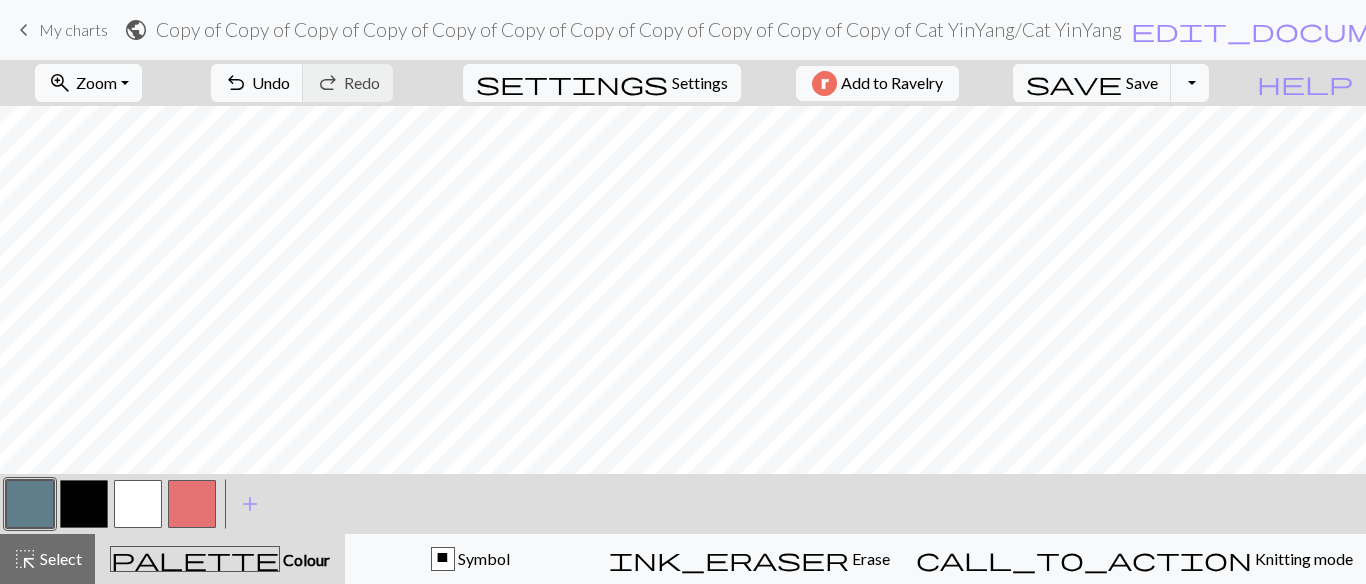 click on "Zoom" at bounding box center (96, 82) 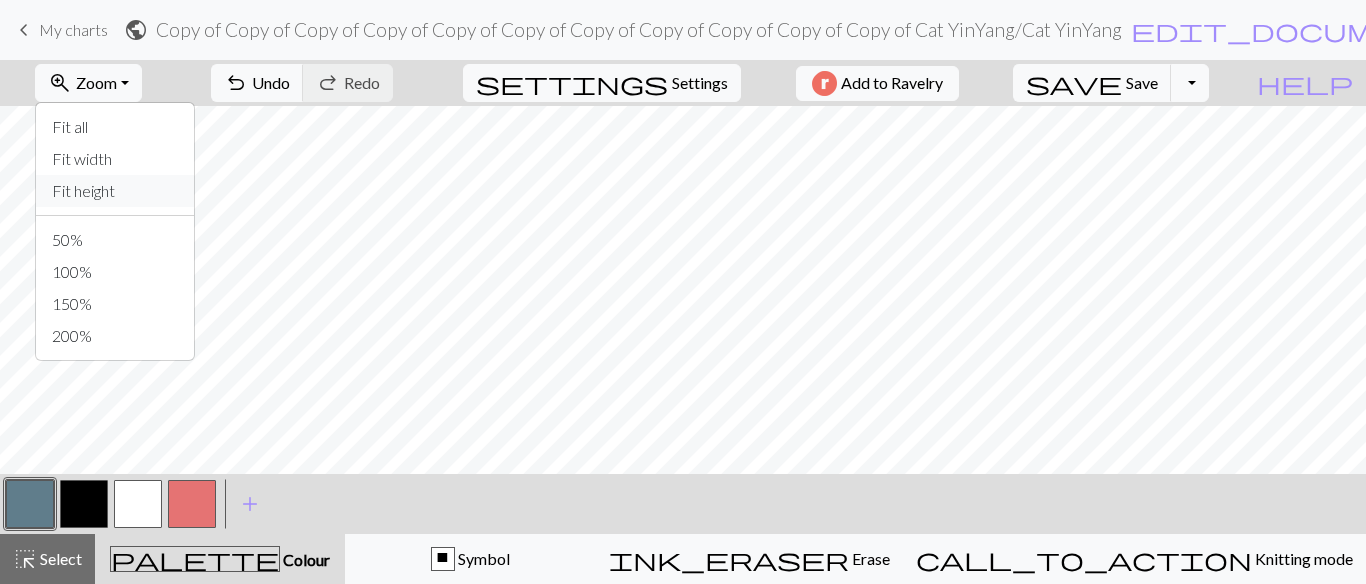 click on "Fit height" at bounding box center (115, 191) 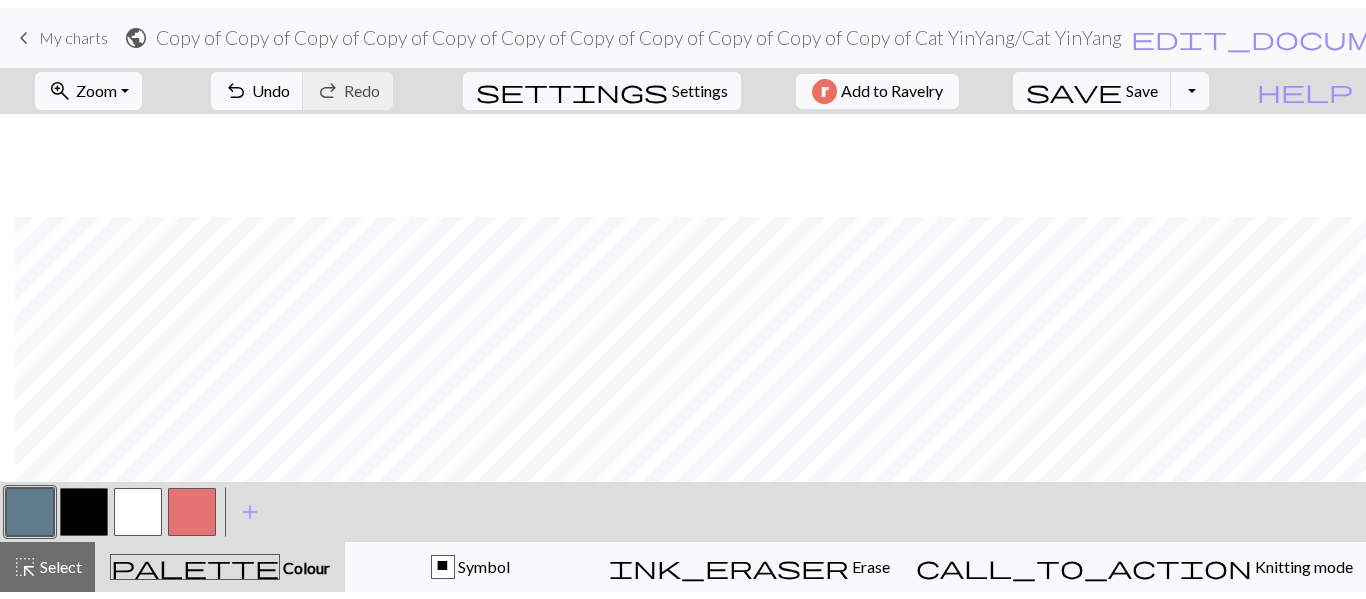 scroll, scrollTop: 717, scrollLeft: 59, axis: both 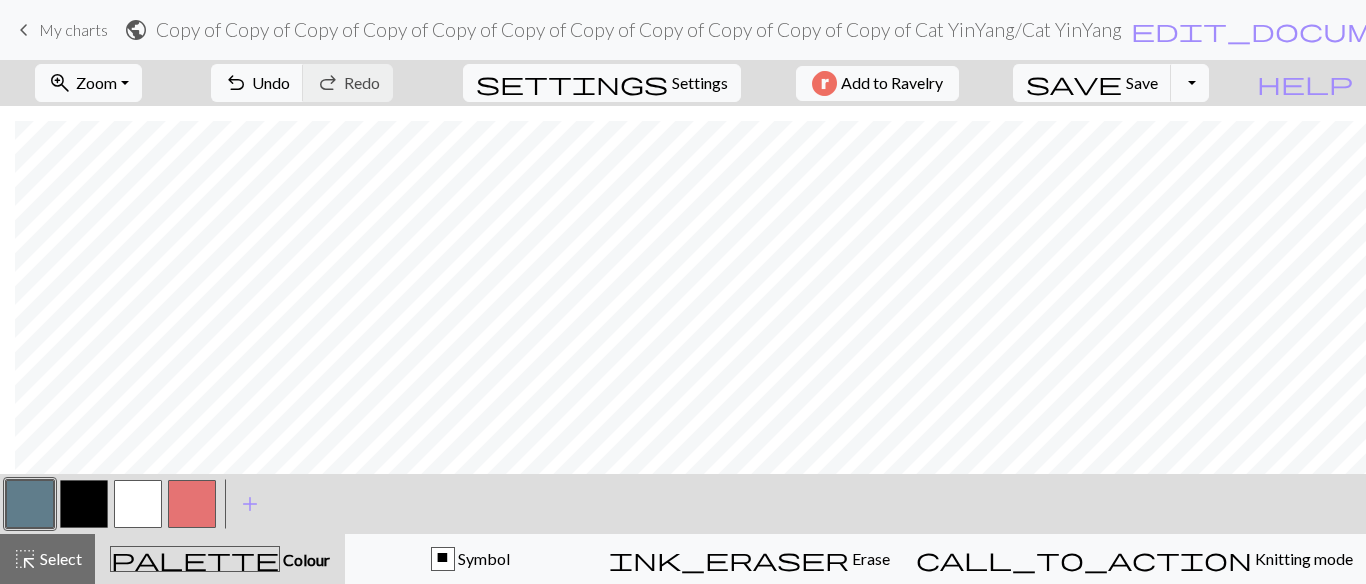click at bounding box center (192, 504) 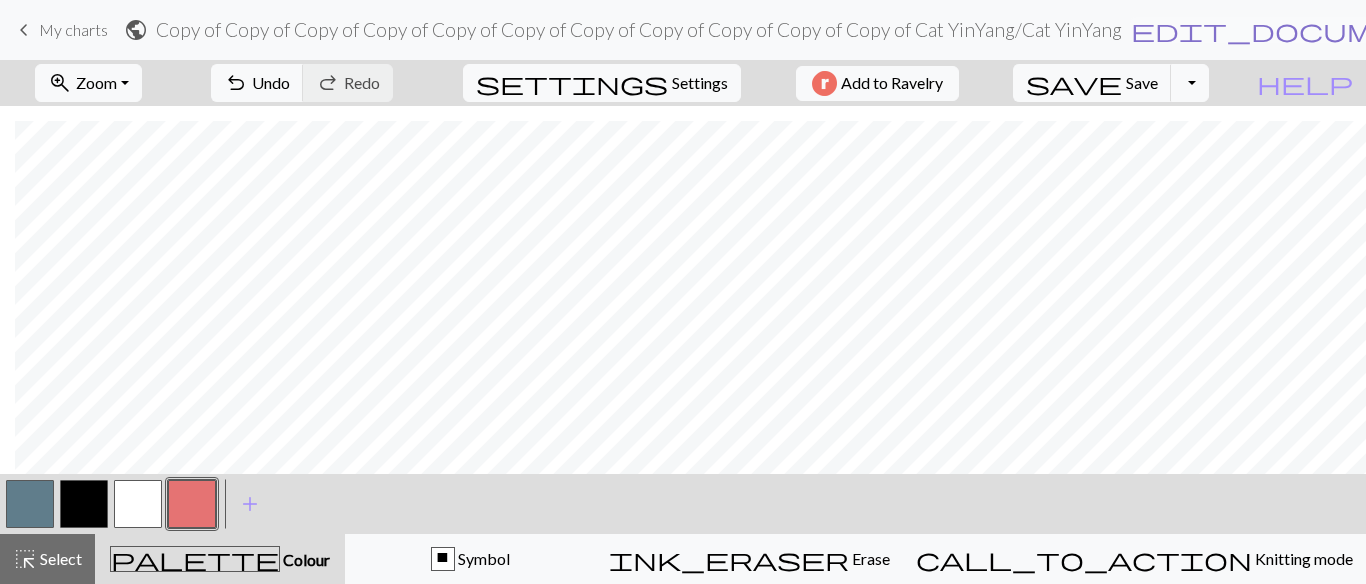 click on "edit_document" at bounding box center (1287, 30) 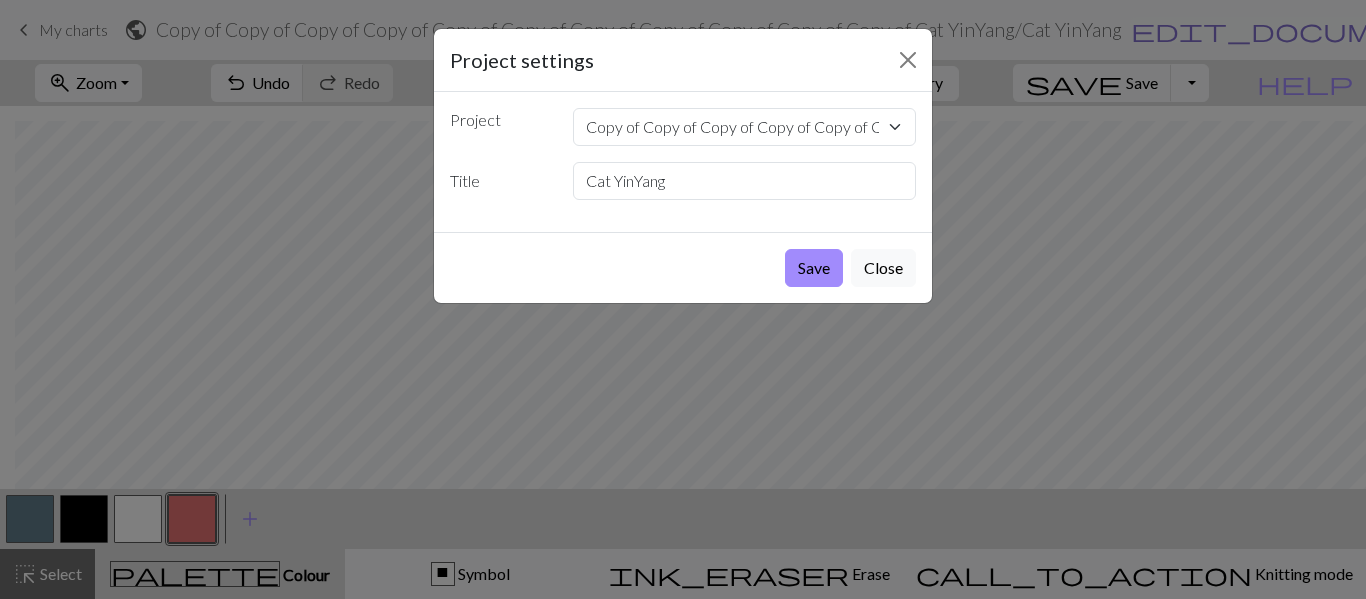 scroll, scrollTop: 702, scrollLeft: 59, axis: both 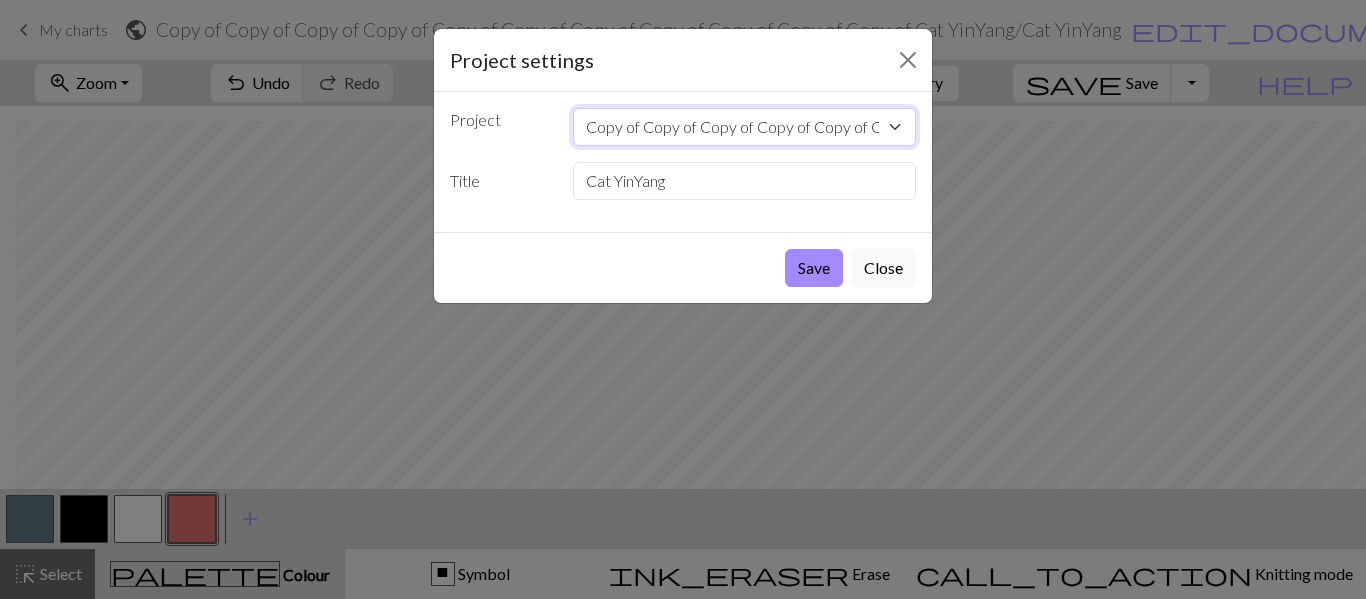 click on "Copy of Copy of Copy of Copy of Copy of Copy of Copy of Copy of Copy of Copy of Copy of Cat YinYang Copy of Copy of heart cat lion.png [PERSON_NAME] Project.png halo.png Screenshot [DATE] 213226.png" at bounding box center (745, 127) 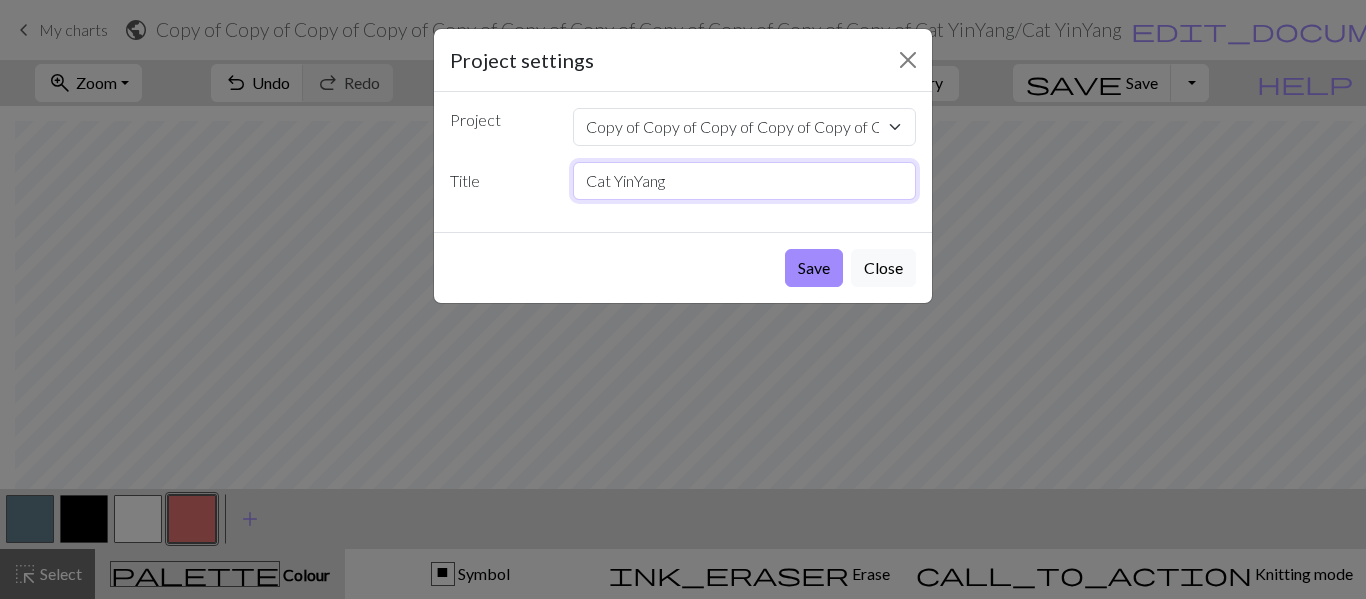 drag, startPoint x: 711, startPoint y: 177, endPoint x: 537, endPoint y: 169, distance: 174.1838 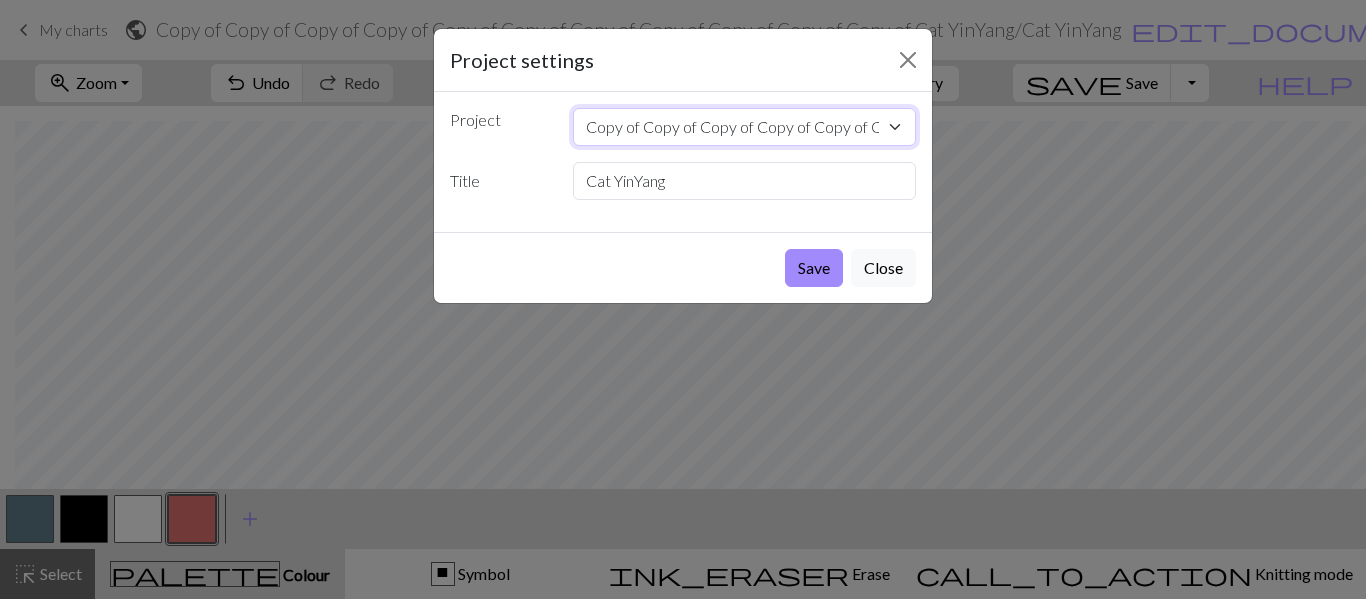 click on "Copy of Copy of Copy of Copy of Copy of Copy of Copy of Copy of Copy of Copy of Copy of Cat YinYang Copy of Copy of heart cat lion.png [PERSON_NAME] Project.png halo.png Screenshot [DATE] 213226.png" at bounding box center [745, 127] 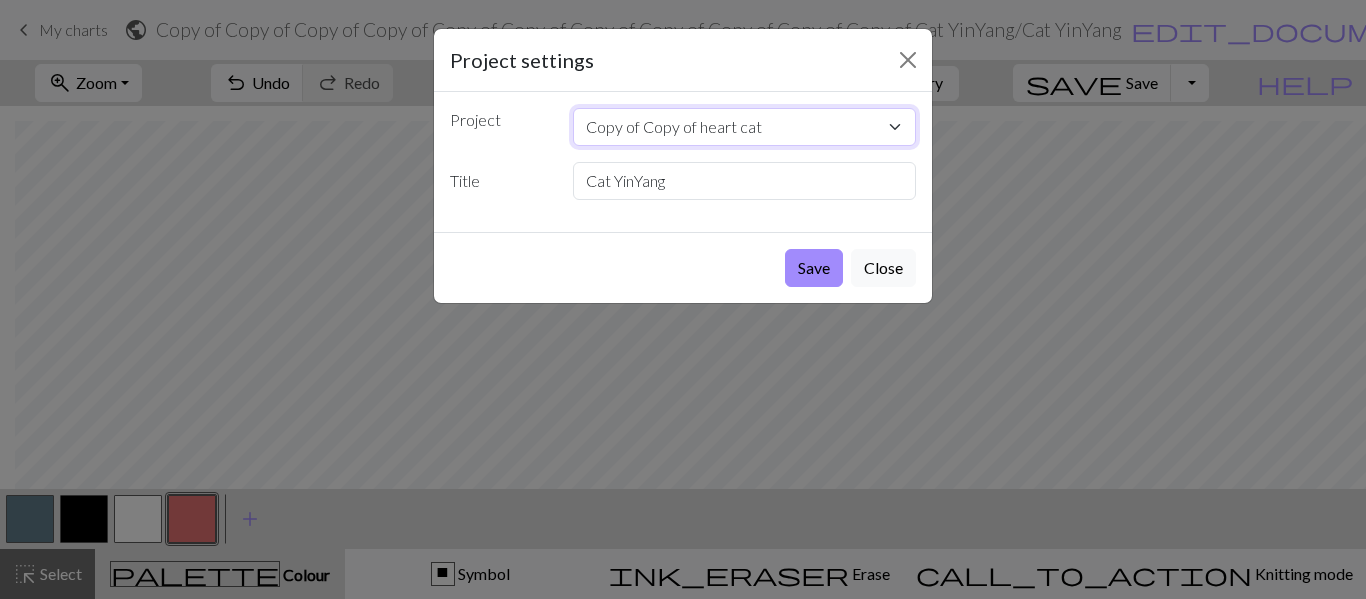 click on "Copy of Copy of Copy of Copy of Copy of Copy of Copy of Copy of Copy of Copy of Copy of Cat YinYang Copy of Copy of heart cat lion.png [PERSON_NAME] Project.png halo.png Screenshot [DATE] 213226.png" at bounding box center (745, 127) 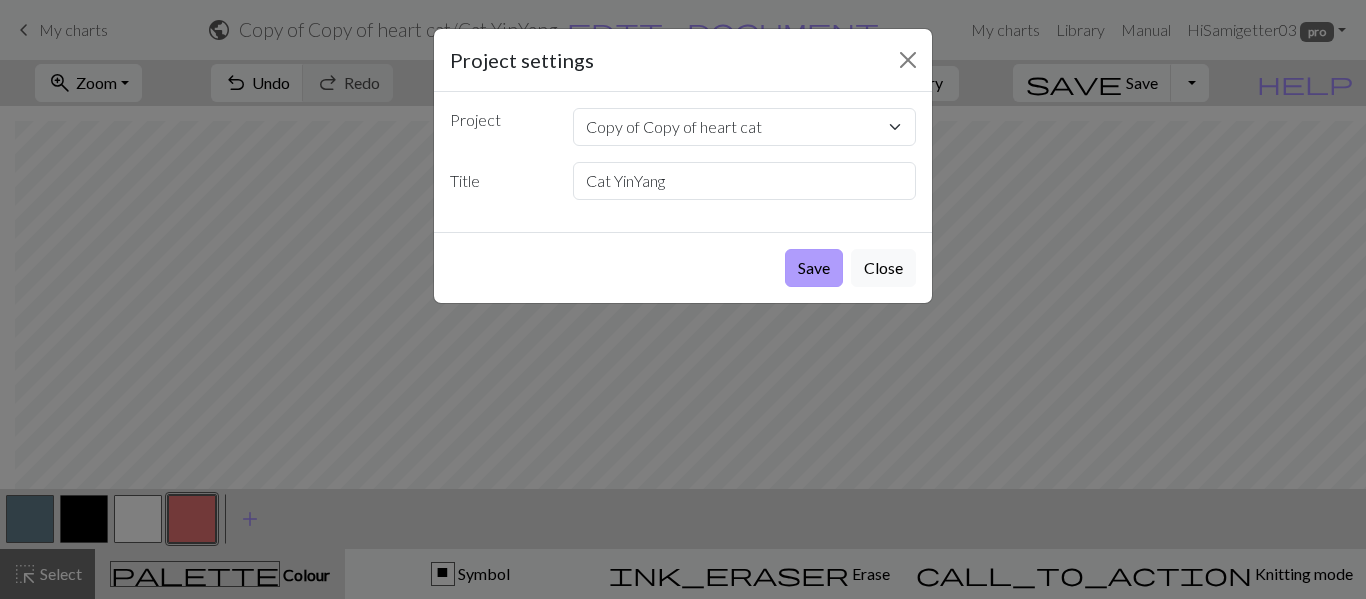 click on "Save" at bounding box center [814, 268] 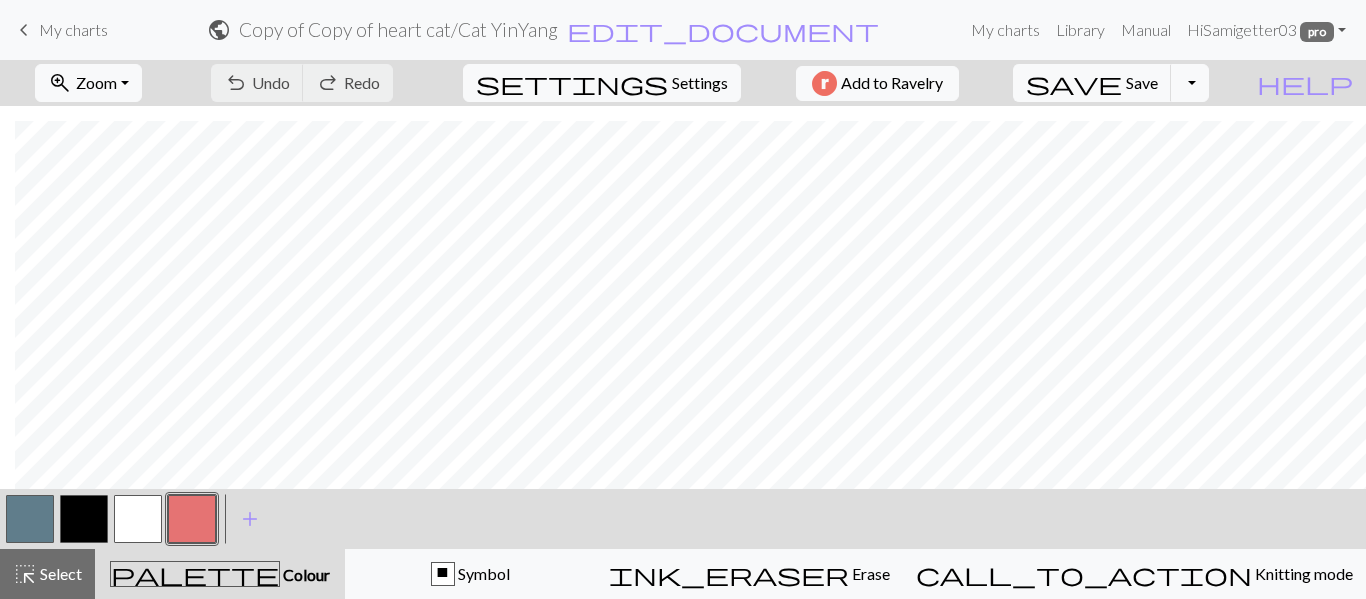 click at bounding box center [192, 519] 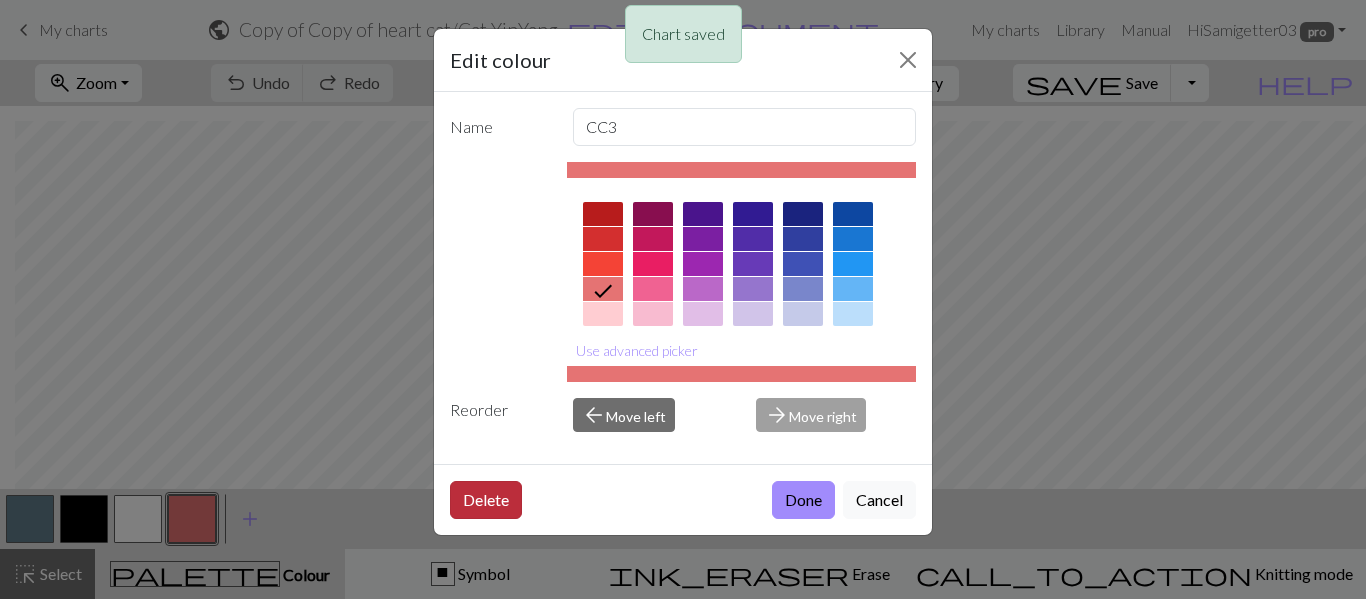 click on "Delete" at bounding box center (486, 500) 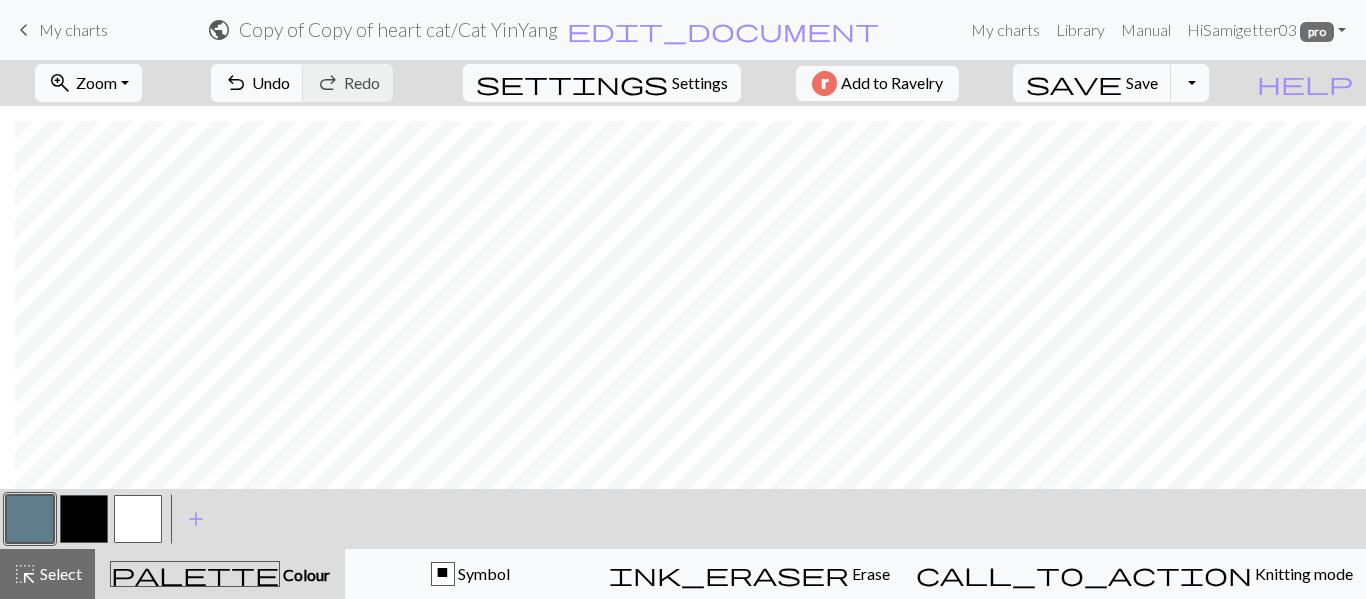 click at bounding box center [30, 519] 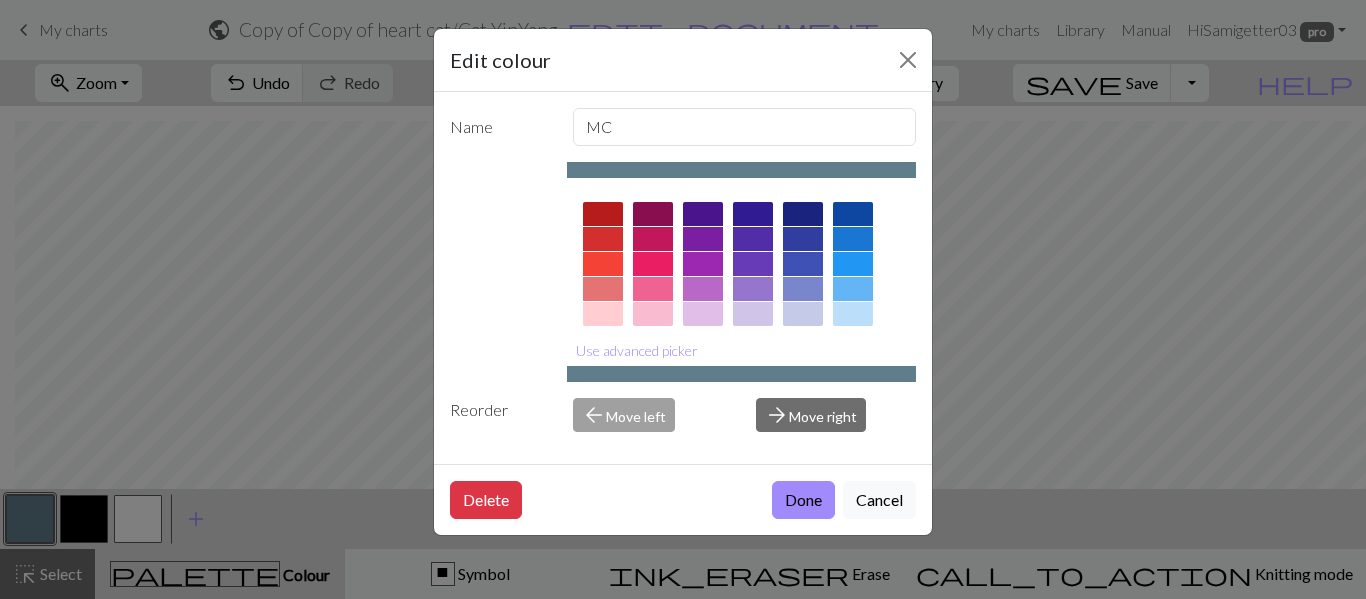 scroll, scrollTop: 419, scrollLeft: 0, axis: vertical 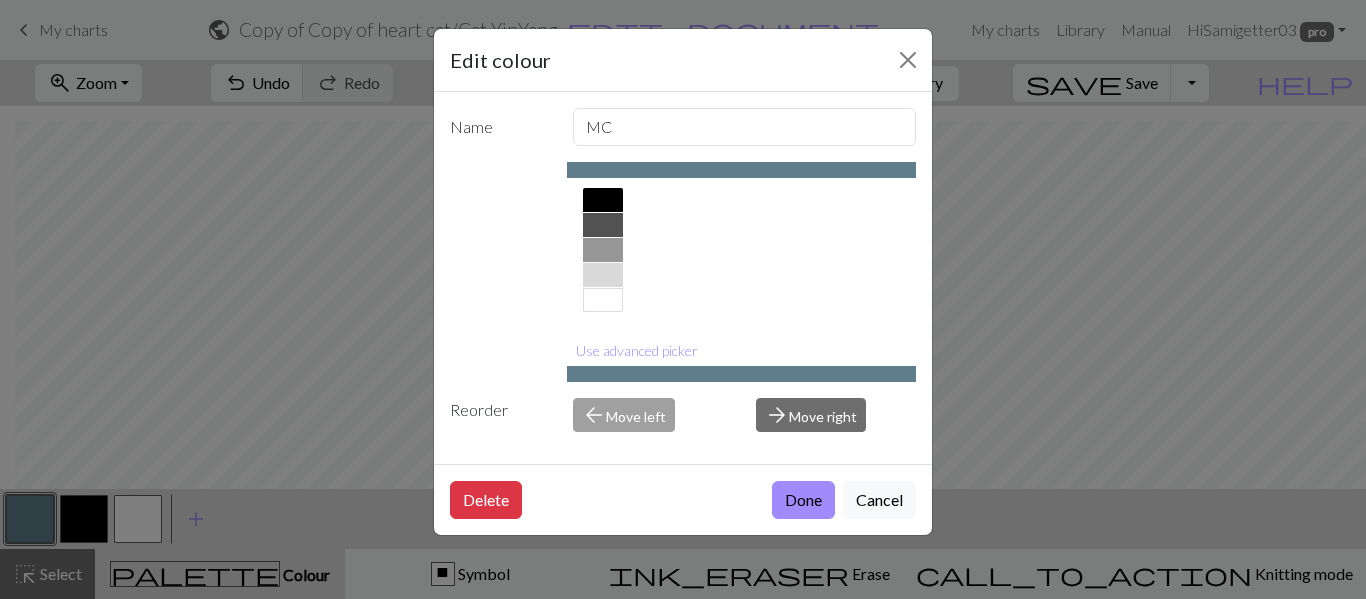 click at bounding box center (603, 300) 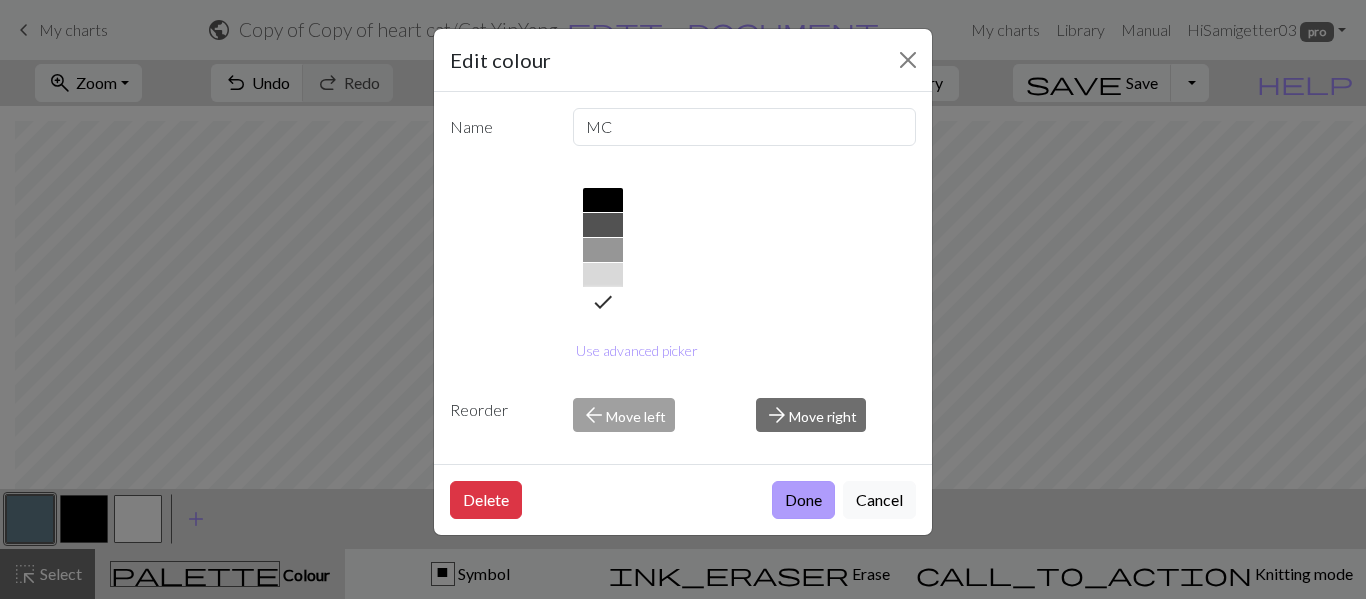 click on "Done" at bounding box center [803, 500] 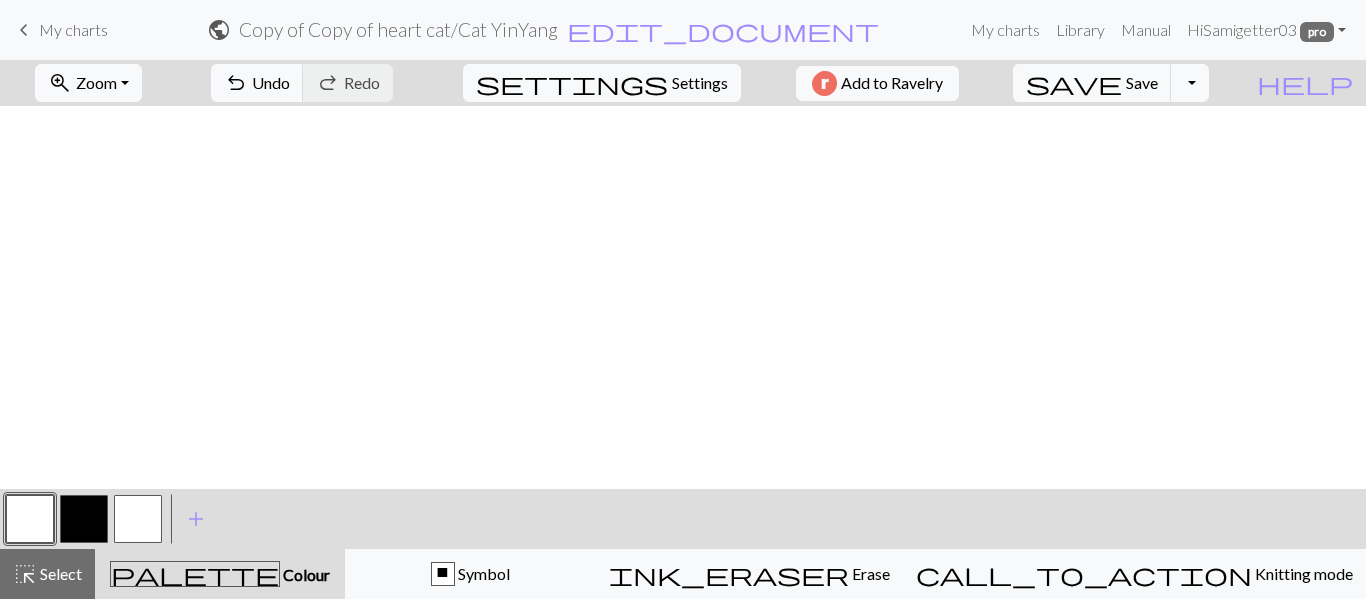 scroll, scrollTop: 702, scrollLeft: 59, axis: both 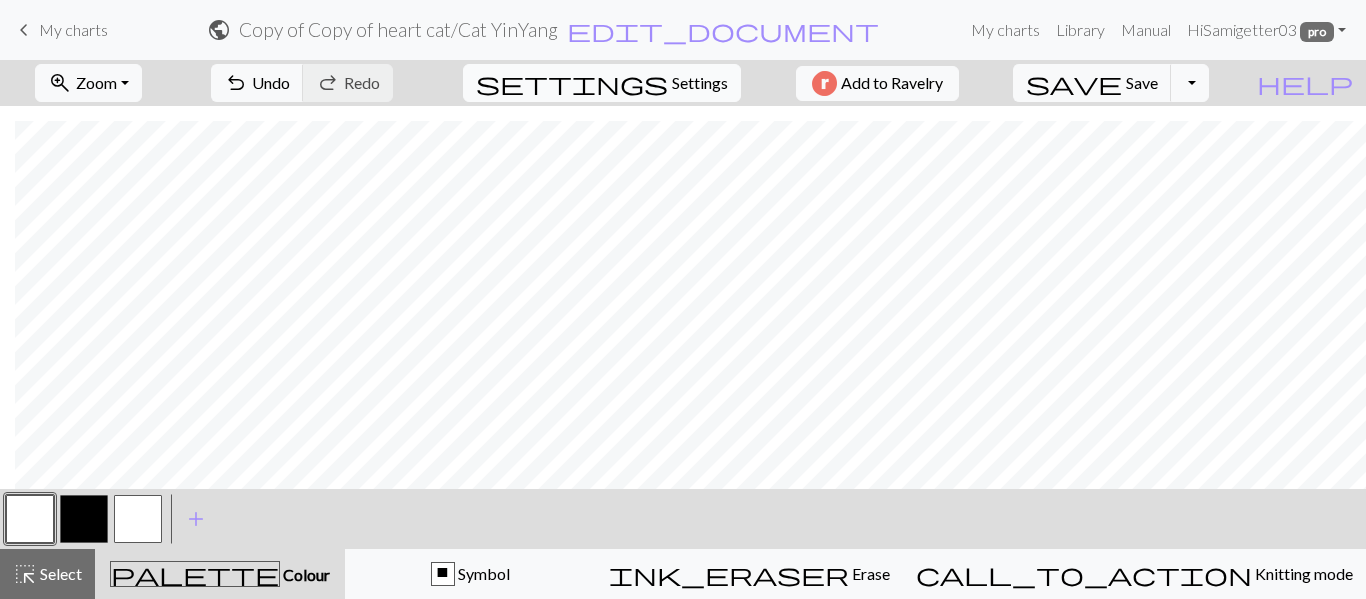 click on "settings" at bounding box center (572, 83) 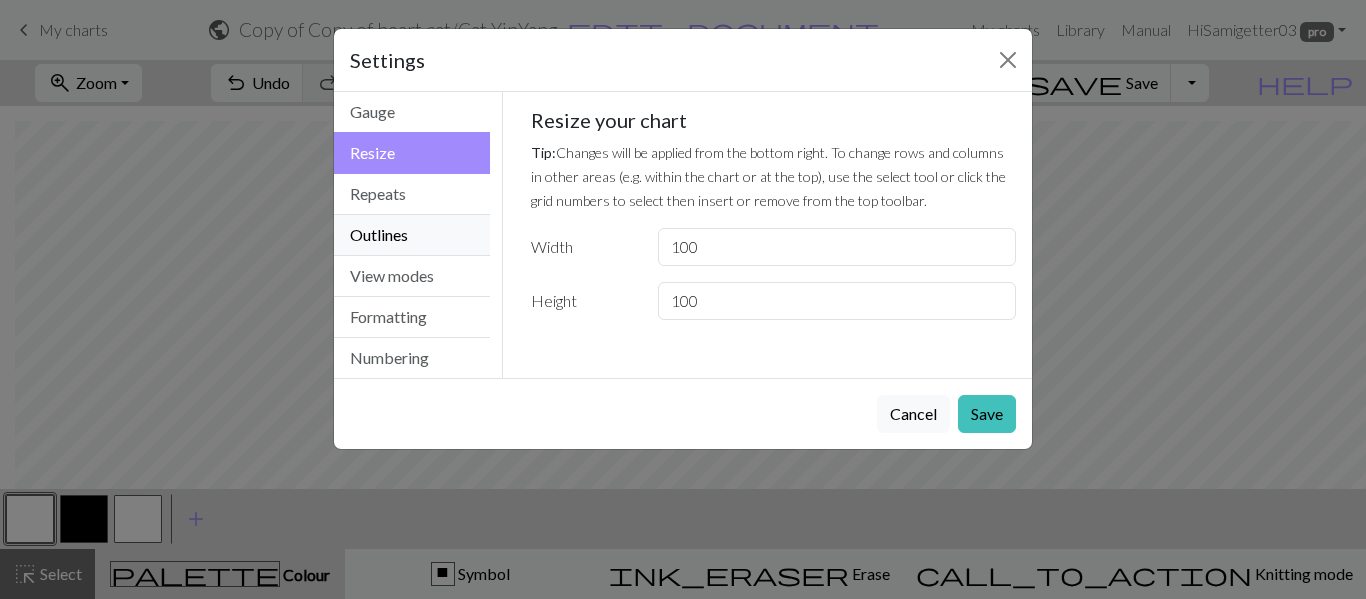 click on "Outlines" at bounding box center [412, 235] 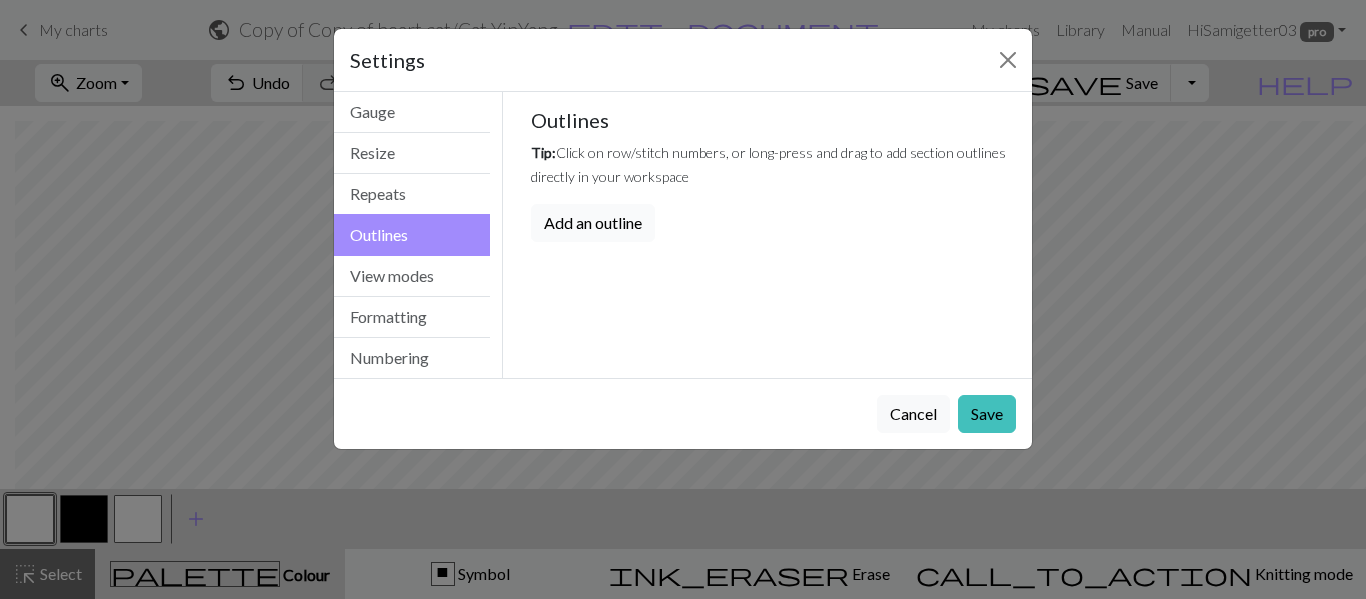 click on "Add an outline" at bounding box center (593, 223) 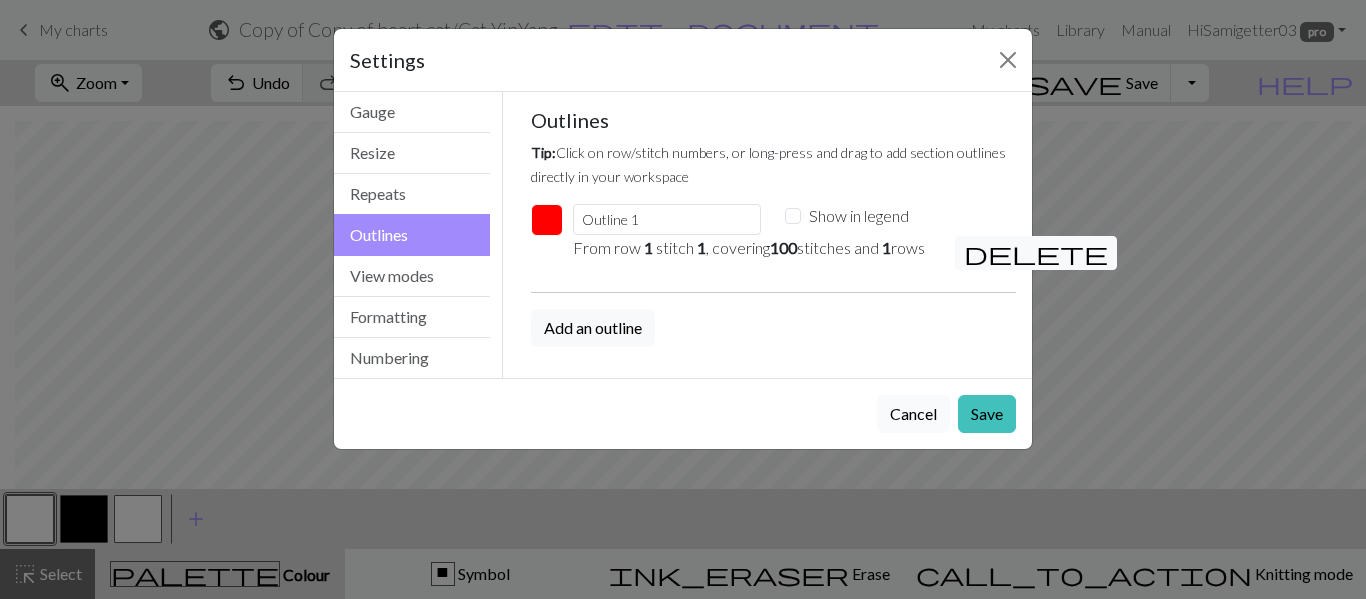 click on "Cancel" at bounding box center [913, 414] 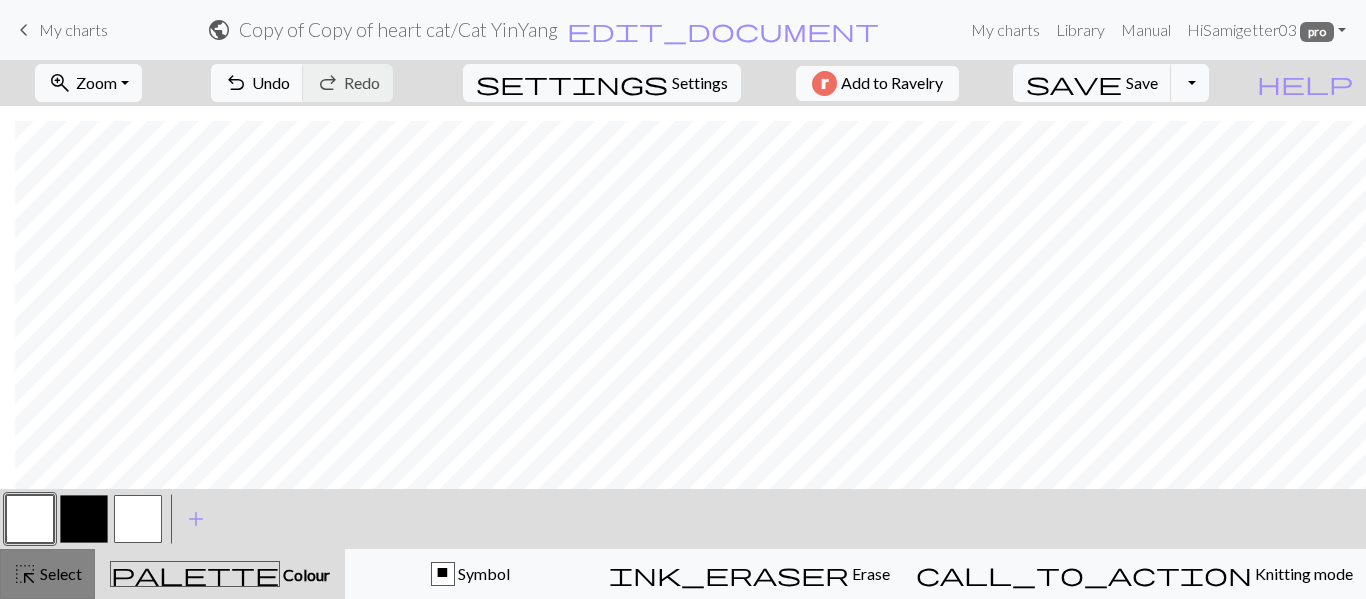 click on "highlight_alt" at bounding box center (25, 574) 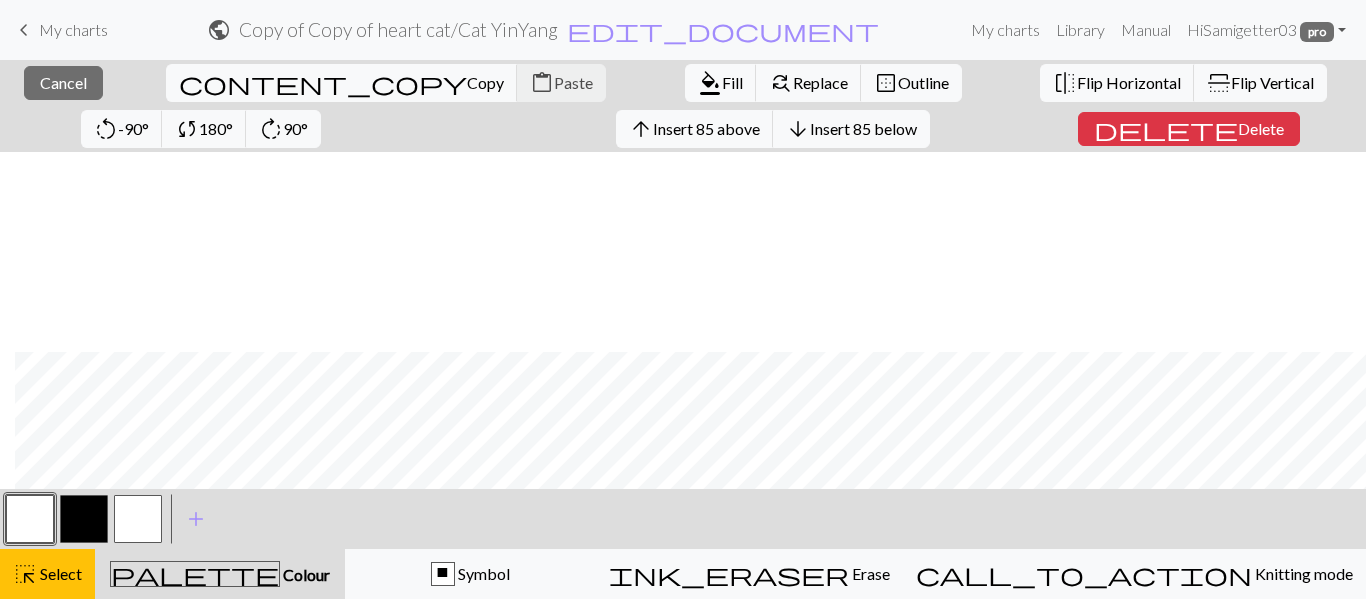 scroll, scrollTop: 748, scrollLeft: 59, axis: both 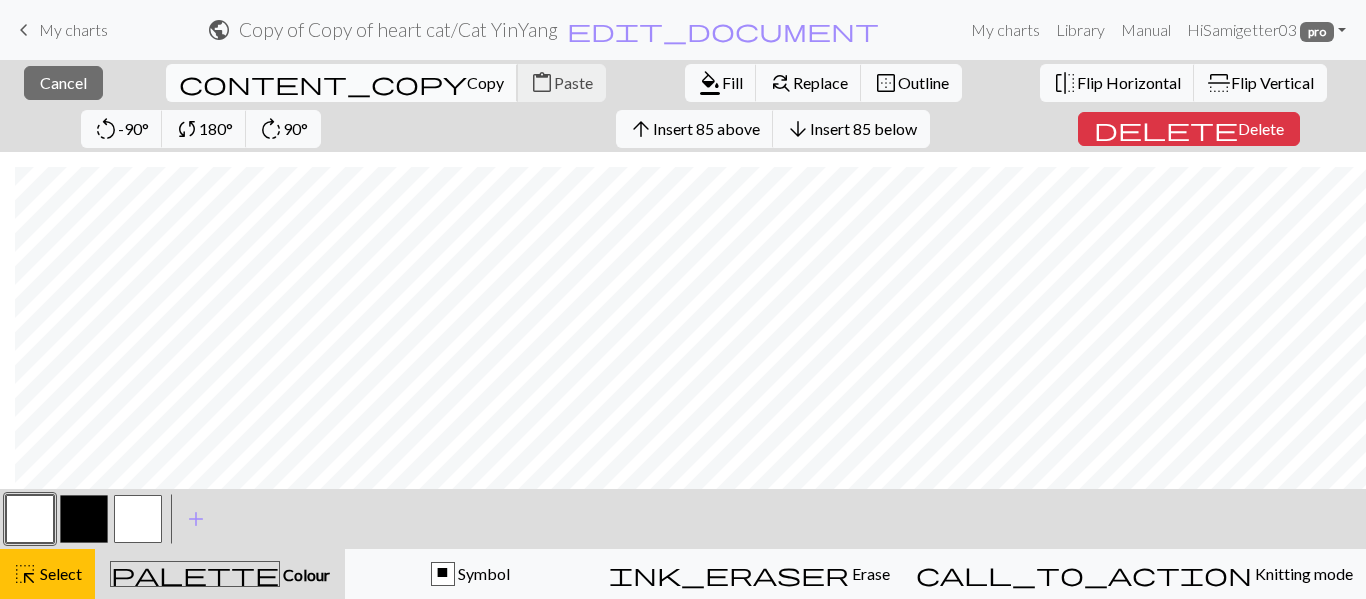 click on "content_copy  Copy" at bounding box center [342, 83] 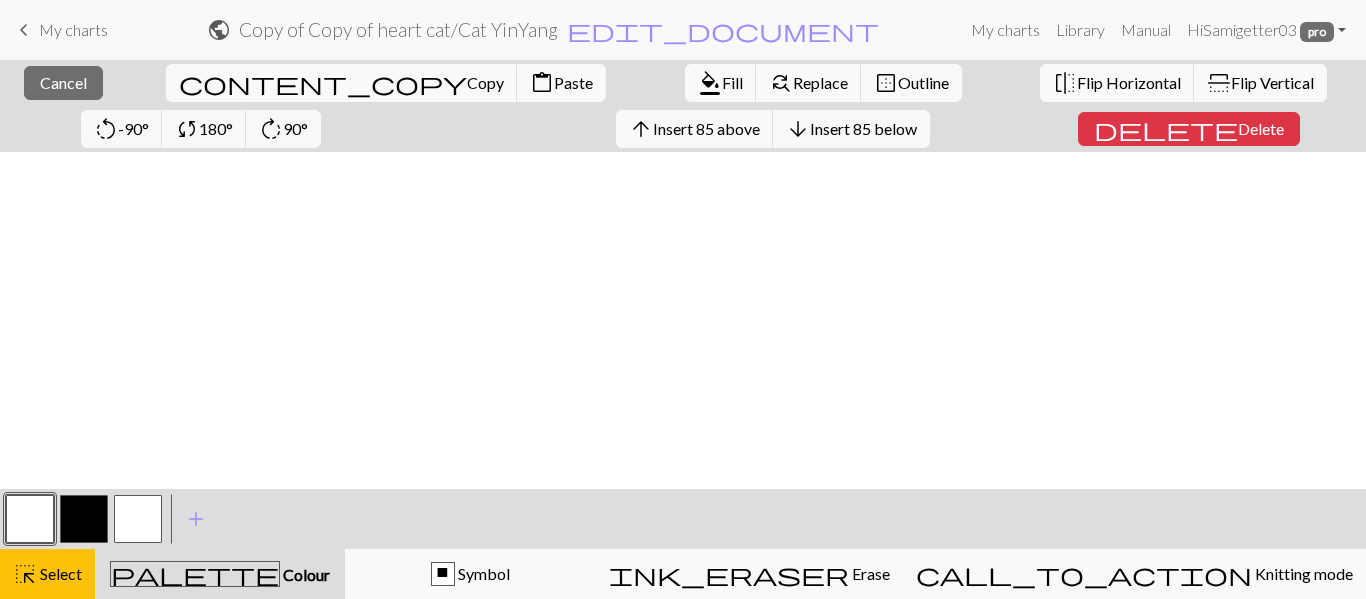 scroll, scrollTop: 0, scrollLeft: 59, axis: horizontal 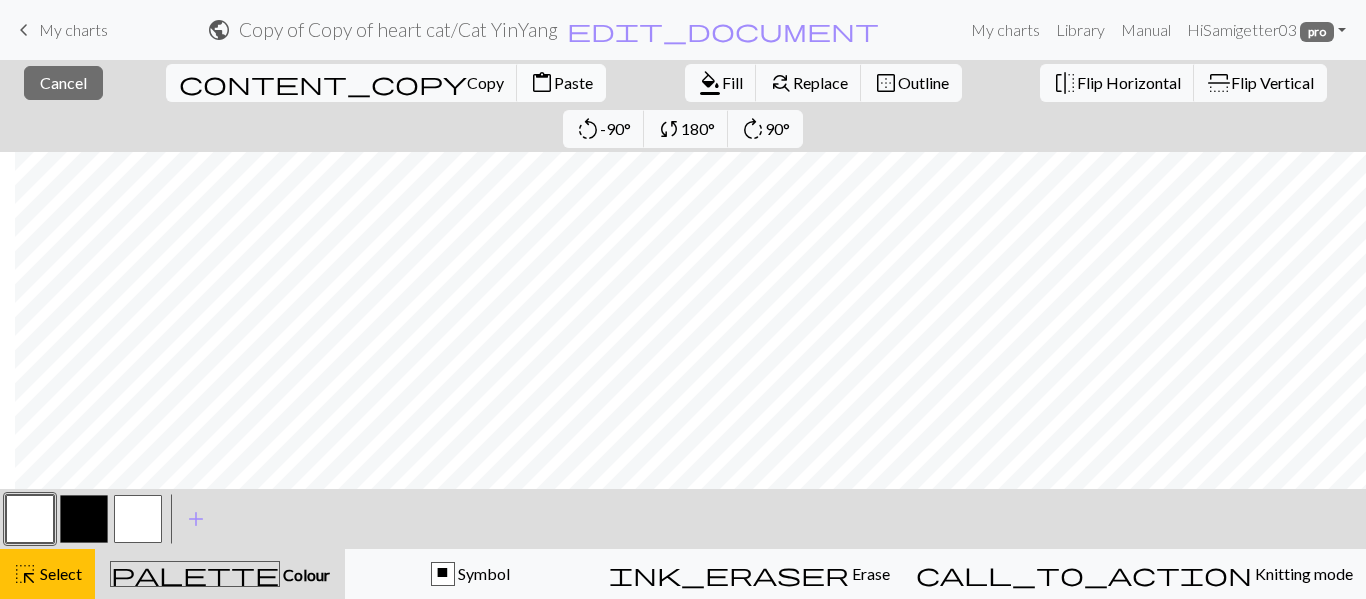 click on "content_paste" at bounding box center [542, 83] 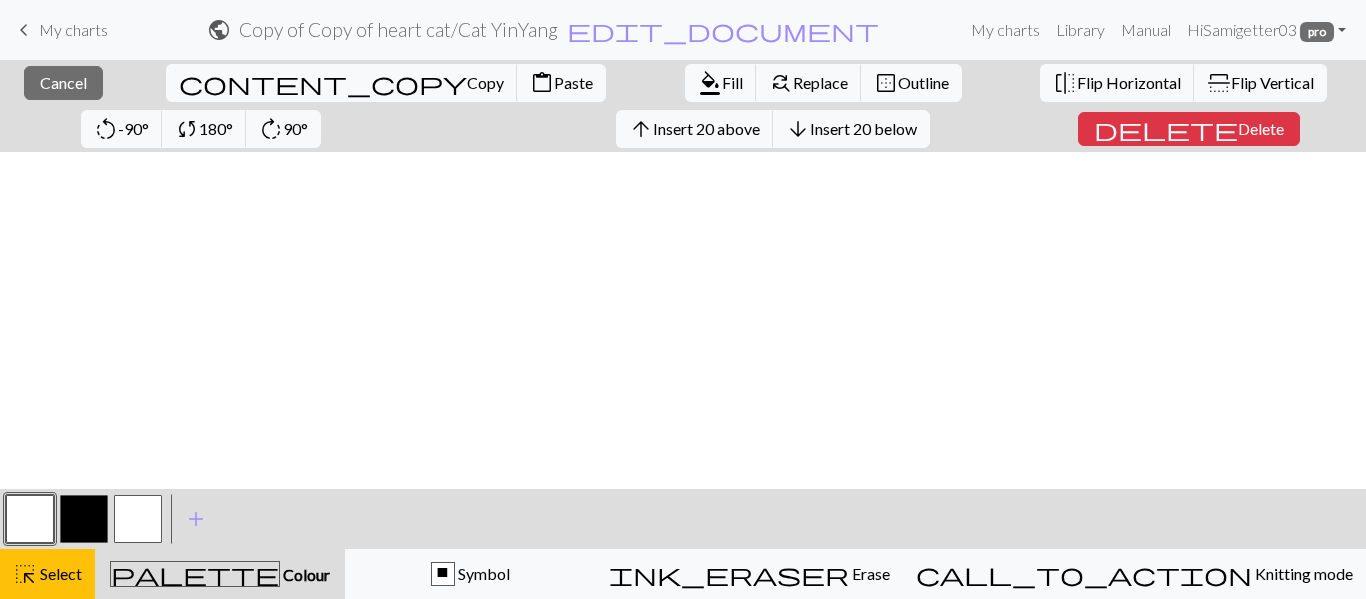 scroll, scrollTop: 748, scrollLeft: 59, axis: both 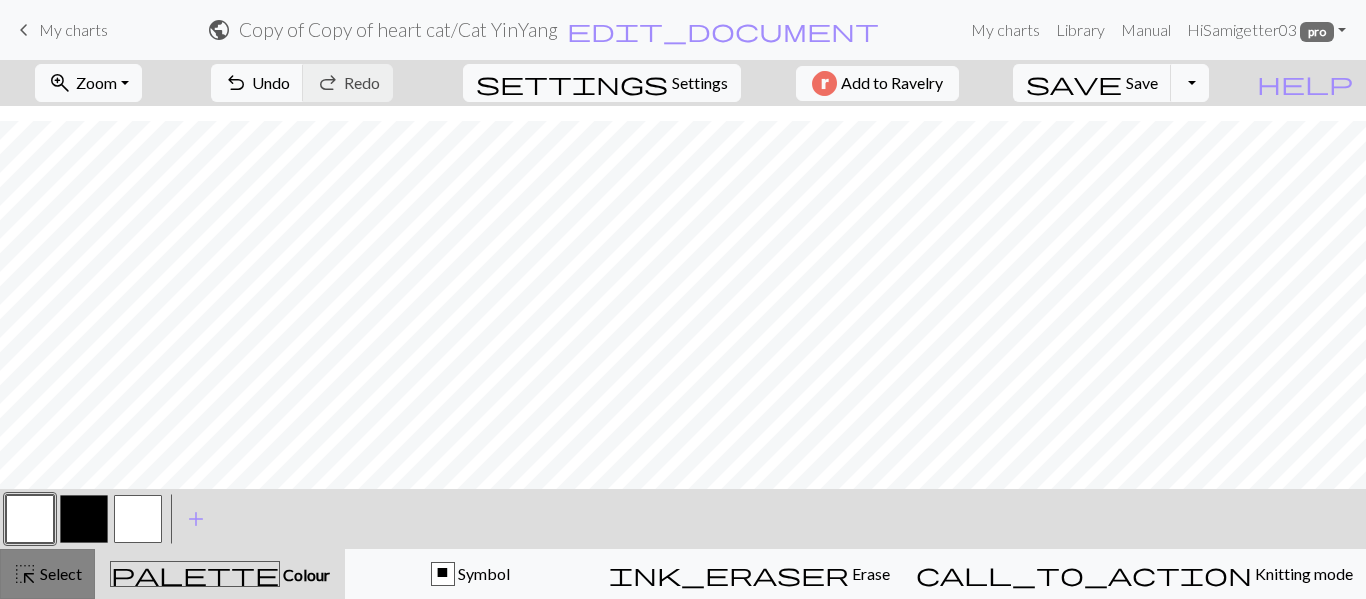 click on "Select" at bounding box center [59, 573] 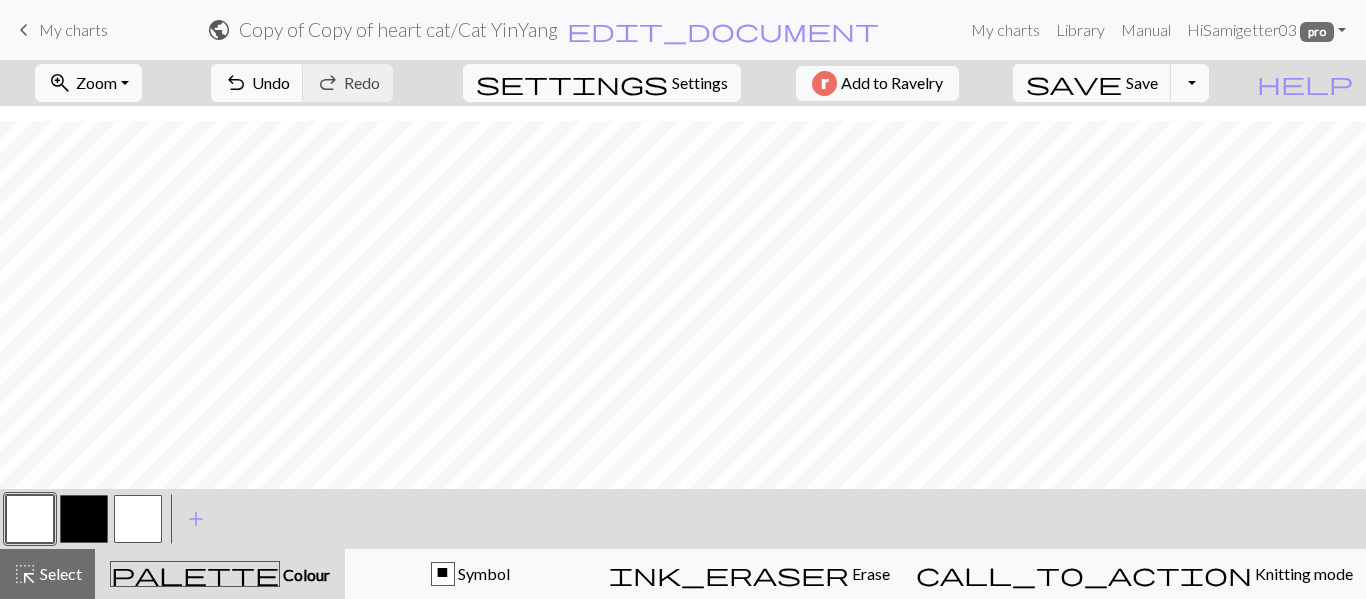 click at bounding box center (84, 519) 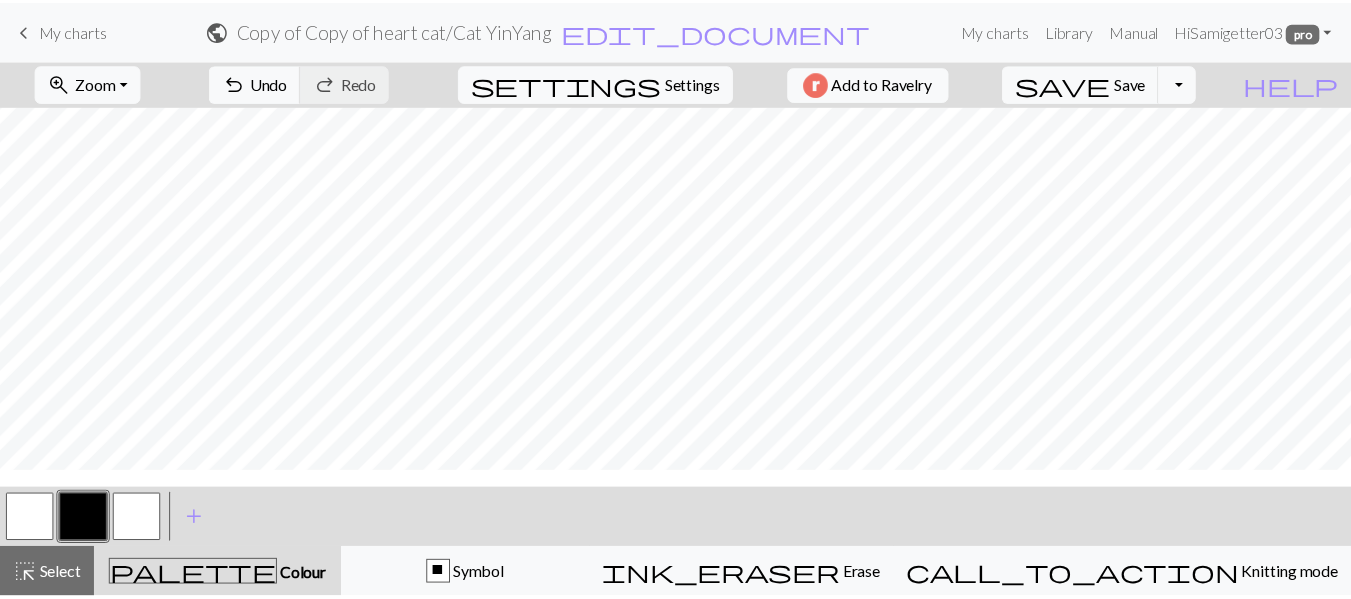 scroll, scrollTop: 0, scrollLeft: 40, axis: horizontal 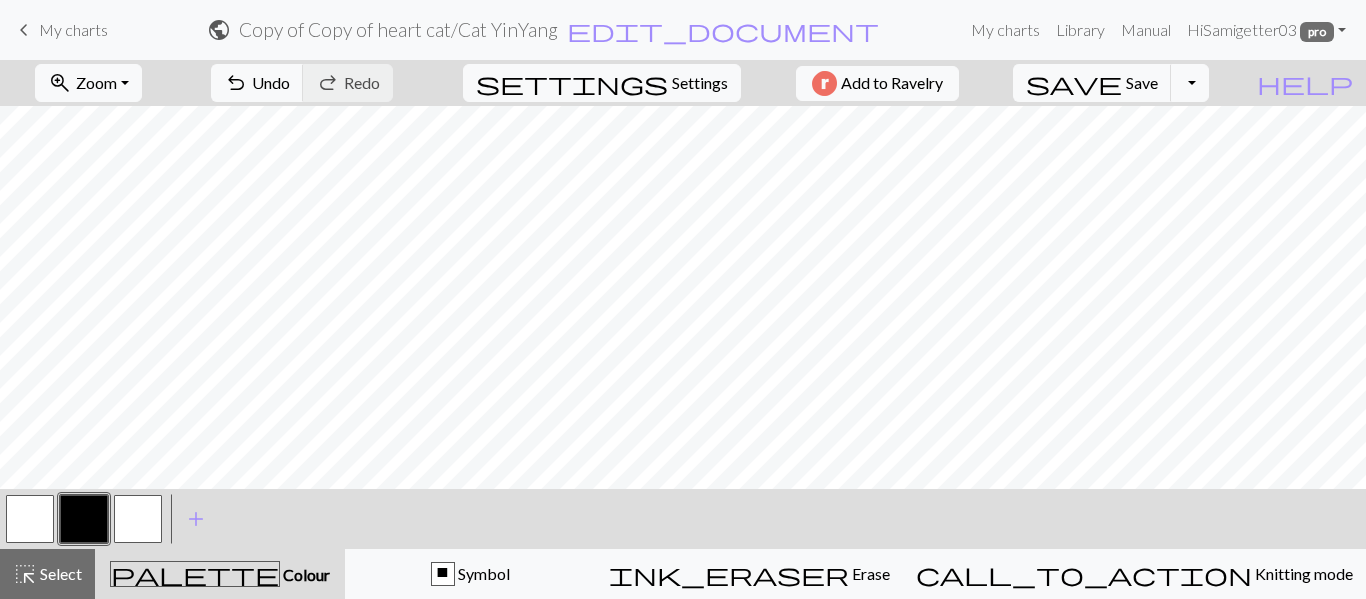 click on "My charts" at bounding box center [73, 29] 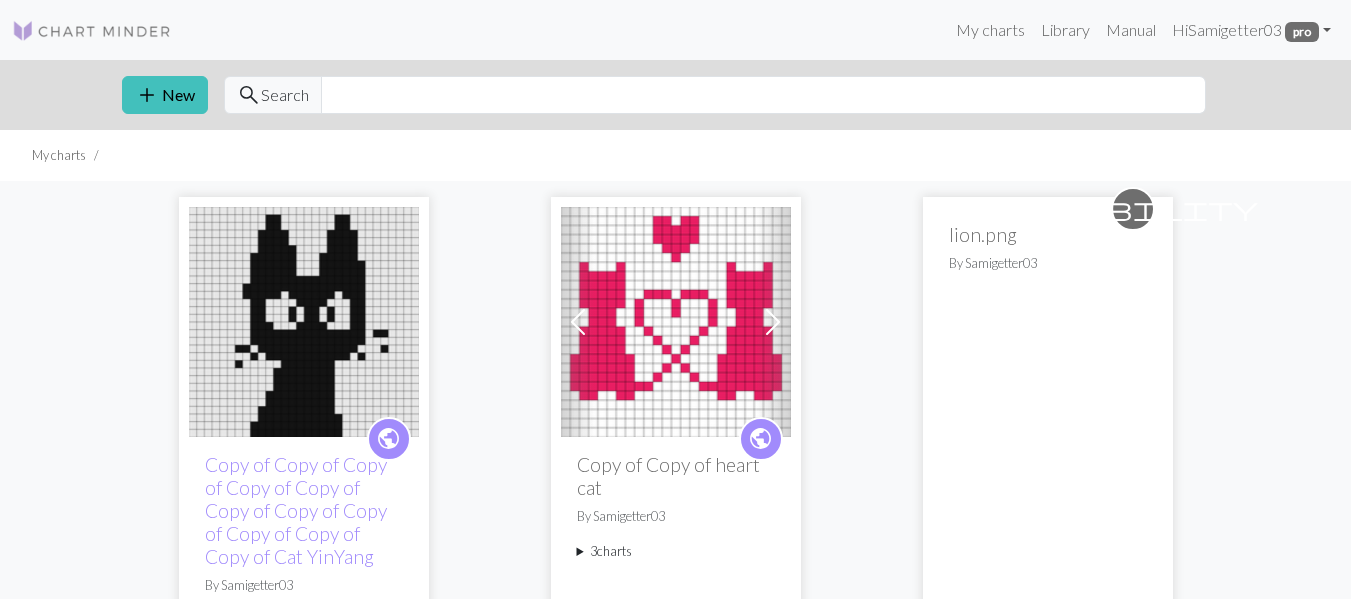 scroll, scrollTop: 143, scrollLeft: 0, axis: vertical 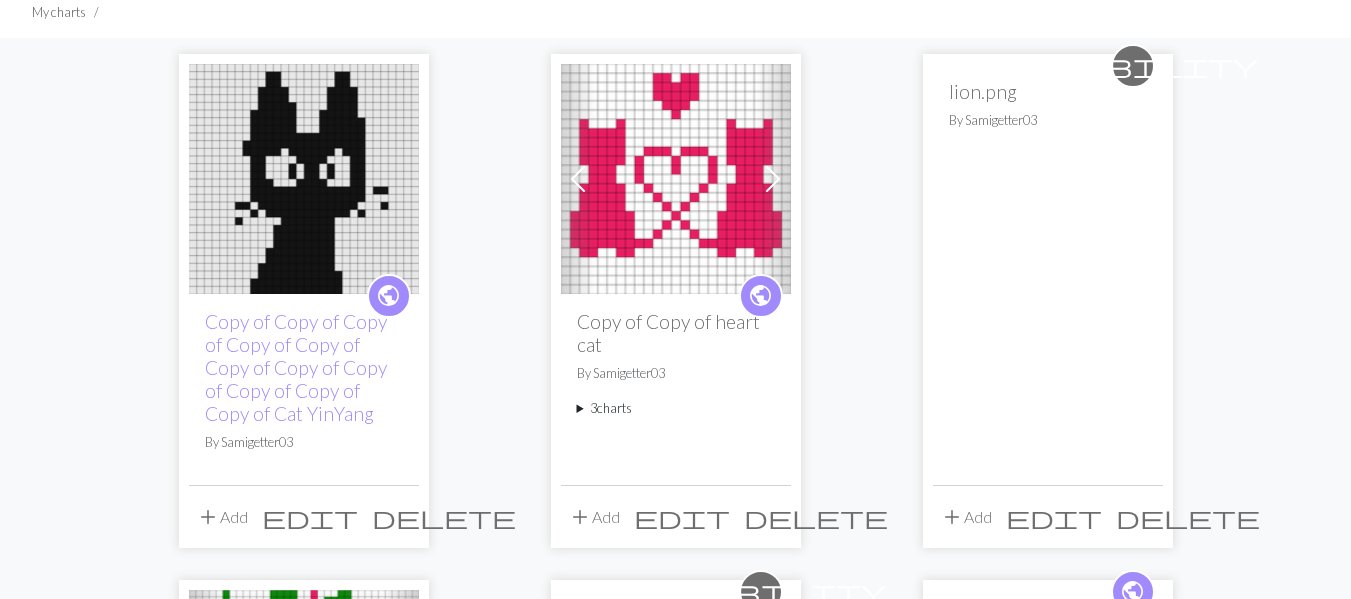 click at bounding box center (773, 179) 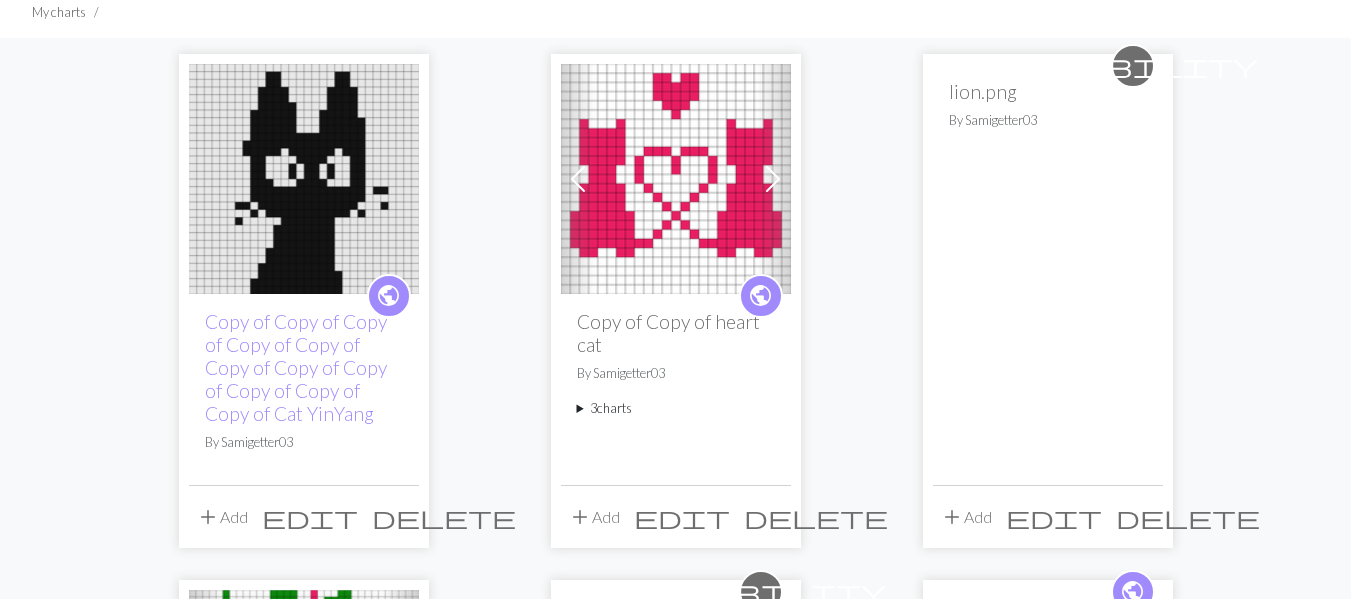 click at bounding box center (773, 179) 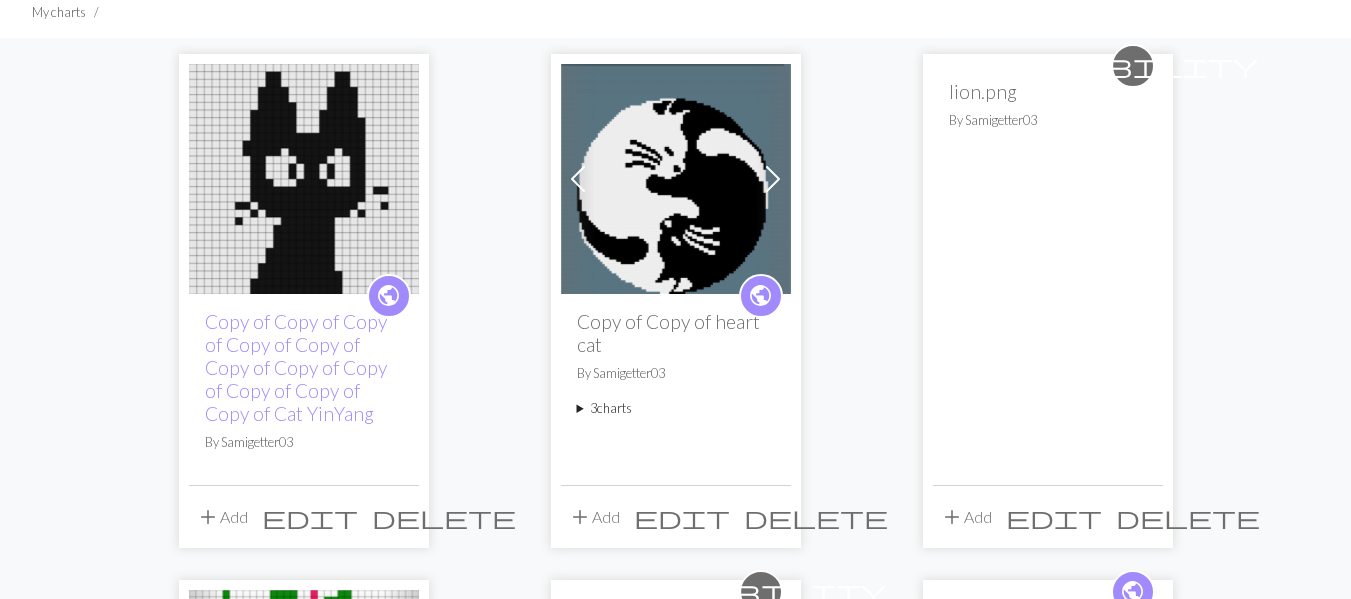 click at bounding box center (676, 179) 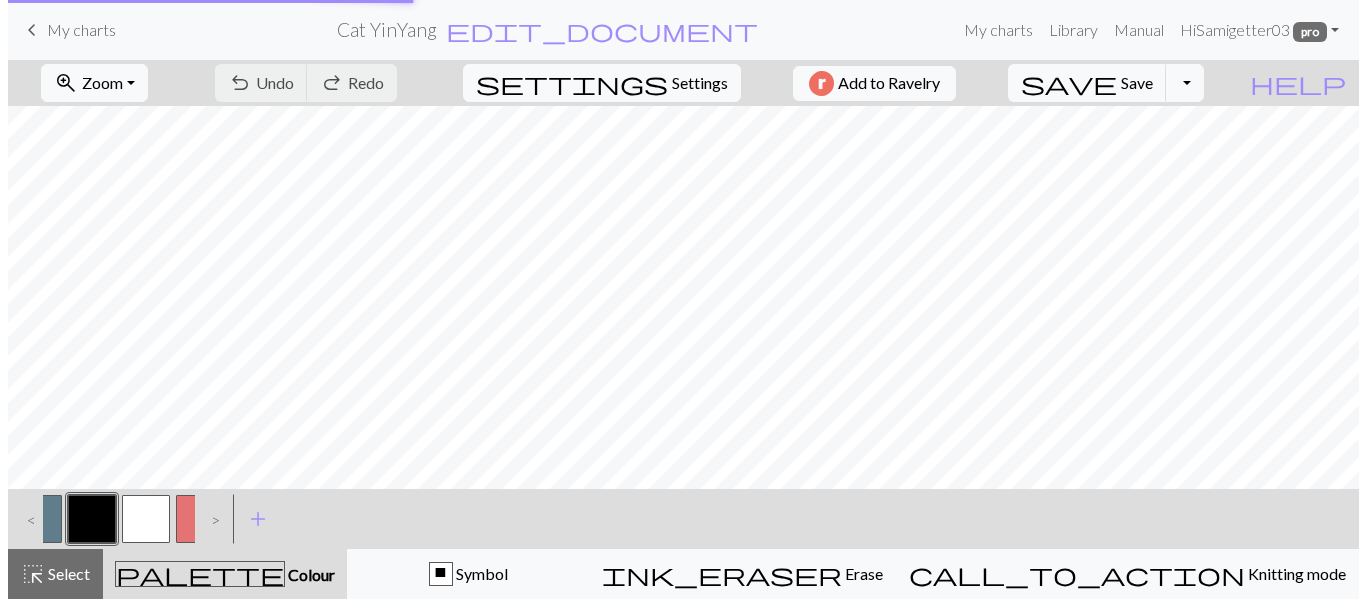 scroll, scrollTop: 0, scrollLeft: 0, axis: both 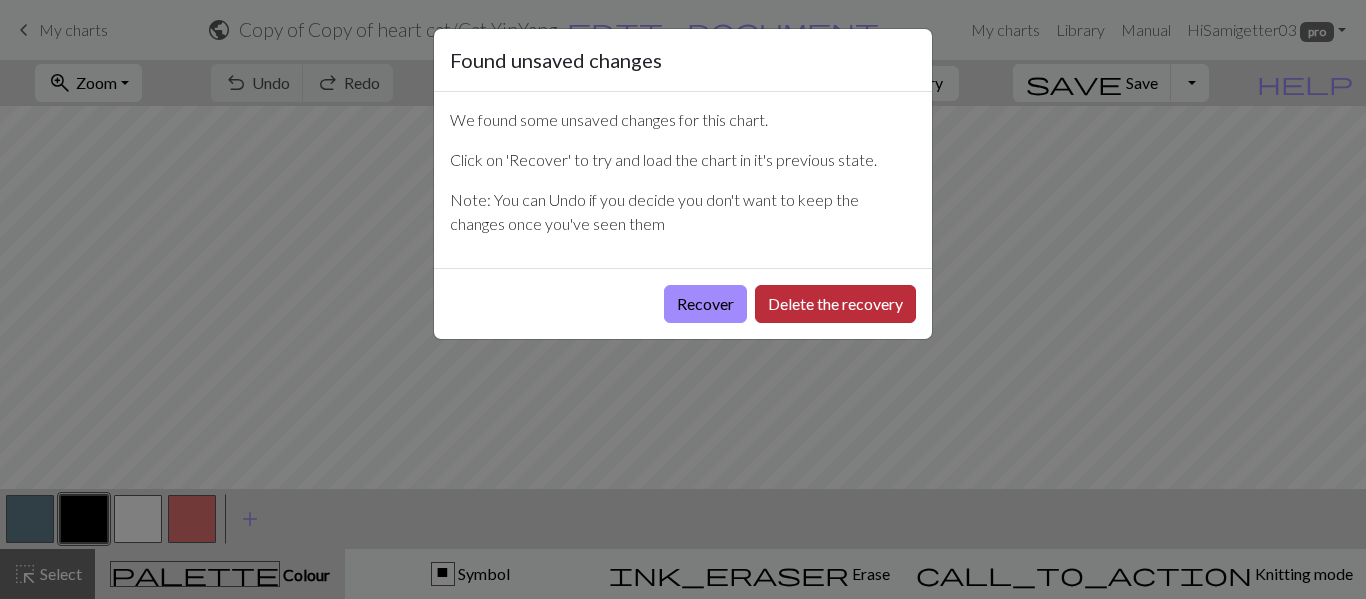 click on "Delete the recovery" at bounding box center [835, 304] 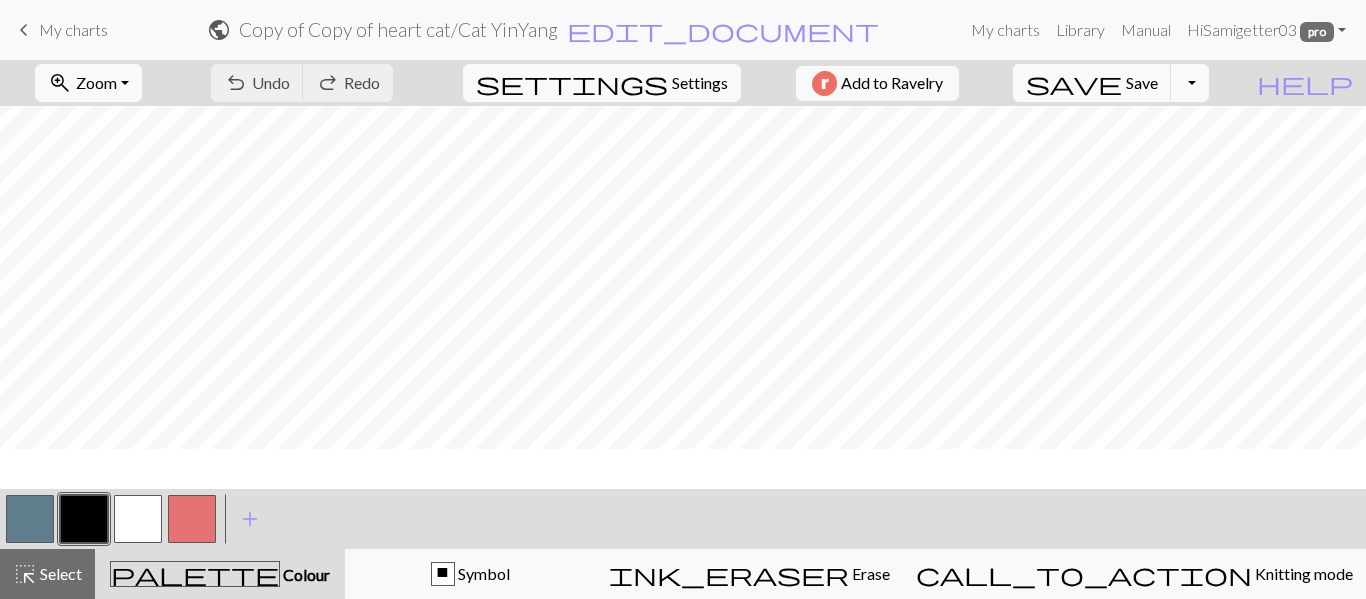 scroll, scrollTop: 1359, scrollLeft: 0, axis: vertical 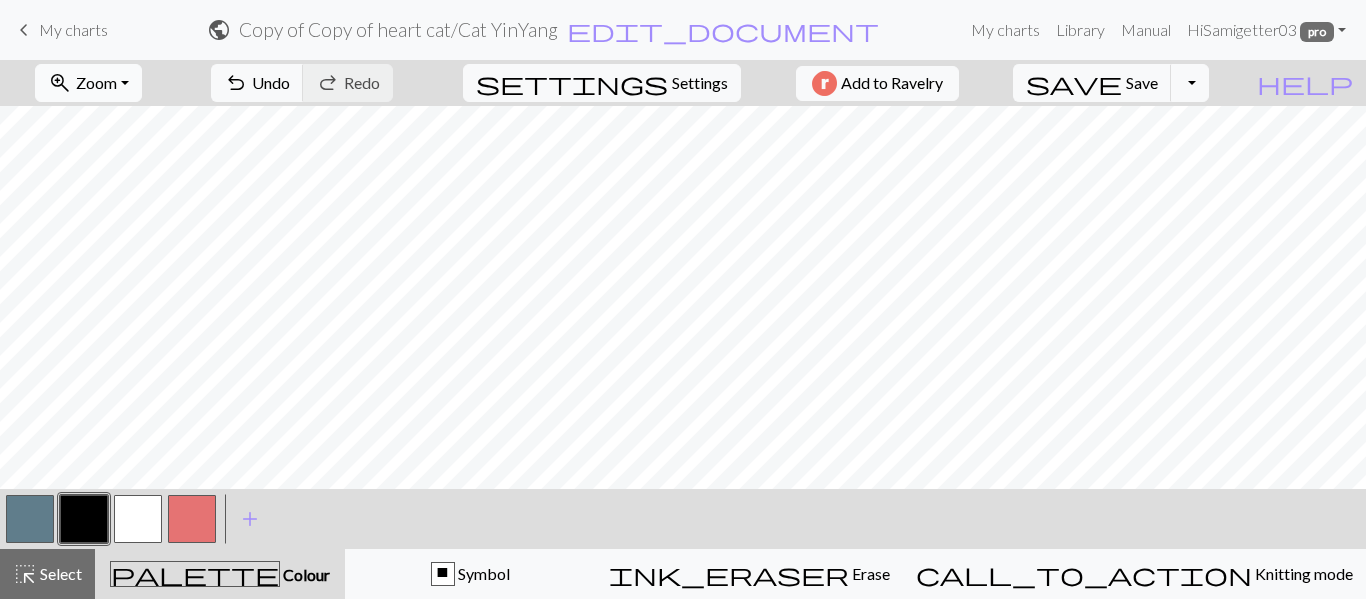 click on "zoom_in Zoom Zoom" at bounding box center (88, 83) 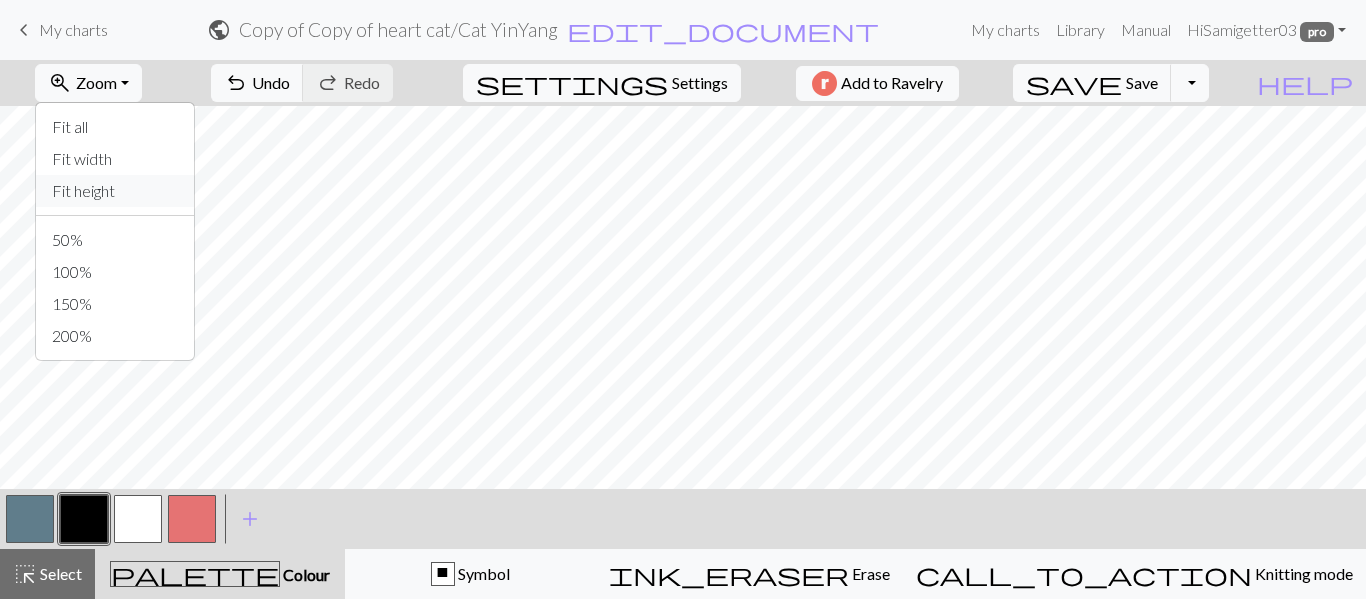 click on "Fit height" at bounding box center (115, 191) 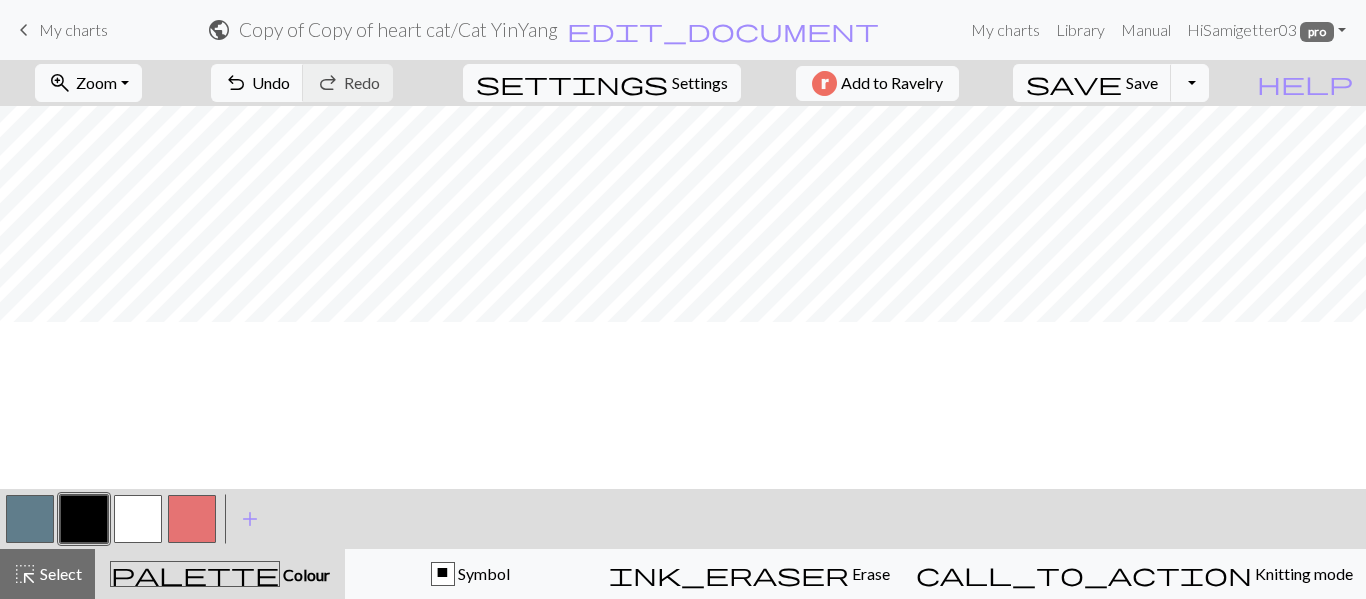 scroll, scrollTop: 347, scrollLeft: 0, axis: vertical 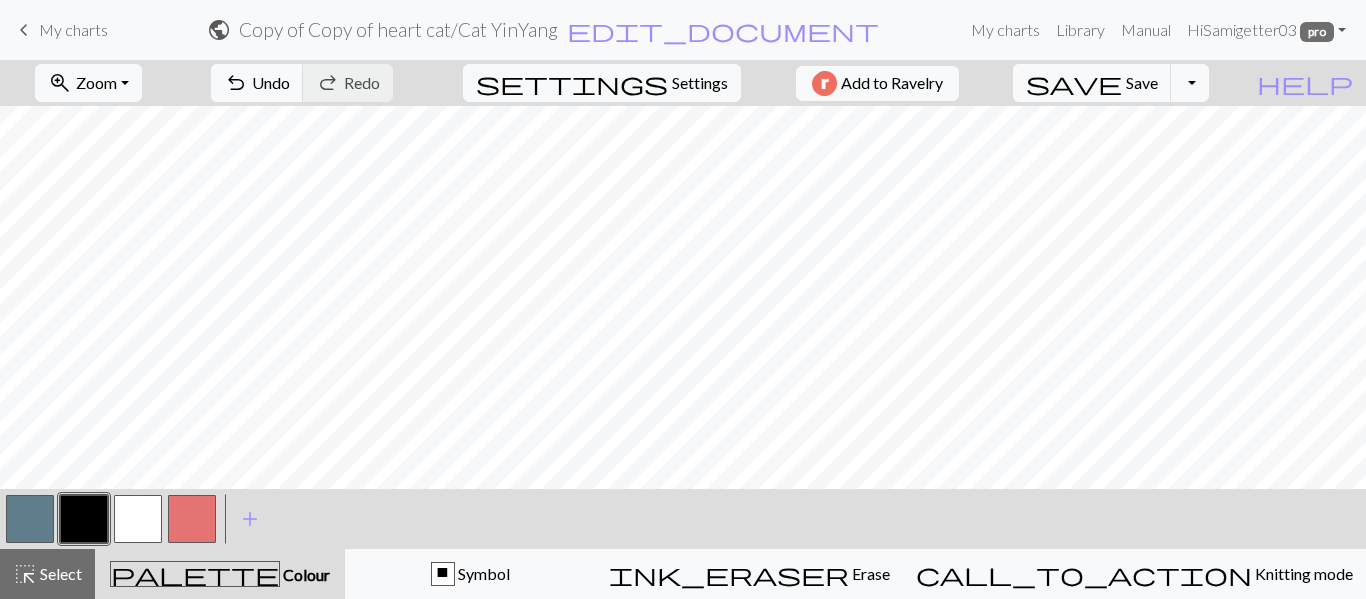 click at bounding box center [138, 519] 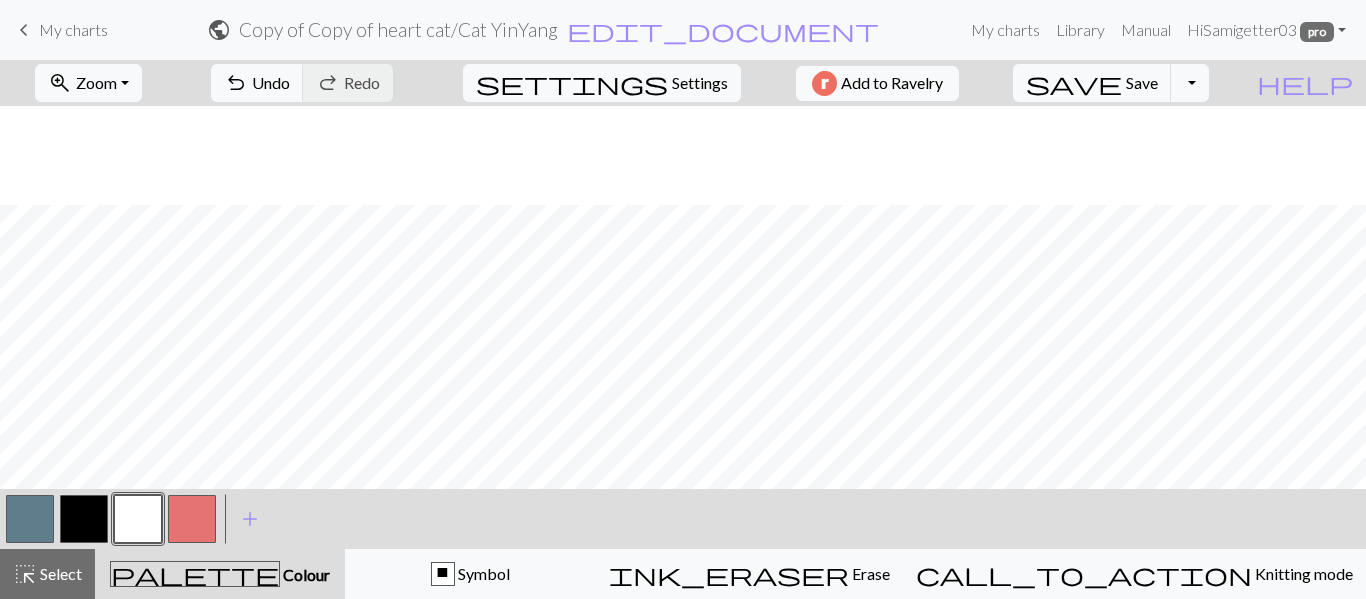 scroll, scrollTop: 702, scrollLeft: 0, axis: vertical 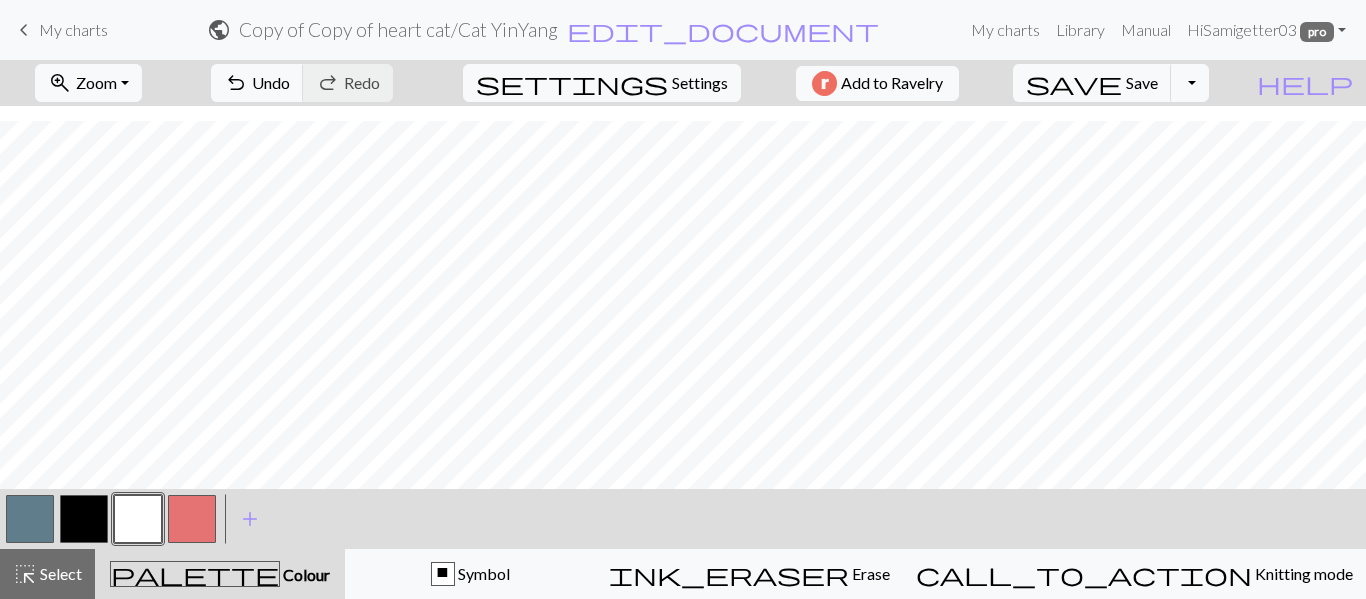 click at bounding box center (84, 519) 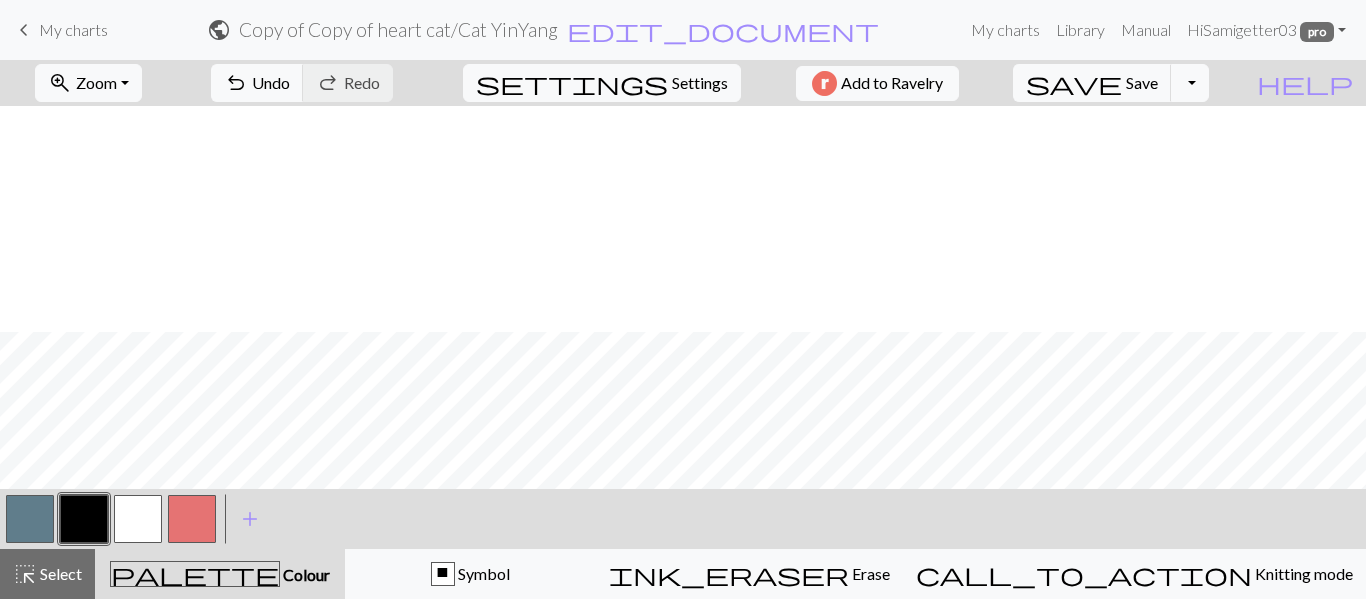 scroll, scrollTop: 702, scrollLeft: 0, axis: vertical 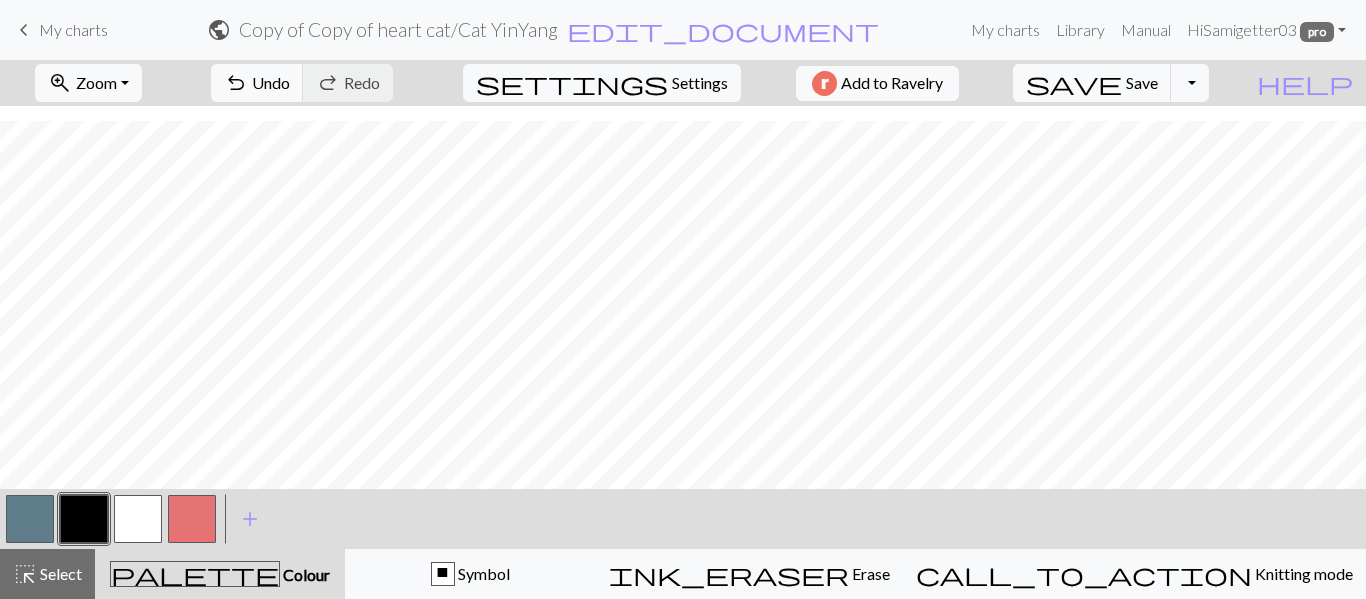 click at bounding box center (138, 519) 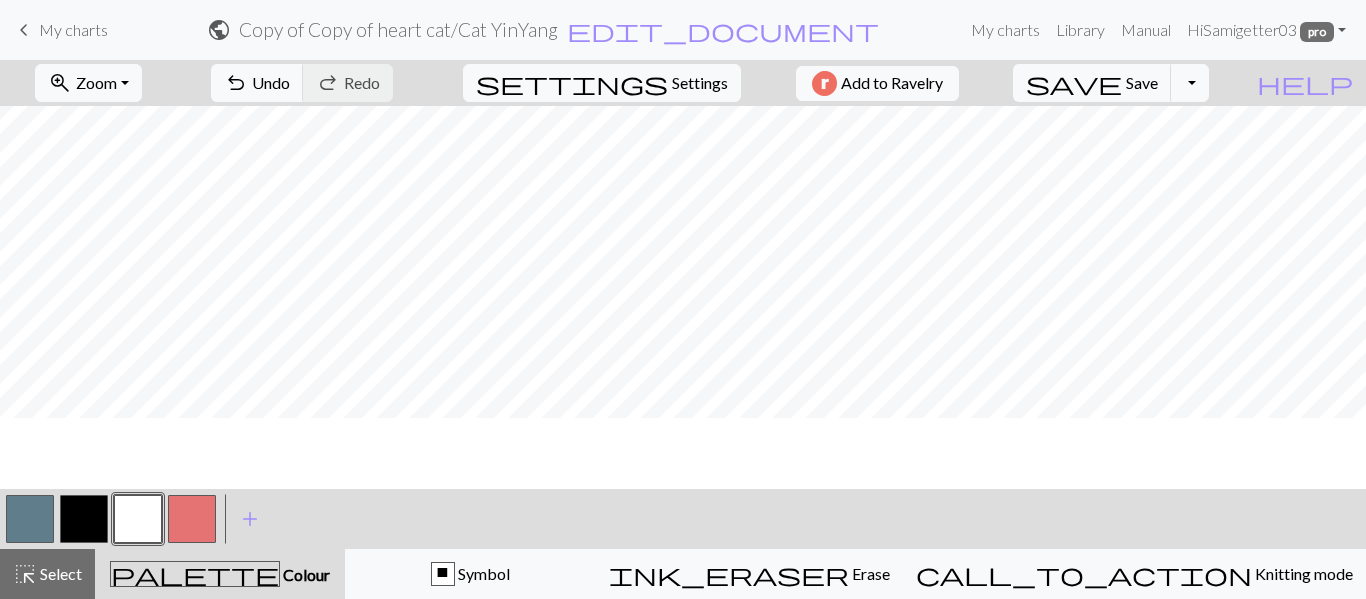scroll, scrollTop: 0, scrollLeft: 0, axis: both 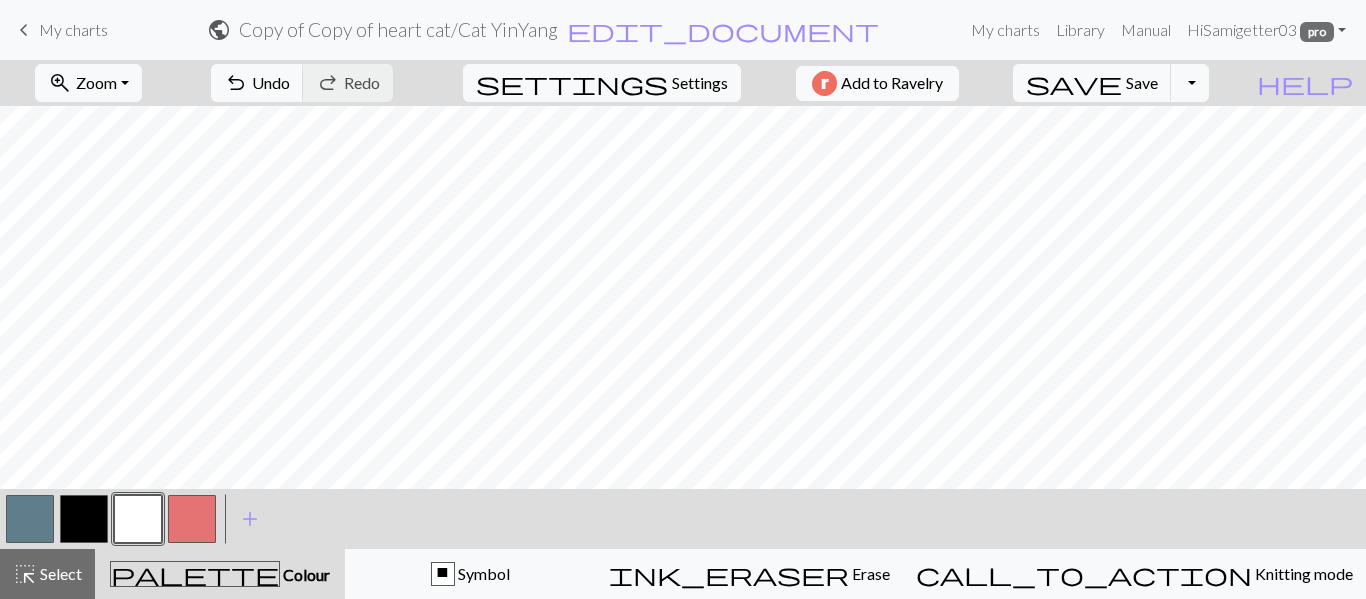 click at bounding box center (192, 519) 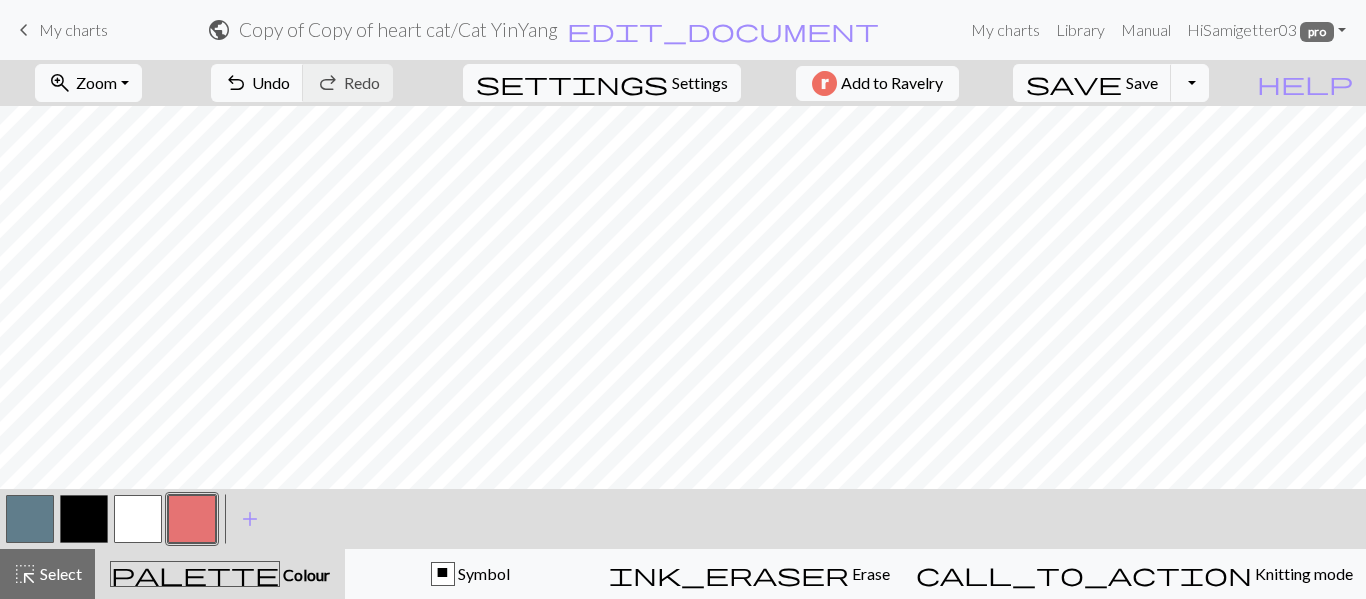 click at bounding box center (192, 519) 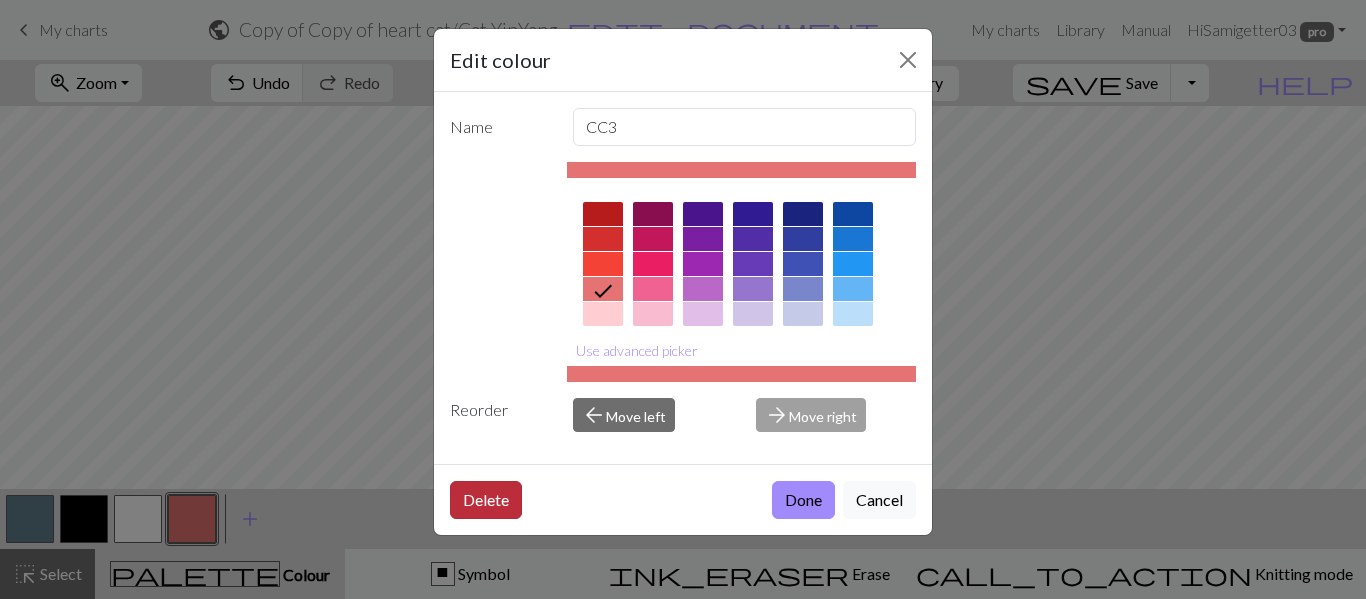 click on "Delete" at bounding box center [486, 500] 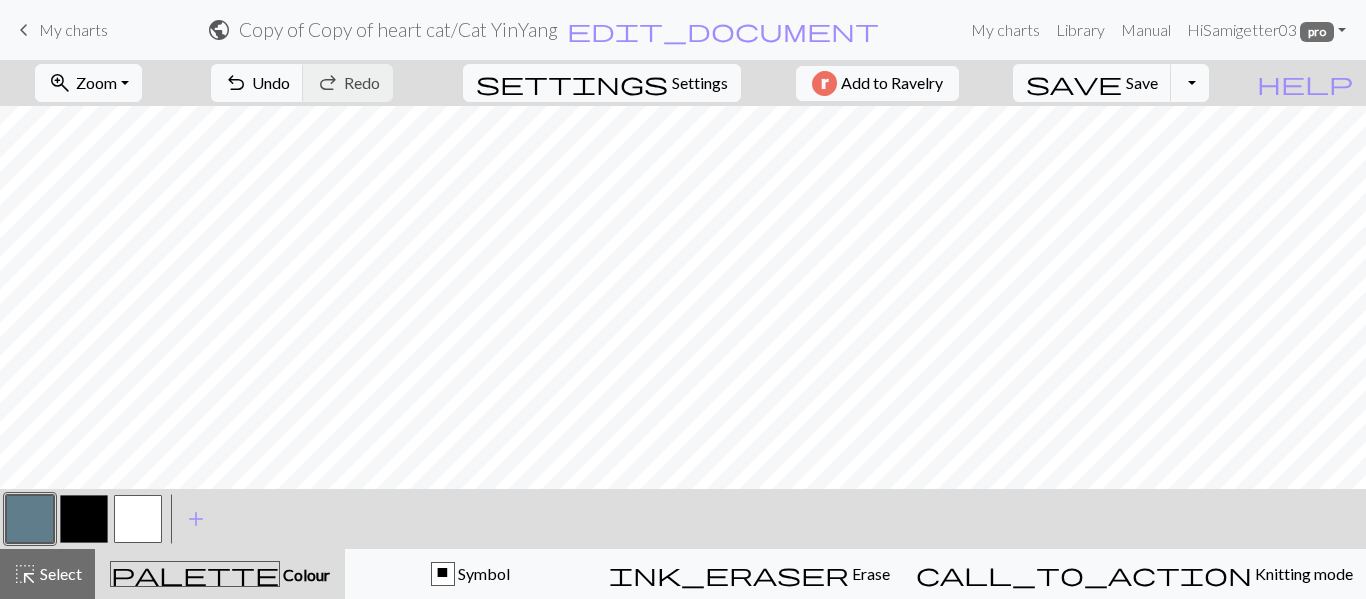 click at bounding box center [30, 519] 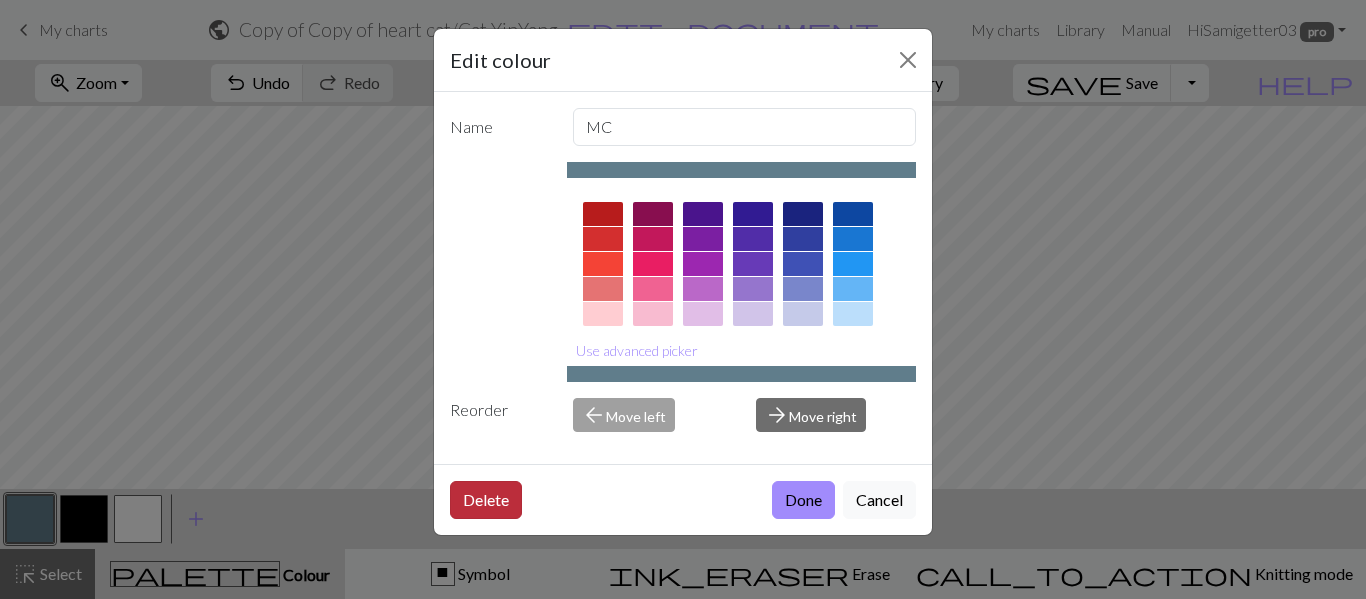 click on "Delete" at bounding box center [486, 500] 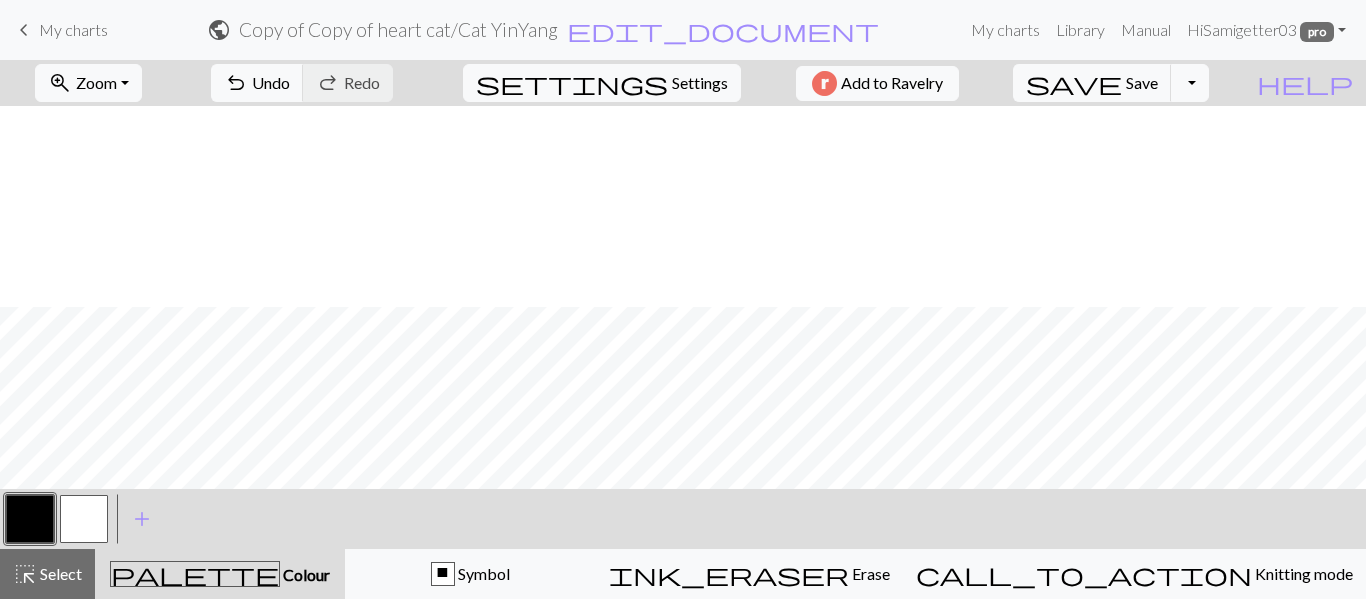 scroll, scrollTop: 314, scrollLeft: 0, axis: vertical 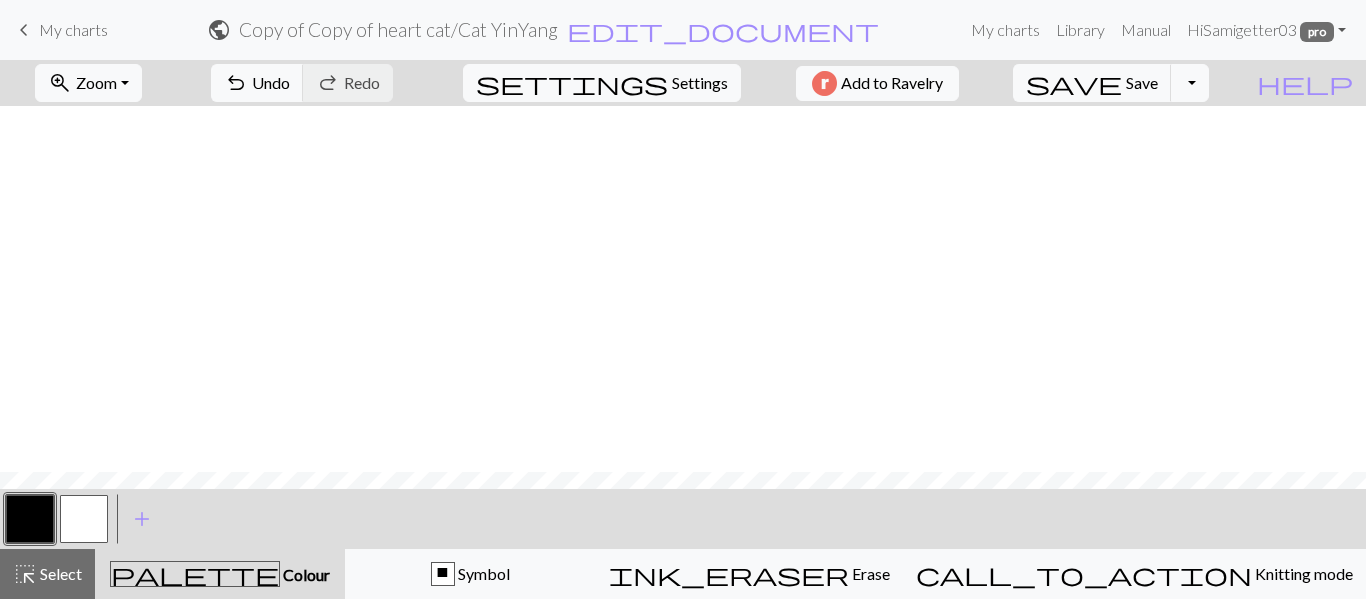type 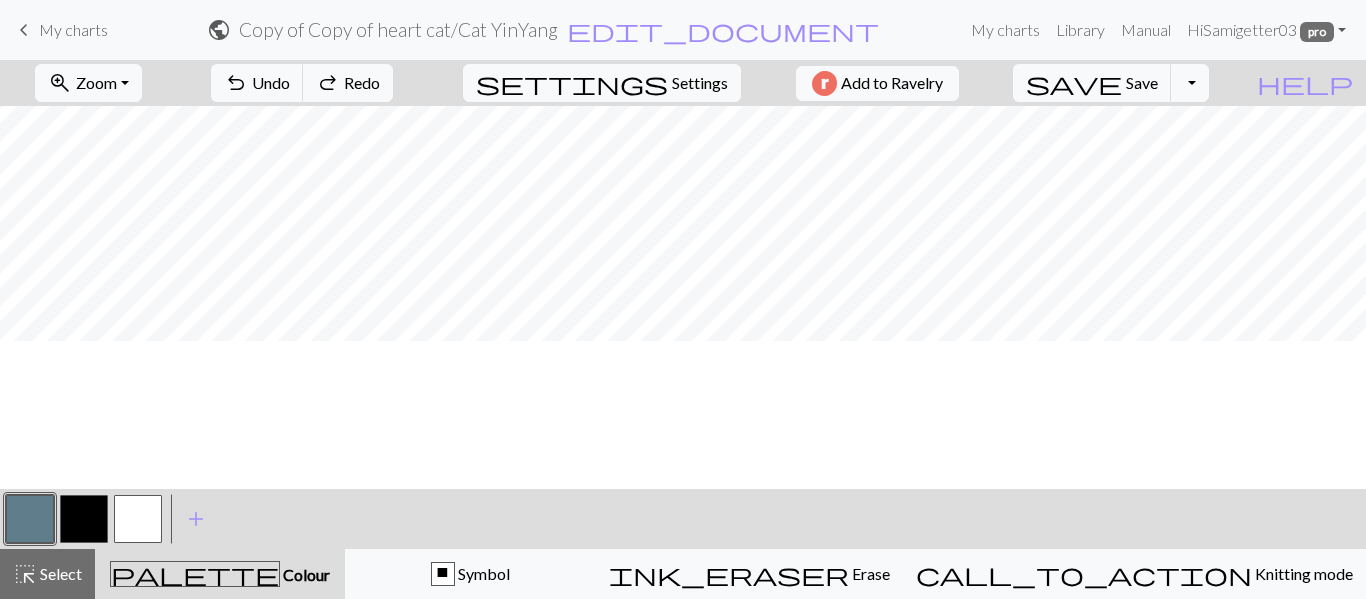 scroll, scrollTop: 0, scrollLeft: 0, axis: both 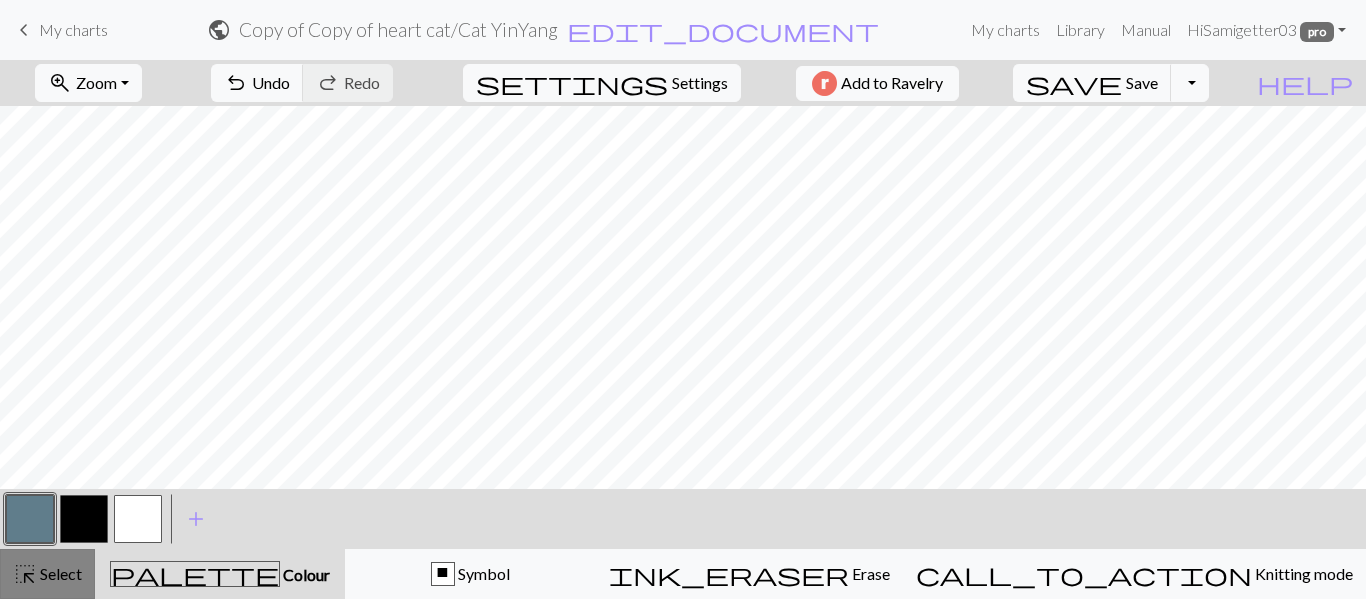 click on "highlight_alt" at bounding box center [25, 574] 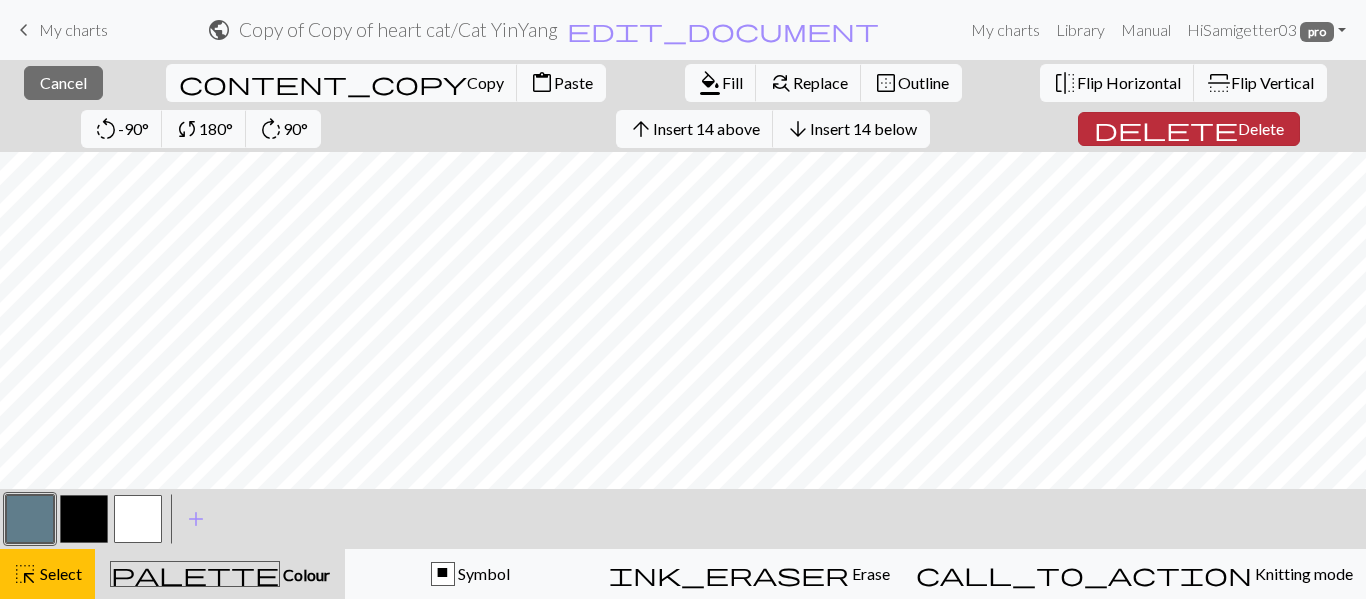 click on "delete  Delete" at bounding box center [1189, 129] 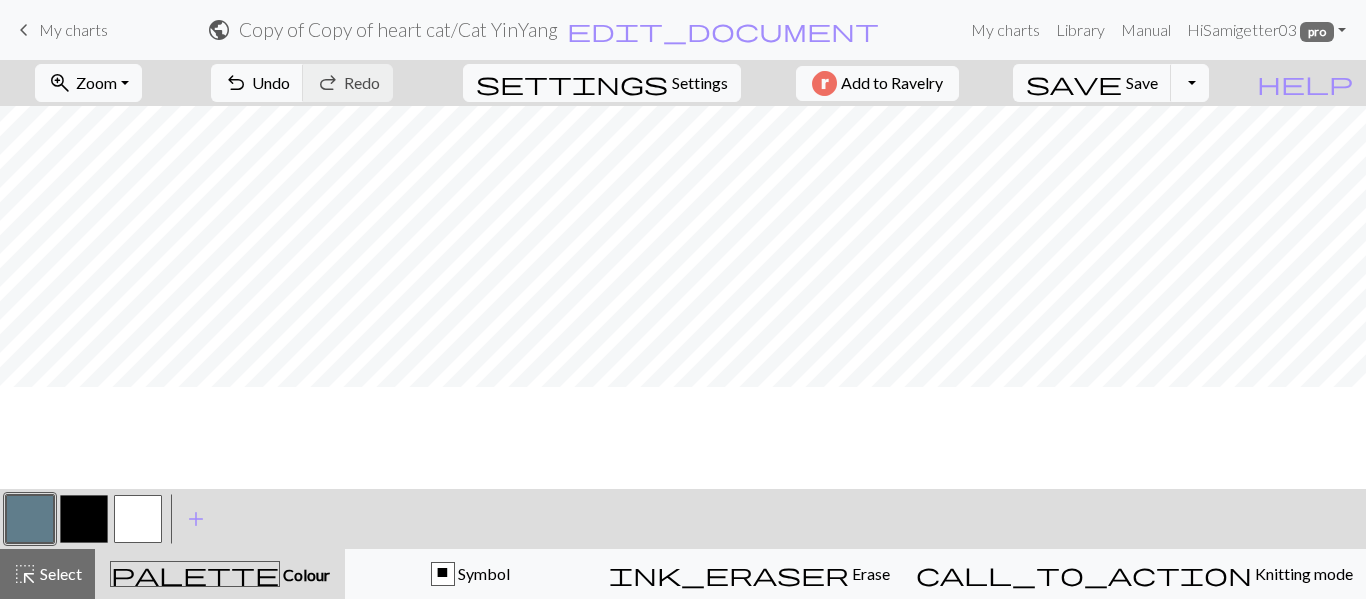 scroll, scrollTop: 230, scrollLeft: 1, axis: both 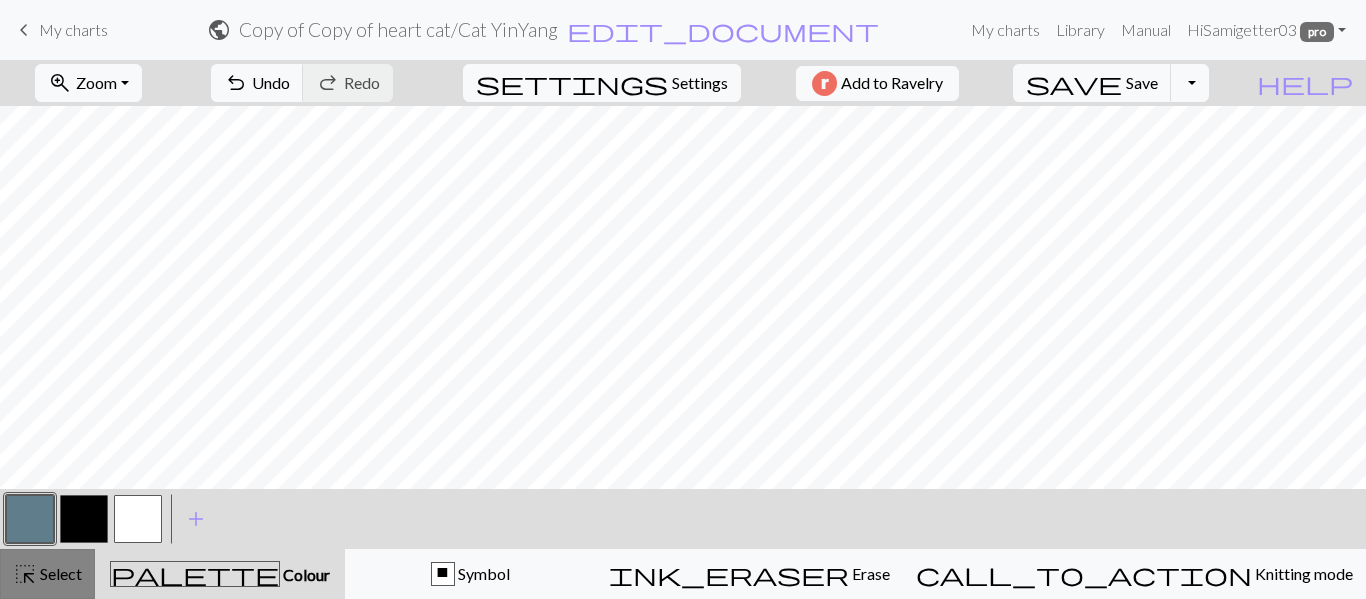 click on "highlight_alt" at bounding box center (25, 574) 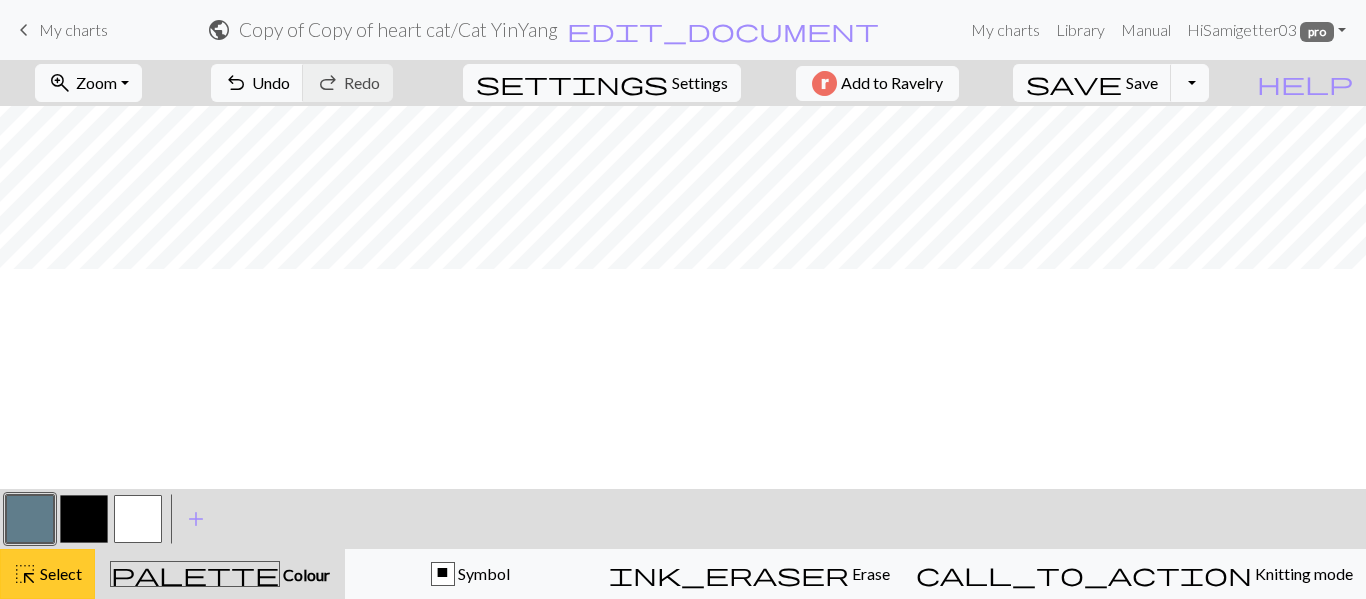 scroll, scrollTop: 0, scrollLeft: 1, axis: horizontal 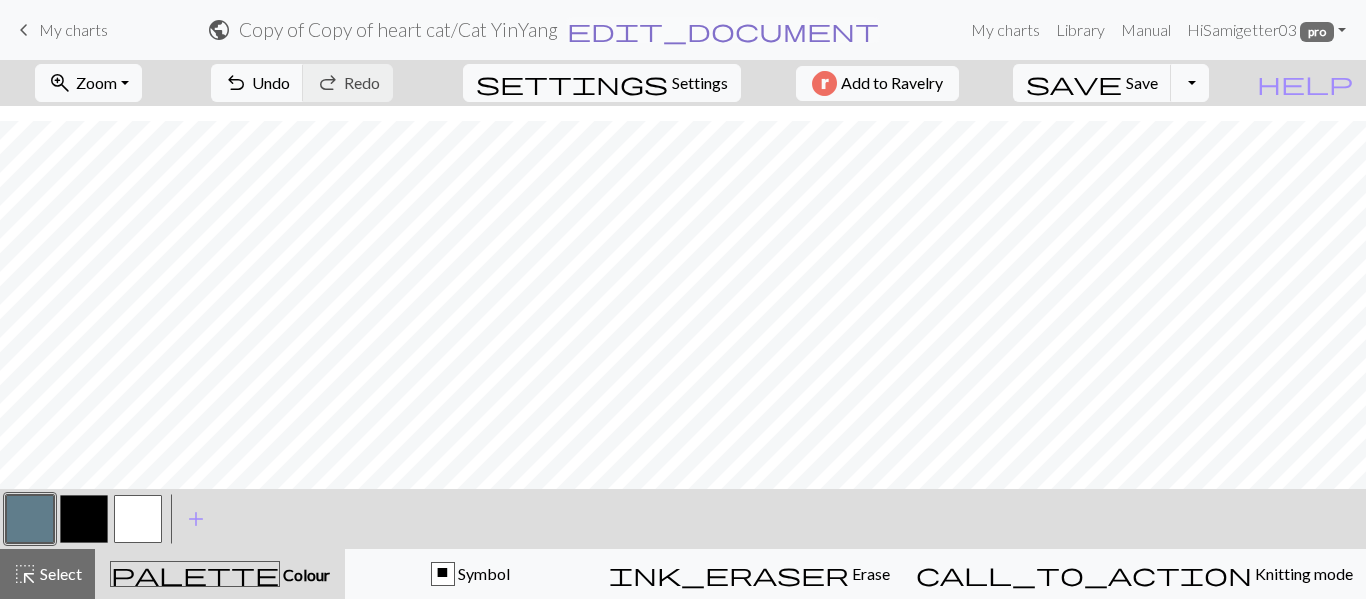 click on "edit_document" at bounding box center [723, 30] 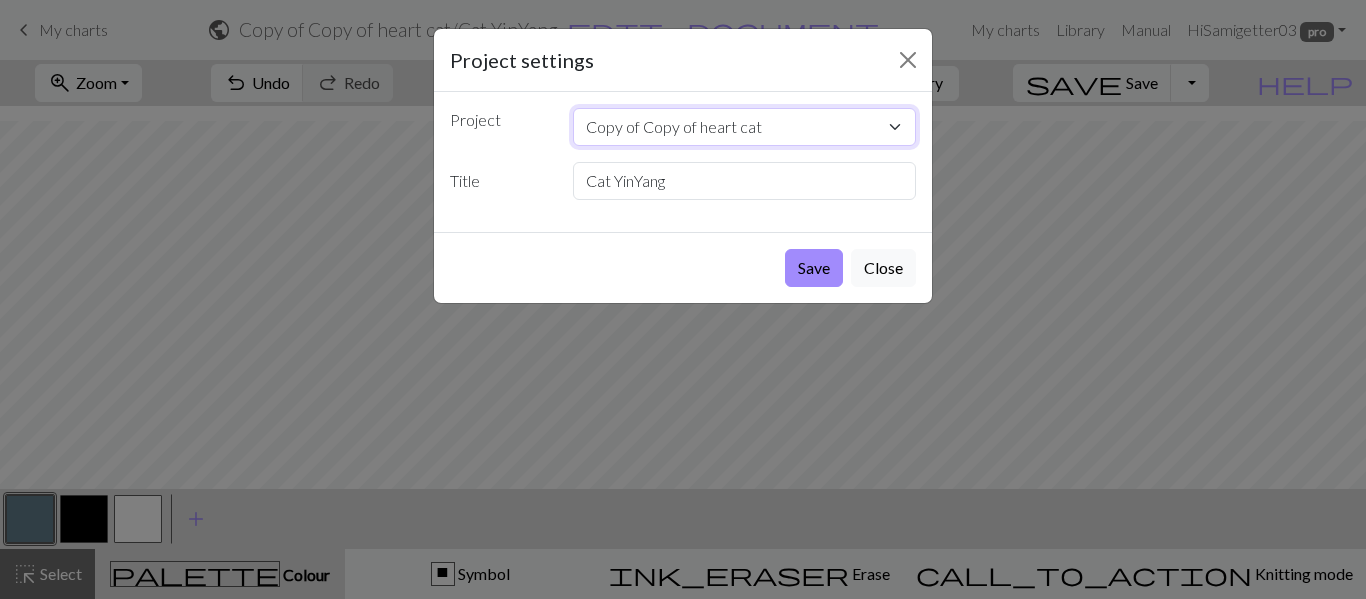 click on "Copy of Copy of Copy of Copy of Copy of Copy of Copy of Copy of Copy of Copy of Copy of Cat YinYang Copy of Copy of heart cat lion.png [PERSON_NAME] Project.png halo.png Screenshot [DATE] 213226.png" at bounding box center (745, 127) 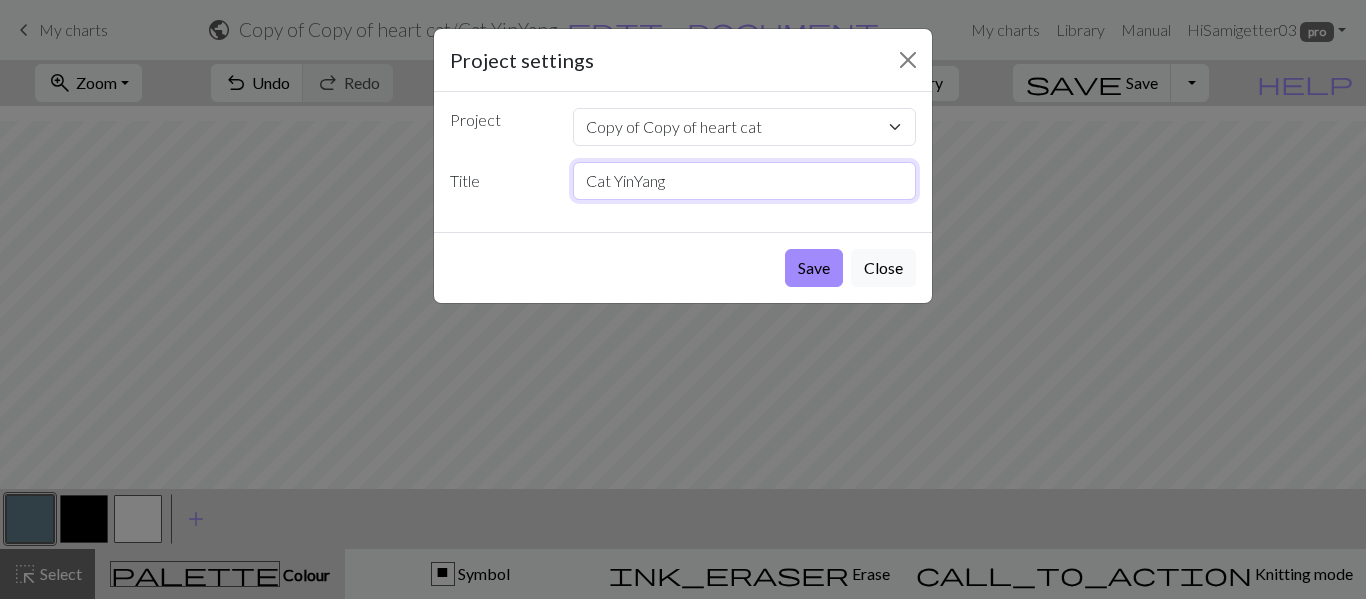 click on "Cat YinYang" at bounding box center (745, 181) 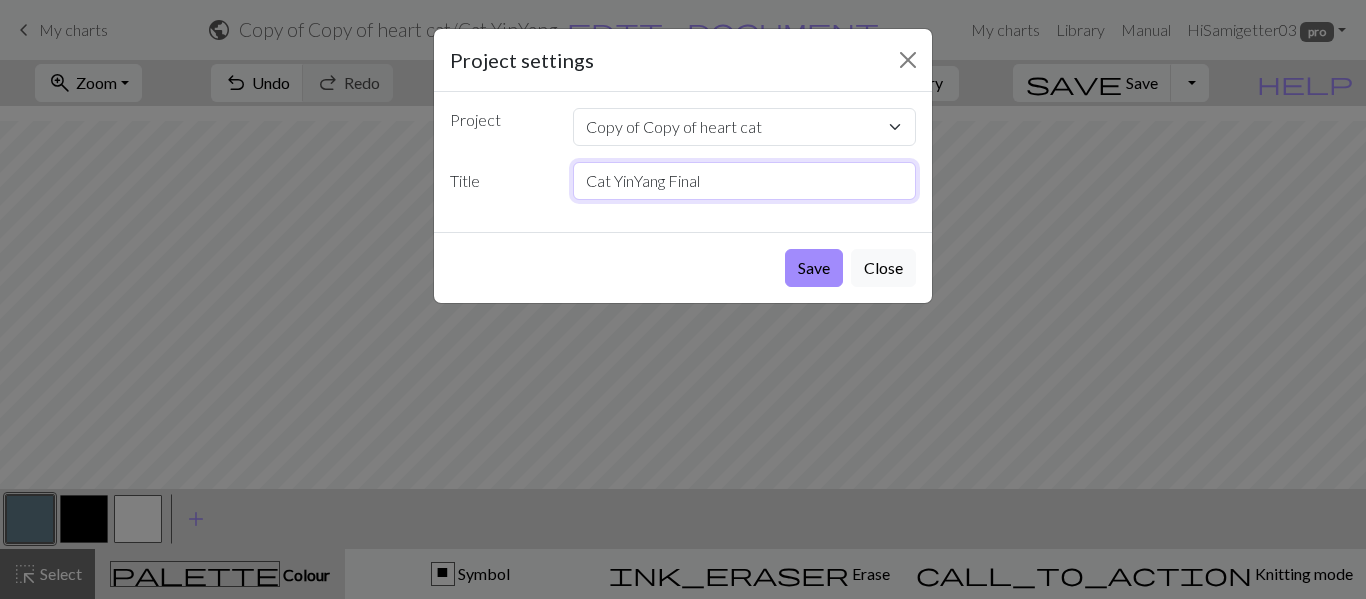 type on "Cat YinYang Final" 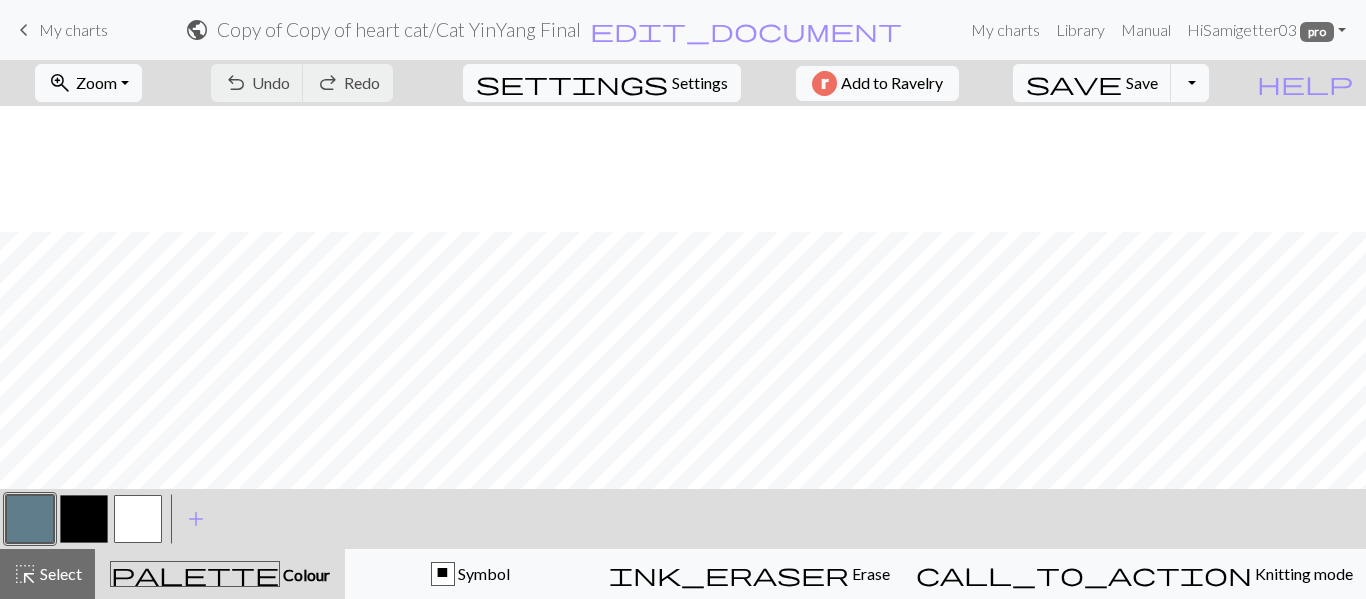scroll, scrollTop: 562, scrollLeft: 18, axis: both 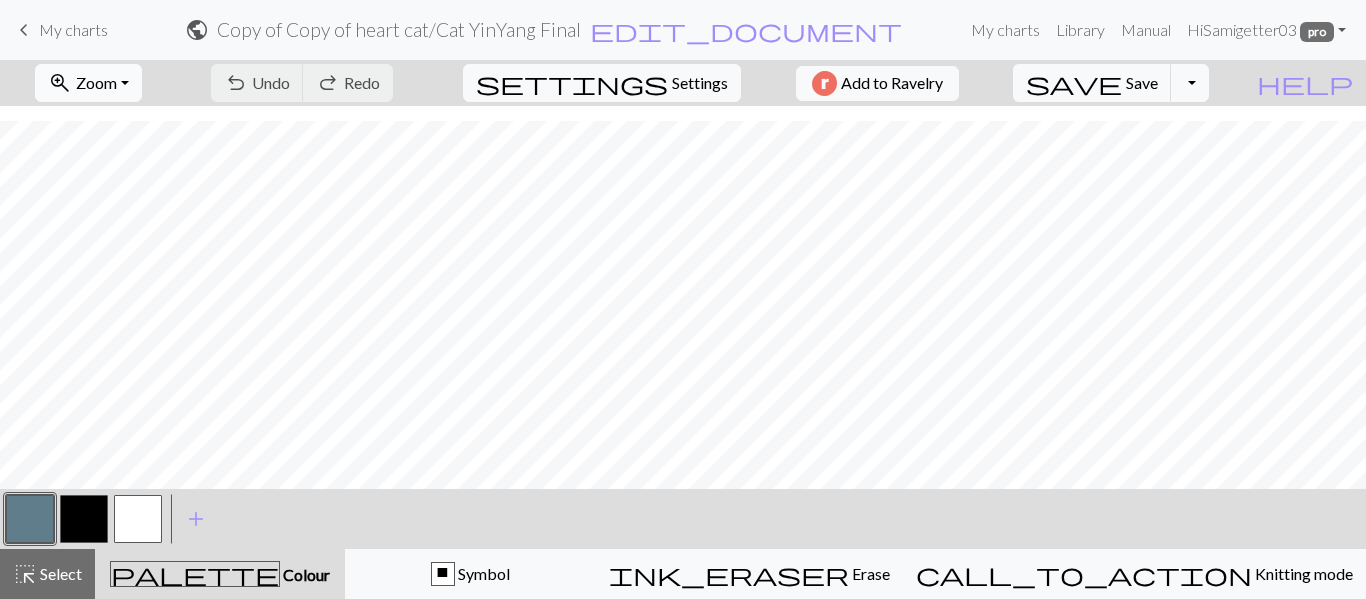 click on "zoom_in Zoom Zoom" at bounding box center [88, 83] 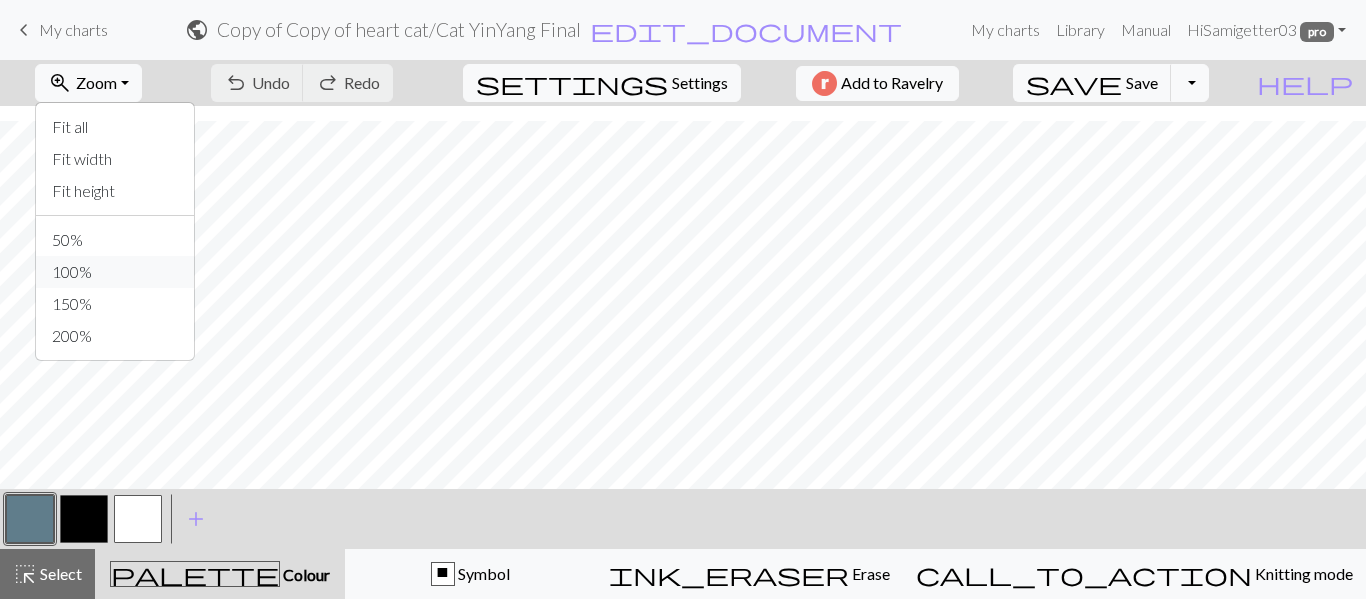 click on "100%" at bounding box center (115, 272) 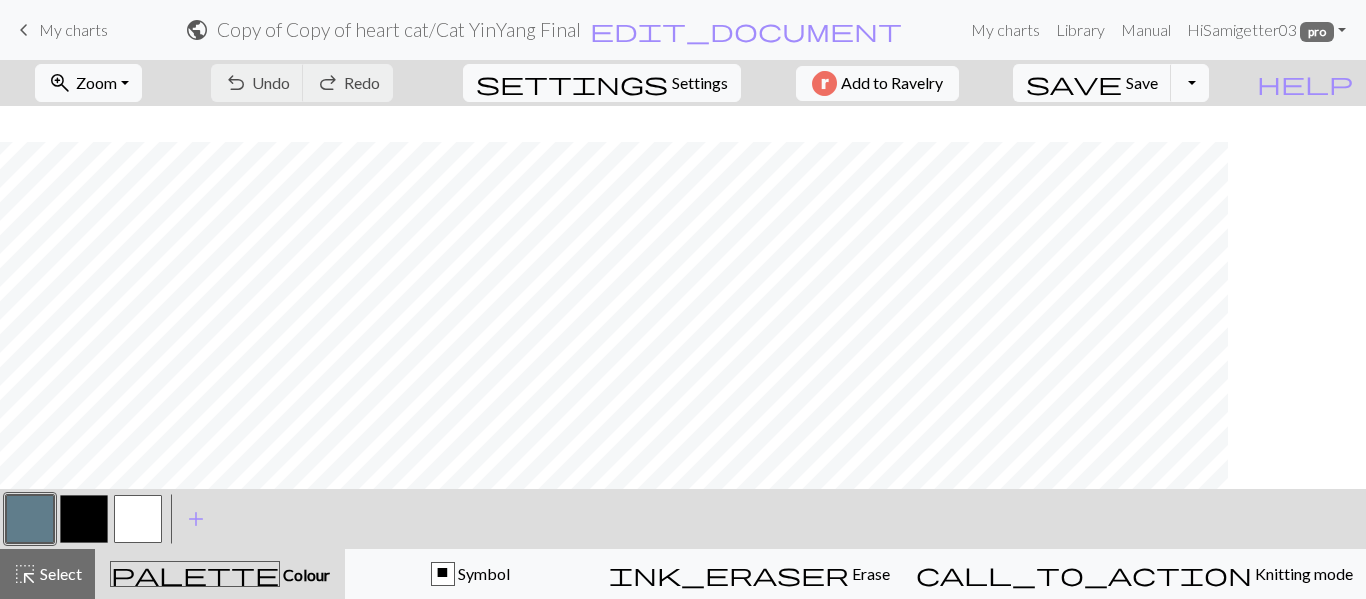 scroll, scrollTop: 642, scrollLeft: 0, axis: vertical 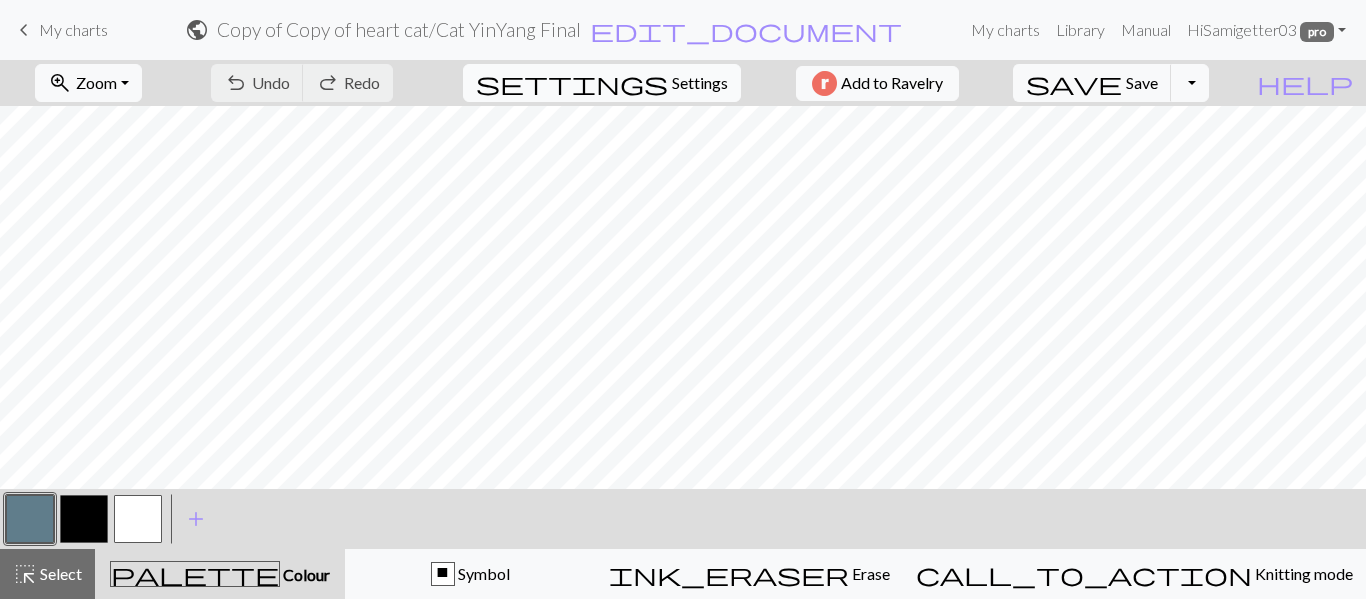 click on "Settings" at bounding box center [700, 83] 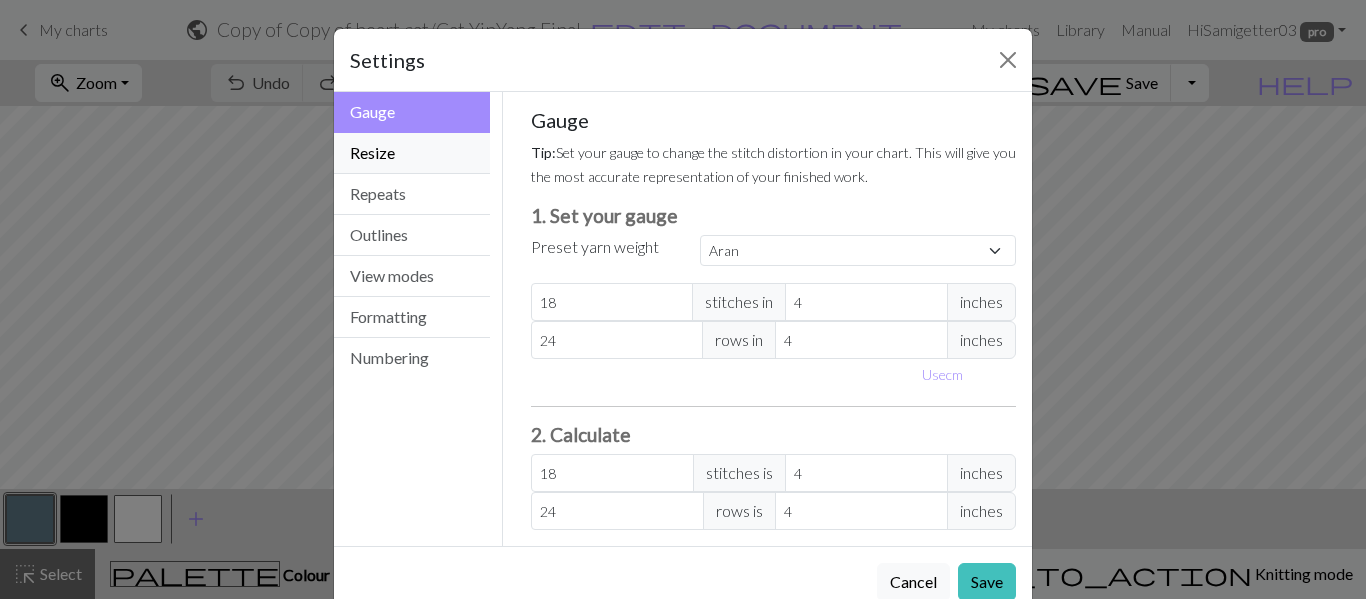 click on "Resize" at bounding box center [412, 153] 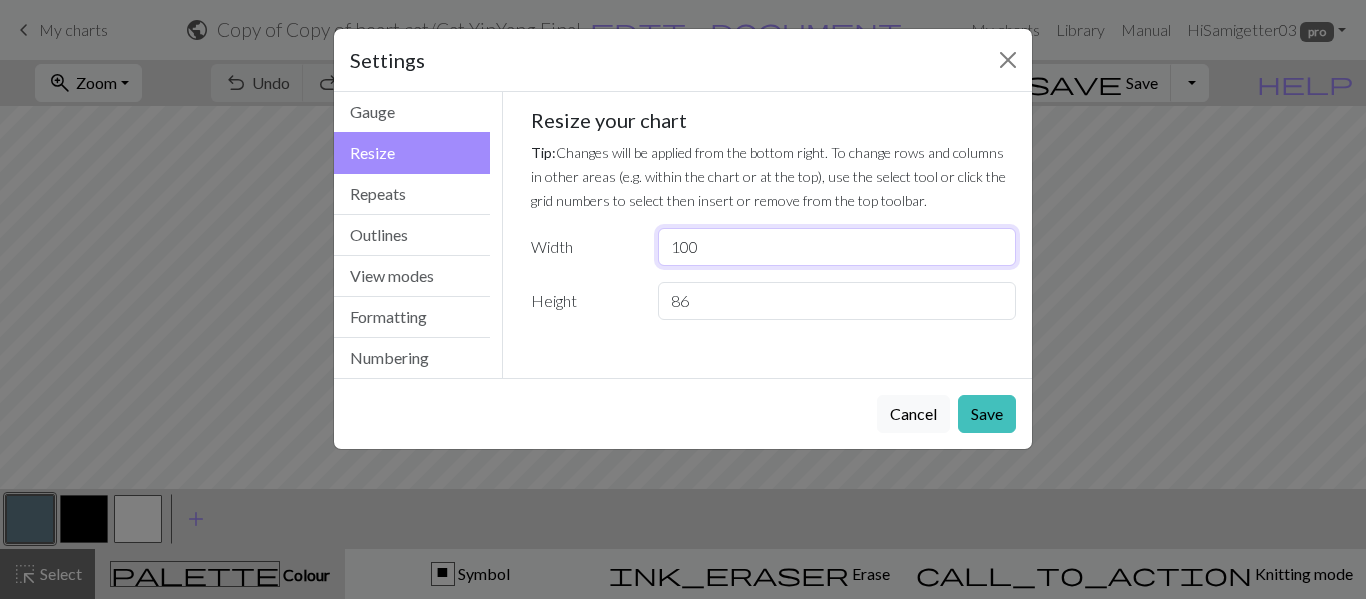 click on "100" at bounding box center (837, 247) 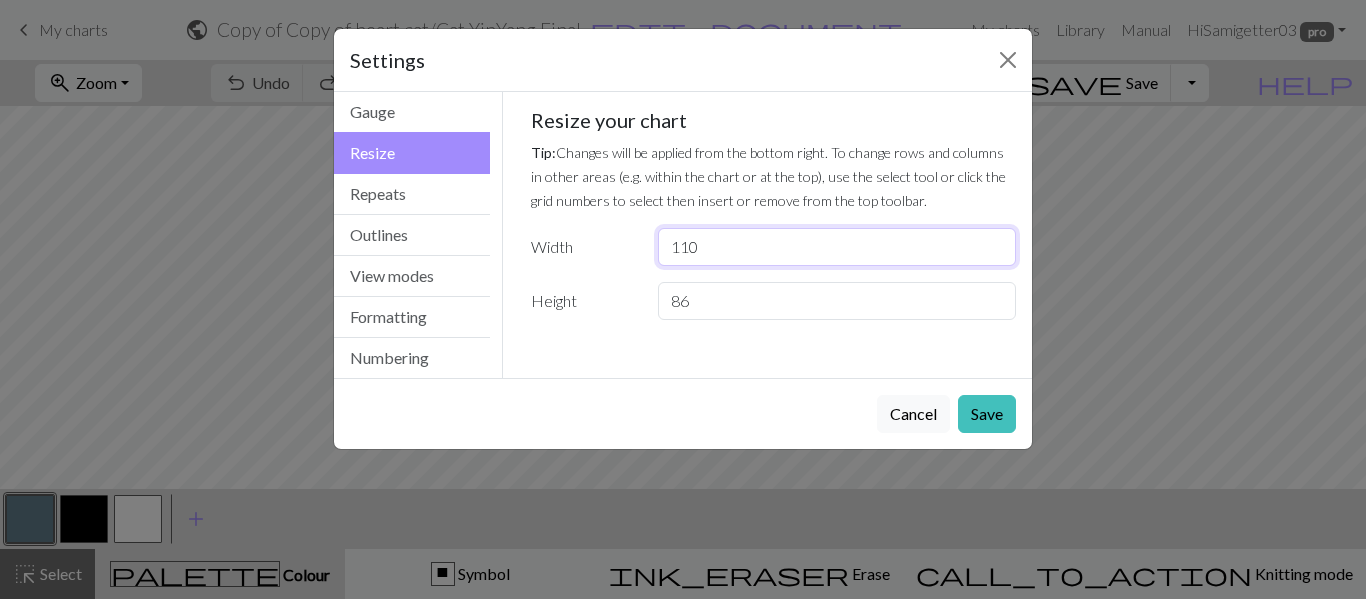 type on "110" 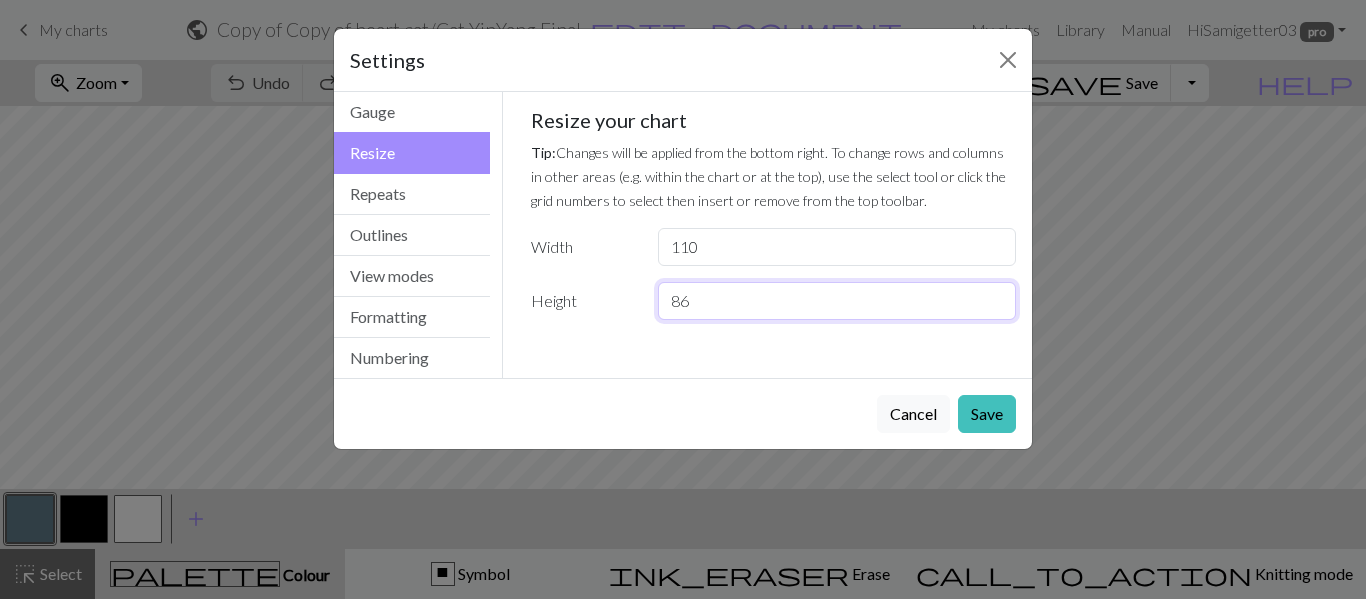click on "86" at bounding box center (837, 301) 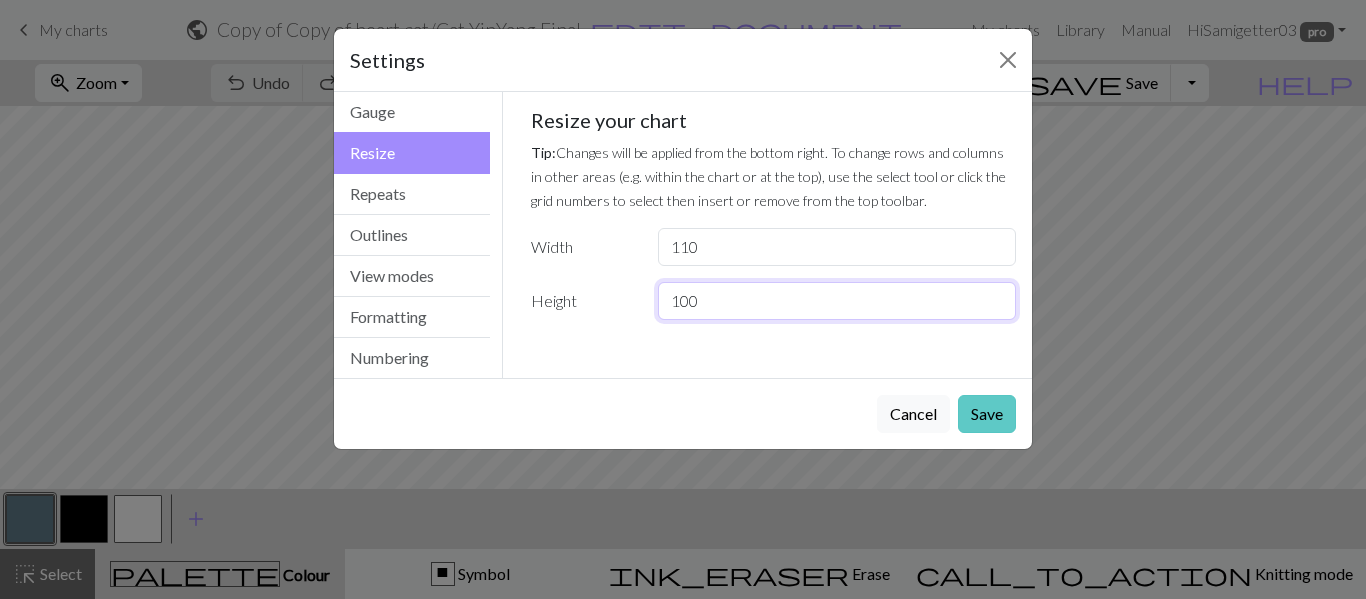 type on "100" 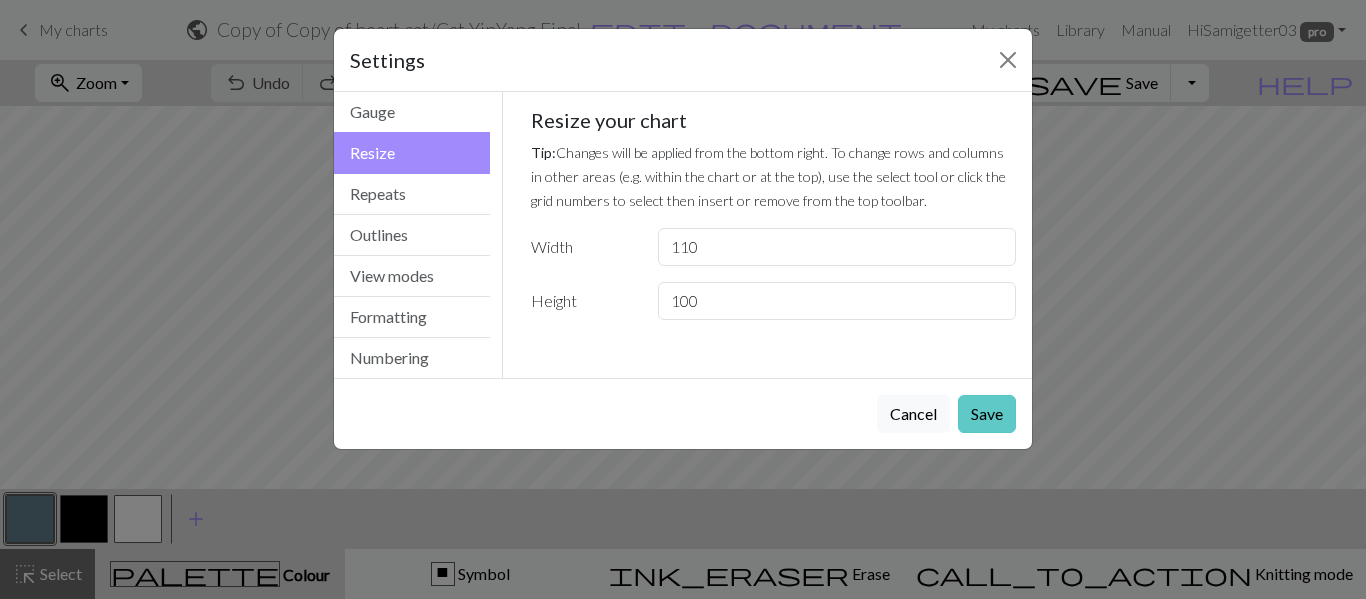 click on "Save" at bounding box center (987, 414) 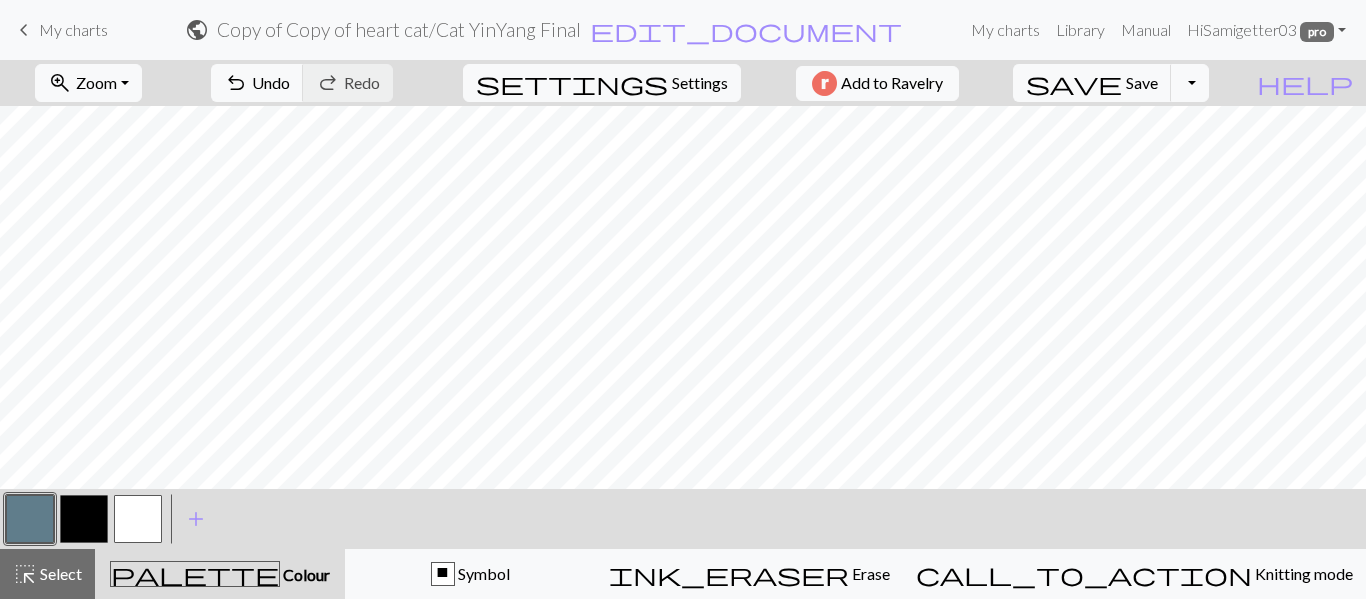 click on "zoom_in Zoom Zoom Fit all Fit width Fit height 50% 100% 150% 200%" at bounding box center (88, 83) 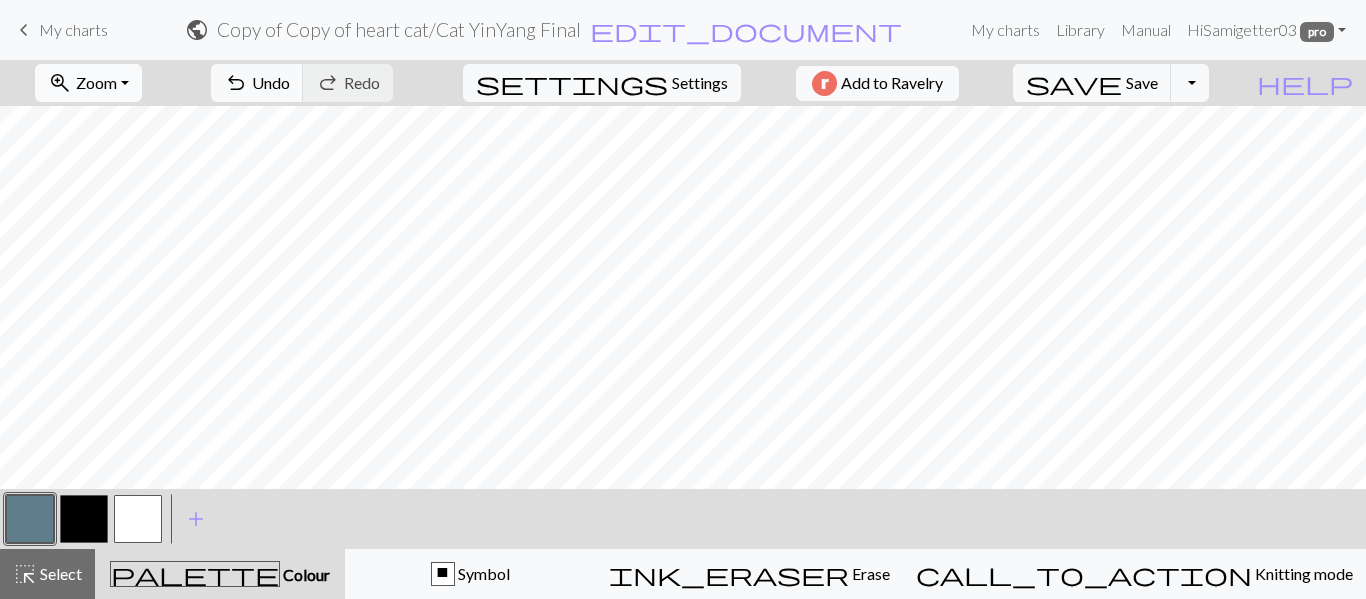 click on "Zoom" at bounding box center (96, 82) 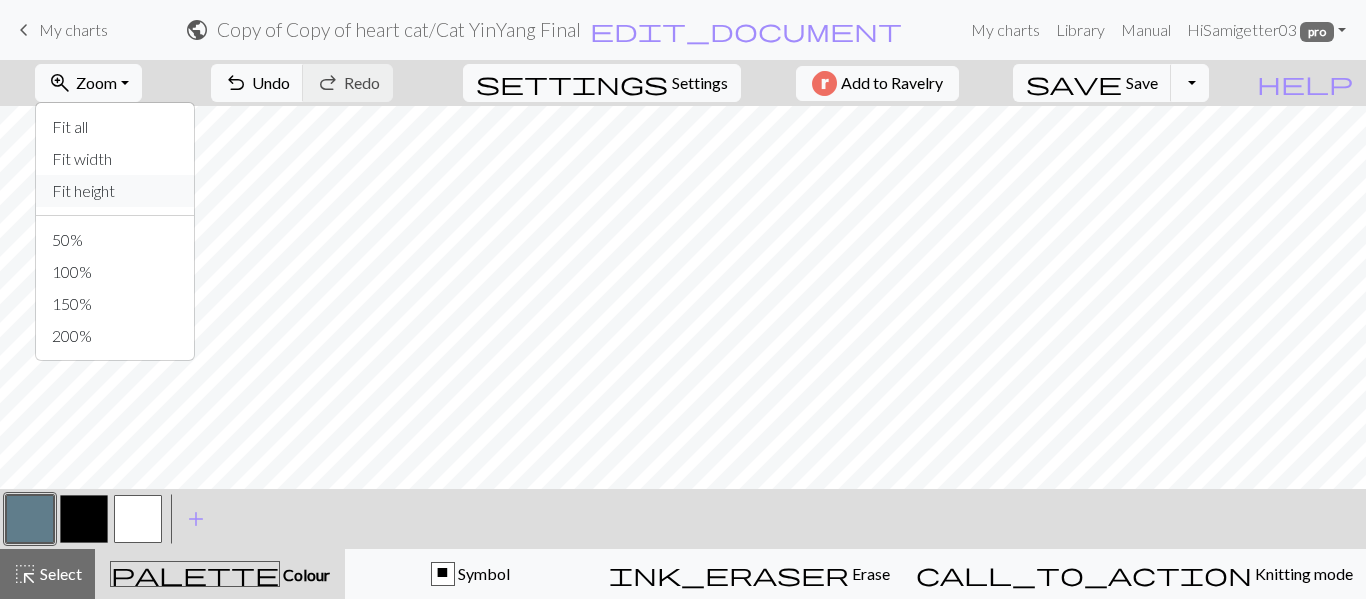 click on "Fit height" at bounding box center (115, 191) 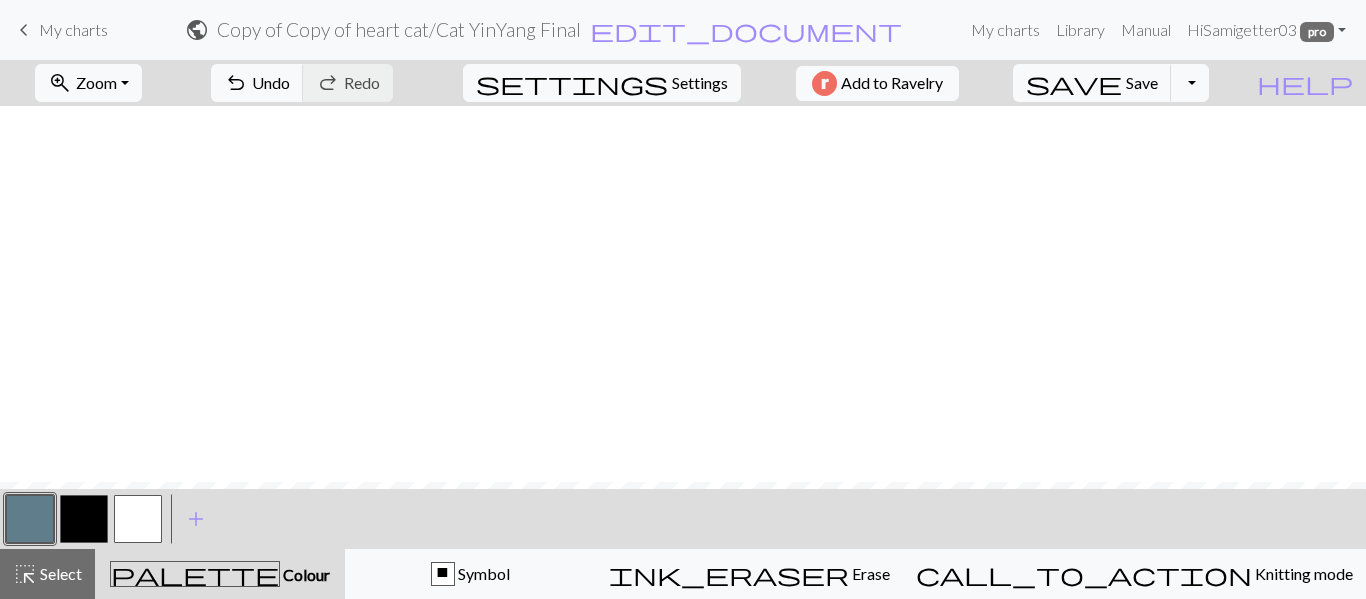scroll, scrollTop: 376, scrollLeft: 0, axis: vertical 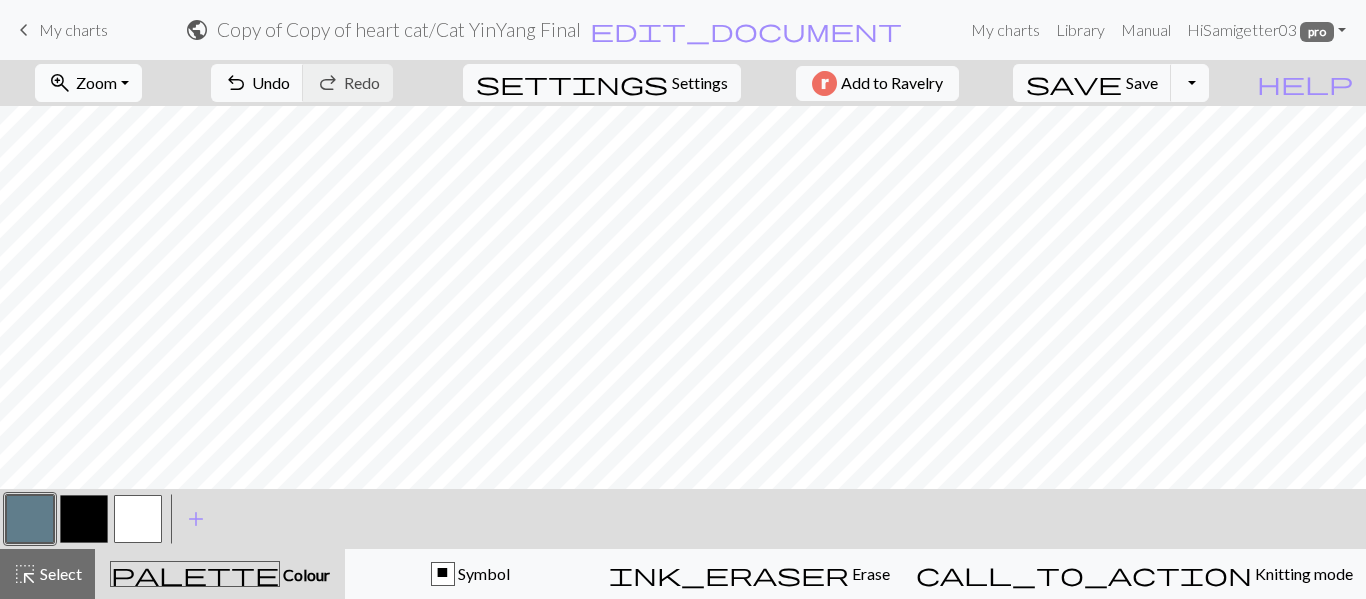 click on "zoom_in Zoom Zoom" at bounding box center (88, 83) 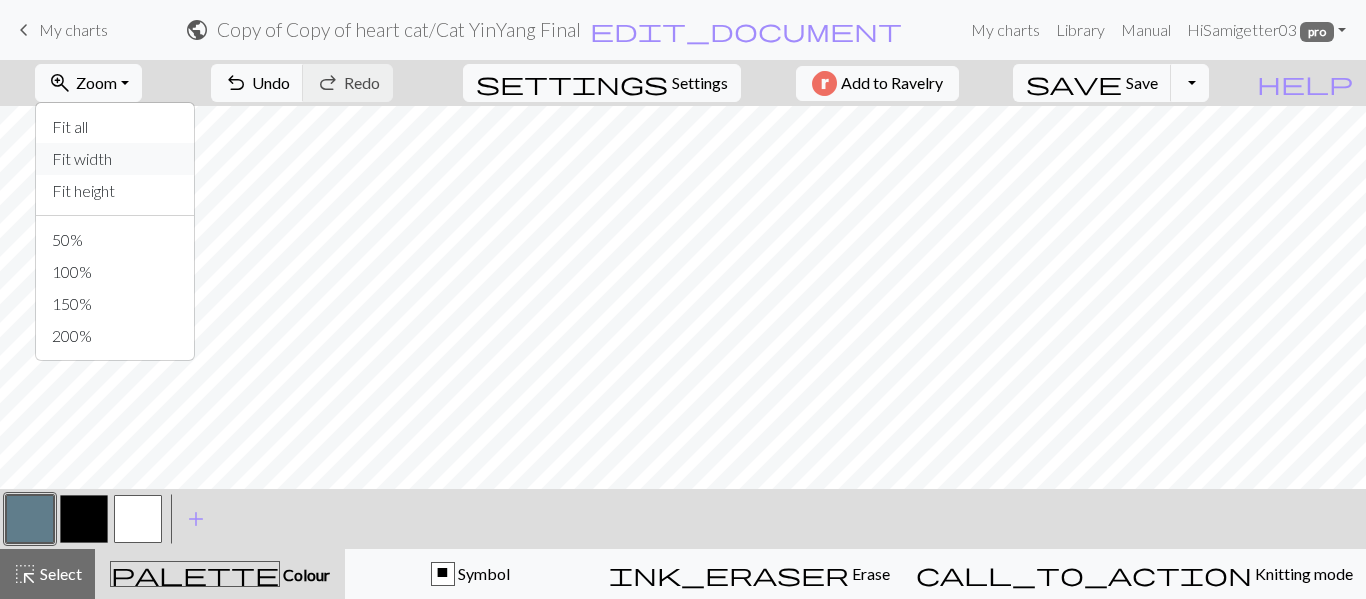 click on "Fit width" at bounding box center (115, 159) 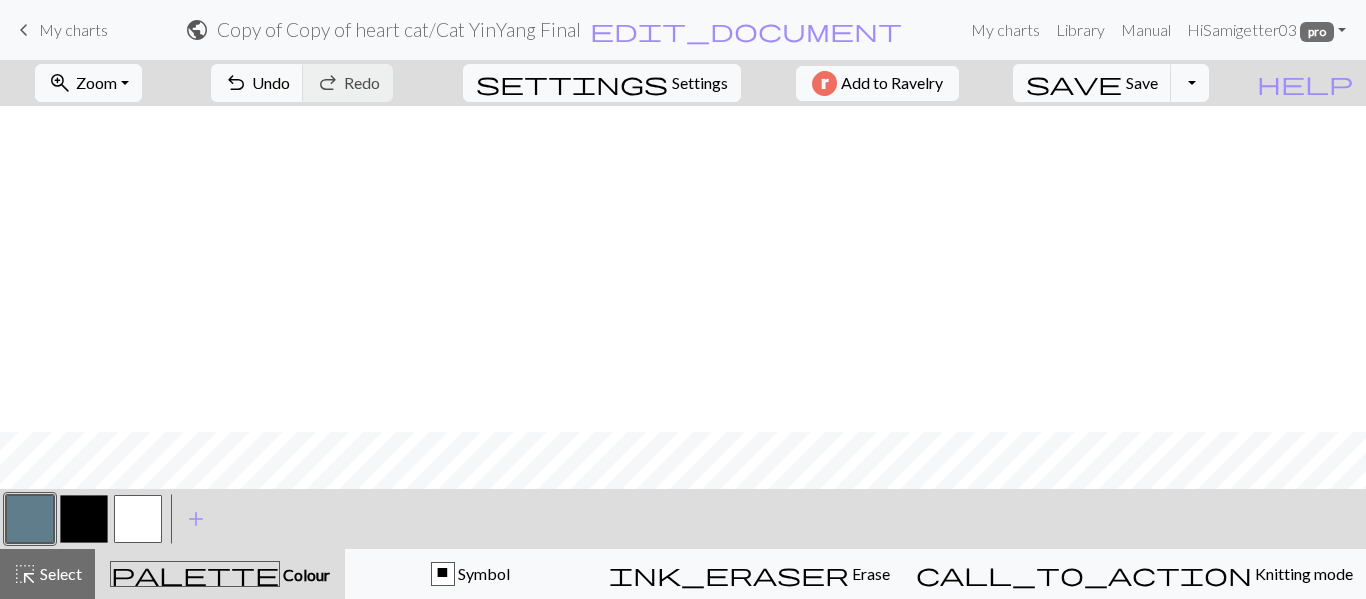 scroll, scrollTop: 702, scrollLeft: 0, axis: vertical 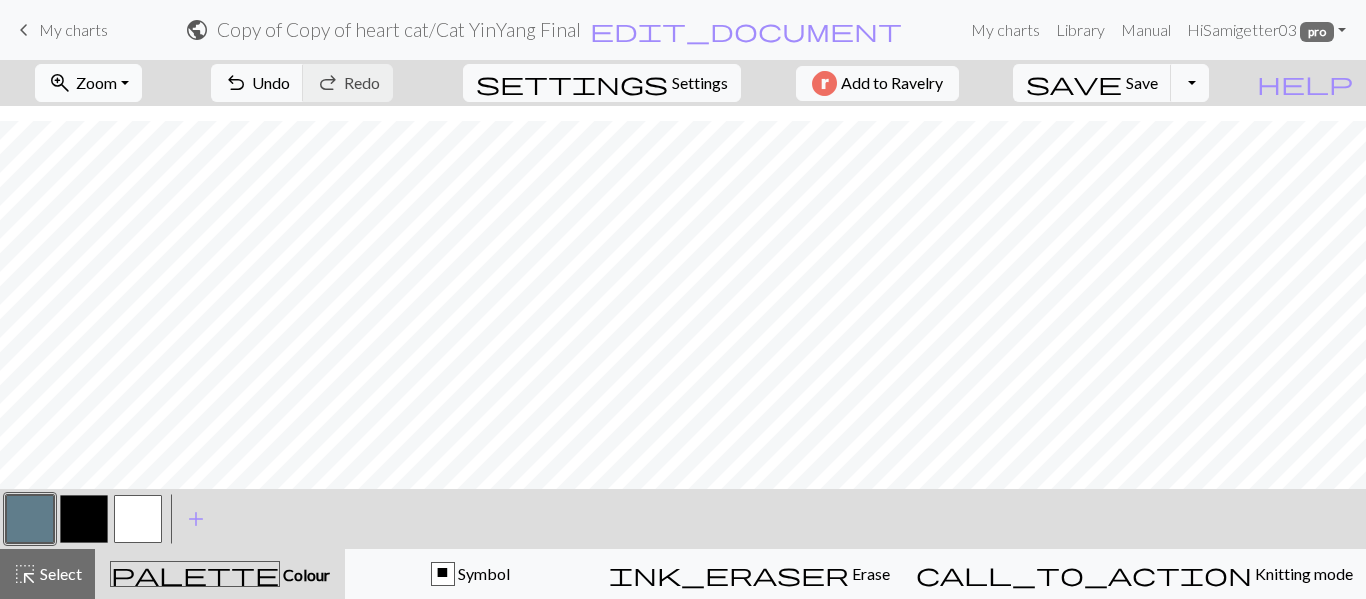 click on "Zoom" at bounding box center (96, 82) 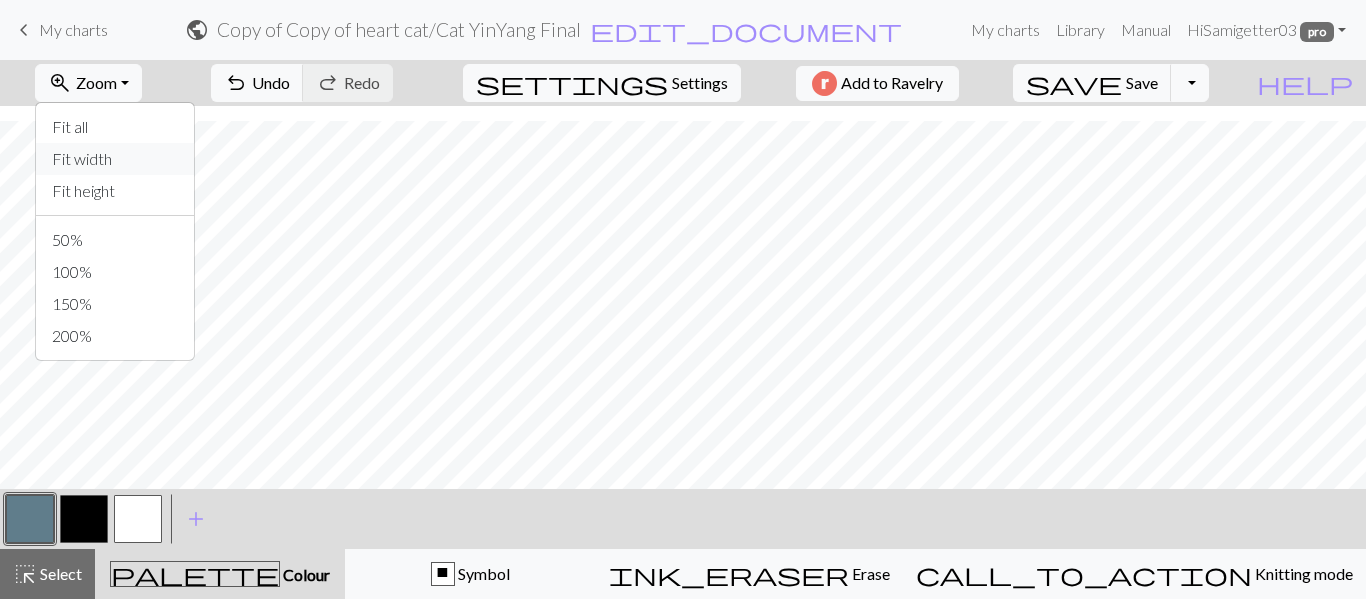 click on "Fit width" at bounding box center [115, 159] 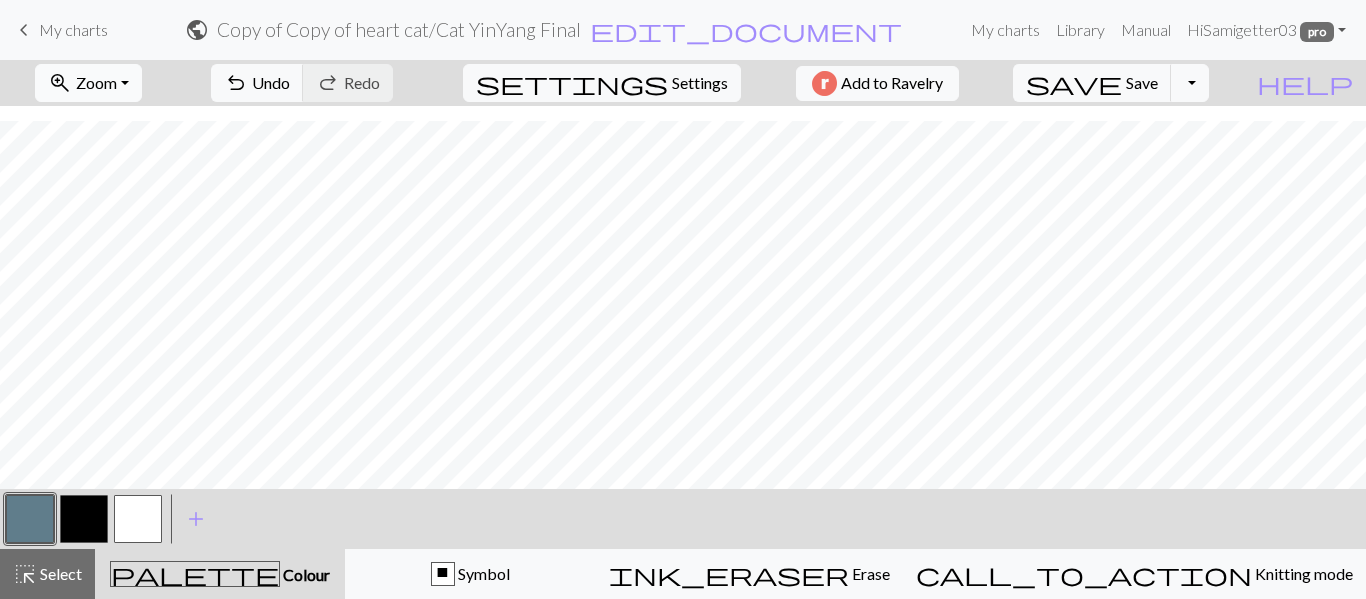 click on "Zoom" at bounding box center (96, 82) 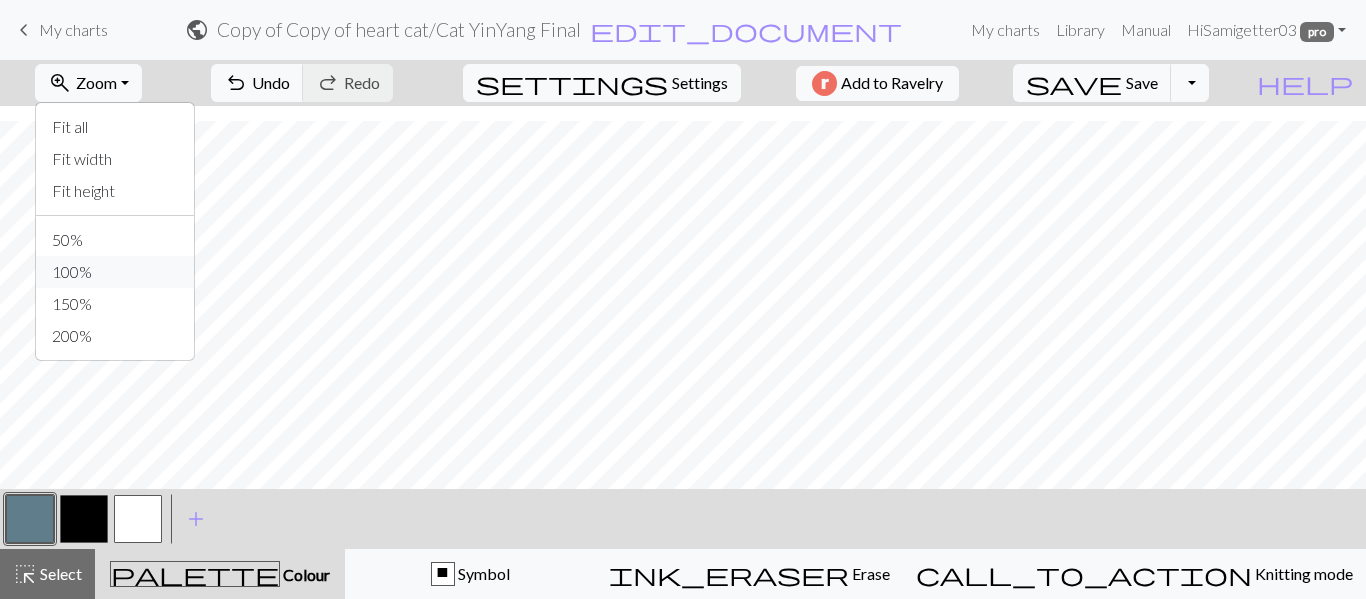click on "100%" at bounding box center (115, 272) 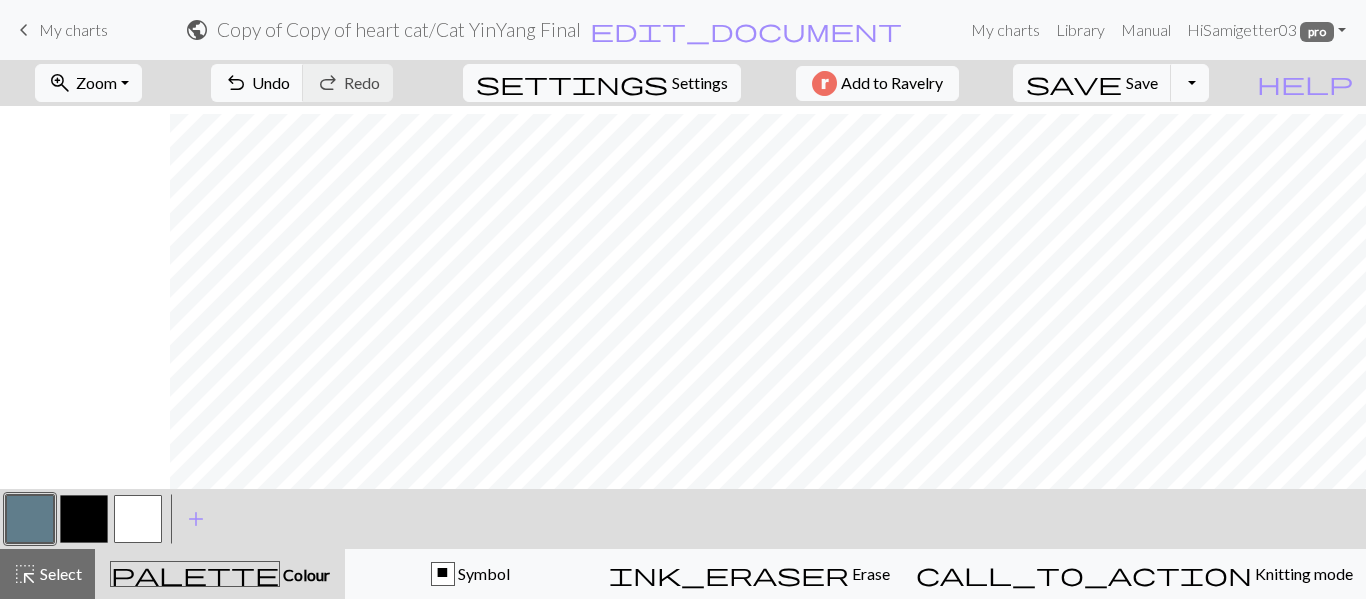 scroll, scrollTop: 1715, scrollLeft: 948, axis: both 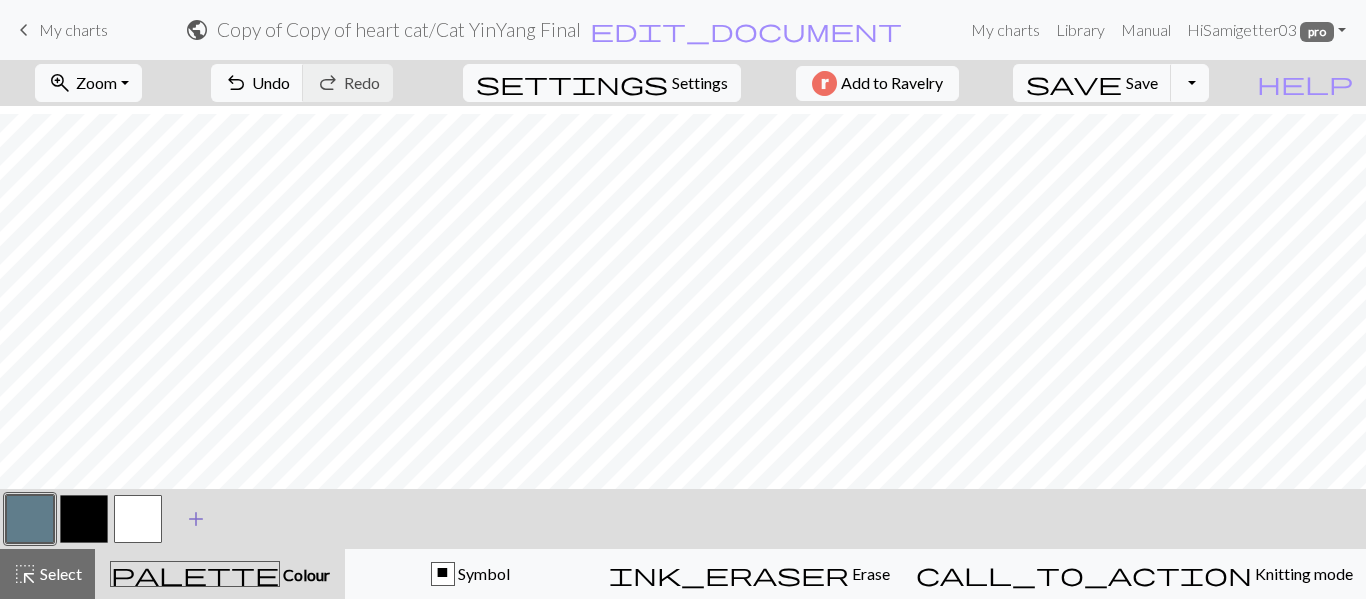 click on "add" at bounding box center [196, 519] 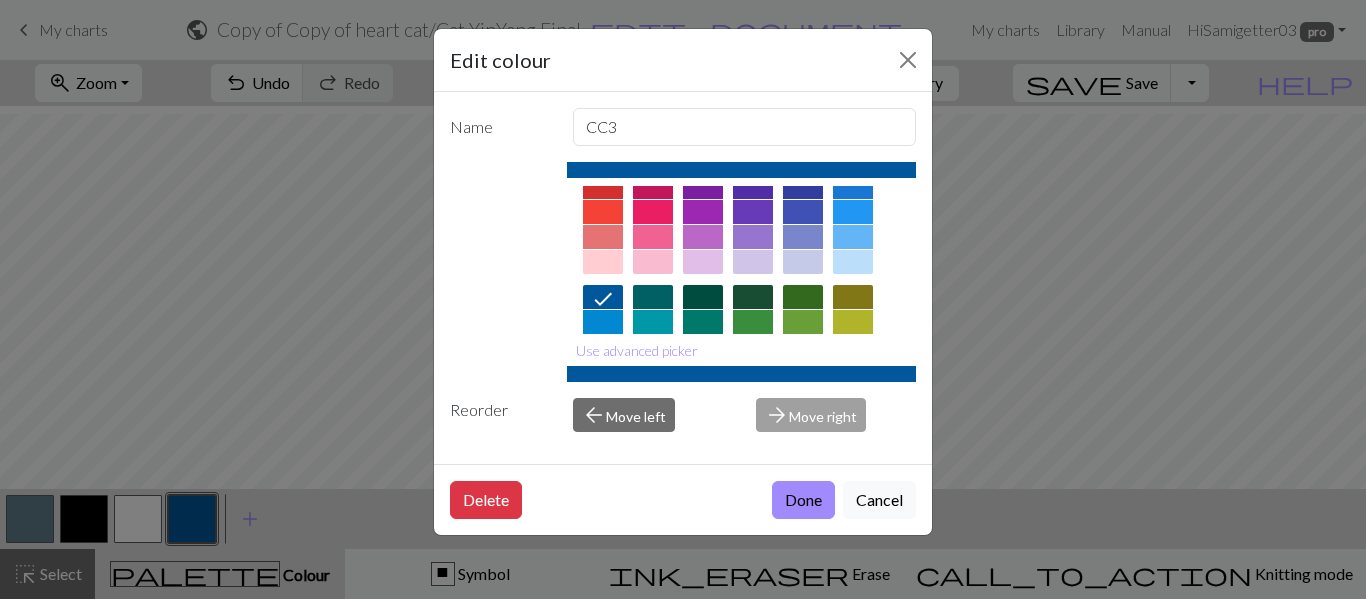 scroll, scrollTop: 49, scrollLeft: 0, axis: vertical 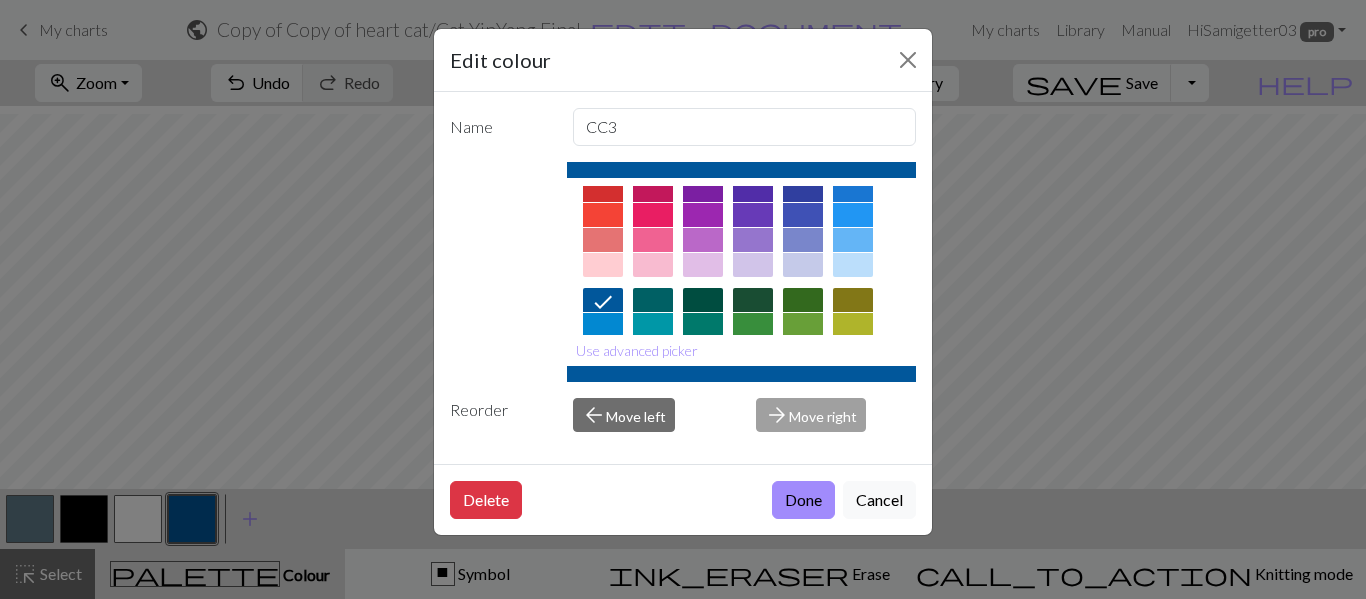 click at bounding box center [653, 240] 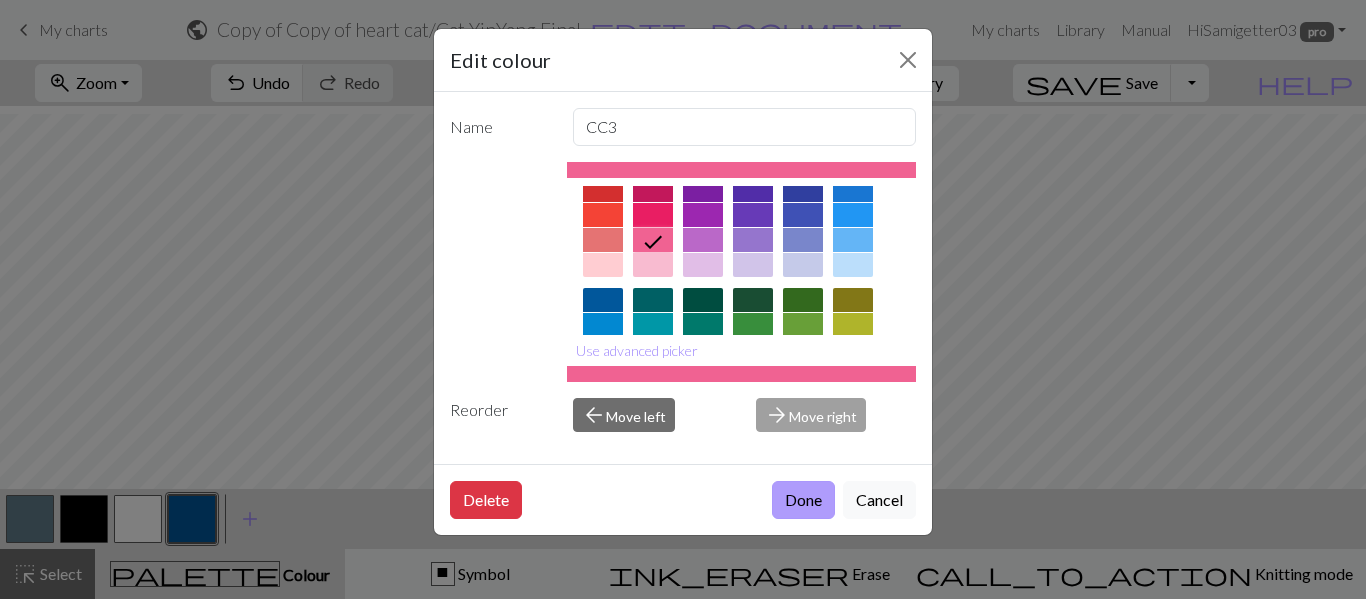 click on "Done" at bounding box center [803, 500] 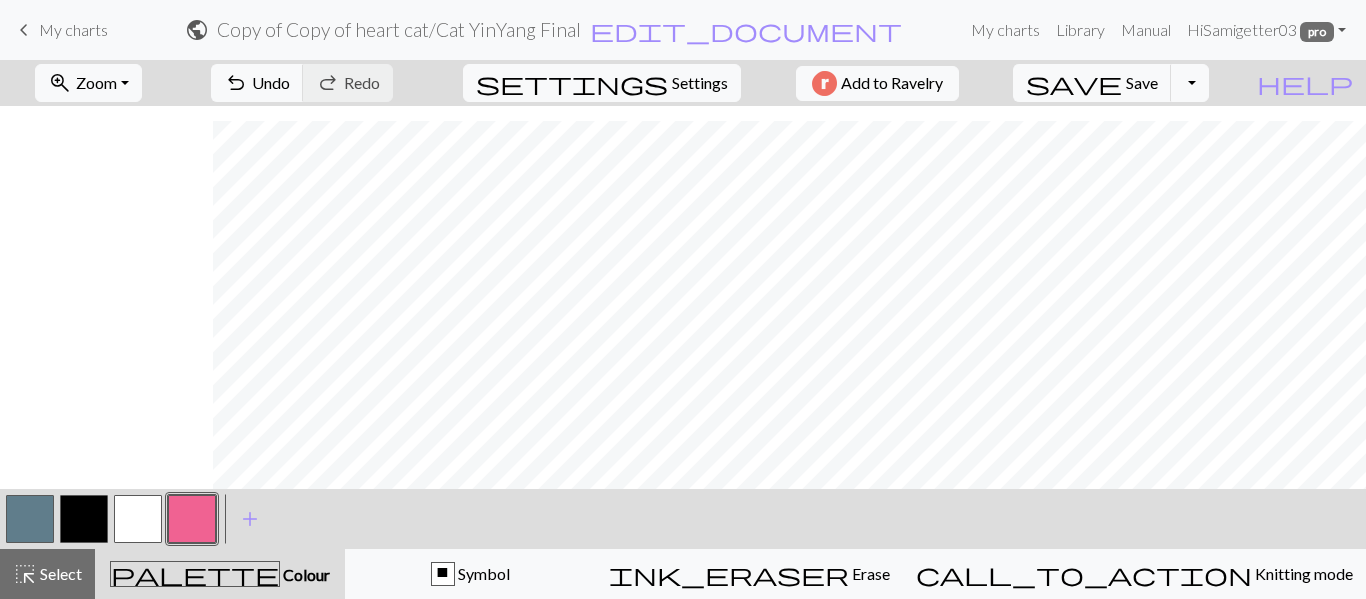 scroll, scrollTop: 1722, scrollLeft: 814, axis: both 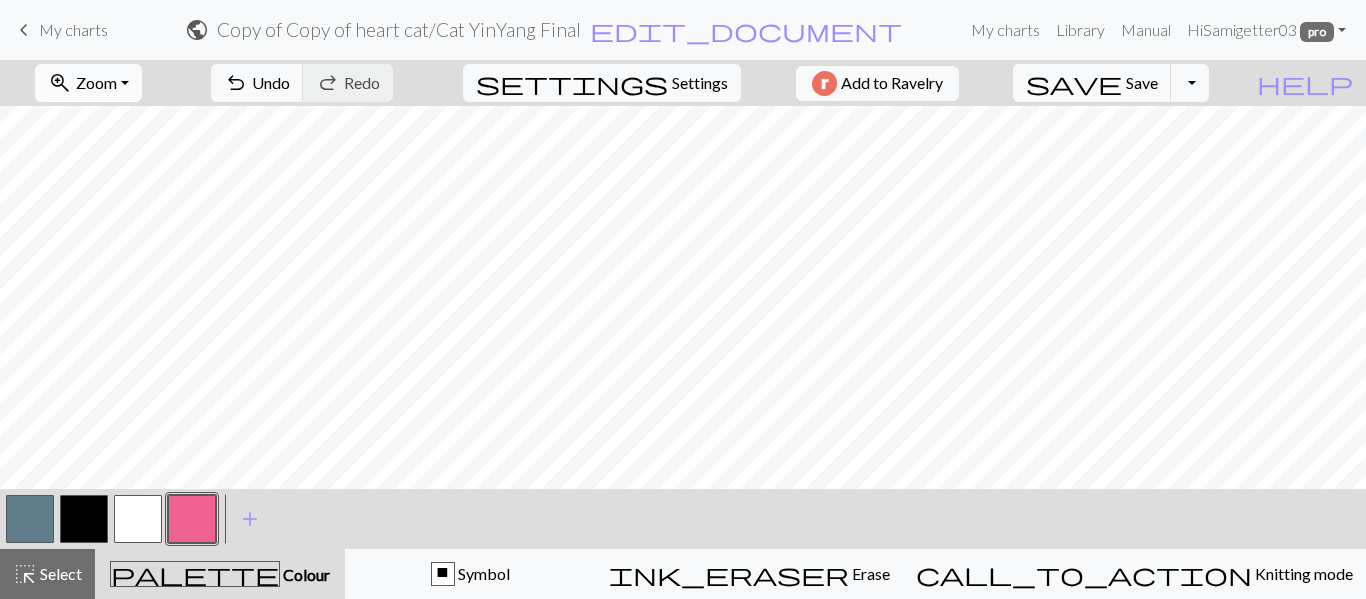 click on "zoom_in Zoom Zoom" at bounding box center (88, 83) 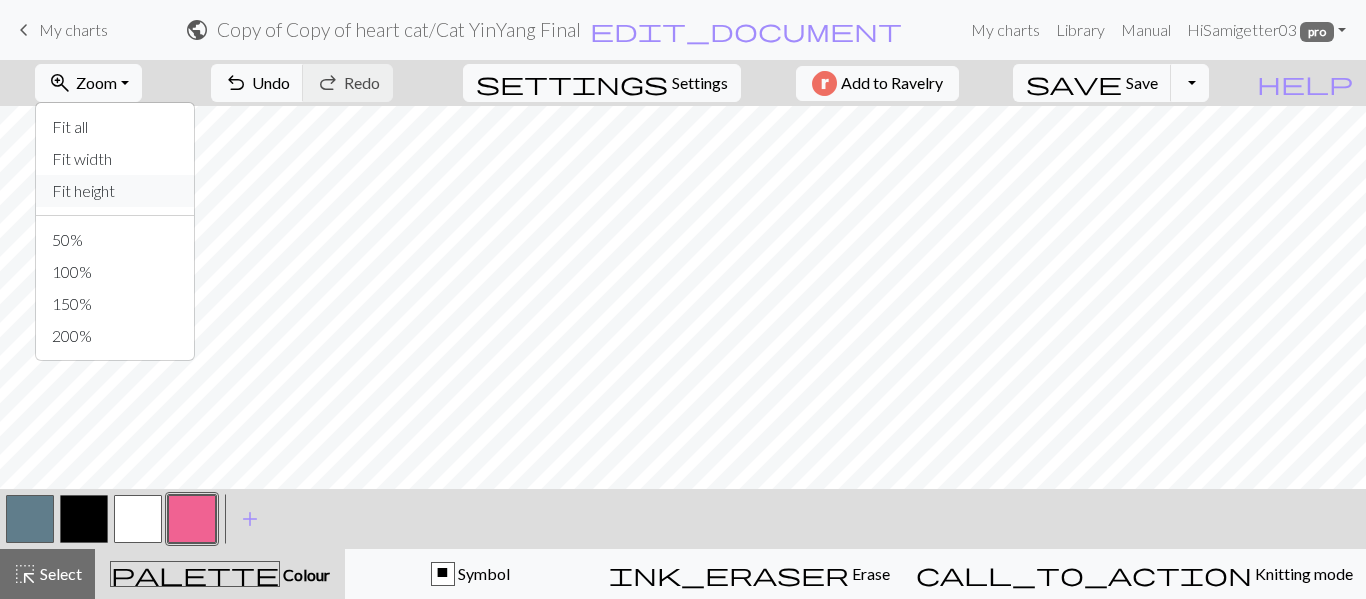 click on "Fit height" at bounding box center [115, 191] 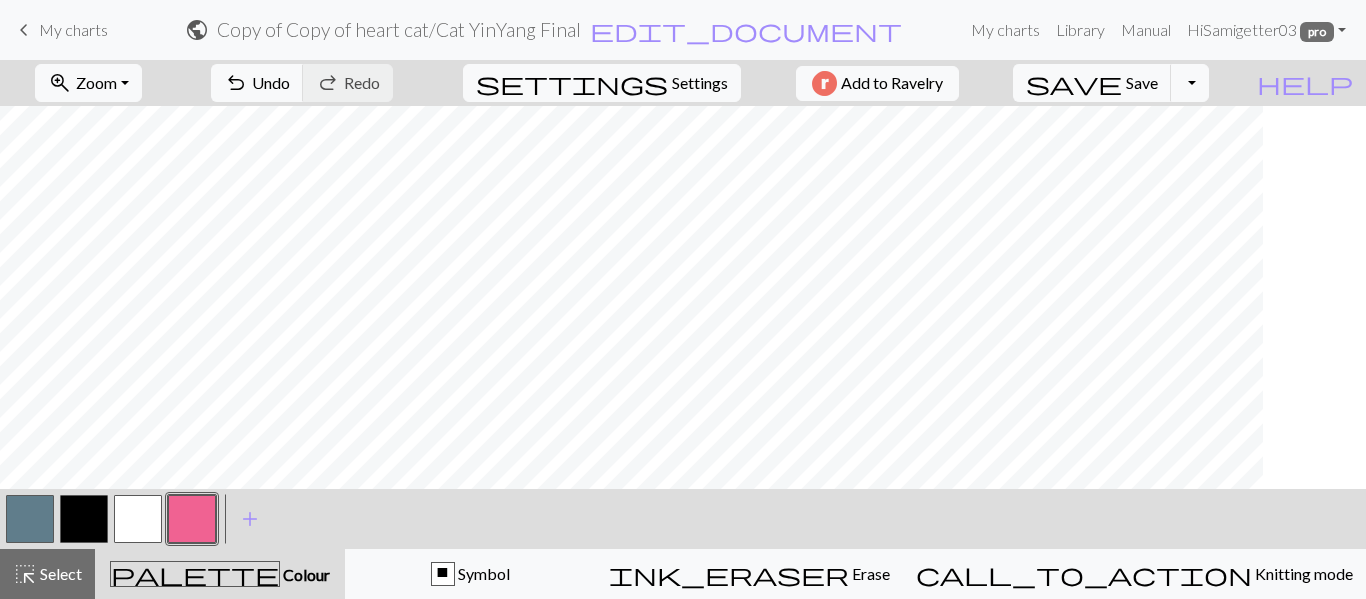 scroll, scrollTop: 382, scrollLeft: 74, axis: both 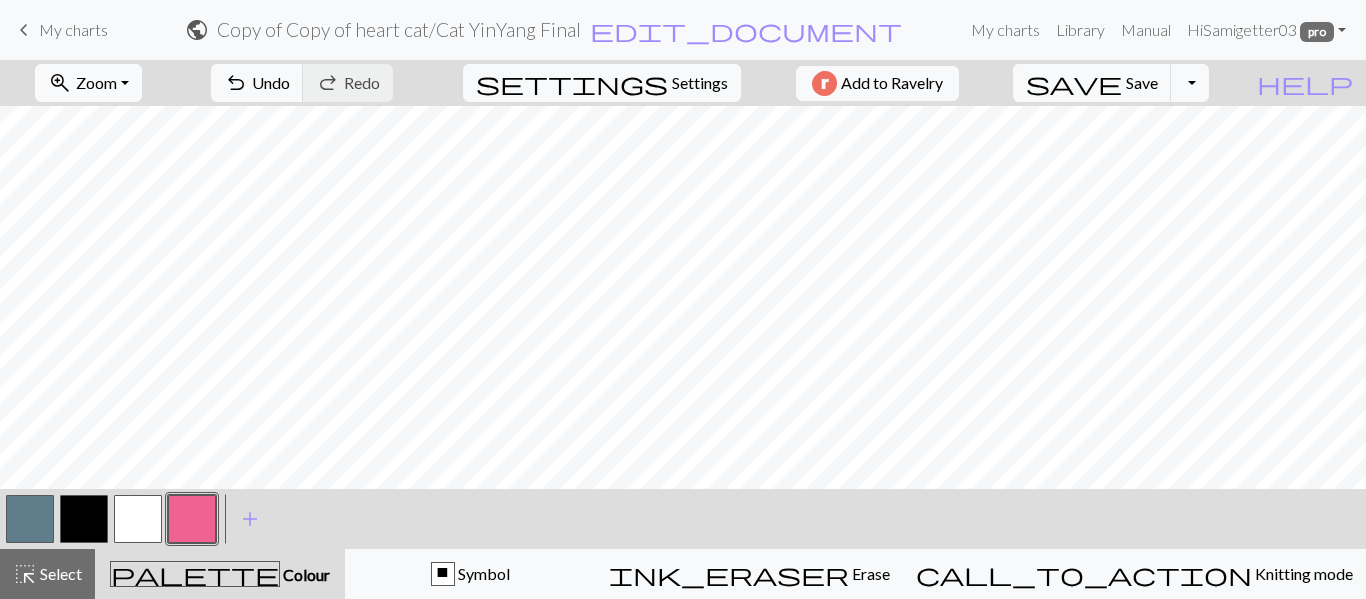 click on "Zoom" at bounding box center [96, 82] 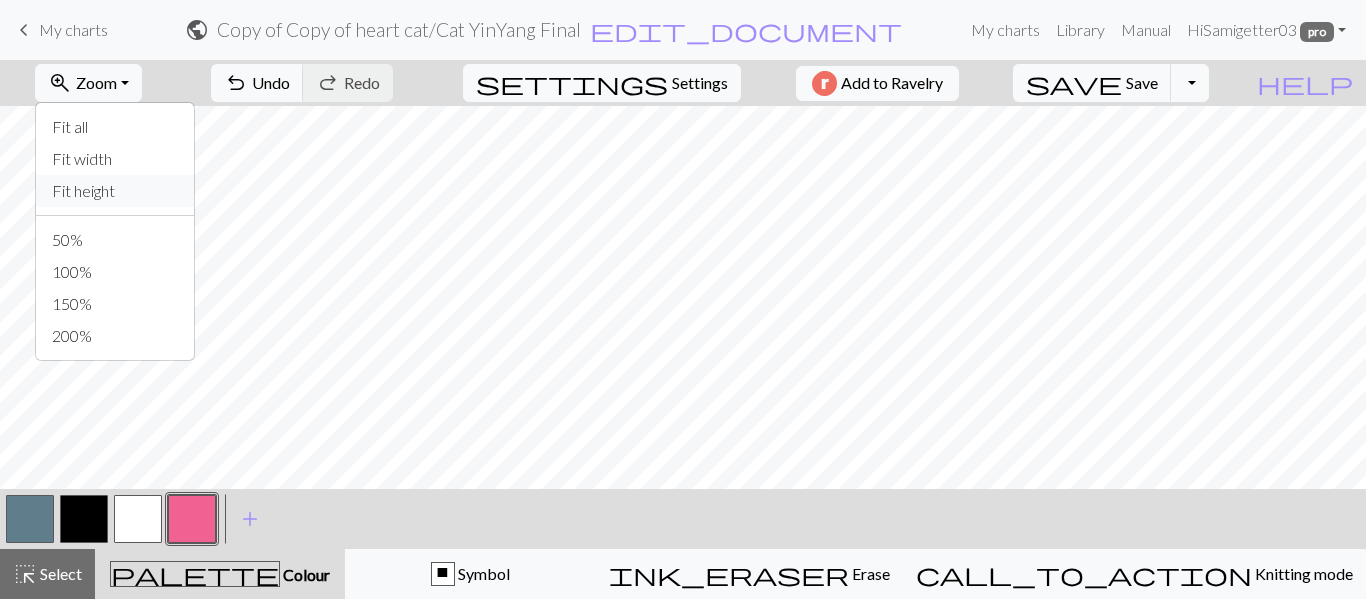 click on "Fit height" at bounding box center (115, 191) 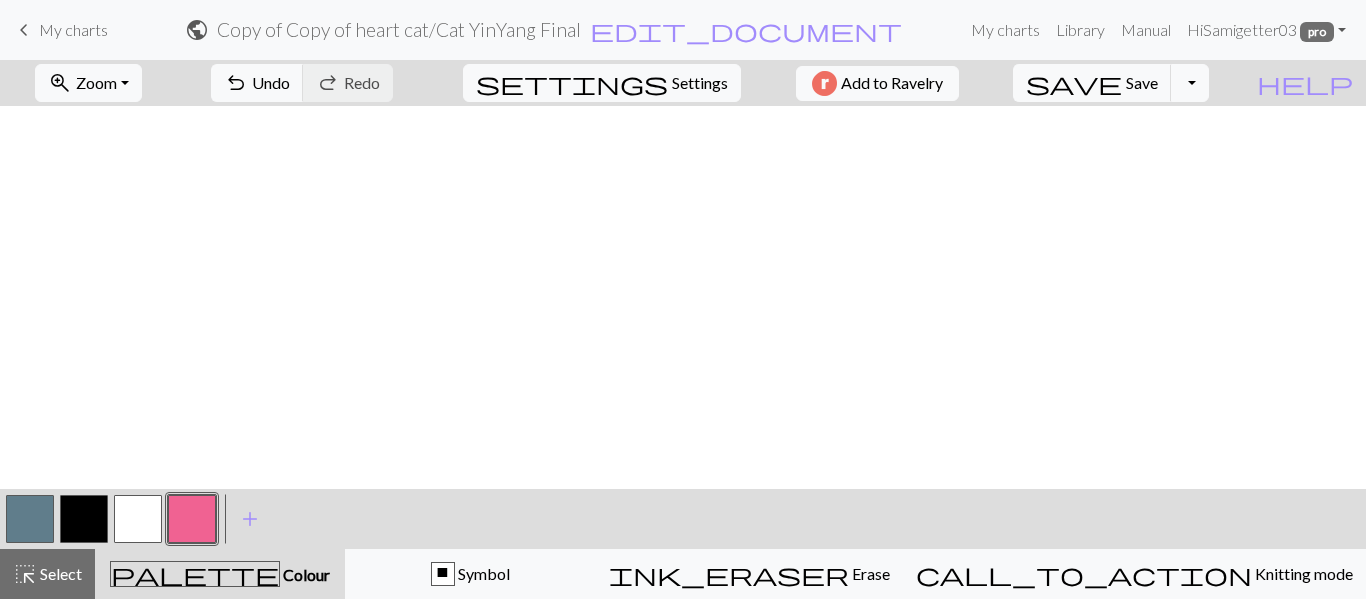 scroll, scrollTop: 0, scrollLeft: 0, axis: both 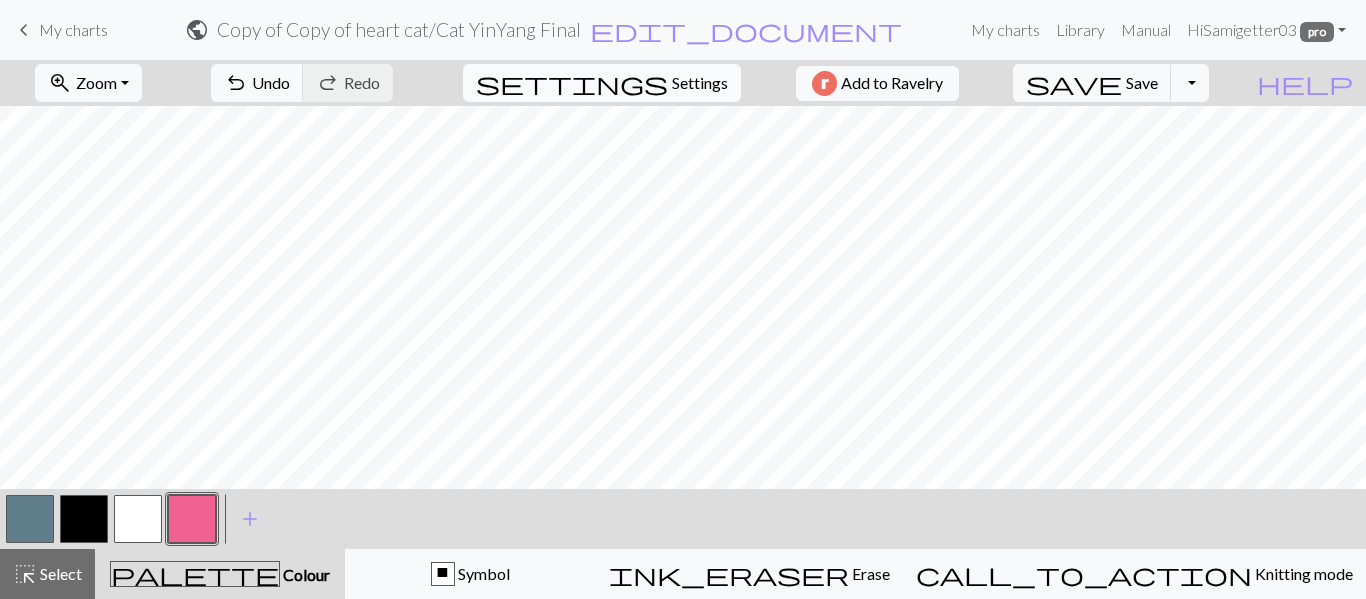 click on "Settings" at bounding box center (700, 83) 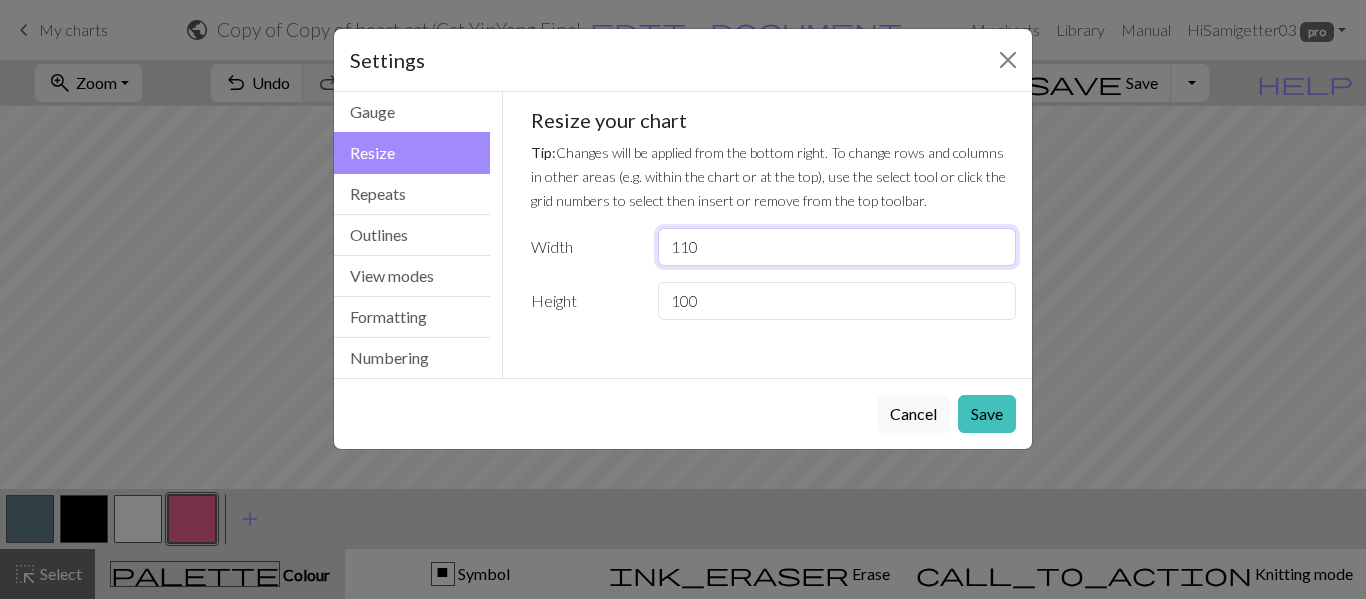 click on "110" at bounding box center [837, 247] 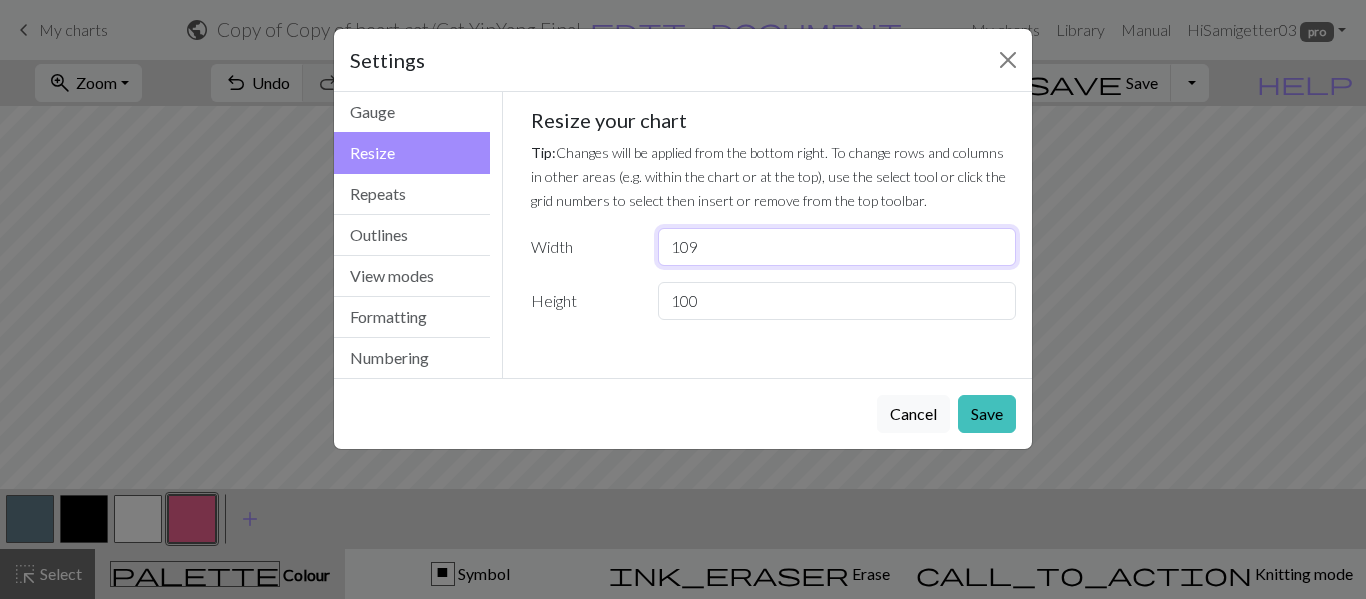 type on "109" 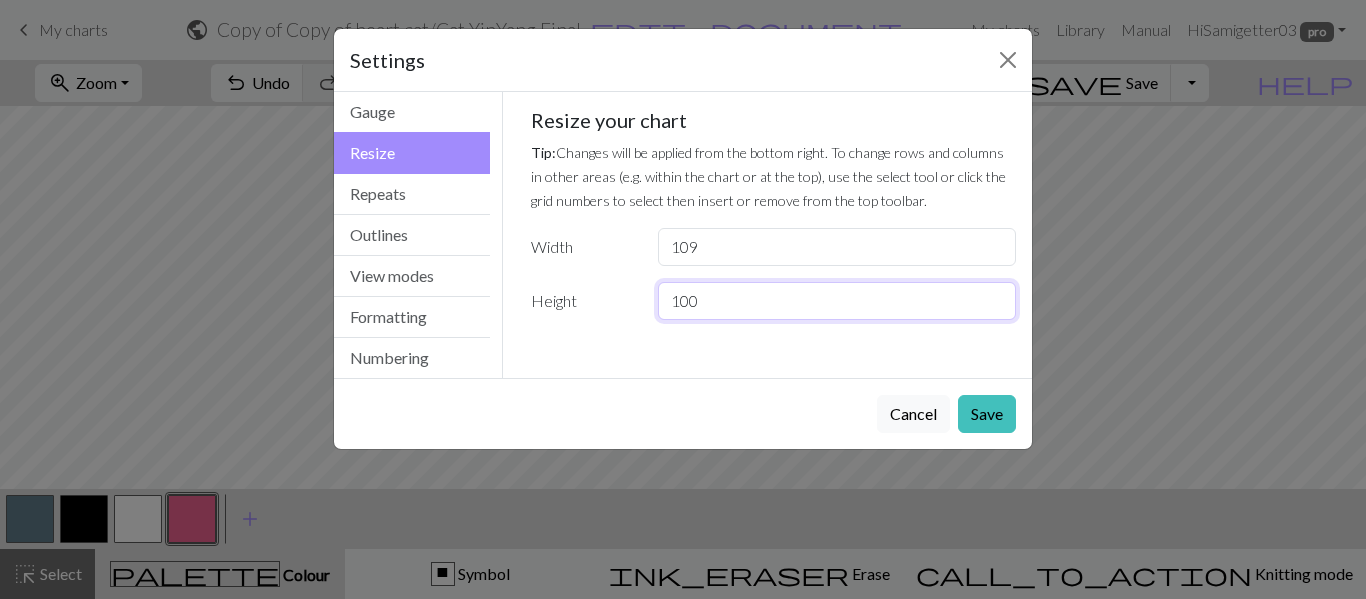 click on "100" at bounding box center (837, 301) 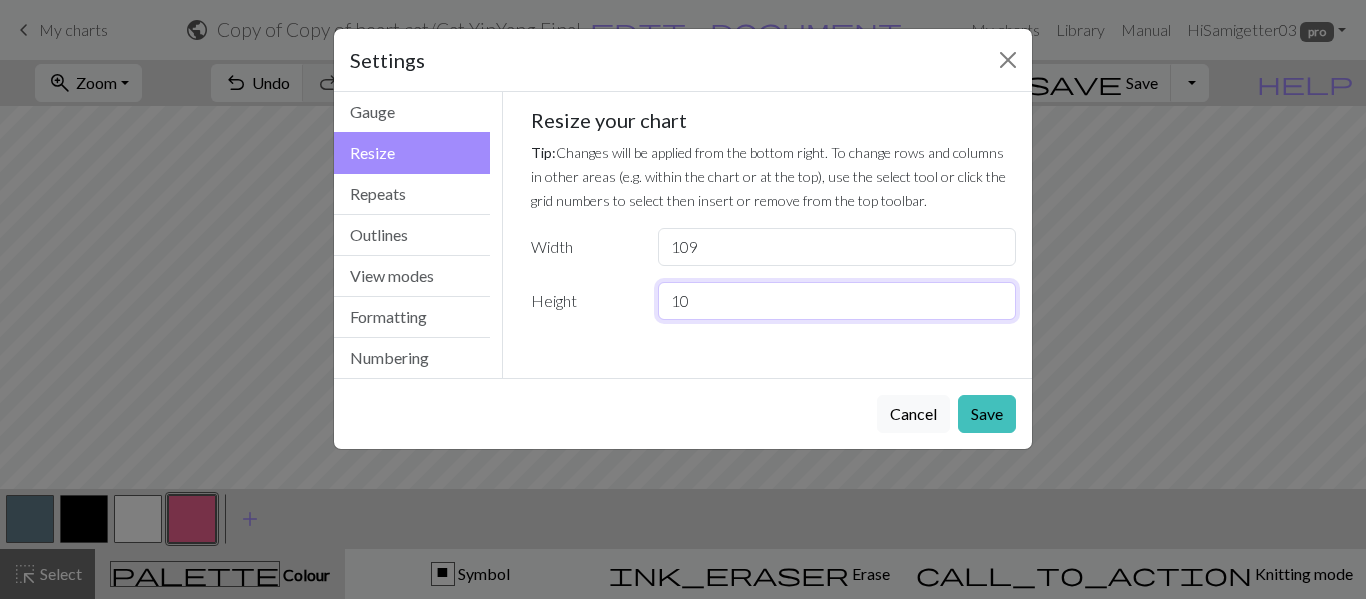type on "1" 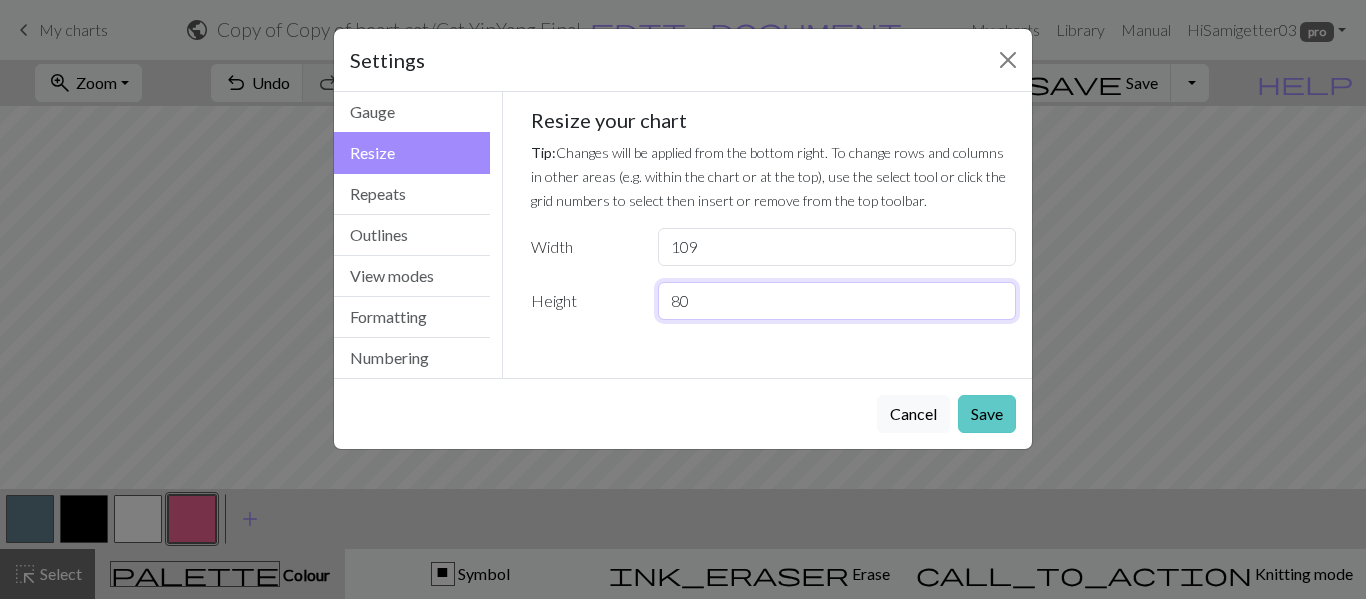 type on "80" 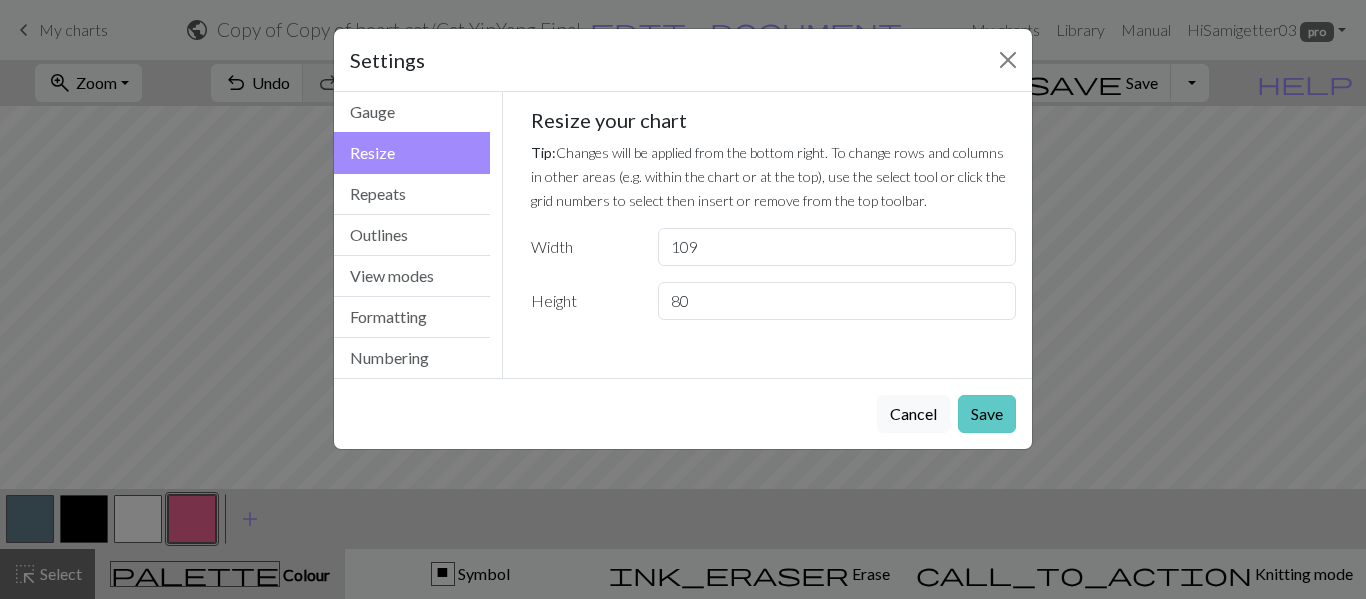 click on "Save" at bounding box center (987, 414) 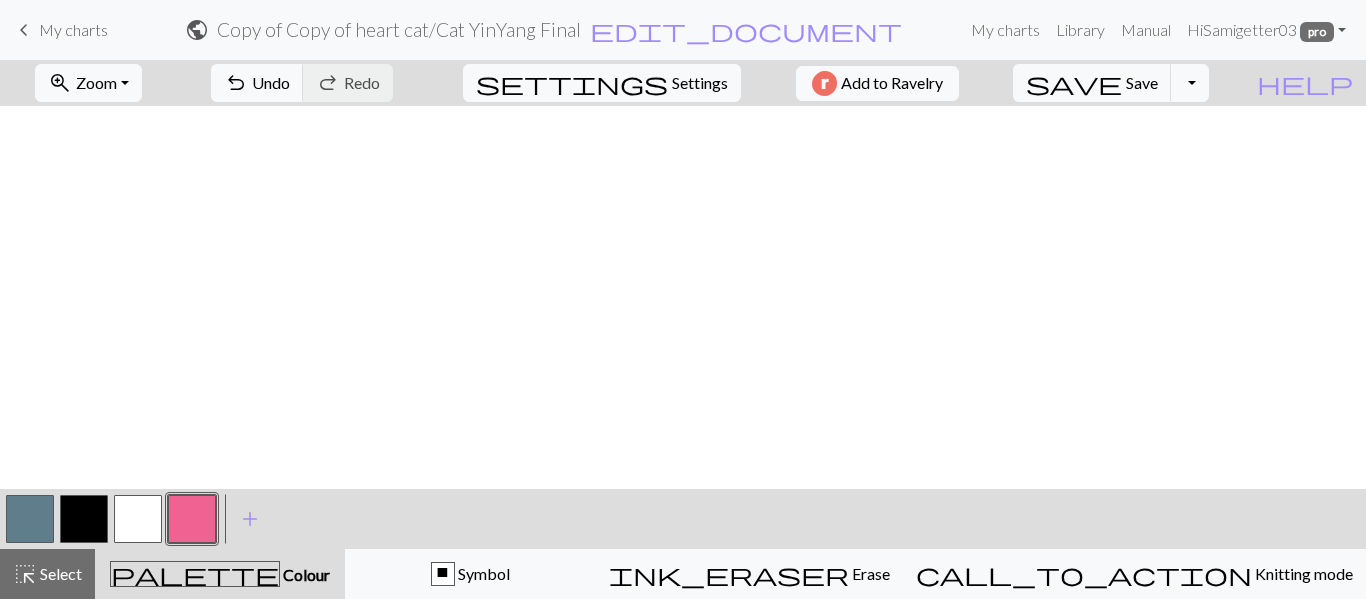 scroll, scrollTop: 502, scrollLeft: 0, axis: vertical 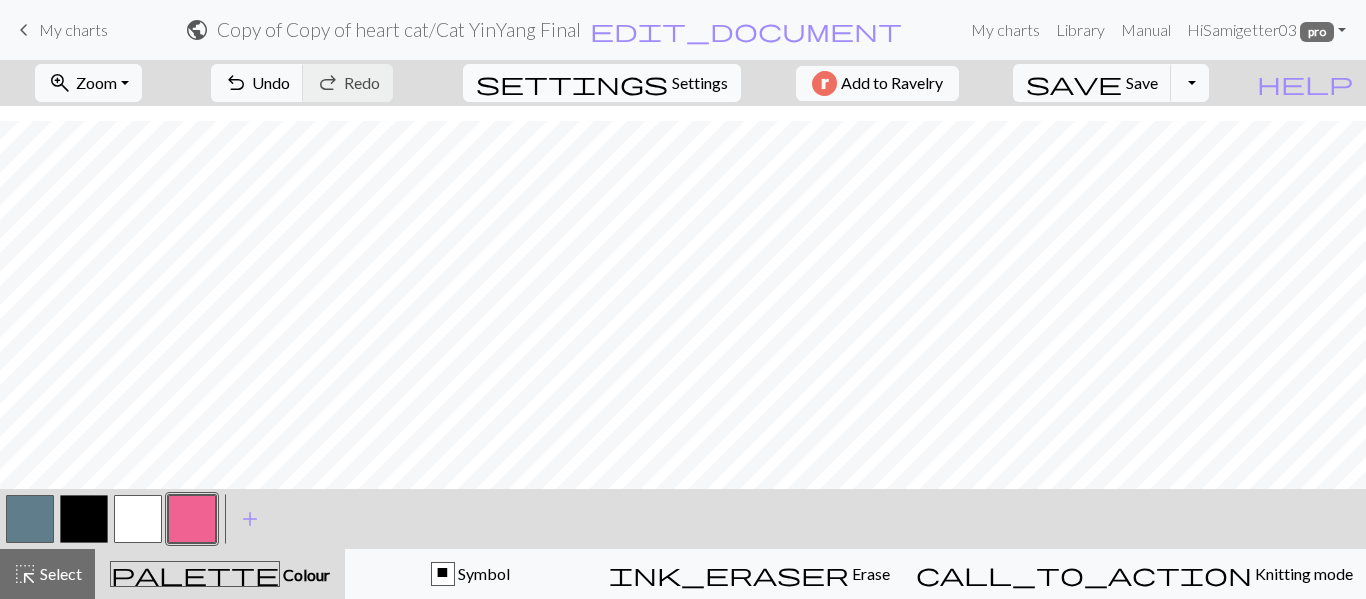 click on "Settings" at bounding box center [700, 83] 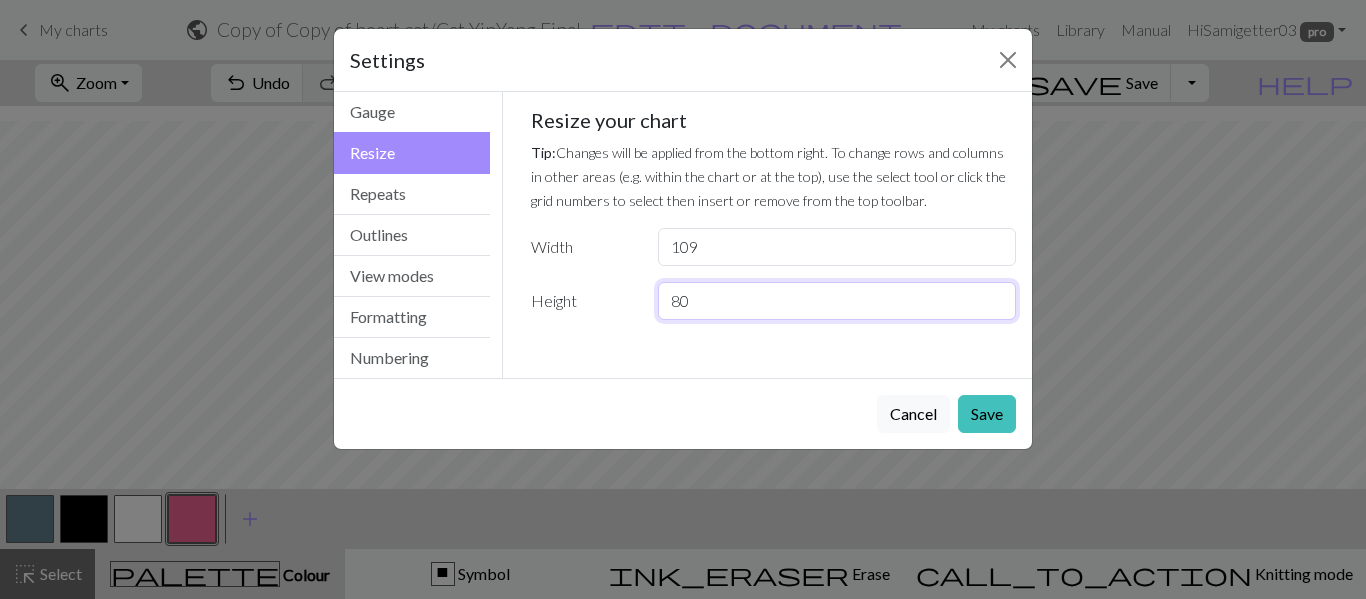 click on "80" at bounding box center (837, 301) 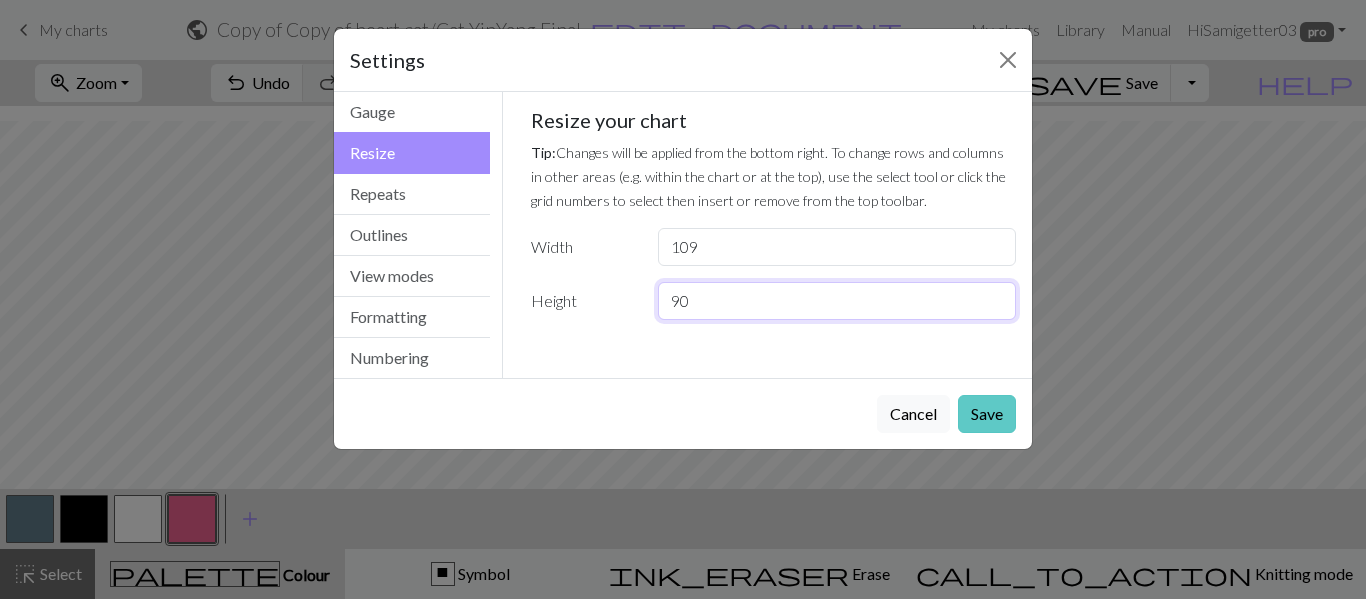 type on "90" 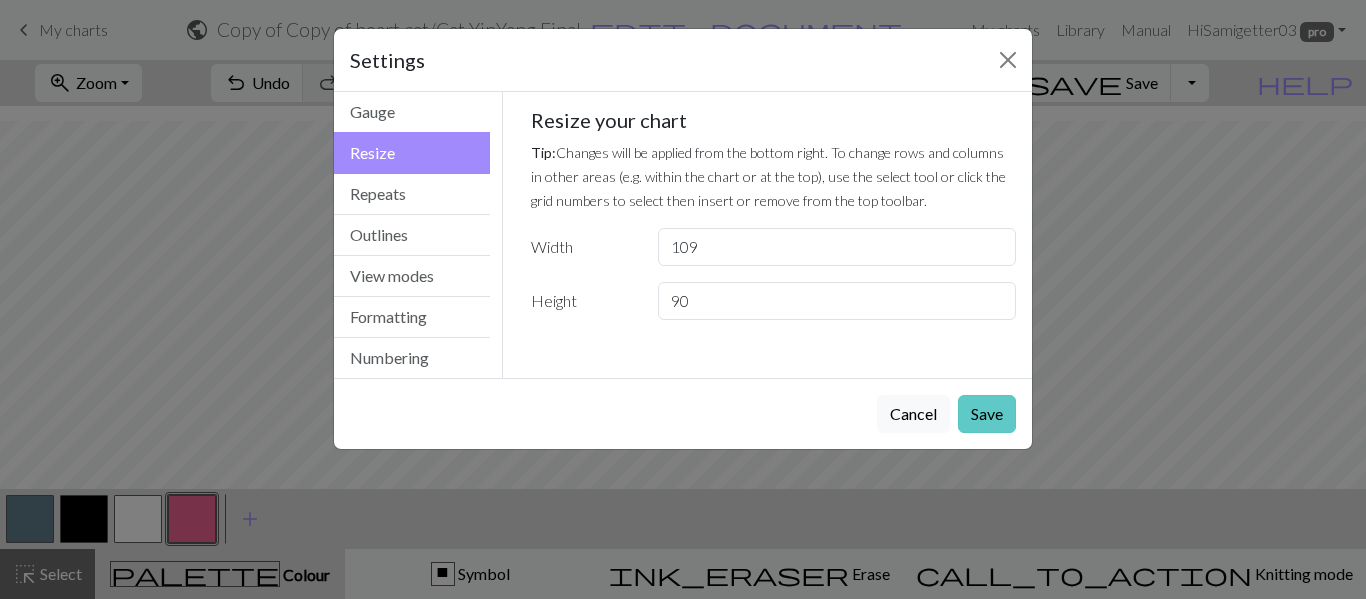 click on "Save" at bounding box center (987, 414) 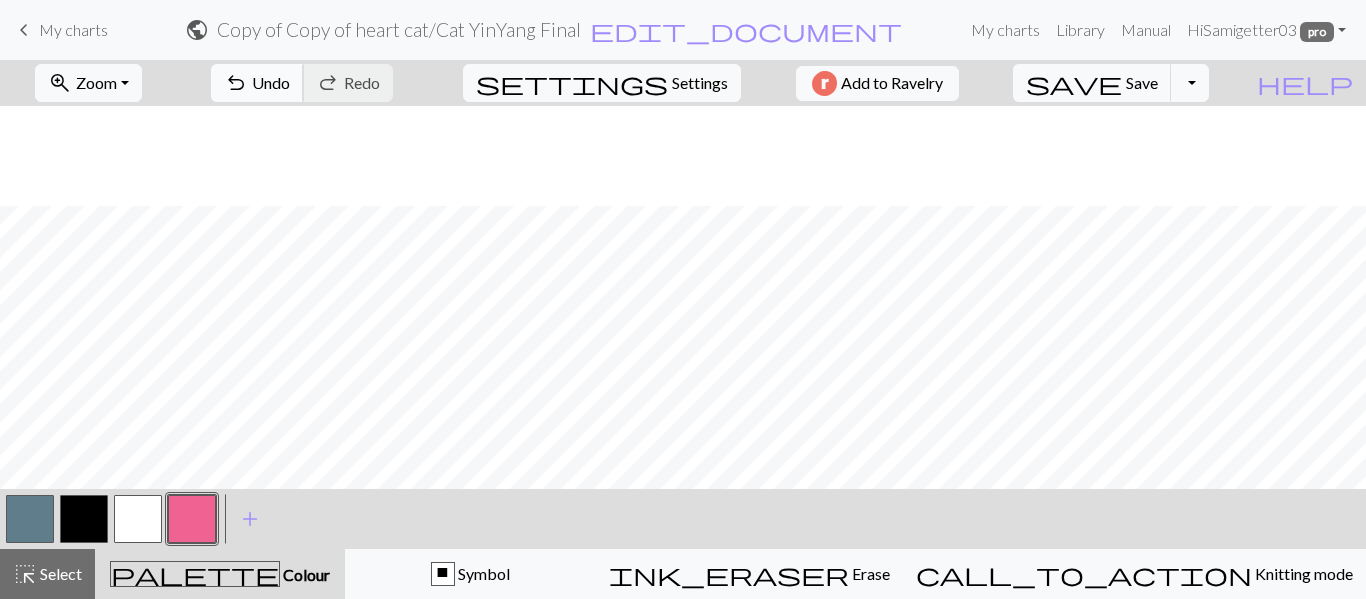 scroll, scrollTop: 602, scrollLeft: 0, axis: vertical 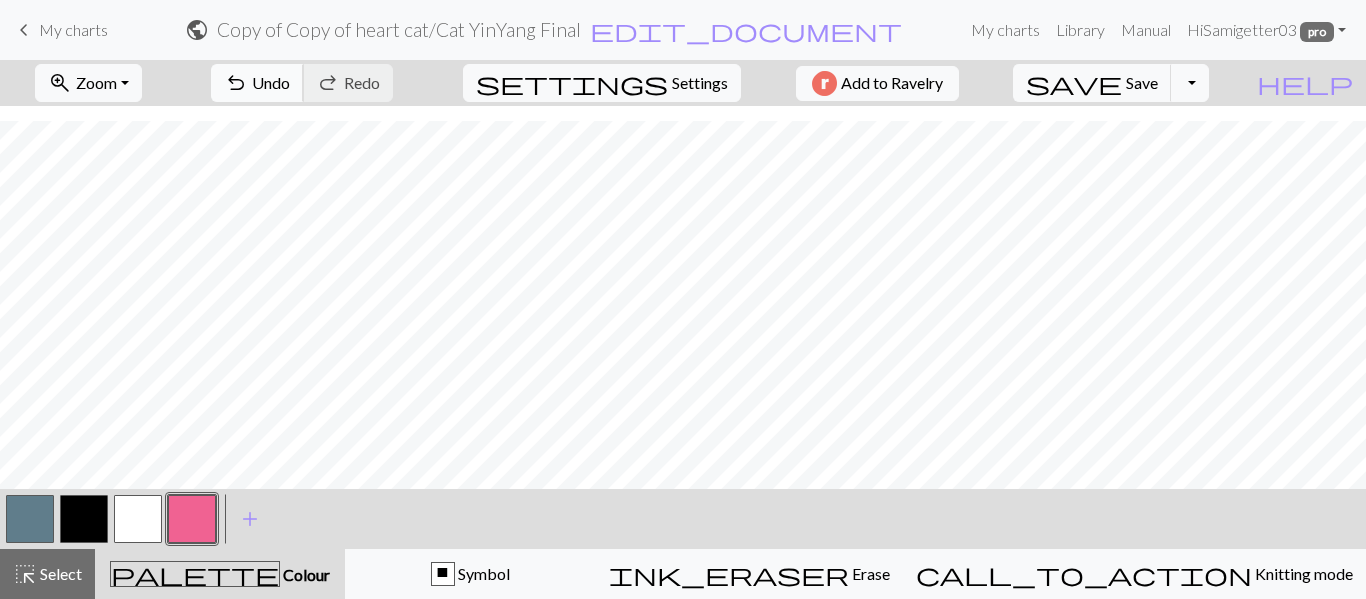 click on "undo Undo Undo" at bounding box center (257, 83) 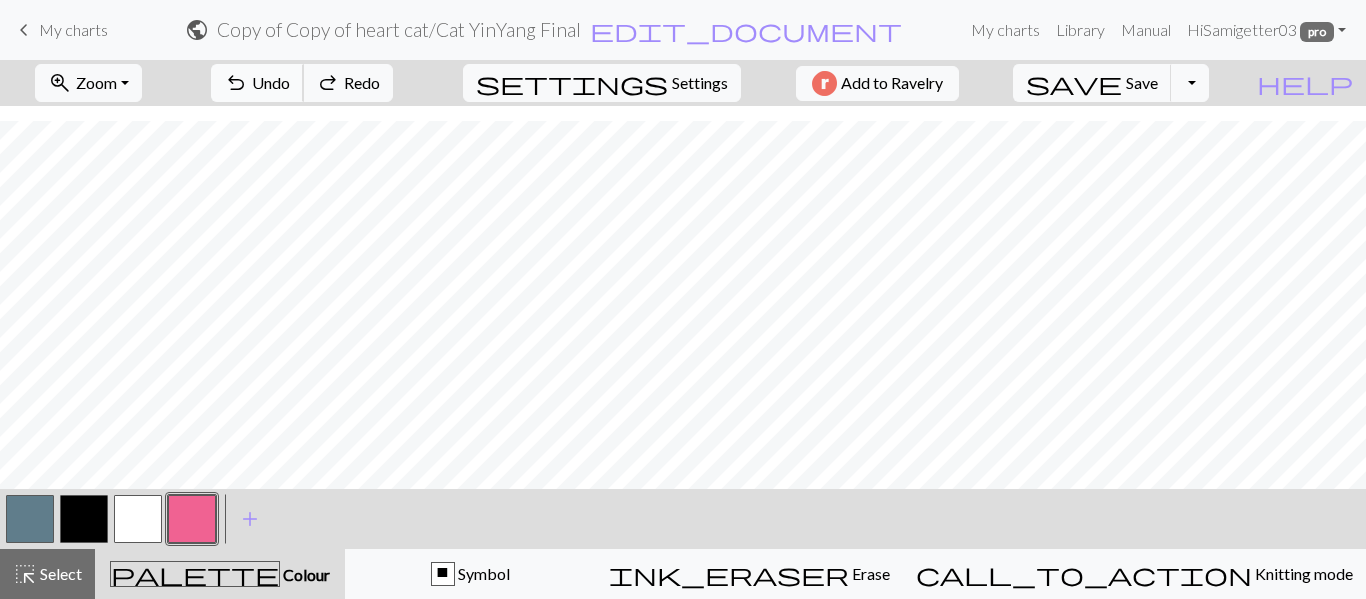 scroll, scrollTop: 502, scrollLeft: 0, axis: vertical 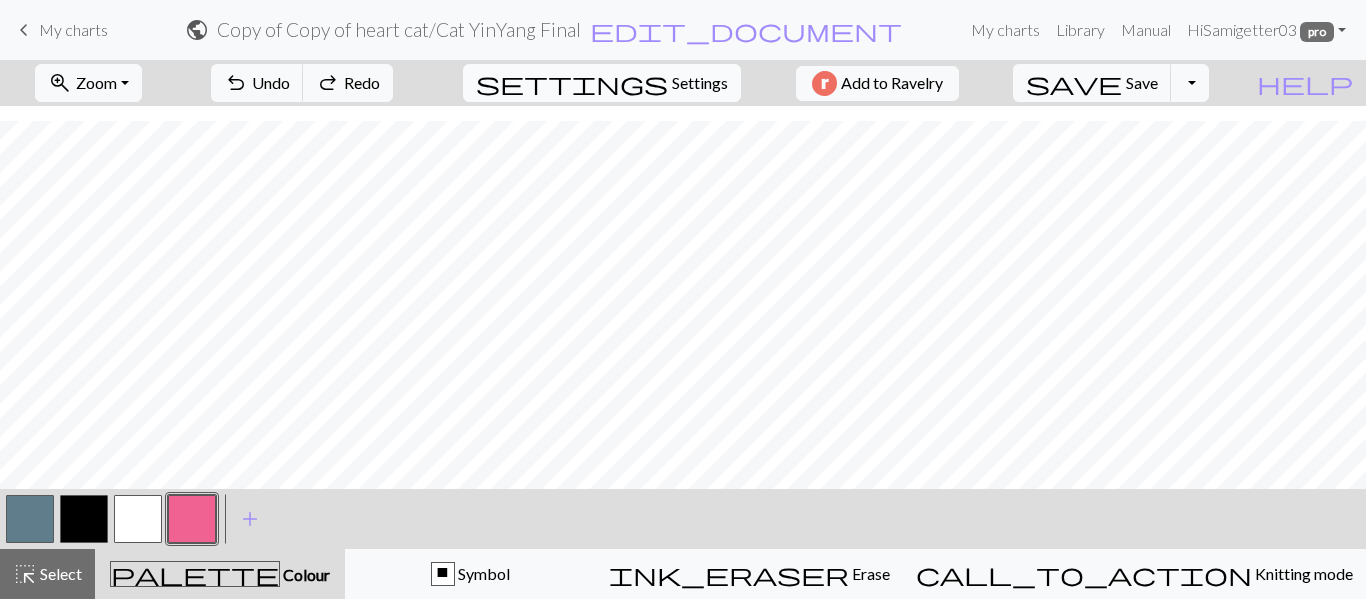 click on "Settings" at bounding box center (700, 83) 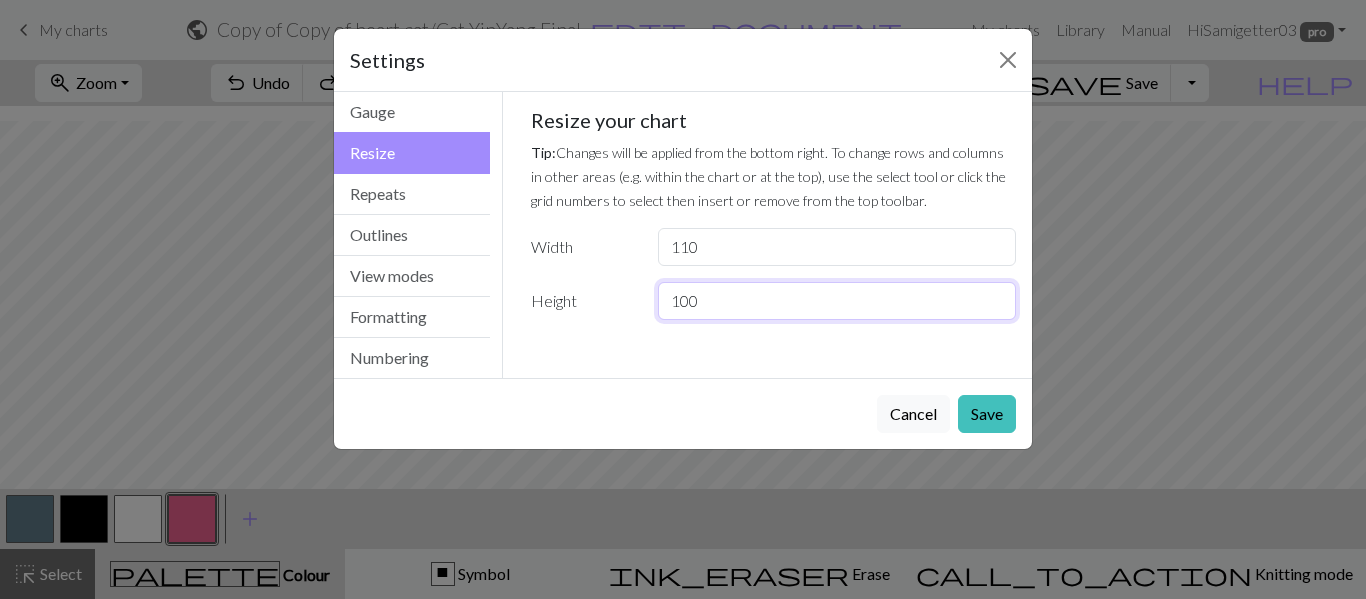 click on "100" at bounding box center (837, 301) 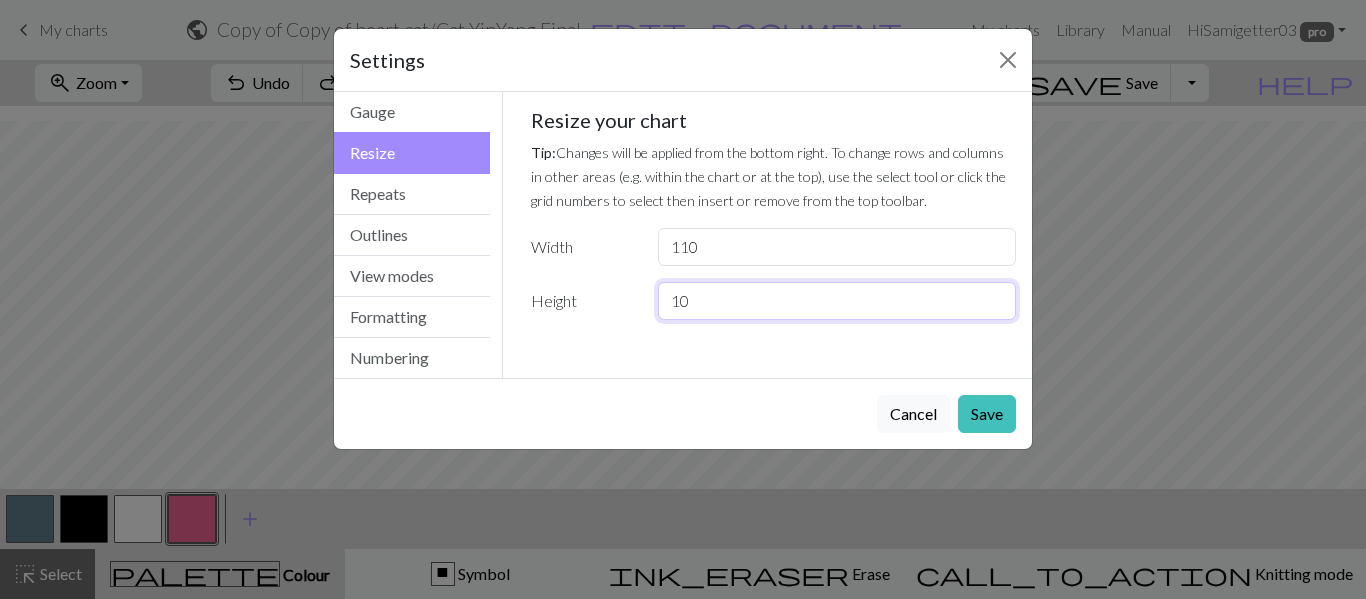 type on "1" 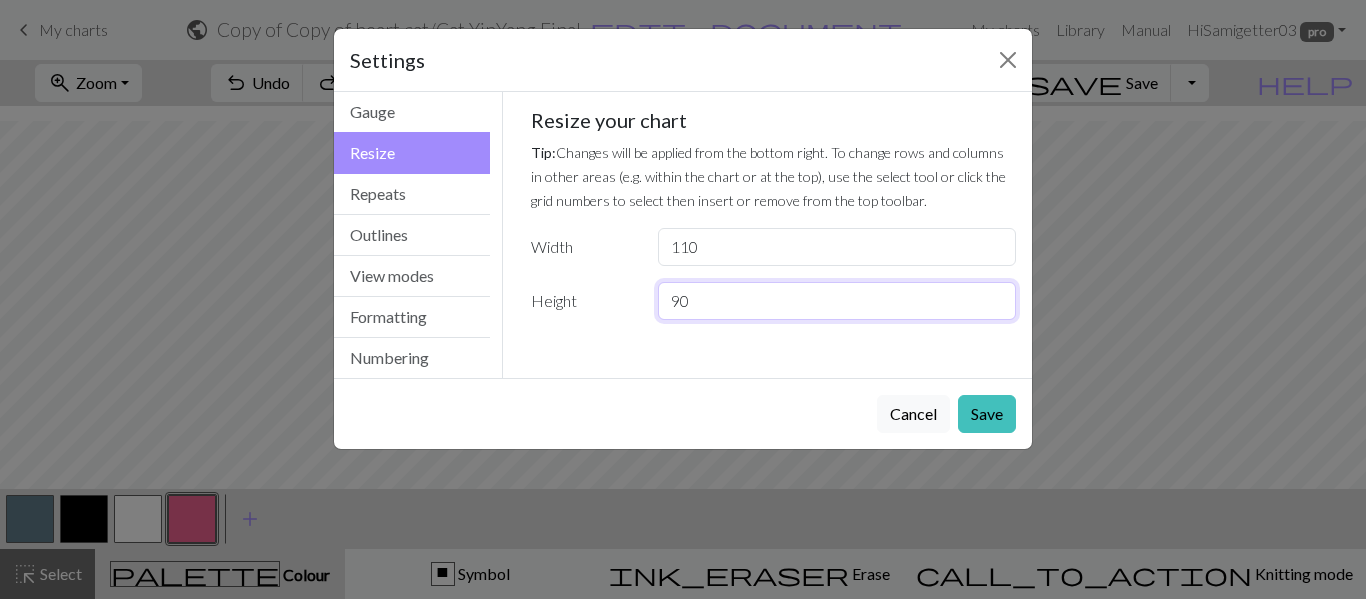 type on "90" 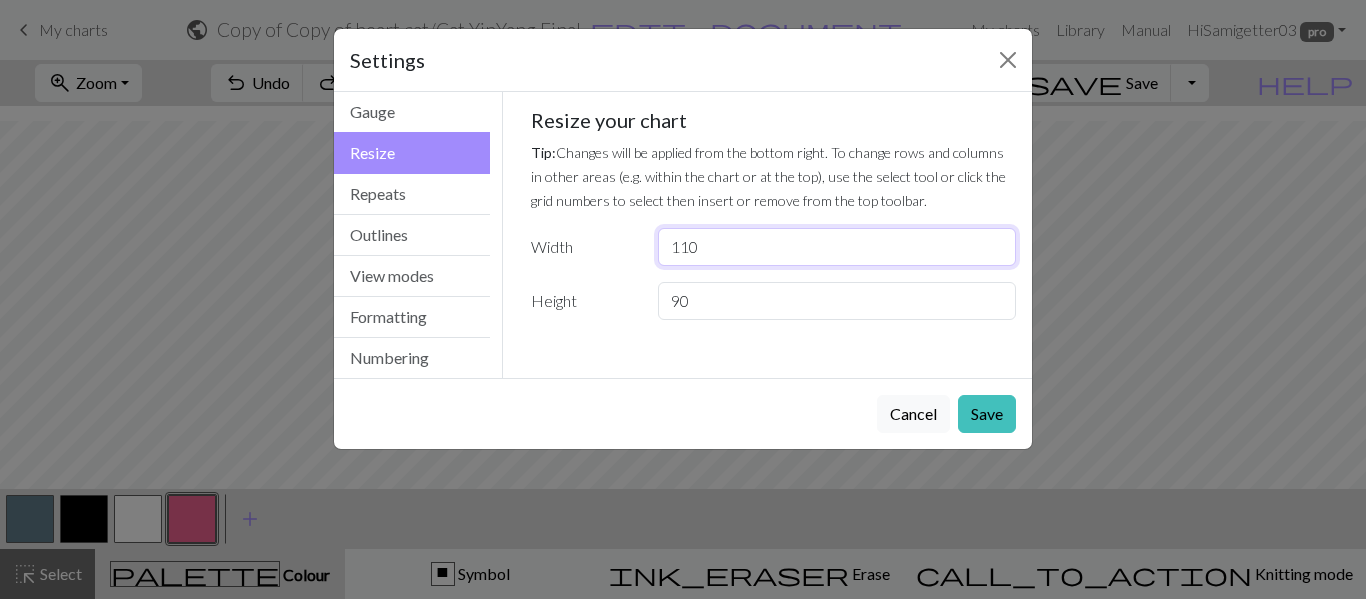 click on "110" at bounding box center (837, 247) 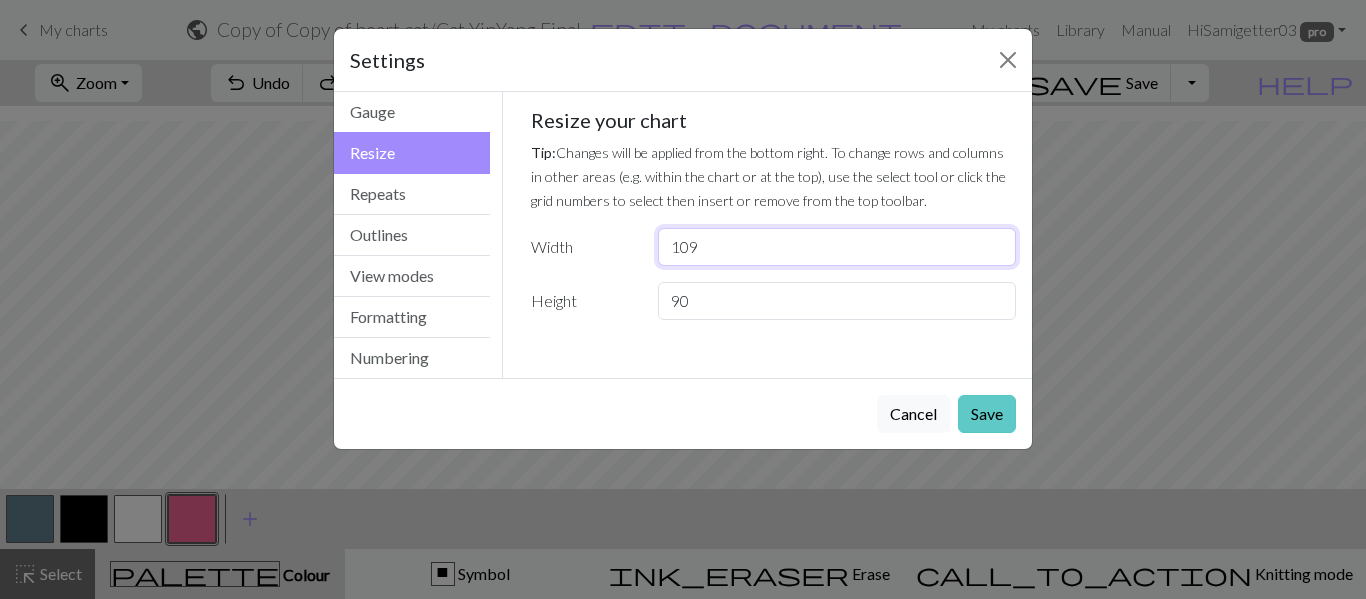 type on "109" 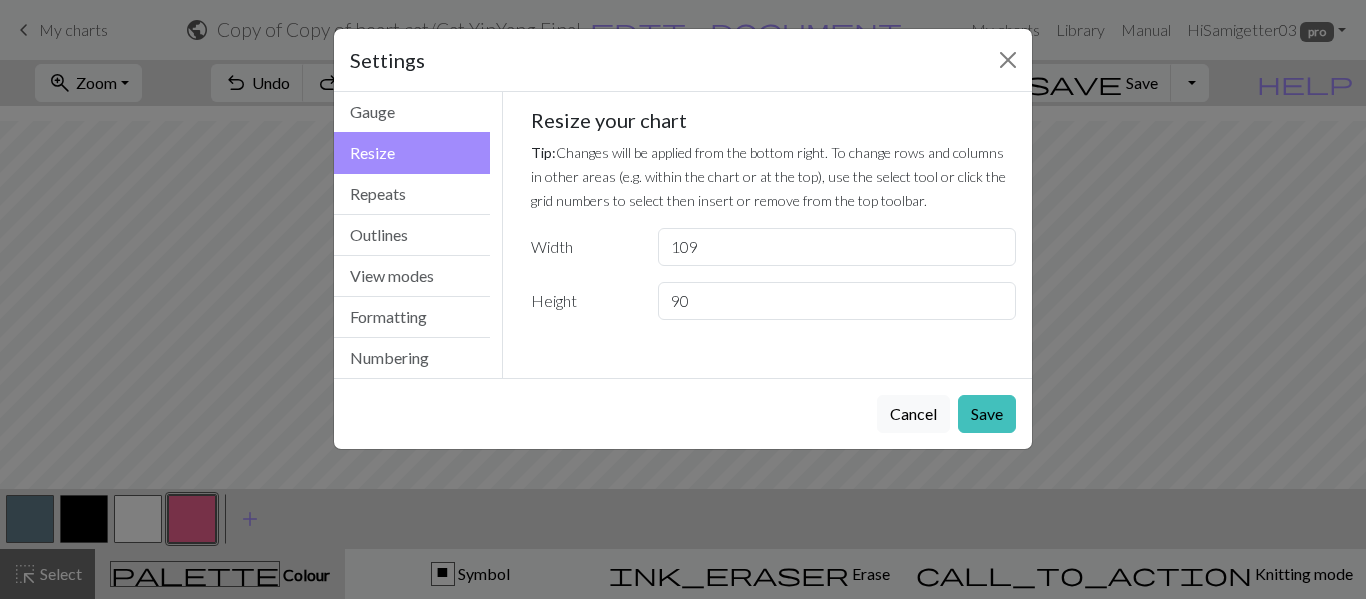 drag, startPoint x: 981, startPoint y: 422, endPoint x: 800, endPoint y: 460, distance: 184.94594 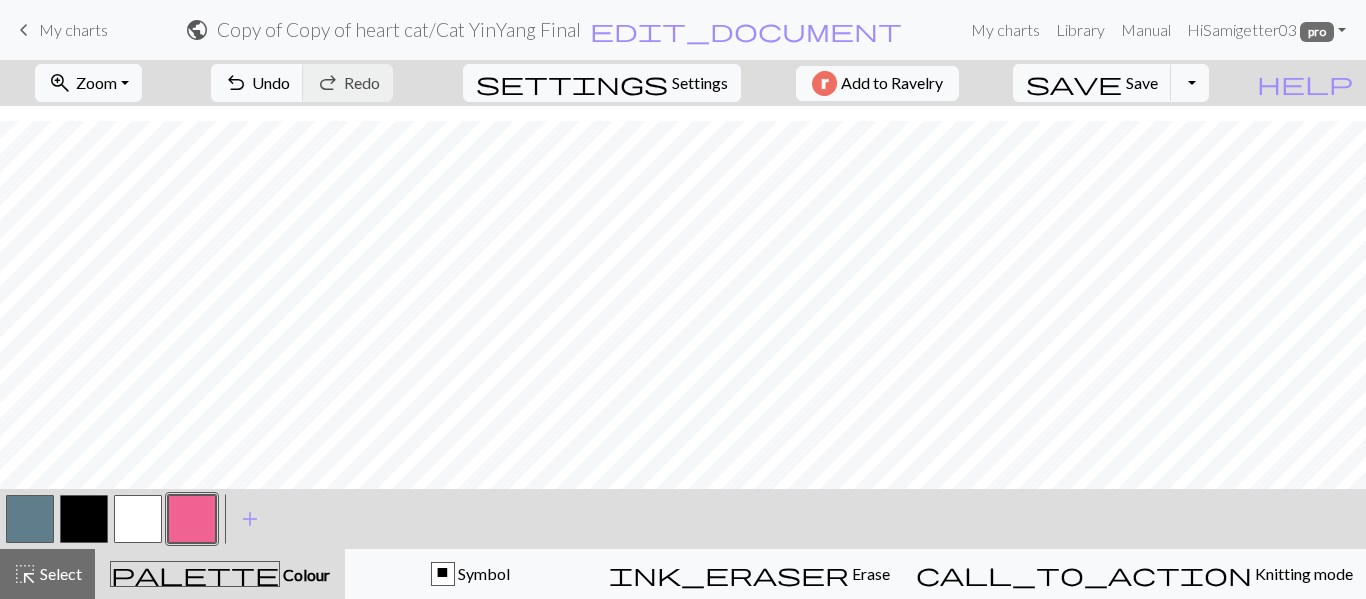 scroll, scrollTop: 602, scrollLeft: 0, axis: vertical 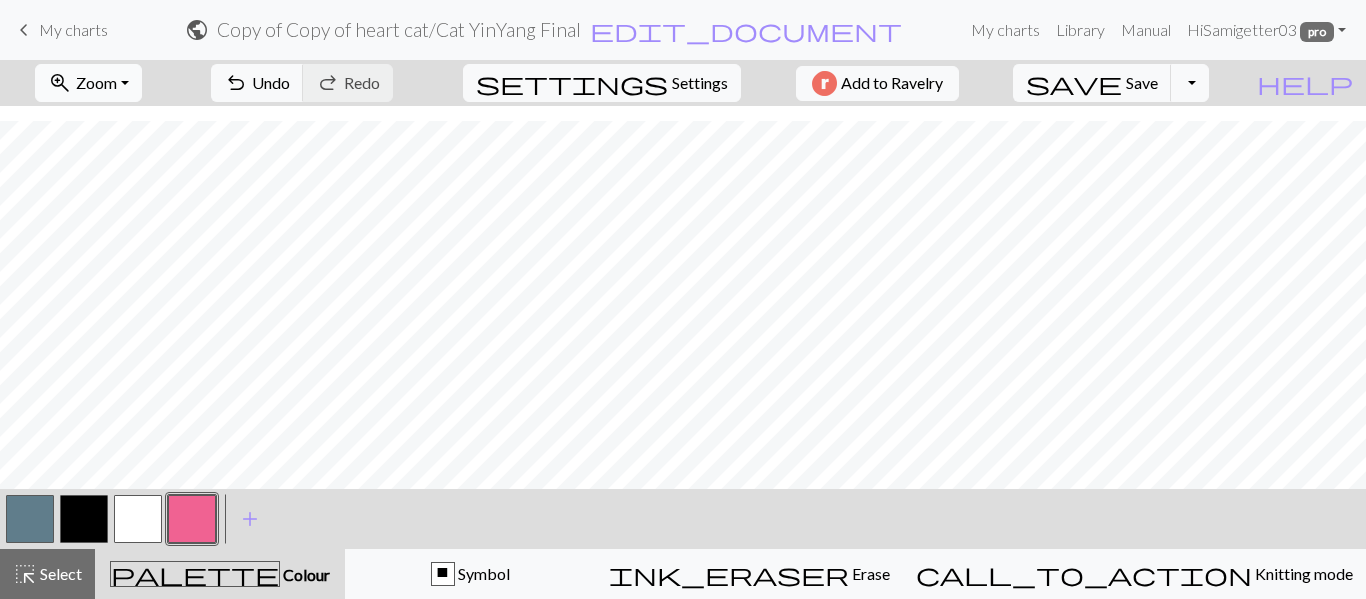 click on "zoom_in Zoom Zoom" at bounding box center [88, 83] 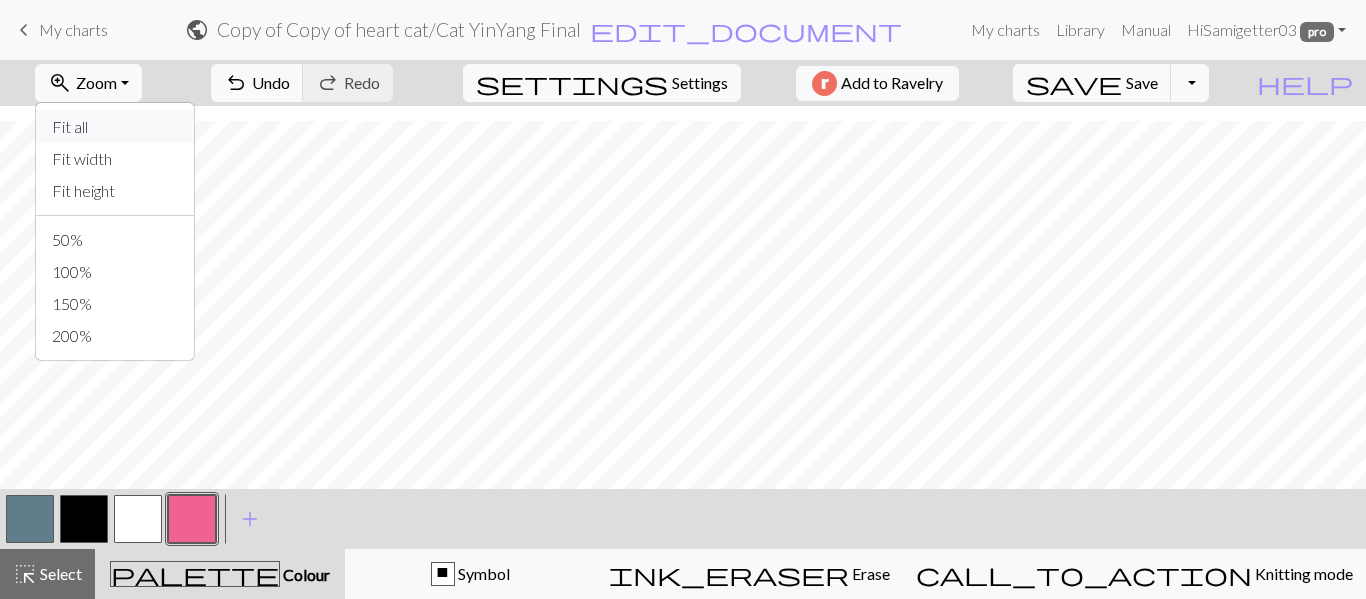 click on "Fit all" at bounding box center (115, 127) 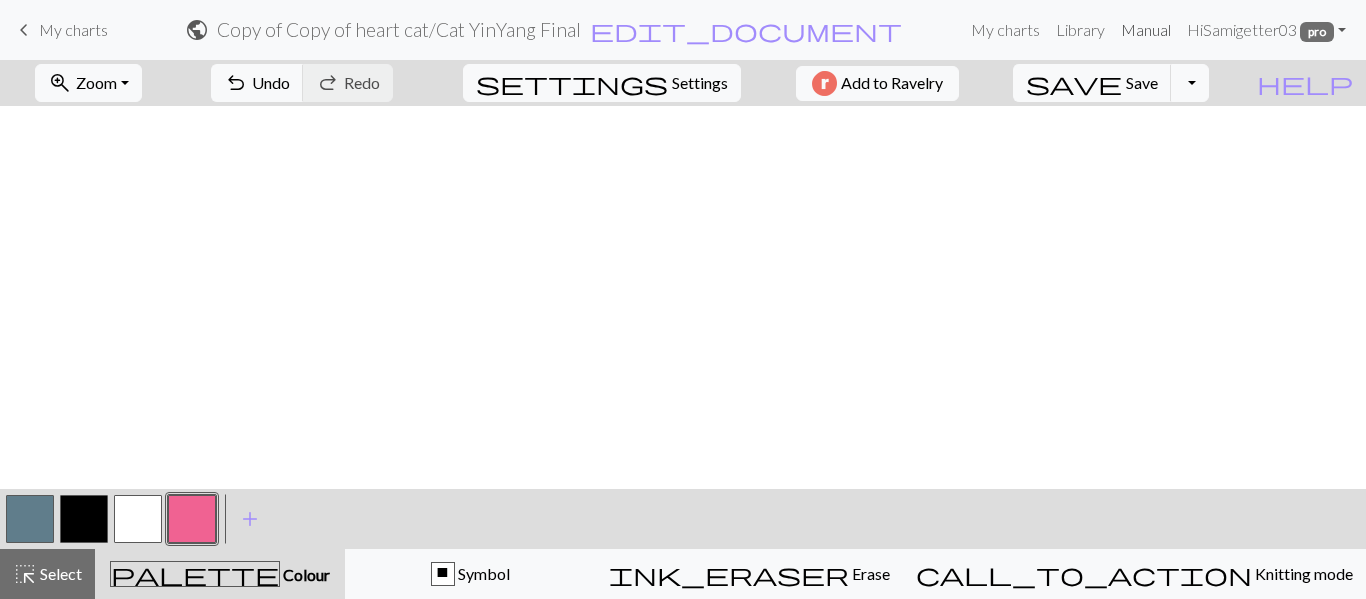 scroll, scrollTop: 599, scrollLeft: 0, axis: vertical 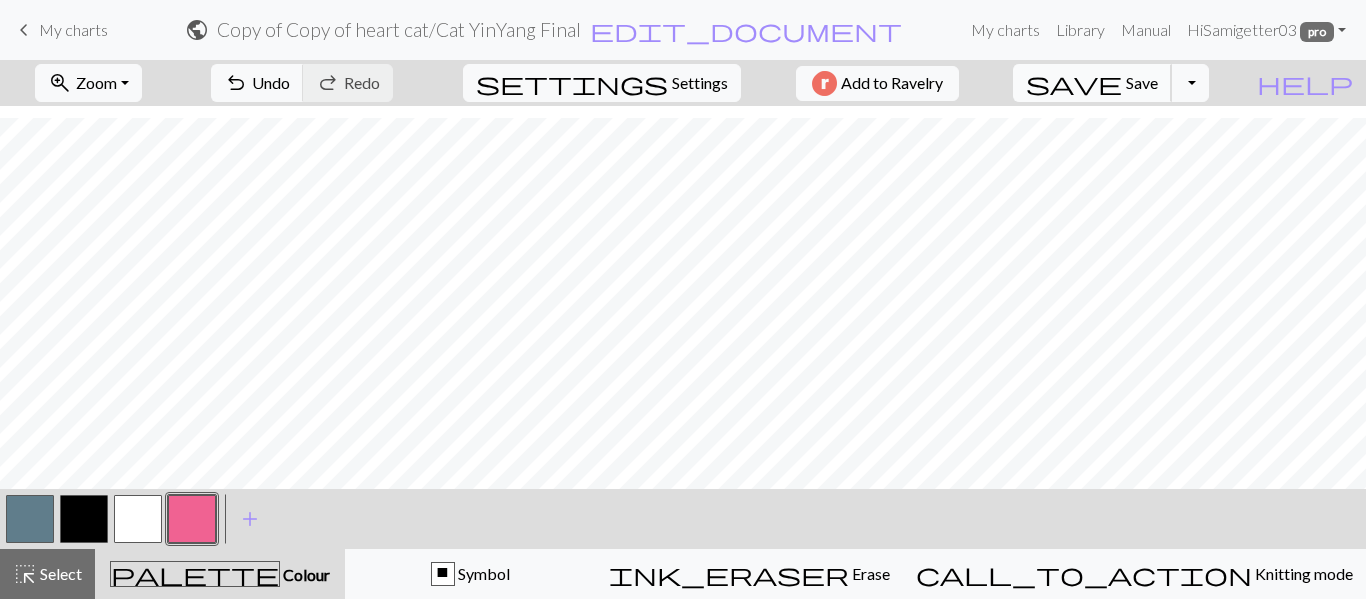 click on "Save" at bounding box center (1142, 82) 